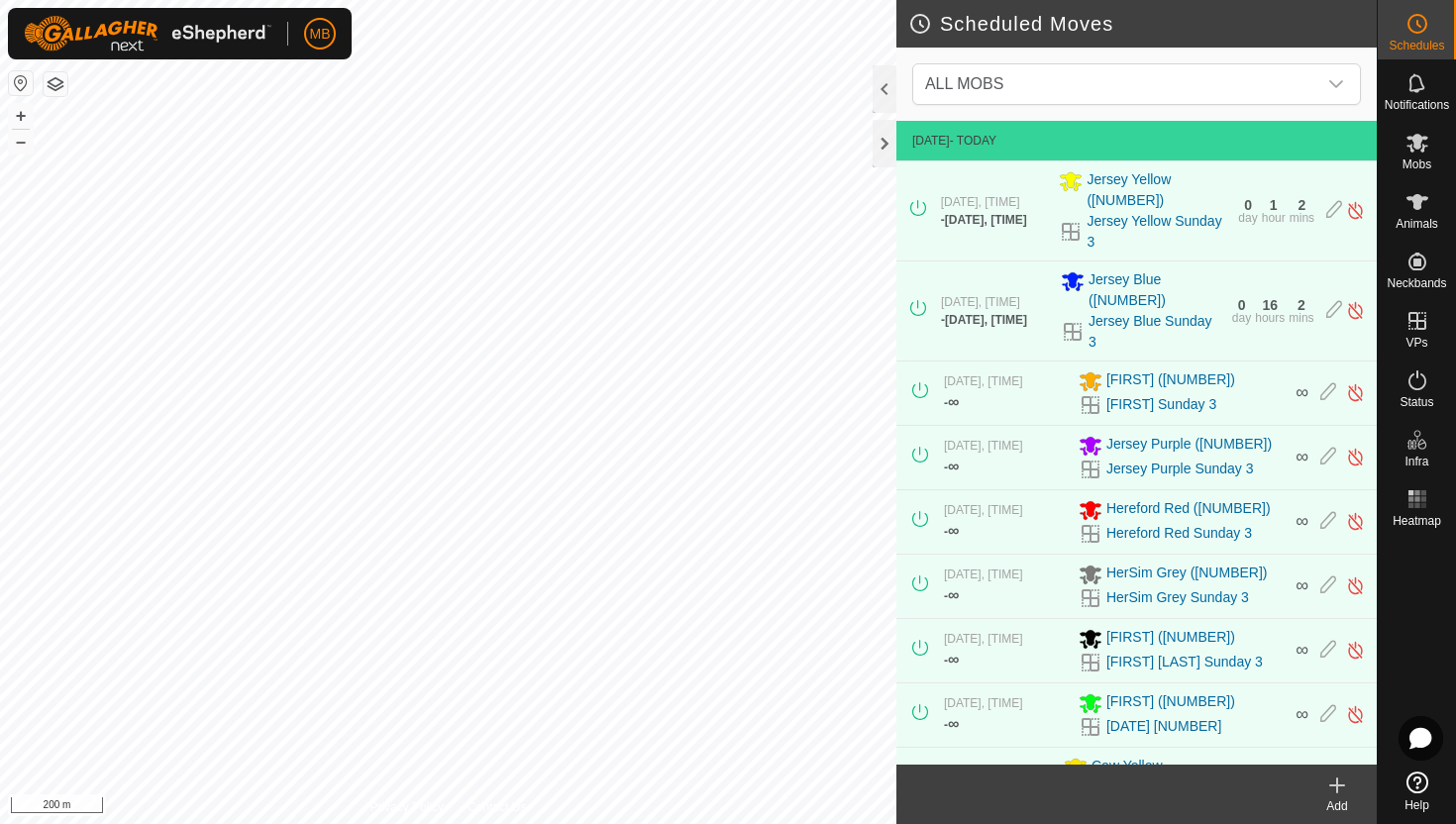 scroll, scrollTop: 0, scrollLeft: 0, axis: both 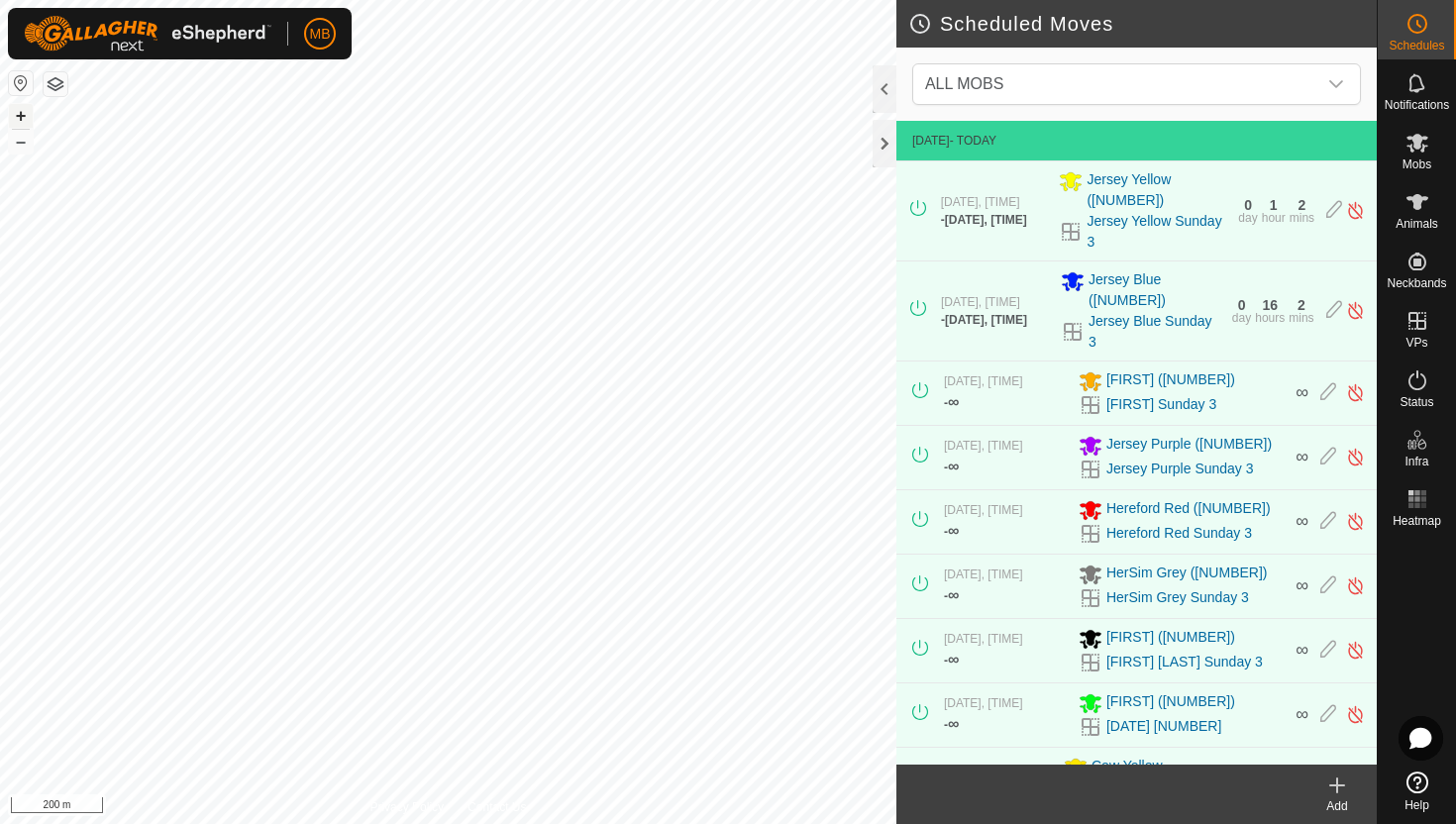 click on "+" at bounding box center [21, 116] 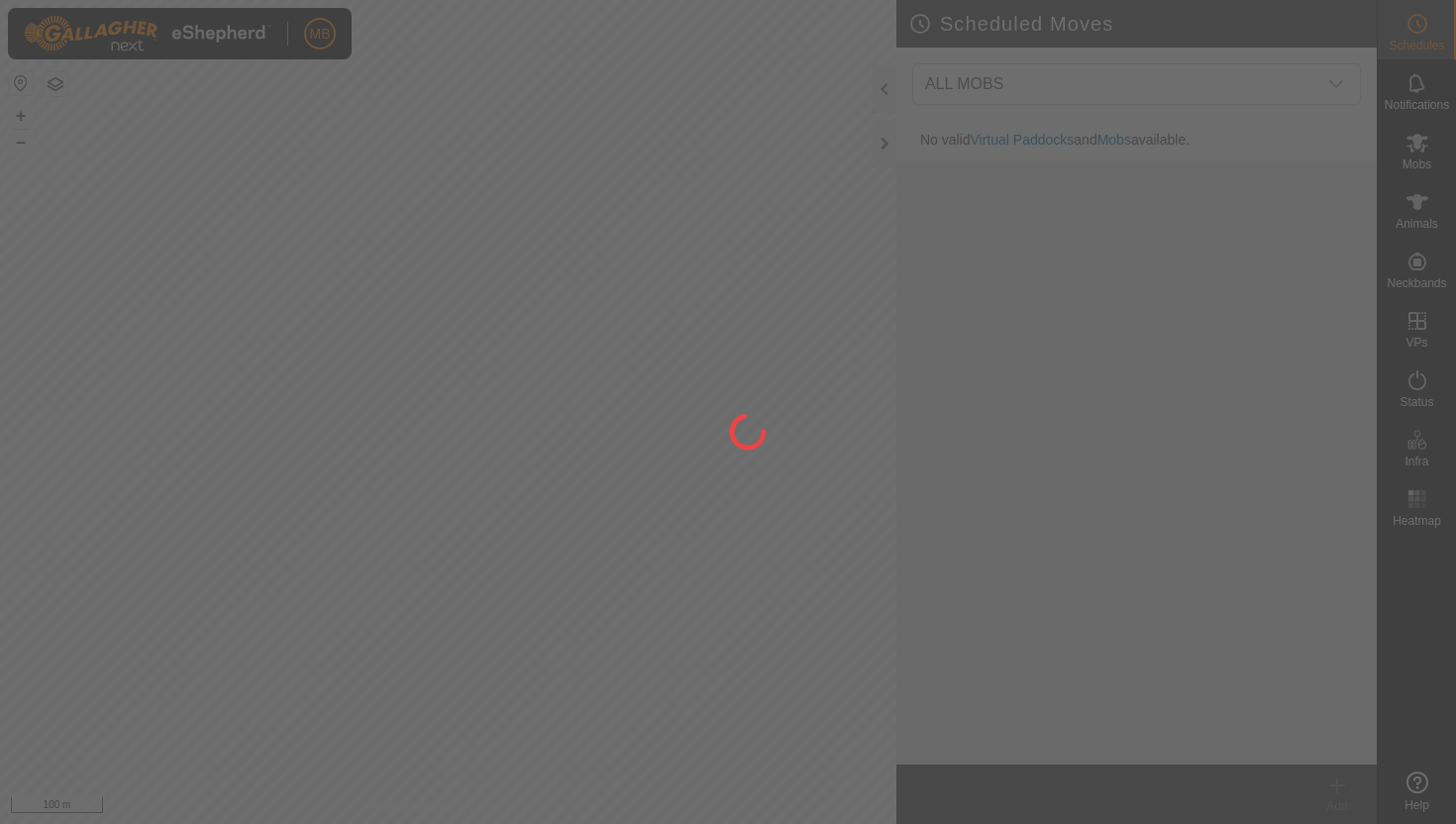 scroll, scrollTop: 0, scrollLeft: 0, axis: both 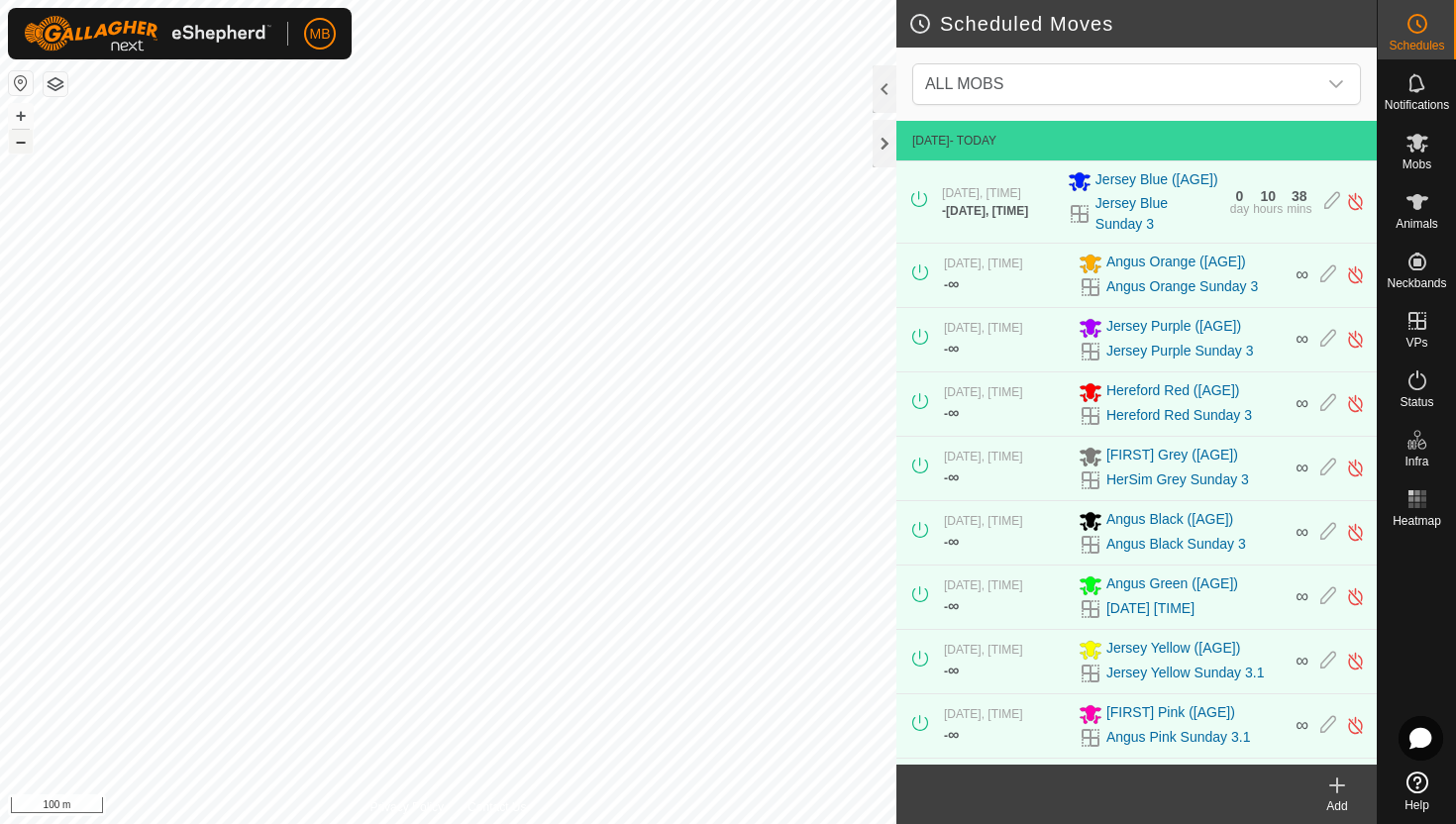 click on "–" at bounding box center (21, 142) 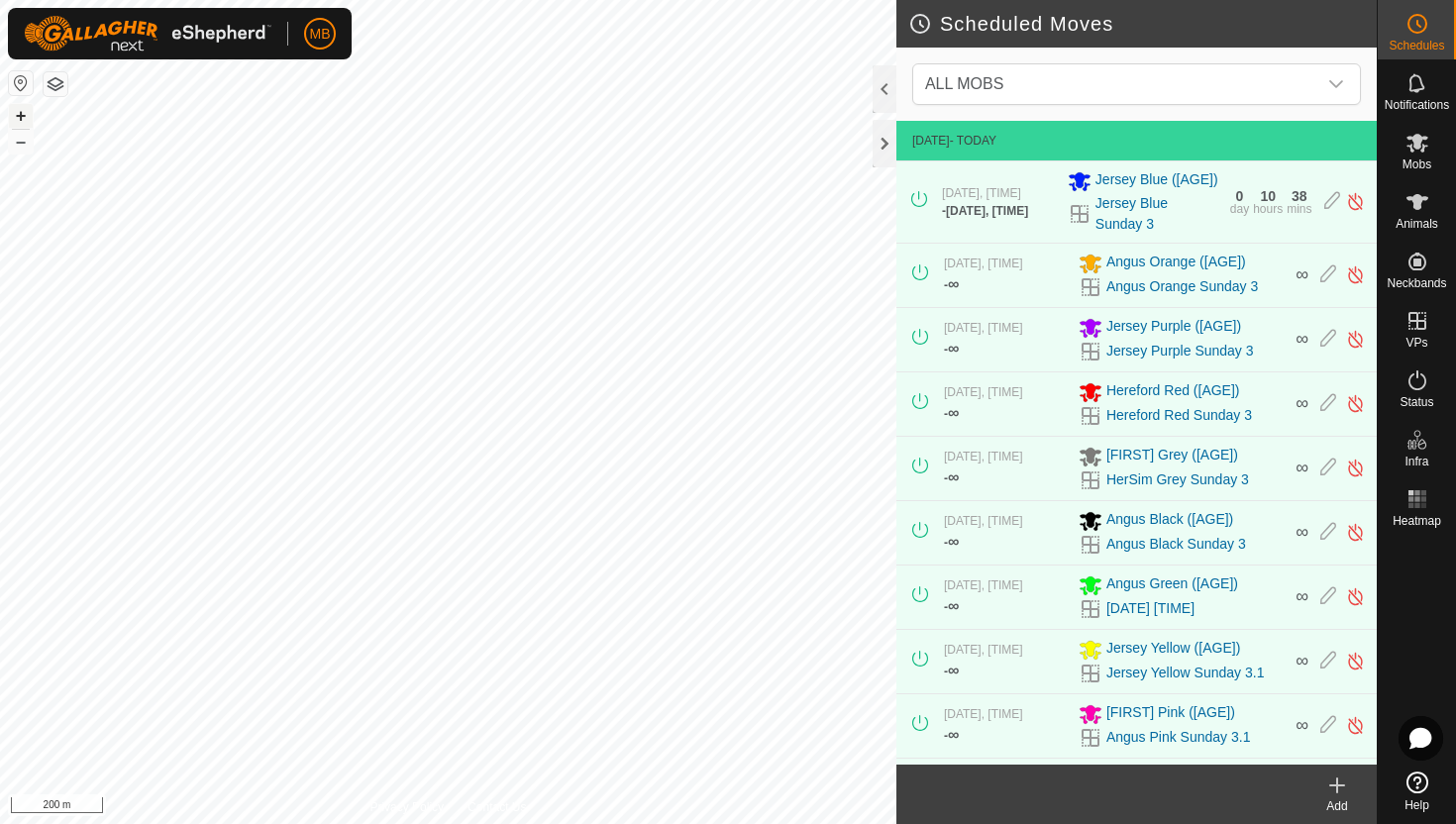click on "+" at bounding box center (21, 116) 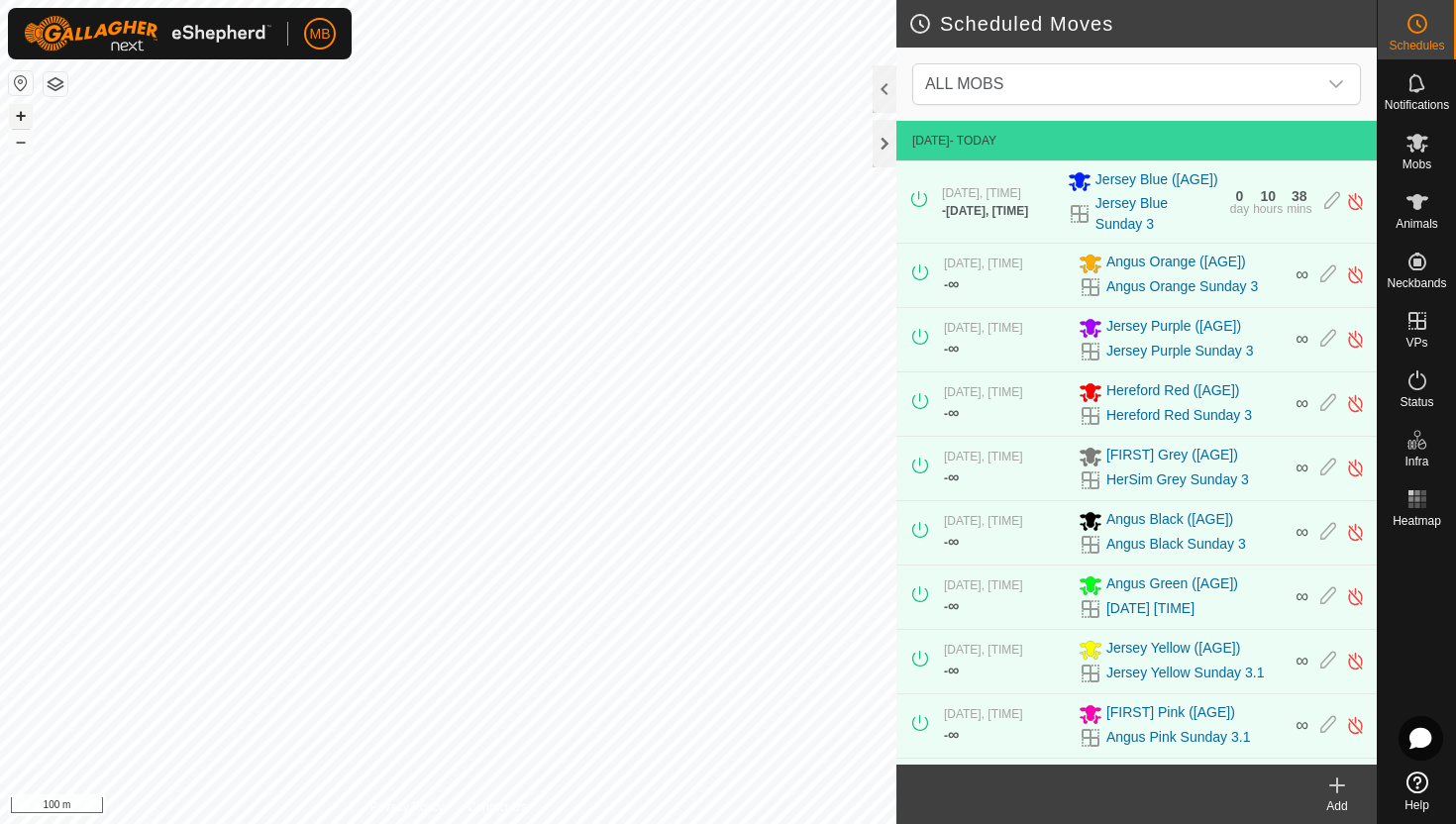 click on "+" at bounding box center (21, 116) 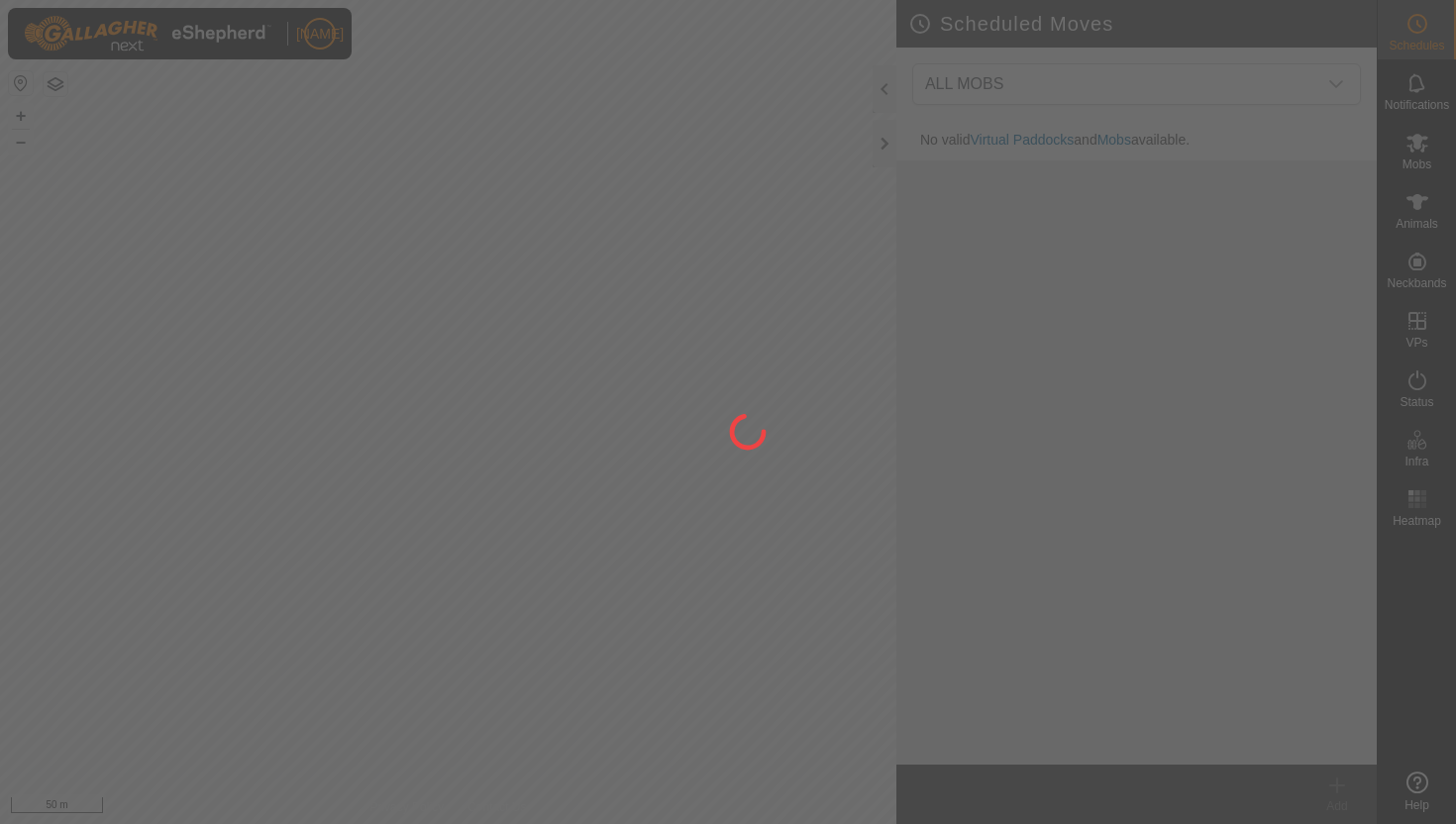scroll, scrollTop: 0, scrollLeft: 0, axis: both 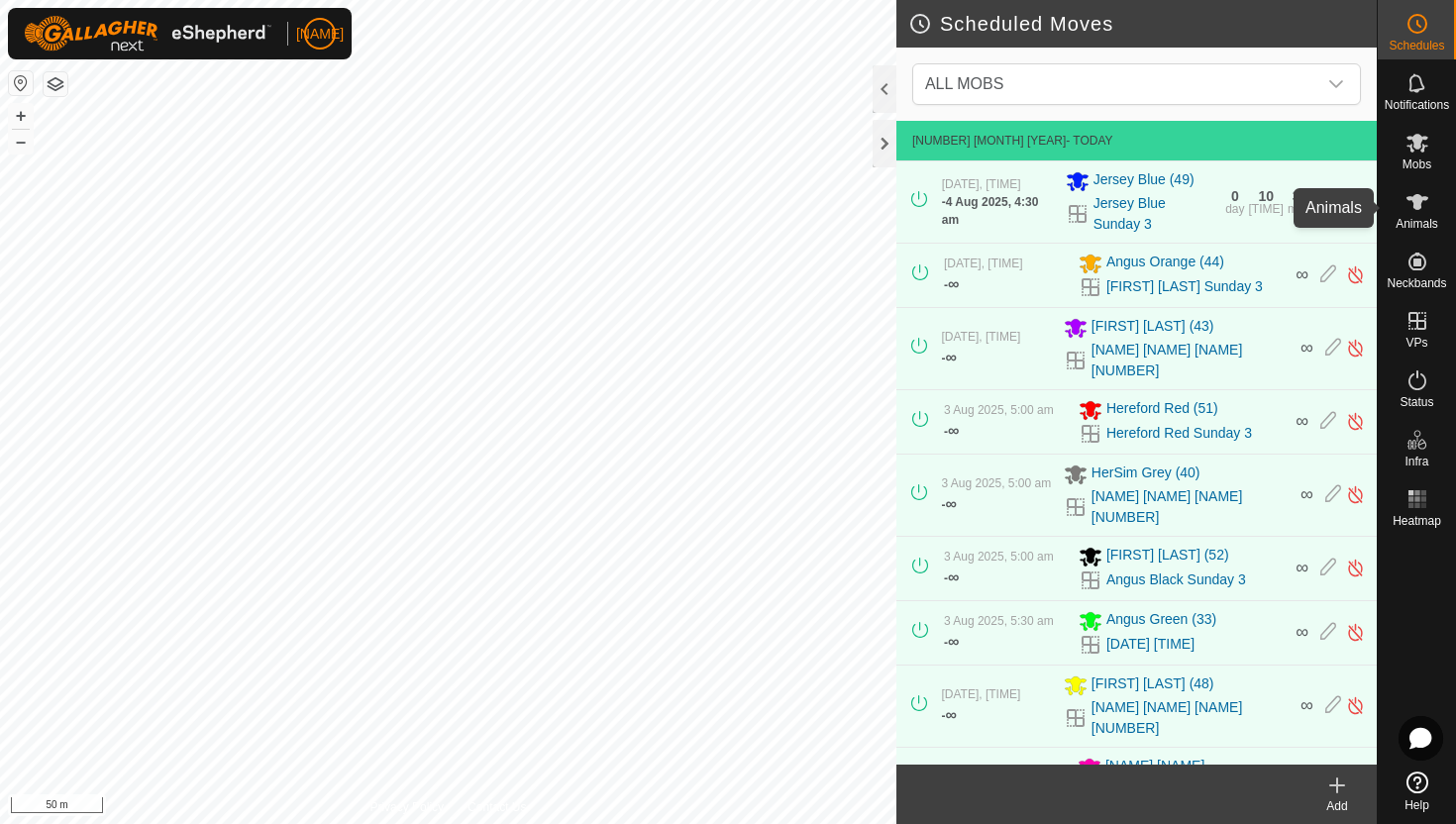 click 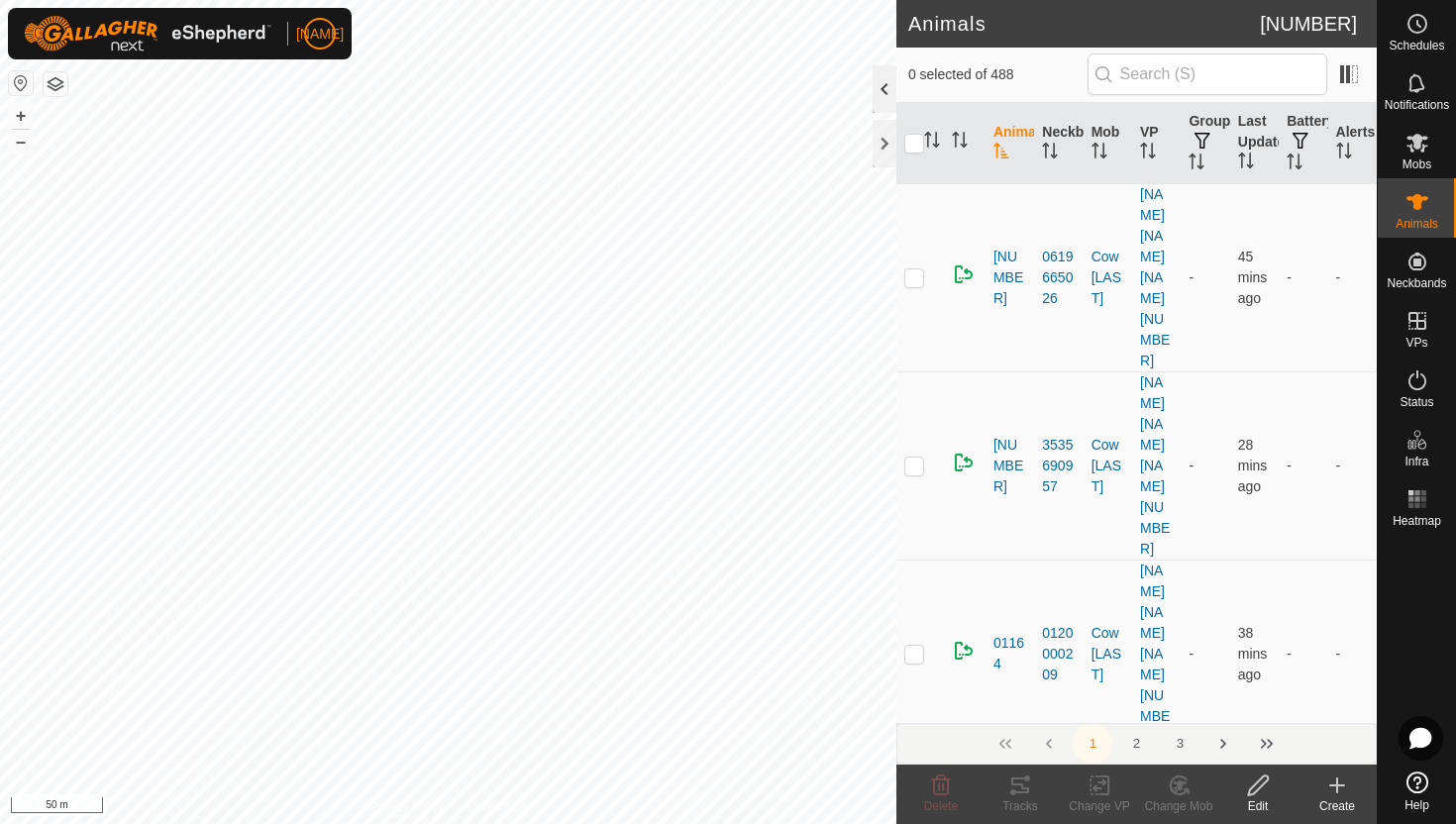click 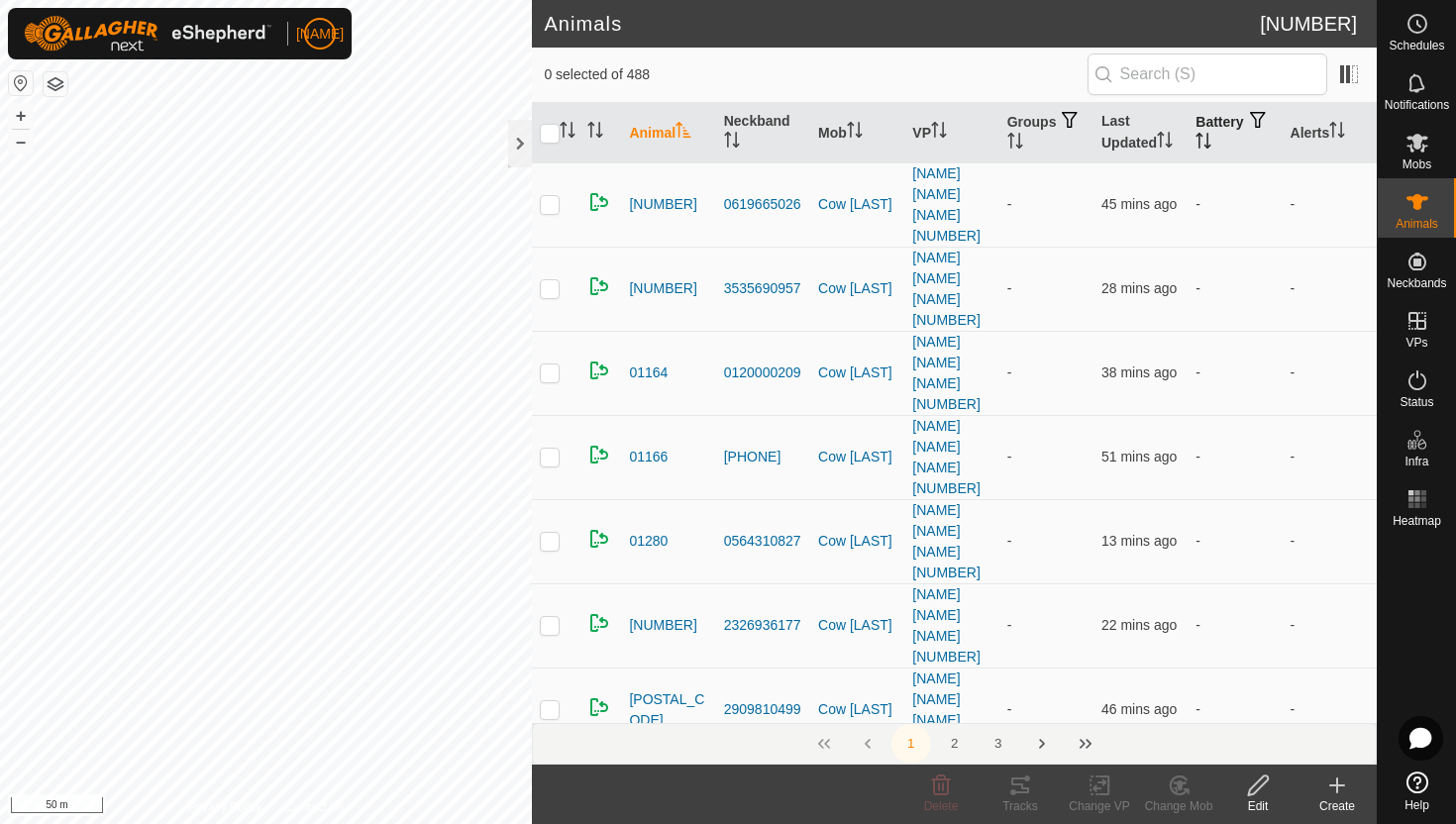 click 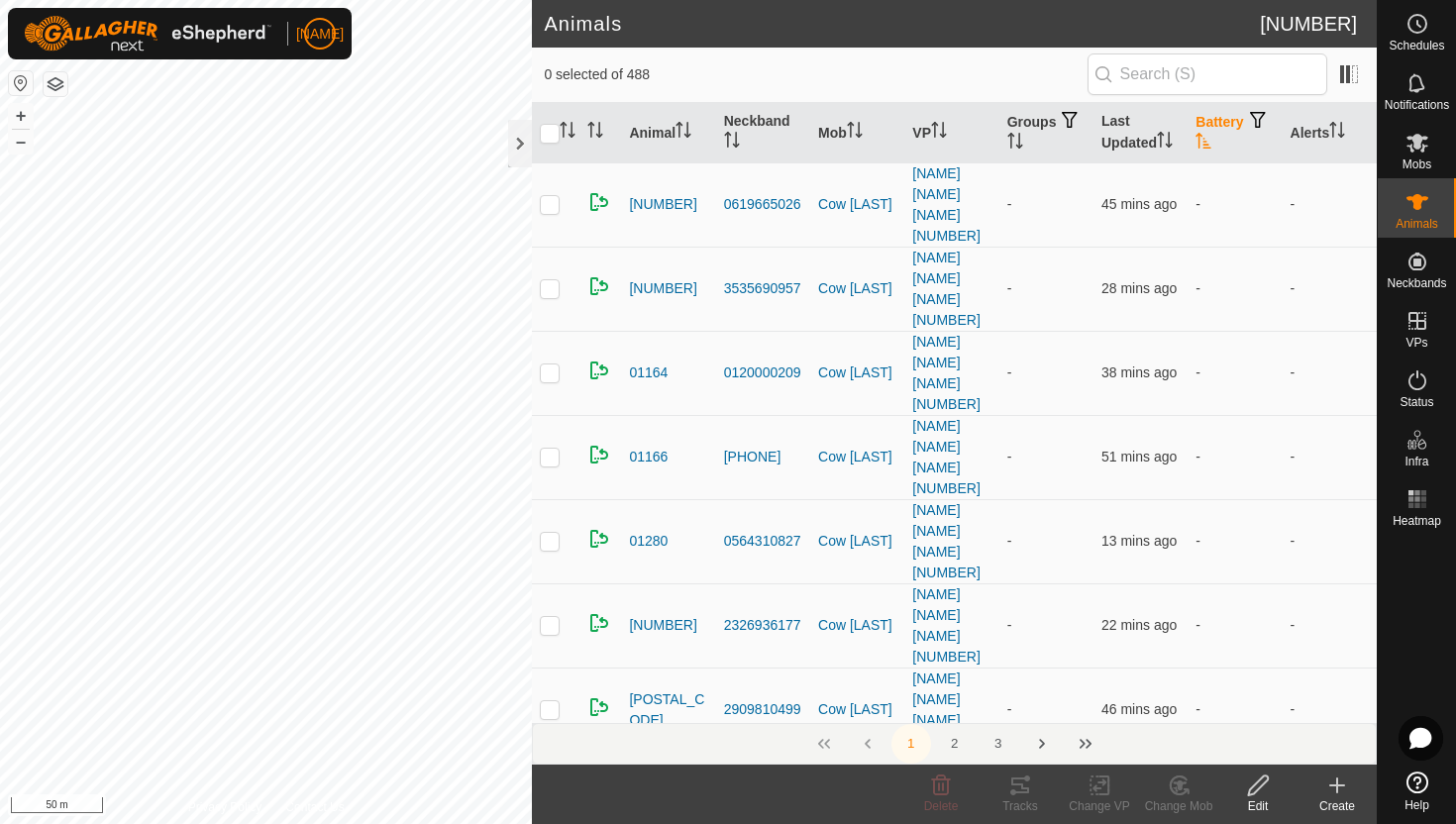 click 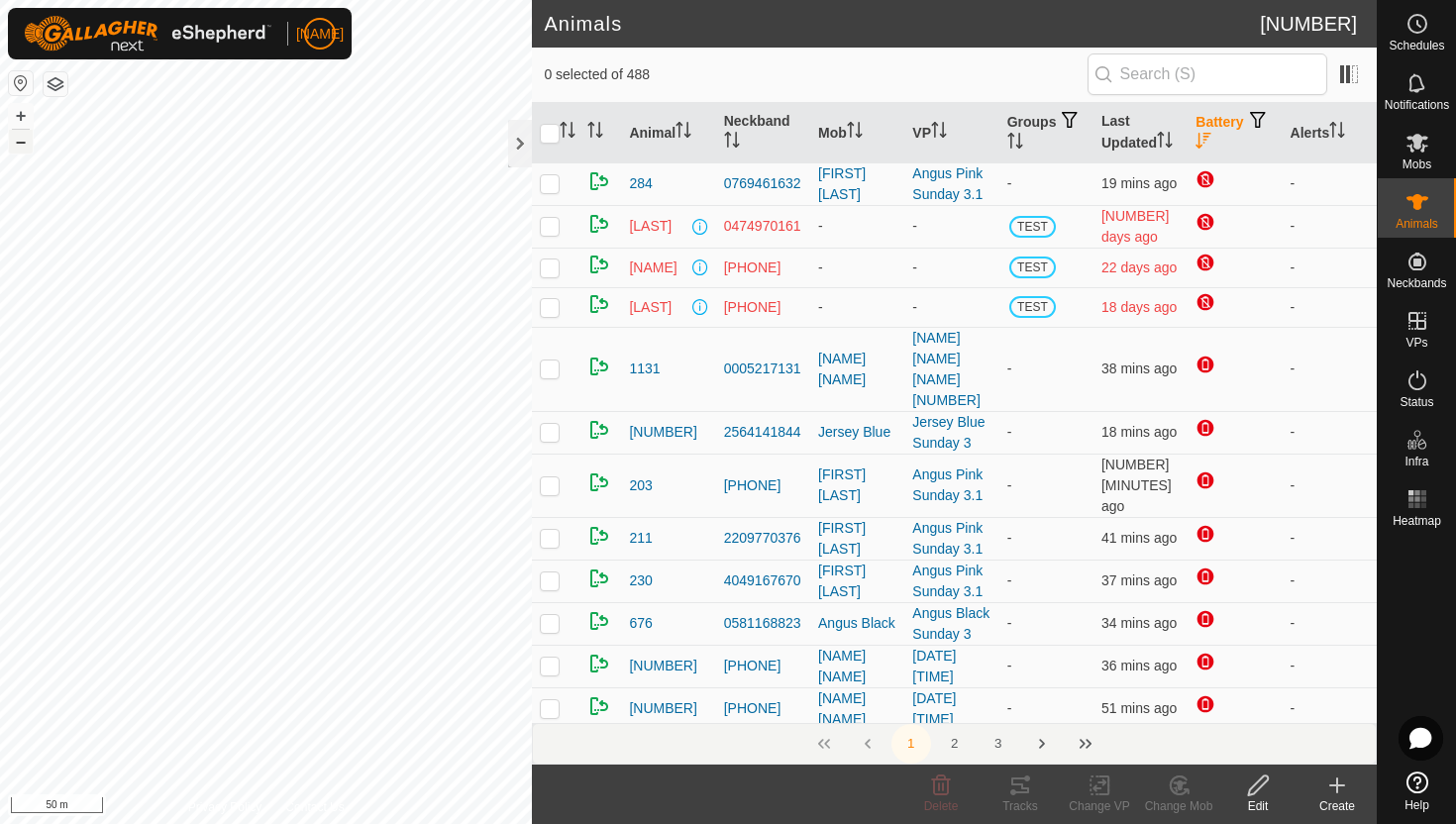 click on "–" at bounding box center [21, 142] 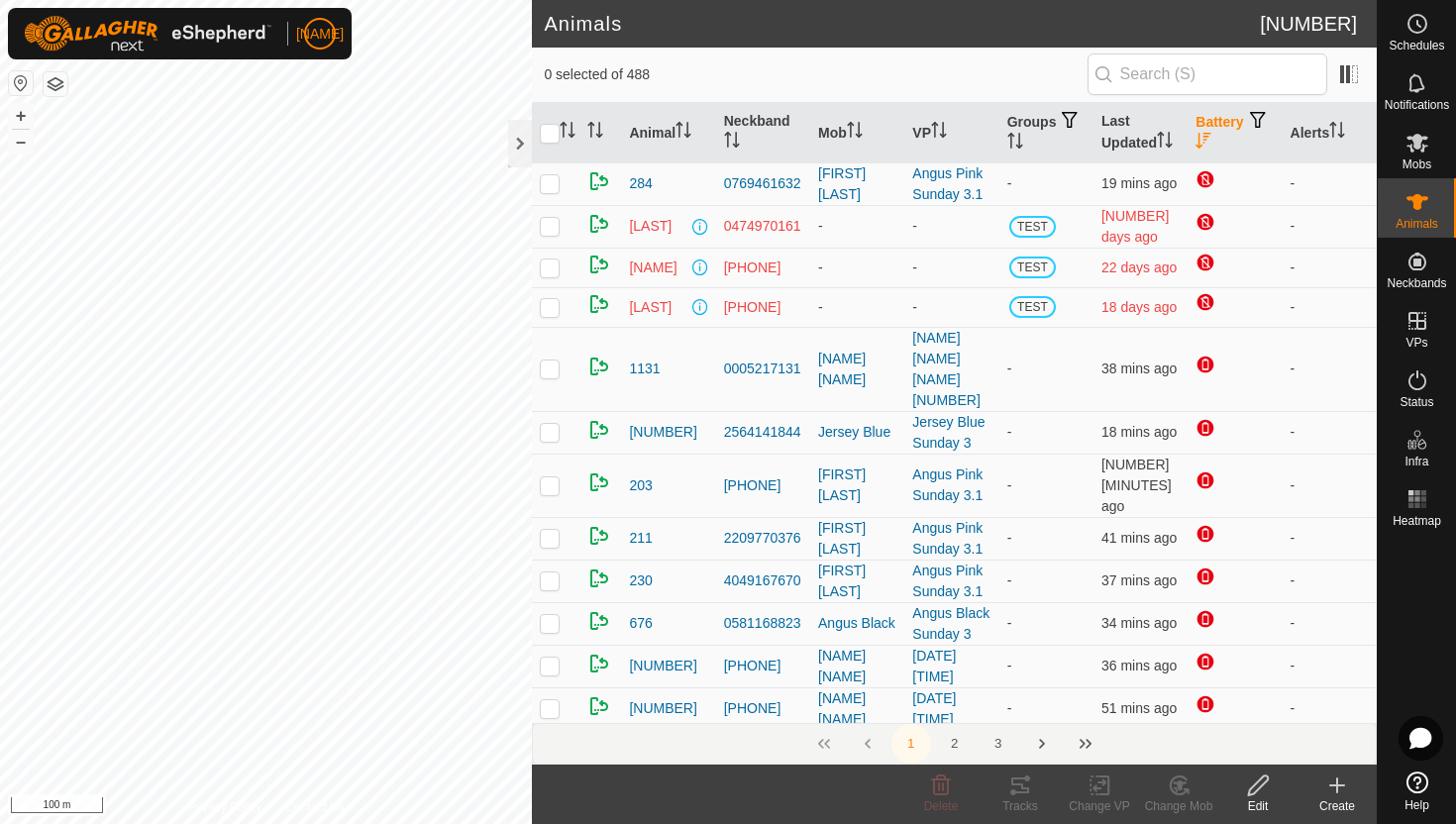 click on "Animals 488  0 selected of 488      Animal   Neckband   Mob   VP   Groups   Last Updated   Battery   Alerts   284   0769461632   [FIRST] [LAST]  [FIRST] [LAST] Sunday 3.1  -  19 mins ago  -   NB0161   0474970161   -  -  TEST
20 days ago  -   NB0501   1373300501   -  -  TEST
22 days ago  -   NB1987   2389461987   -  -  TEST
18 days ago  -   1131   0005217131   [FIRST] [LAST]  [FIRST] [LAST] Sunday 3  -  38 mins ago  -   1151   2564141844   [FIRST] [LAST]  [FIRST] [LAST] Sunday 3  -  18 mins ago  -   203   1196351920   [FIRST] [LAST]  [FIRST] [LAST] Sunday 3.1  -  53 mins ago  -   211   2209770376   [FIRST] [LAST]  [FIRST] [LAST] Sunday 3.1  -  41 mins ago  -   230   4049167670   [FIRST] [LAST]  [FIRST] [LAST] Sunday 3.1  -  37 mins ago  -   676   0581168823   [FIRST] [LAST]  [FIRST] [LAST] Sunday 3  -  34 mins ago  -   799   2749200562   [FIRST] [LAST]  2025-08-02 162456  -  36 mins ago  -   818   1282973867   [FIRST] [LAST]  2025-08-02 162456  -  51 mins ago  -   -" at bounding box center [728, 412] 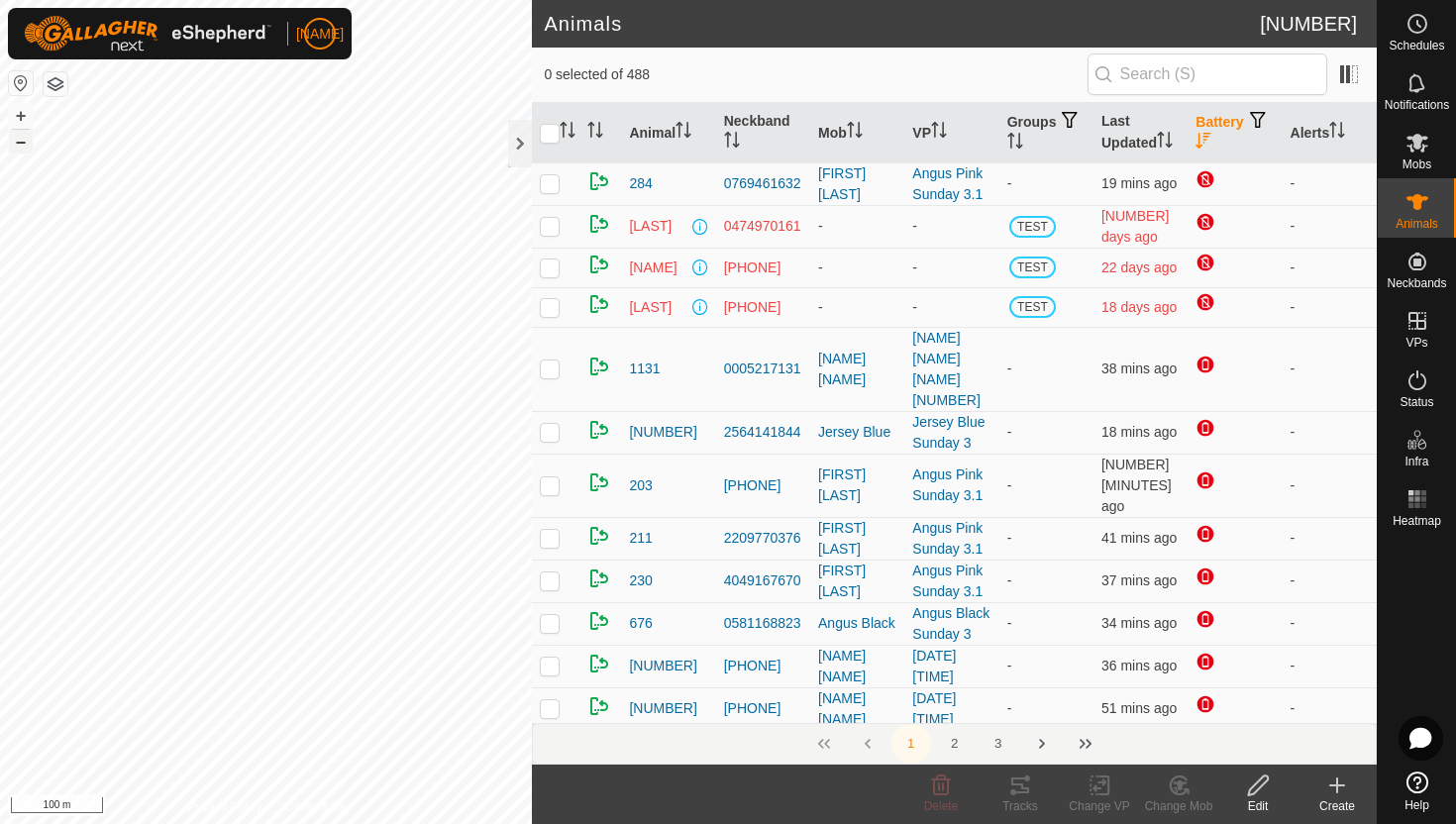 click on "–" at bounding box center [21, 142] 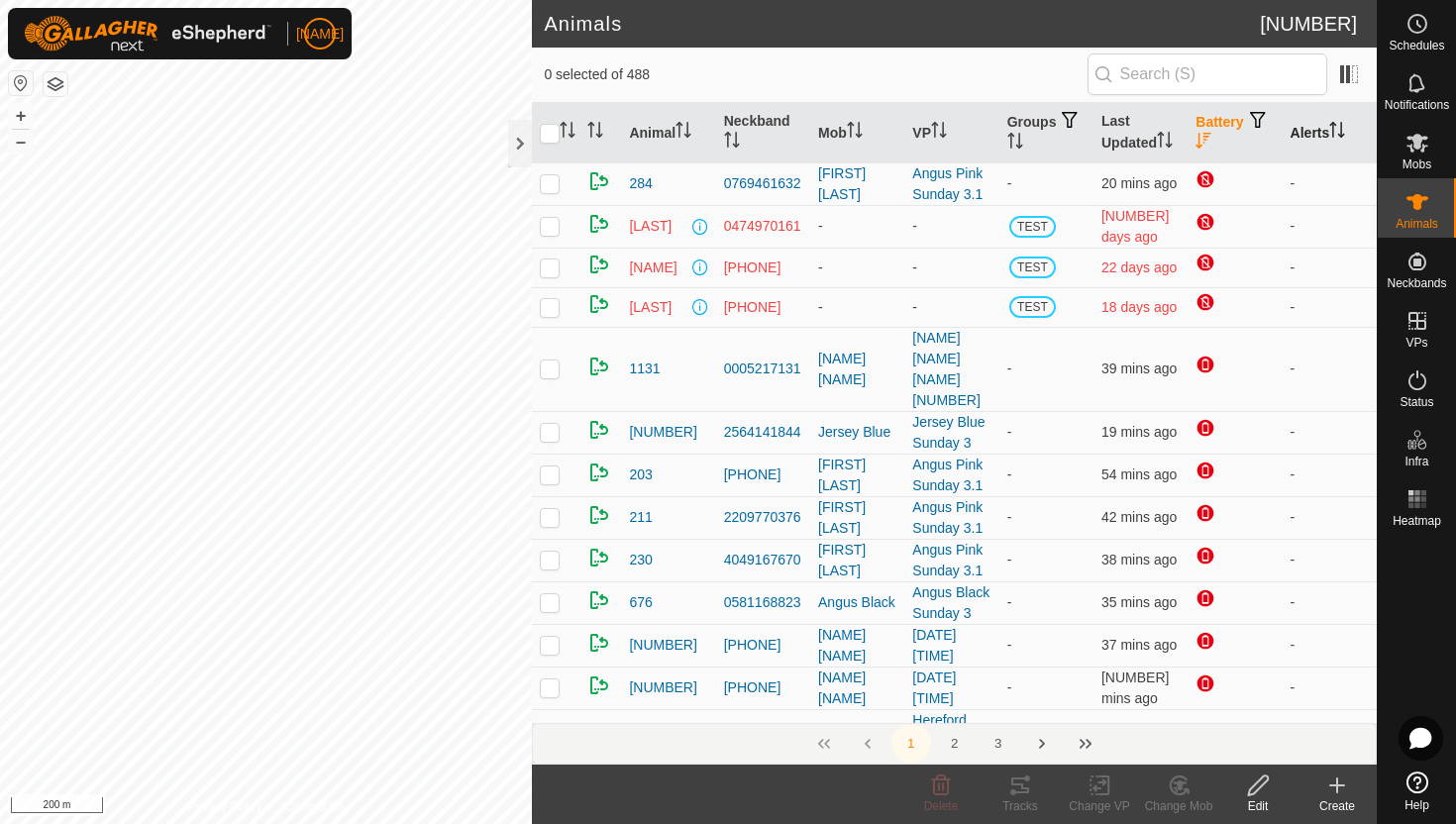 click 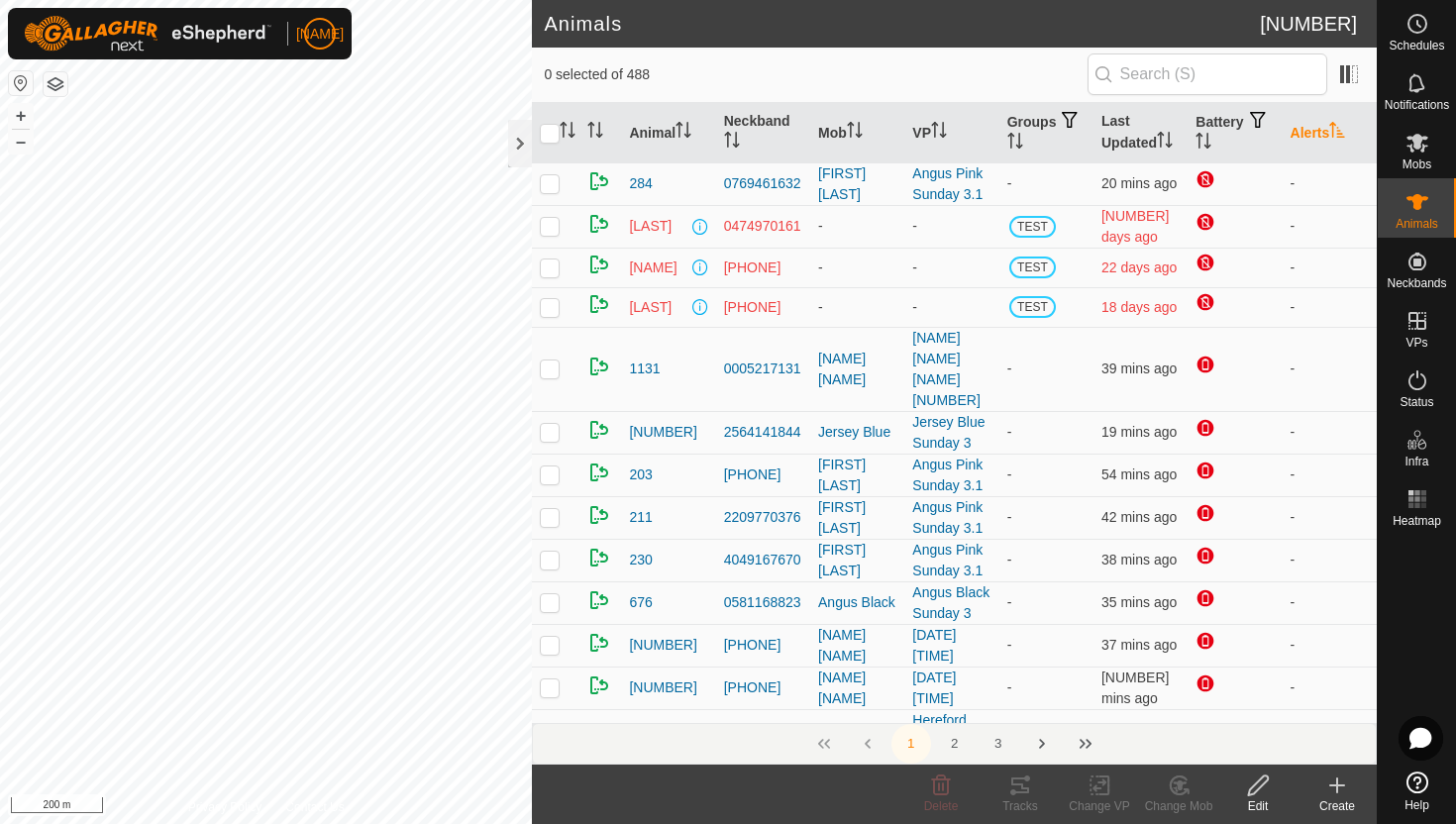click 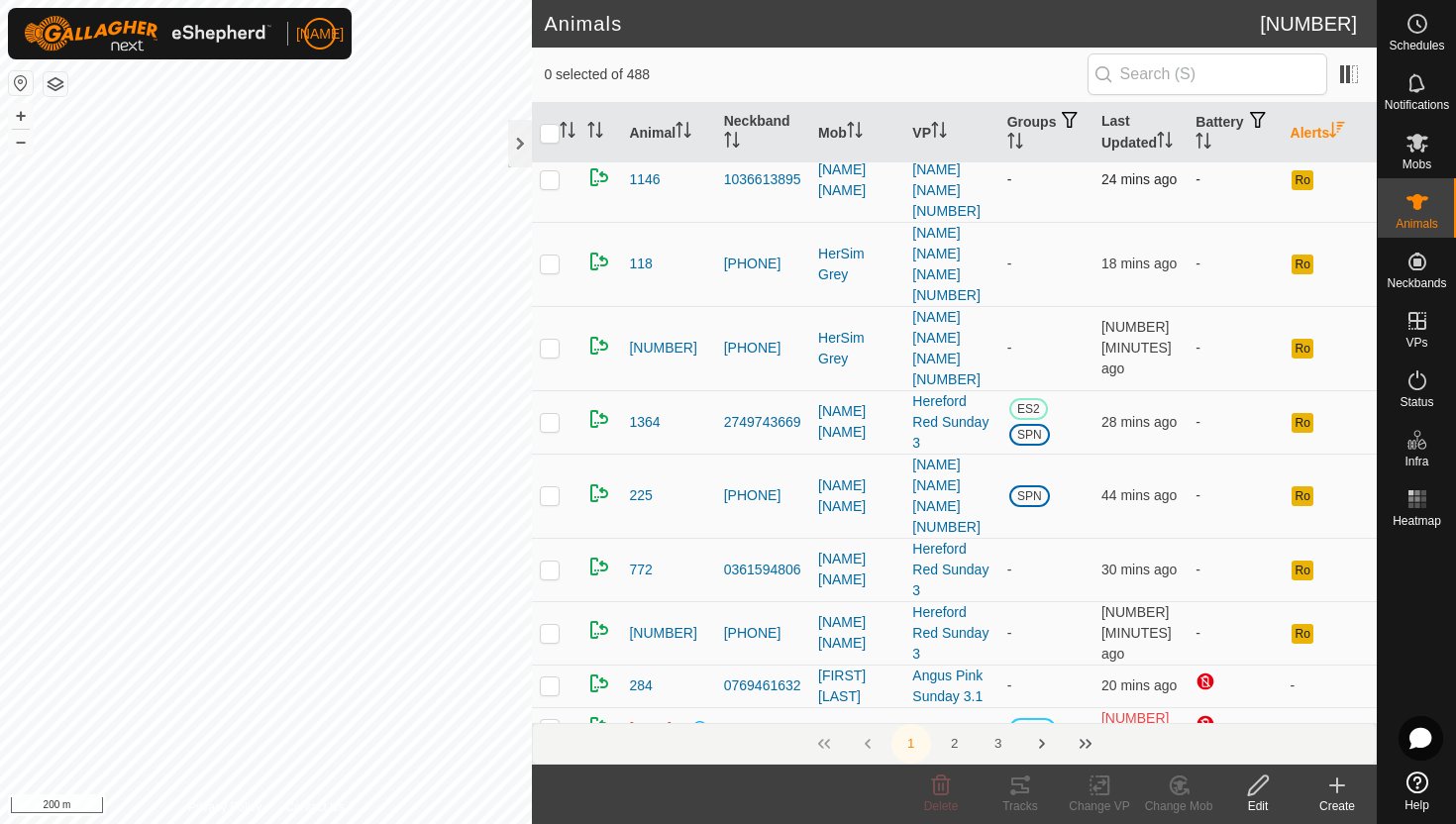 scroll, scrollTop: 198, scrollLeft: 0, axis: vertical 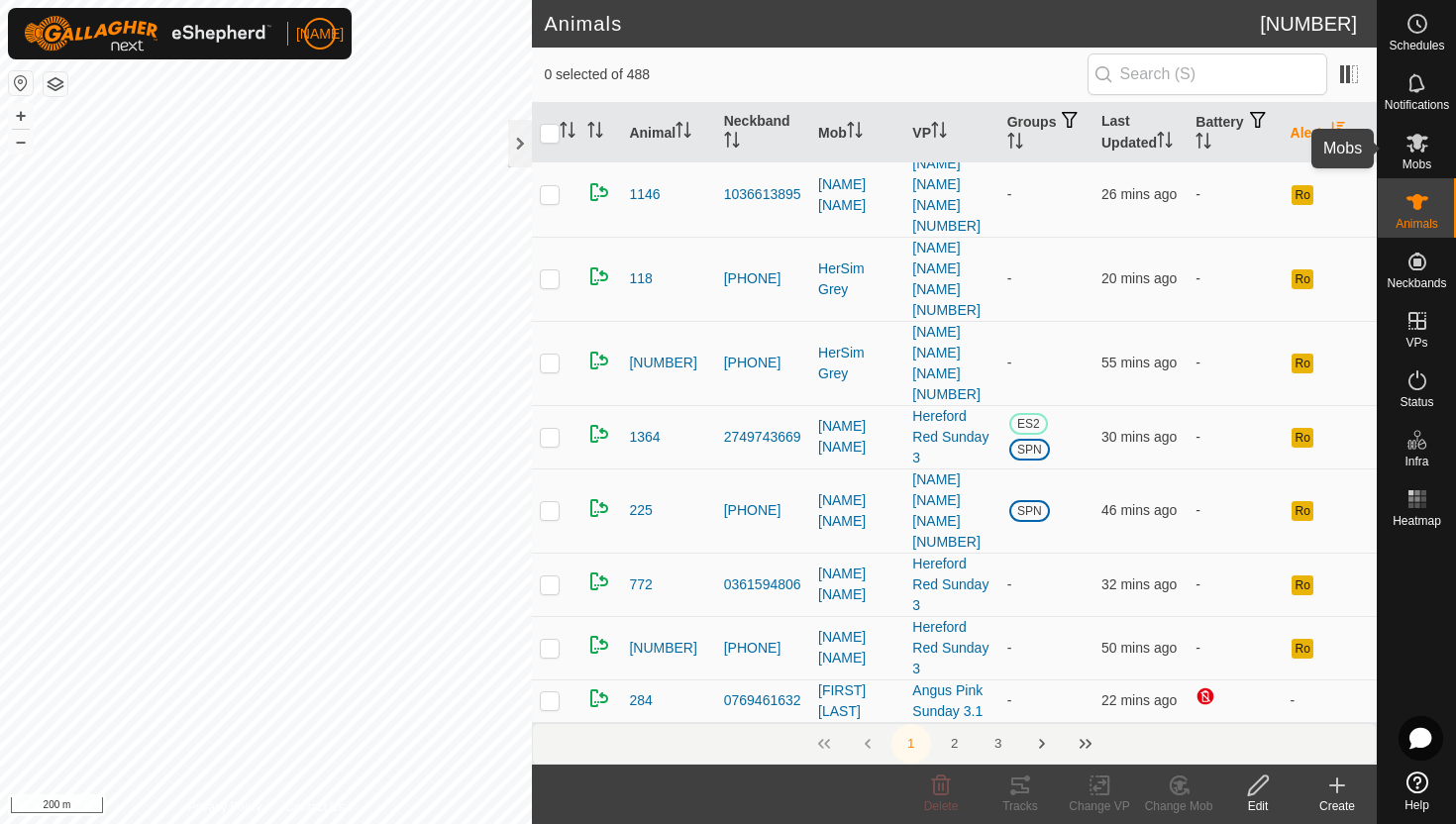 click 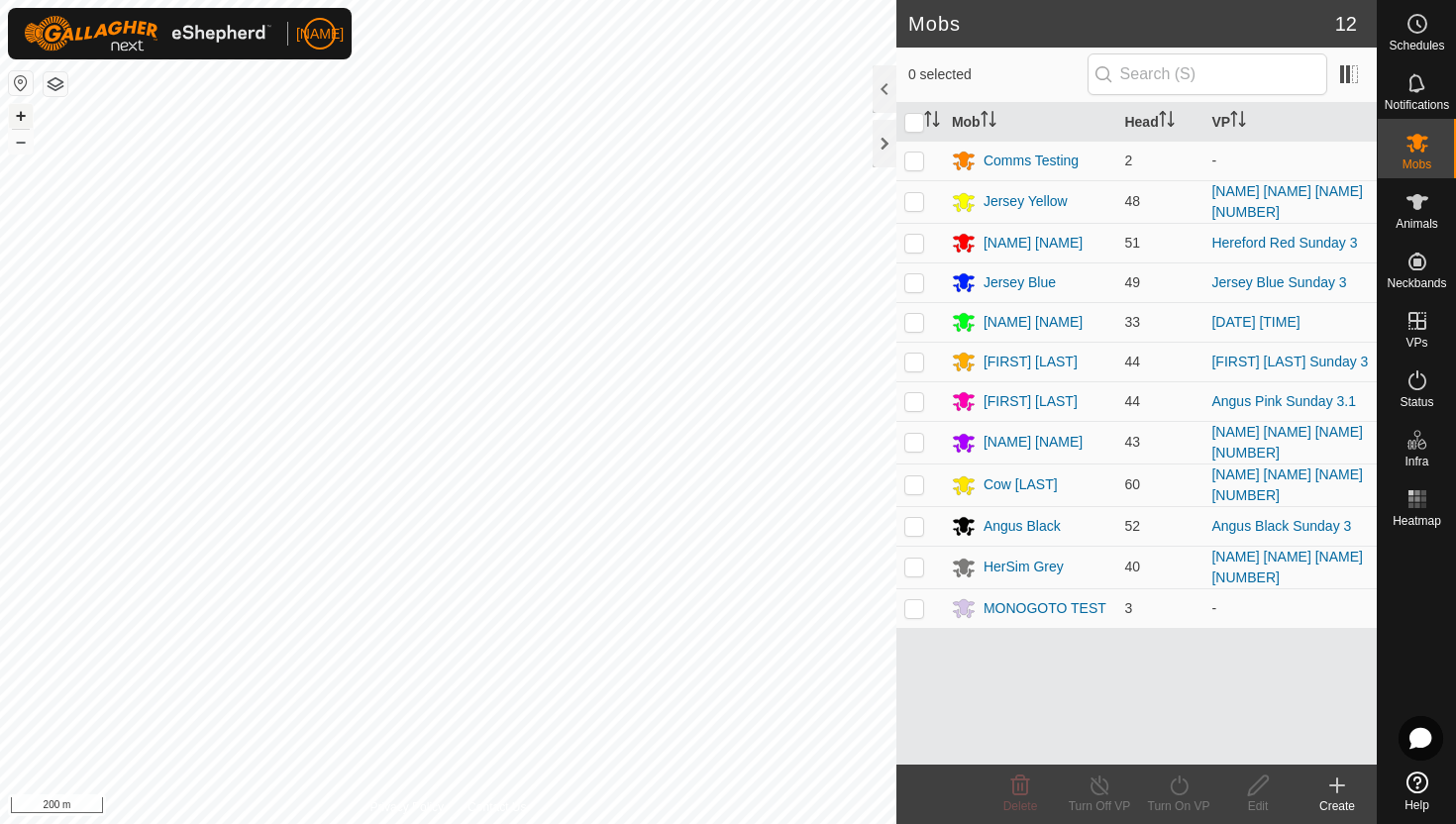 click on "+" at bounding box center (21, 116) 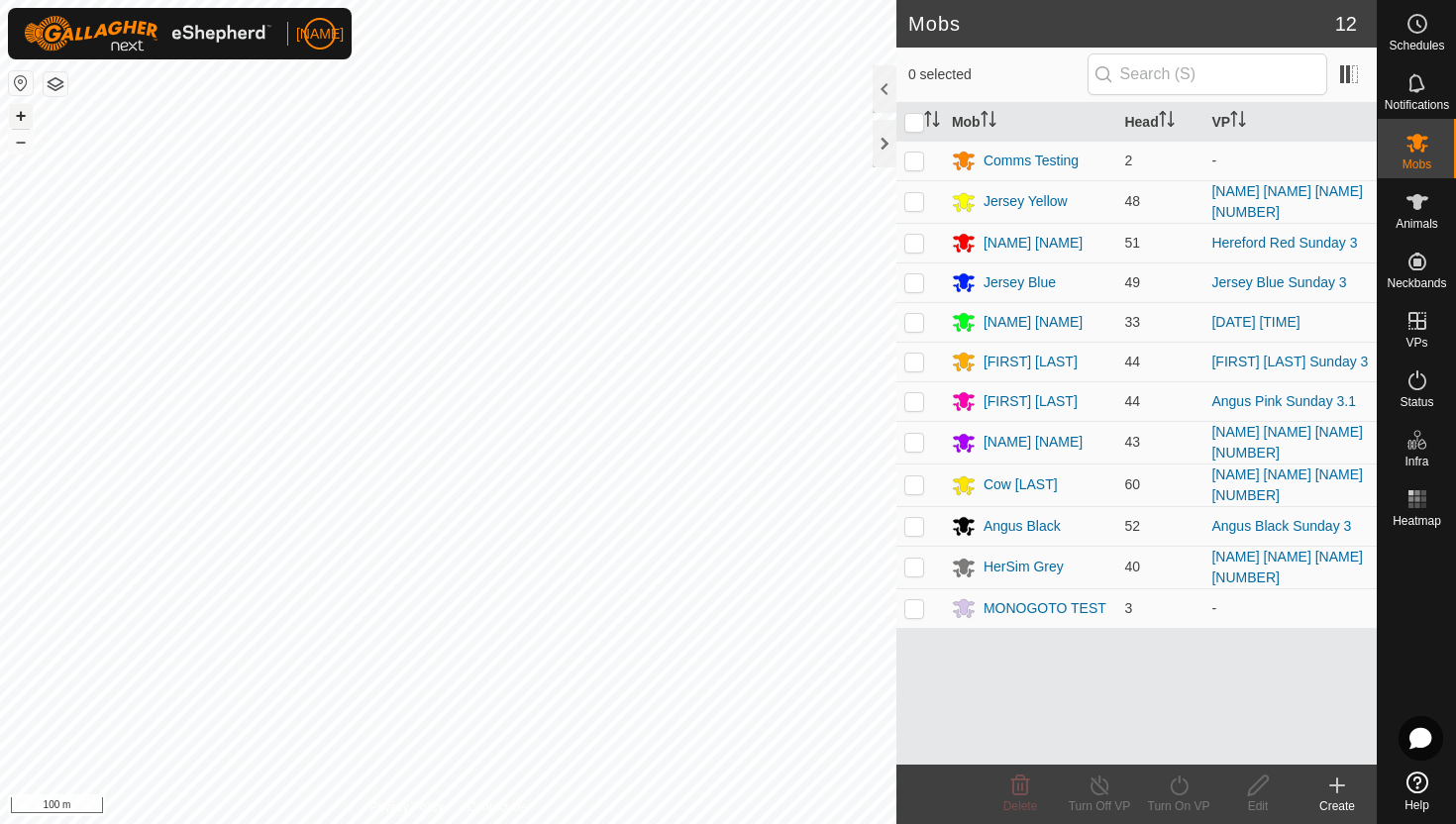 click on "+" at bounding box center [21, 116] 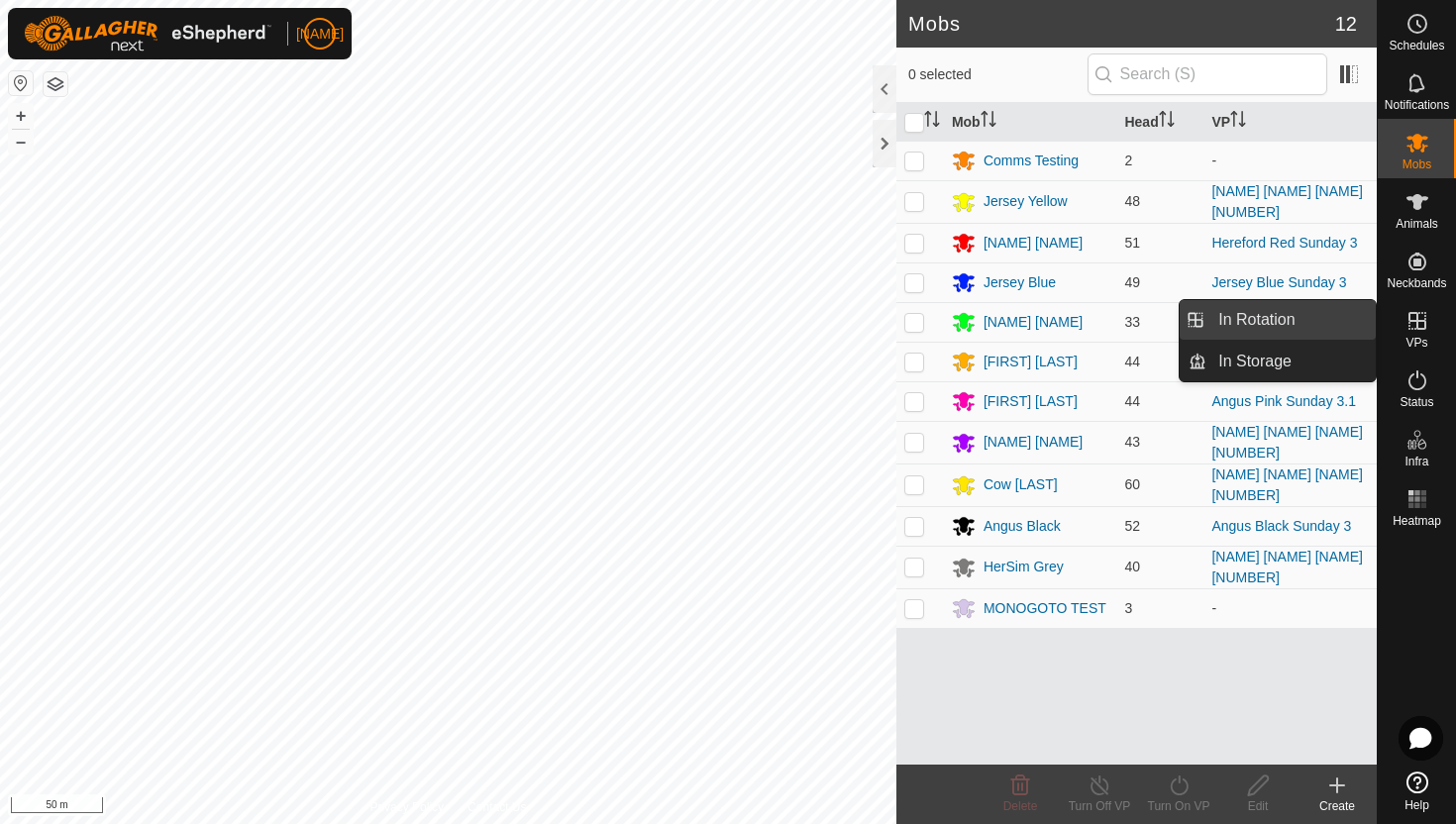 click on "In Rotation" at bounding box center (1291, 320) 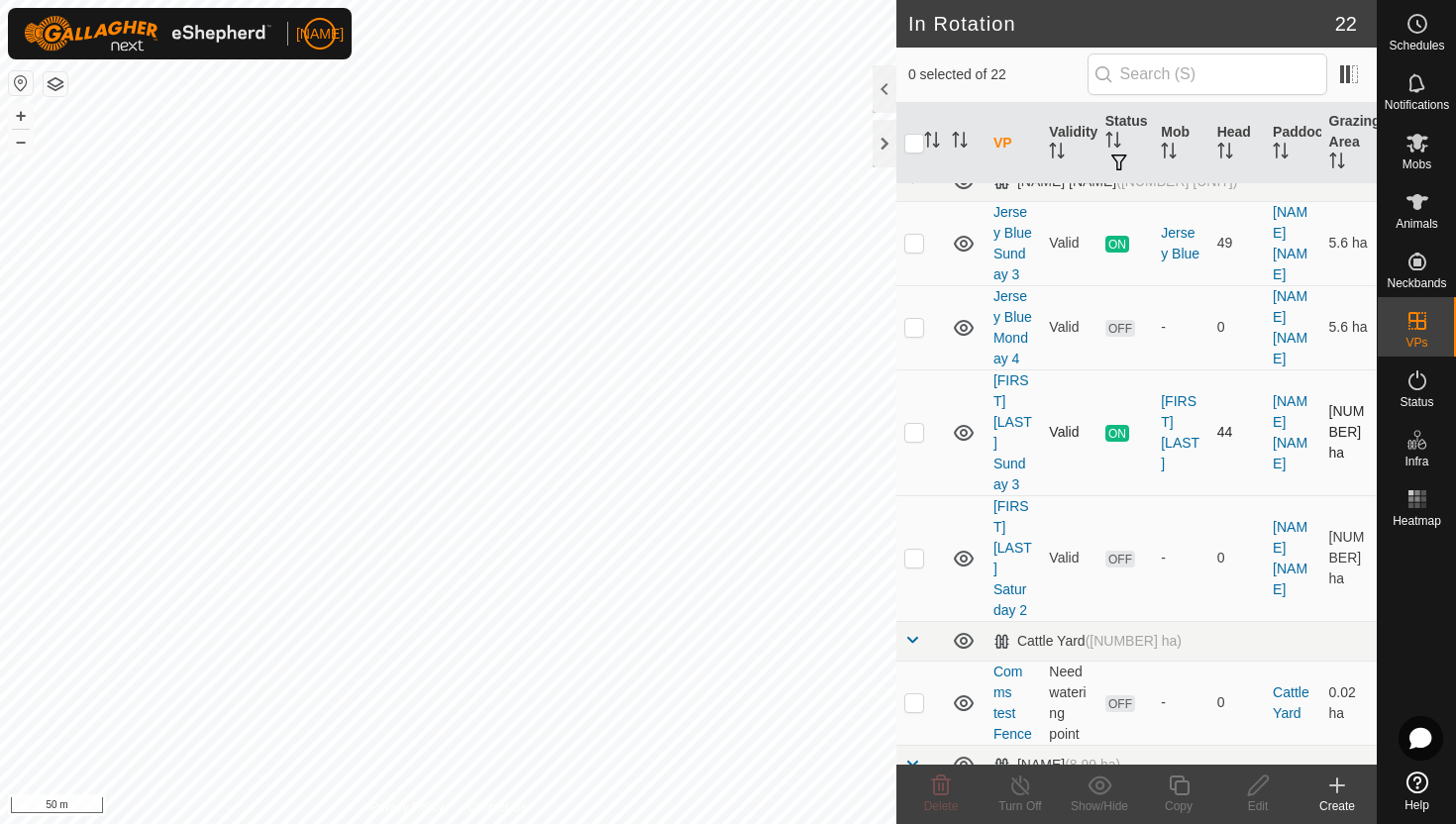 scroll, scrollTop: 0, scrollLeft: 0, axis: both 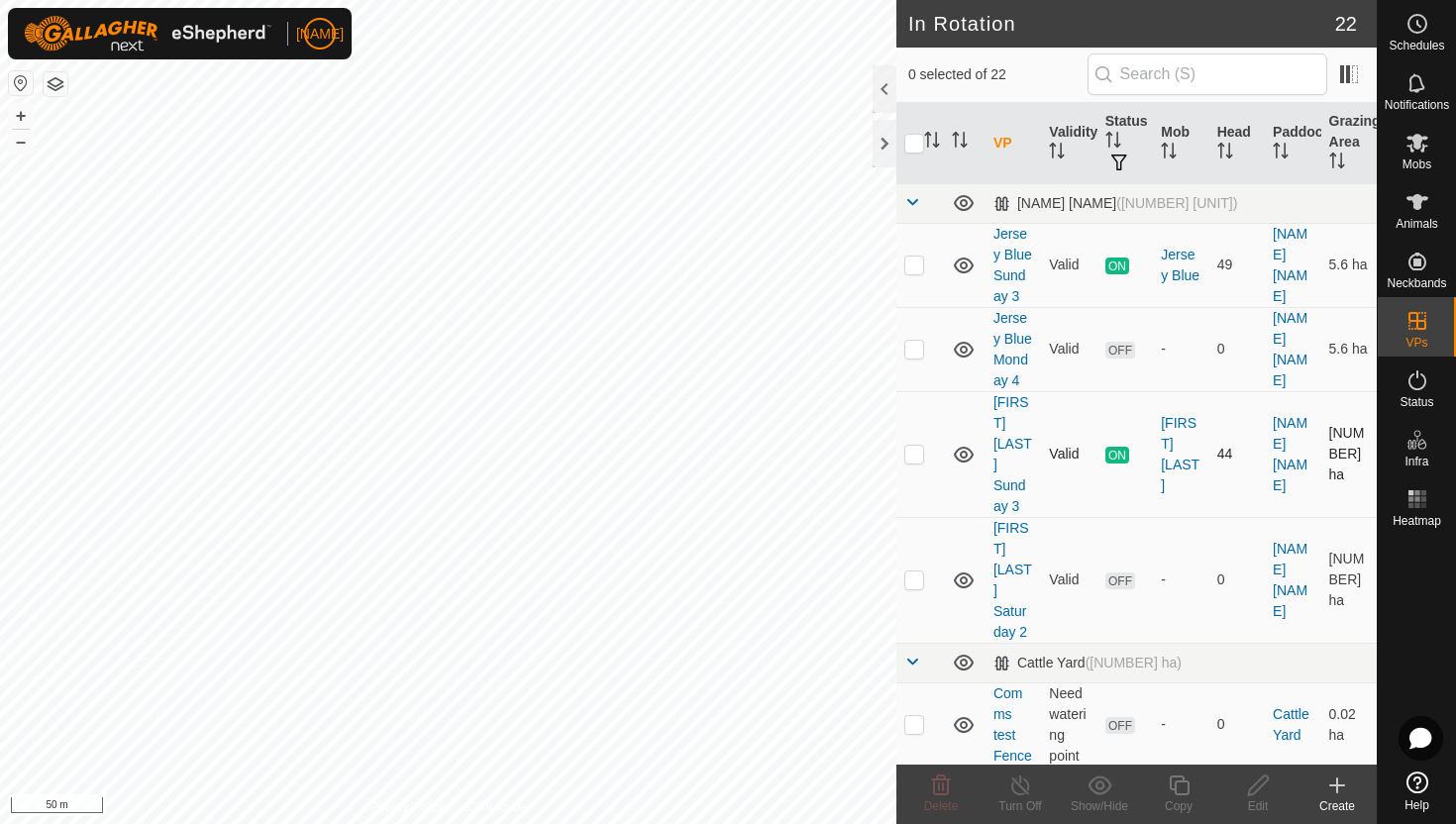 click at bounding box center (914, 454) 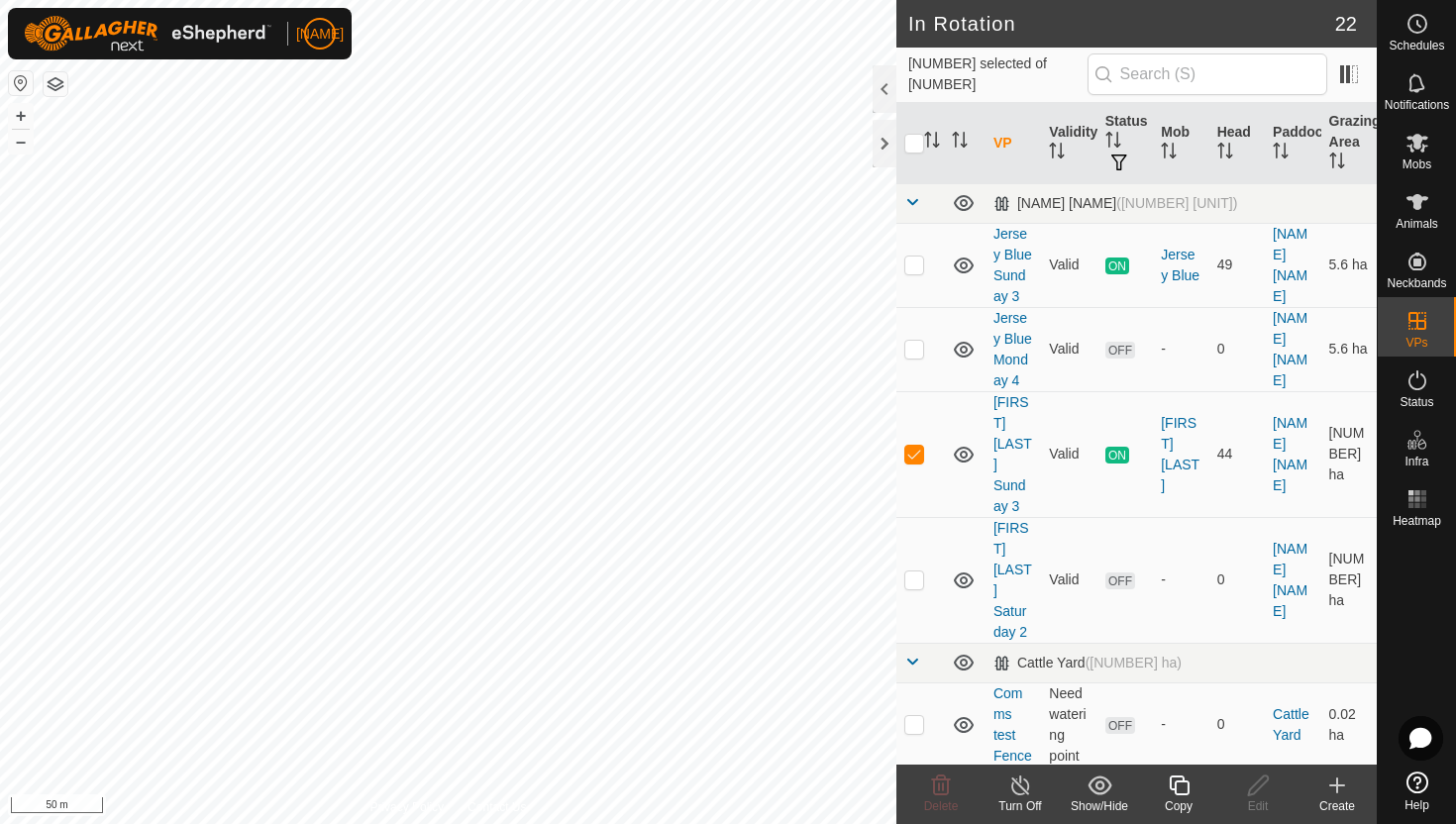 click 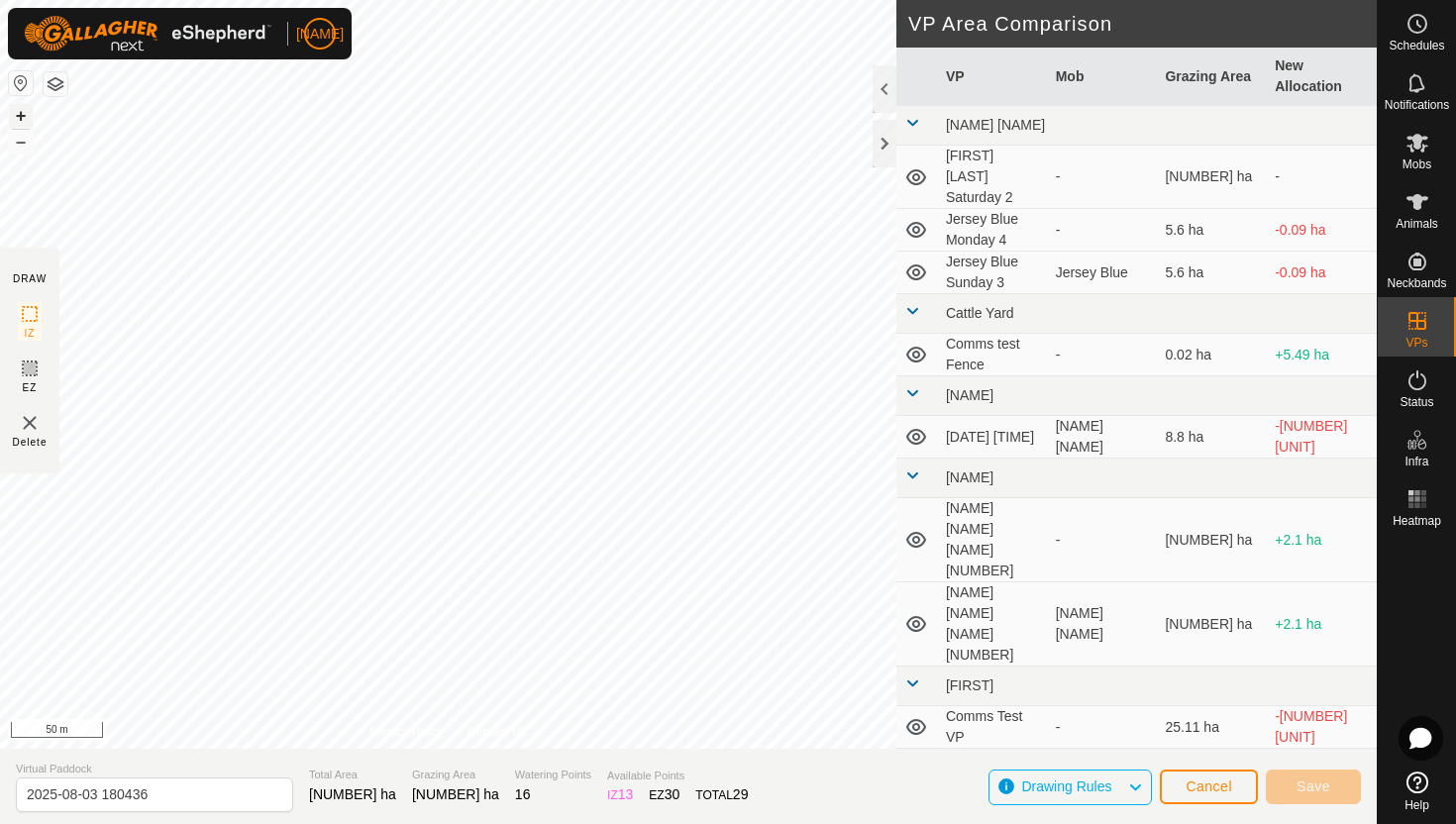 click on "+" at bounding box center [21, 116] 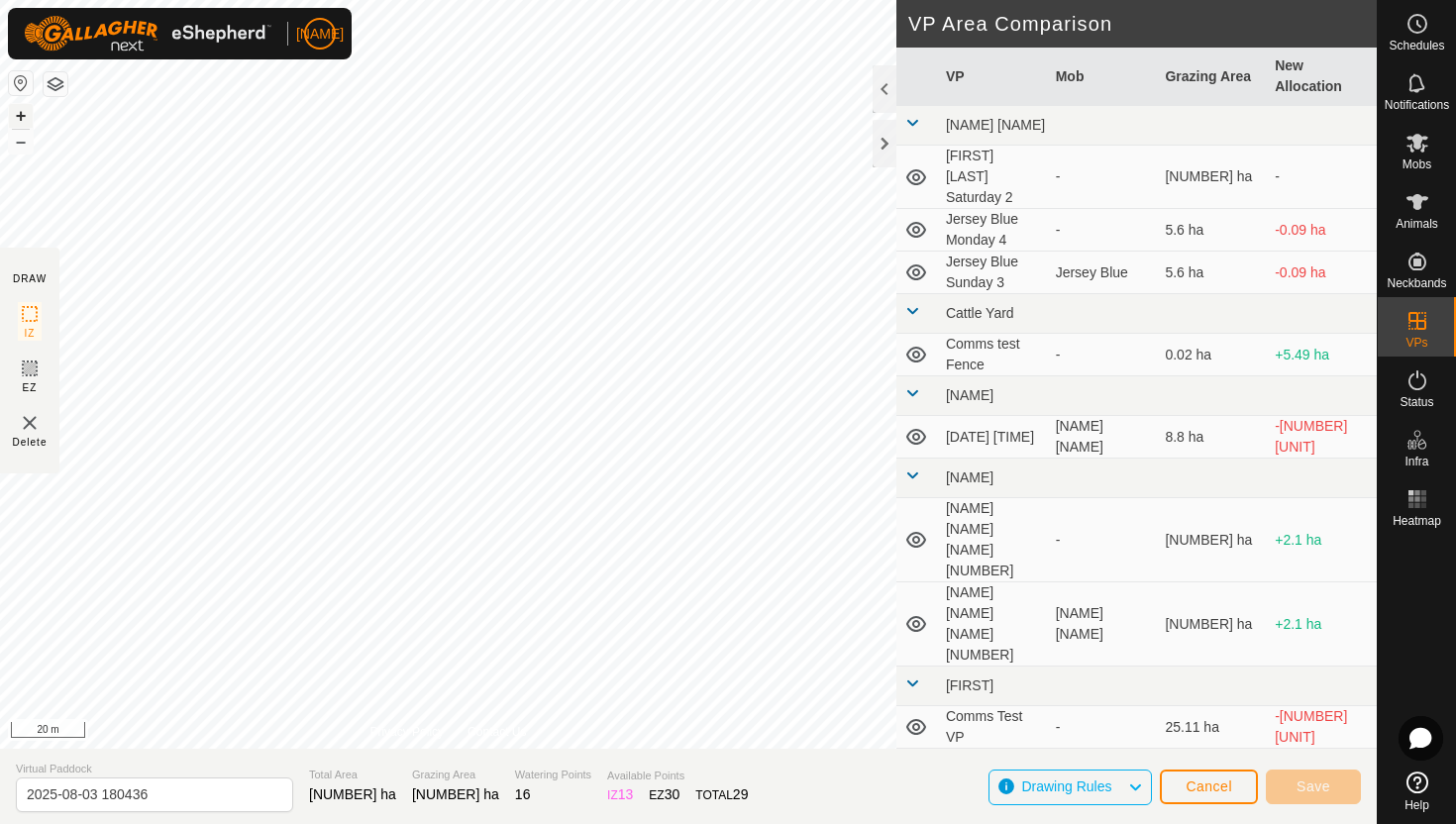click on "+" at bounding box center (21, 116) 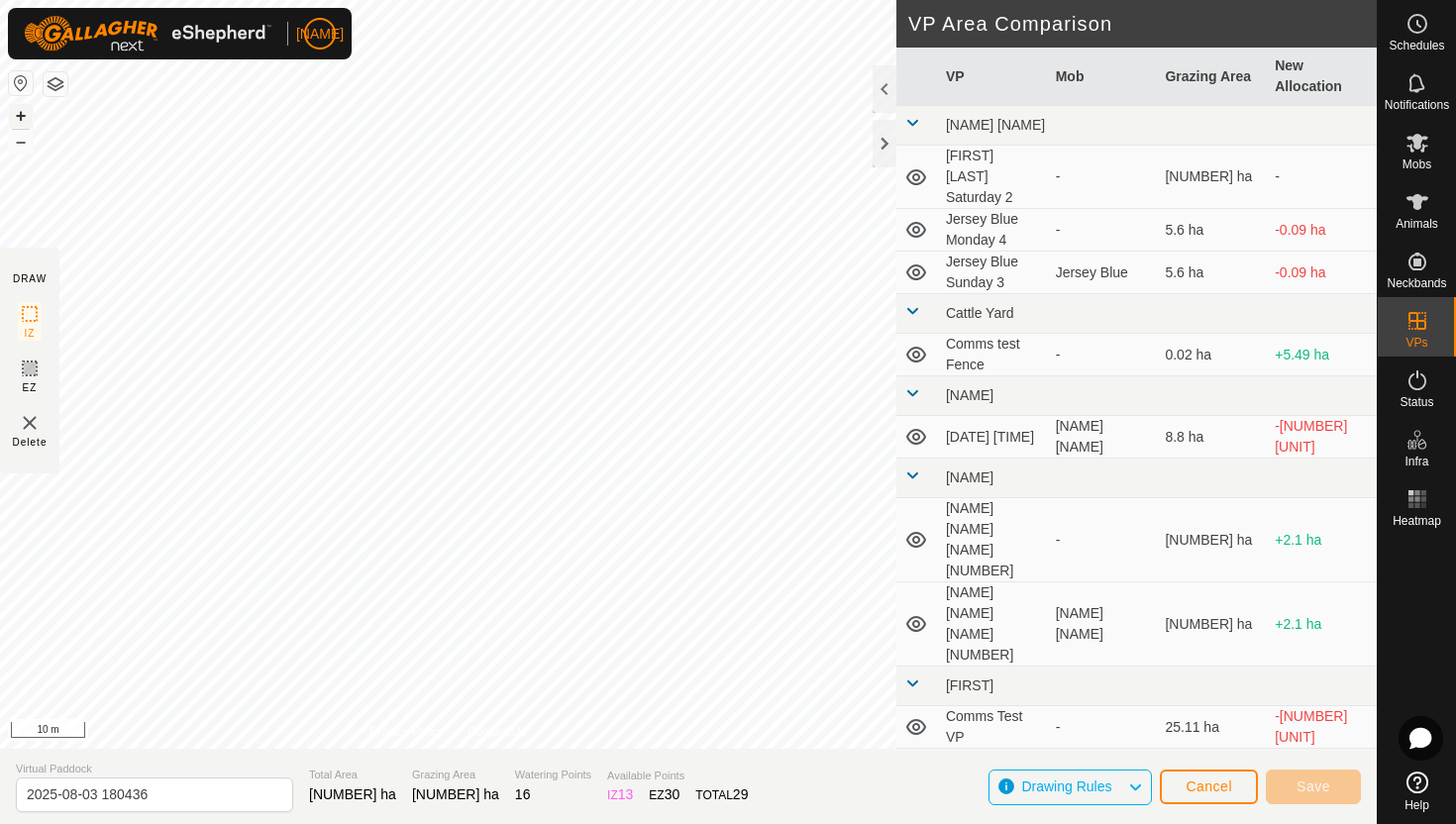 click on "+" at bounding box center [21, 116] 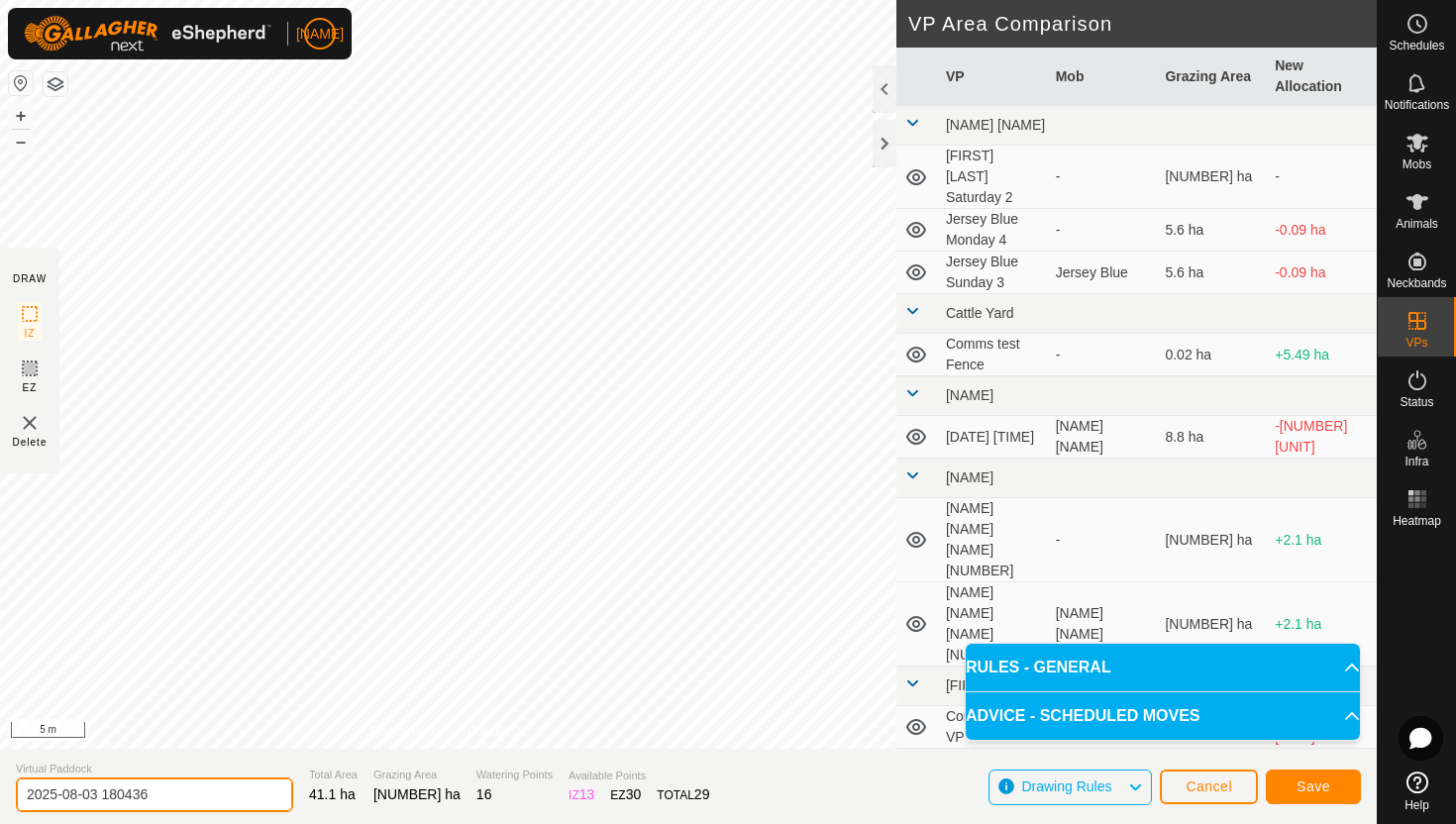 click on "2025-08-03 180436" 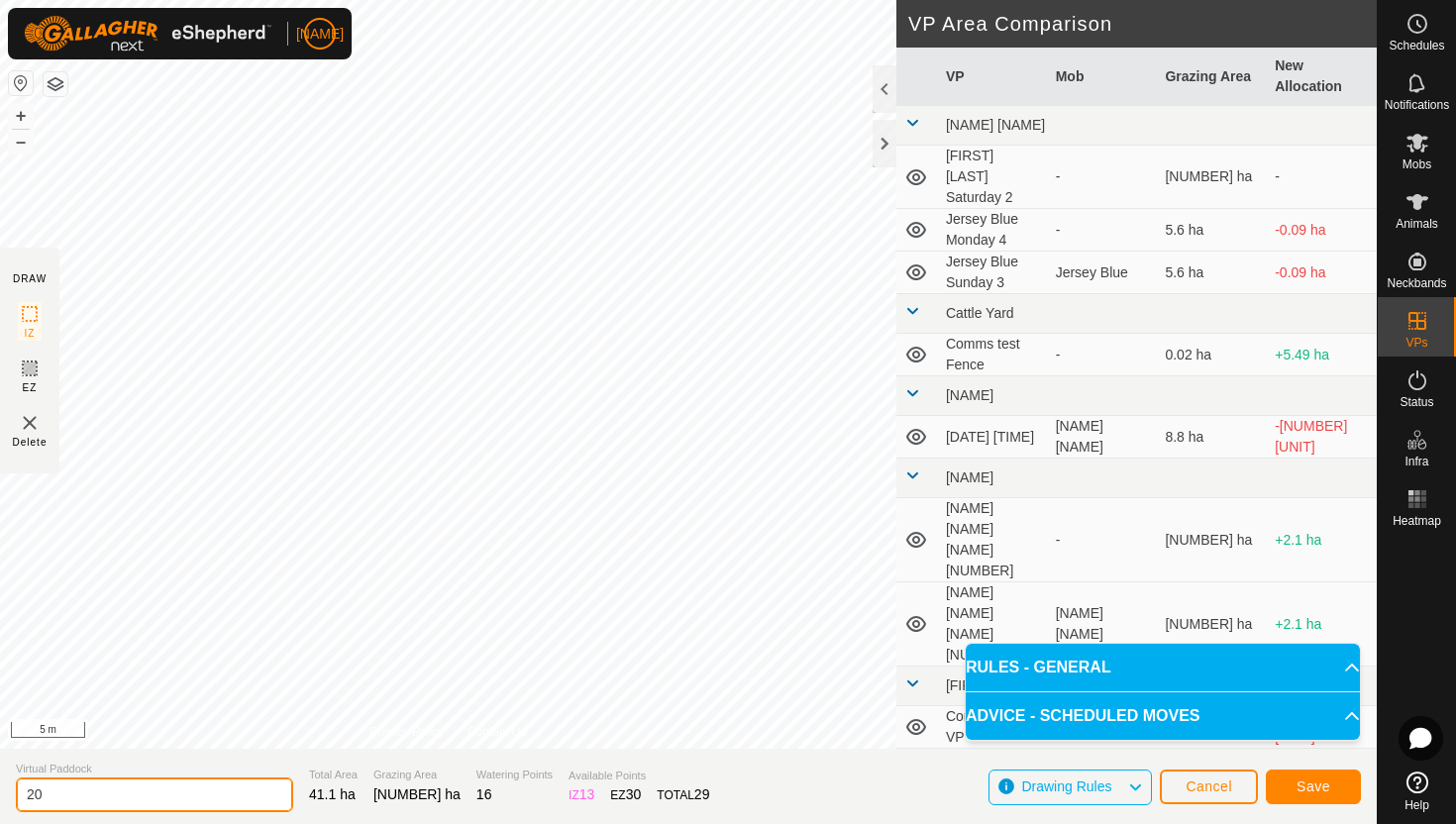 type on "2" 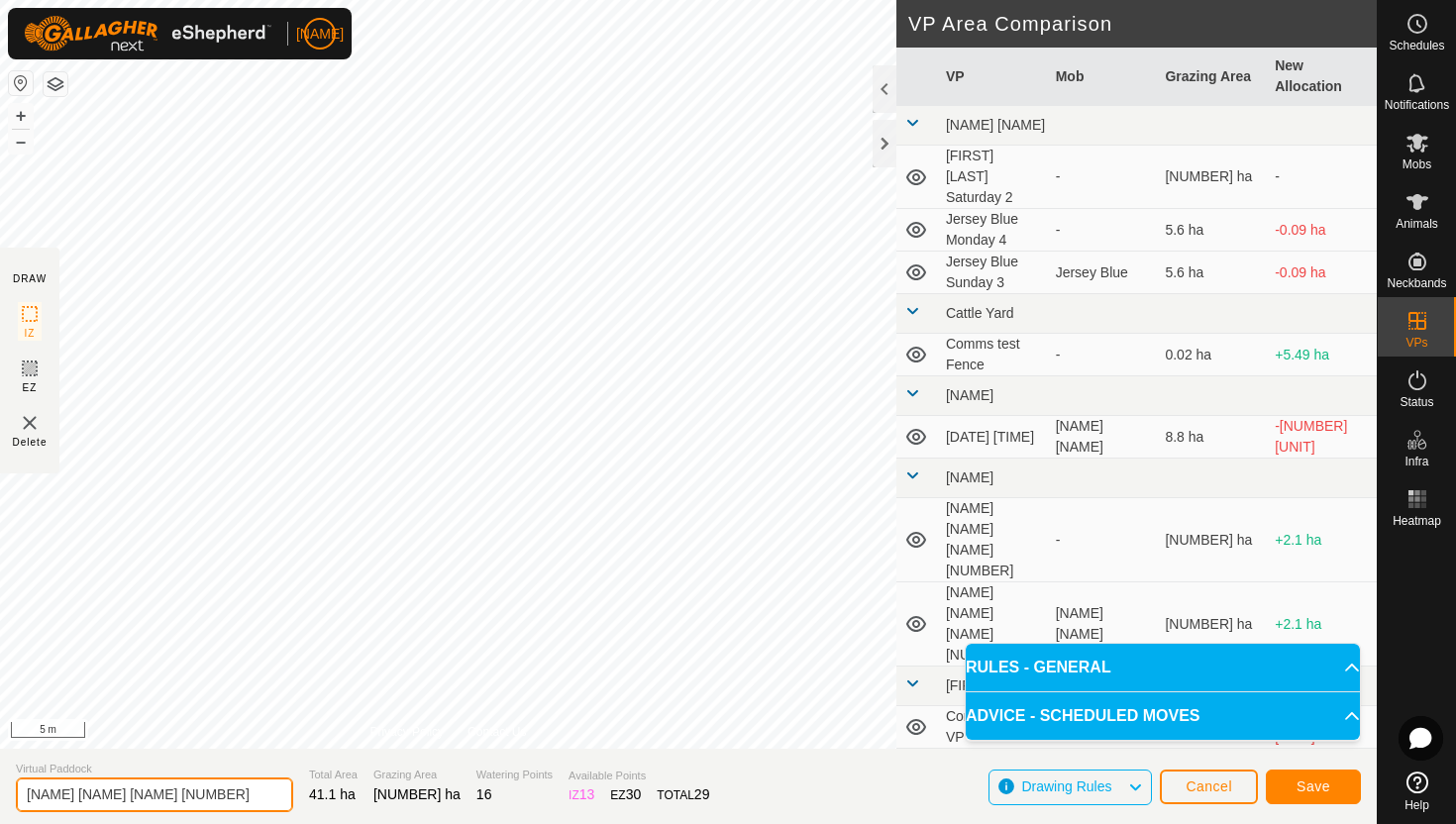 type on "[NAME] [NAME] [NAME] [NUMBER]" 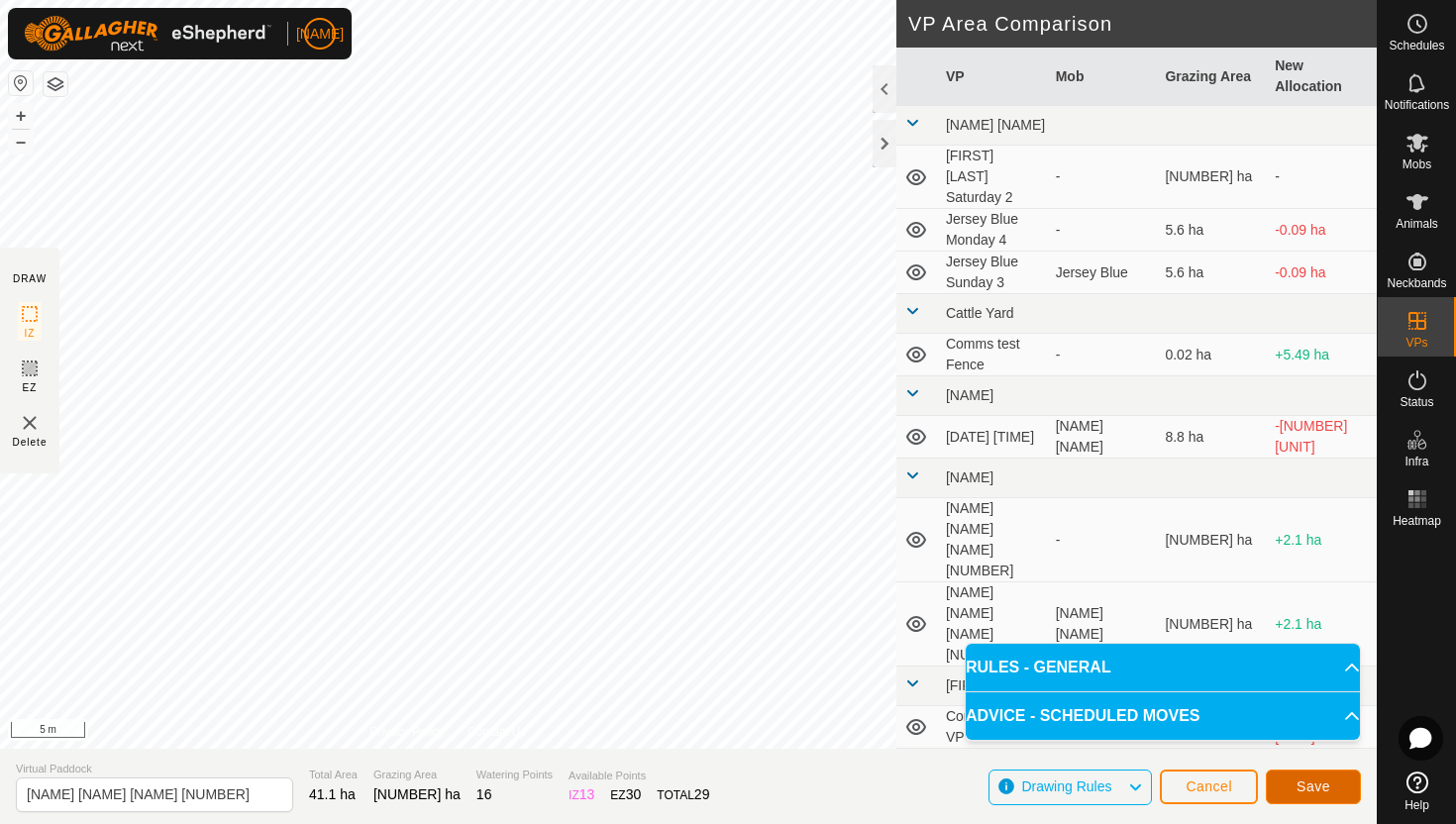 click on "Save" 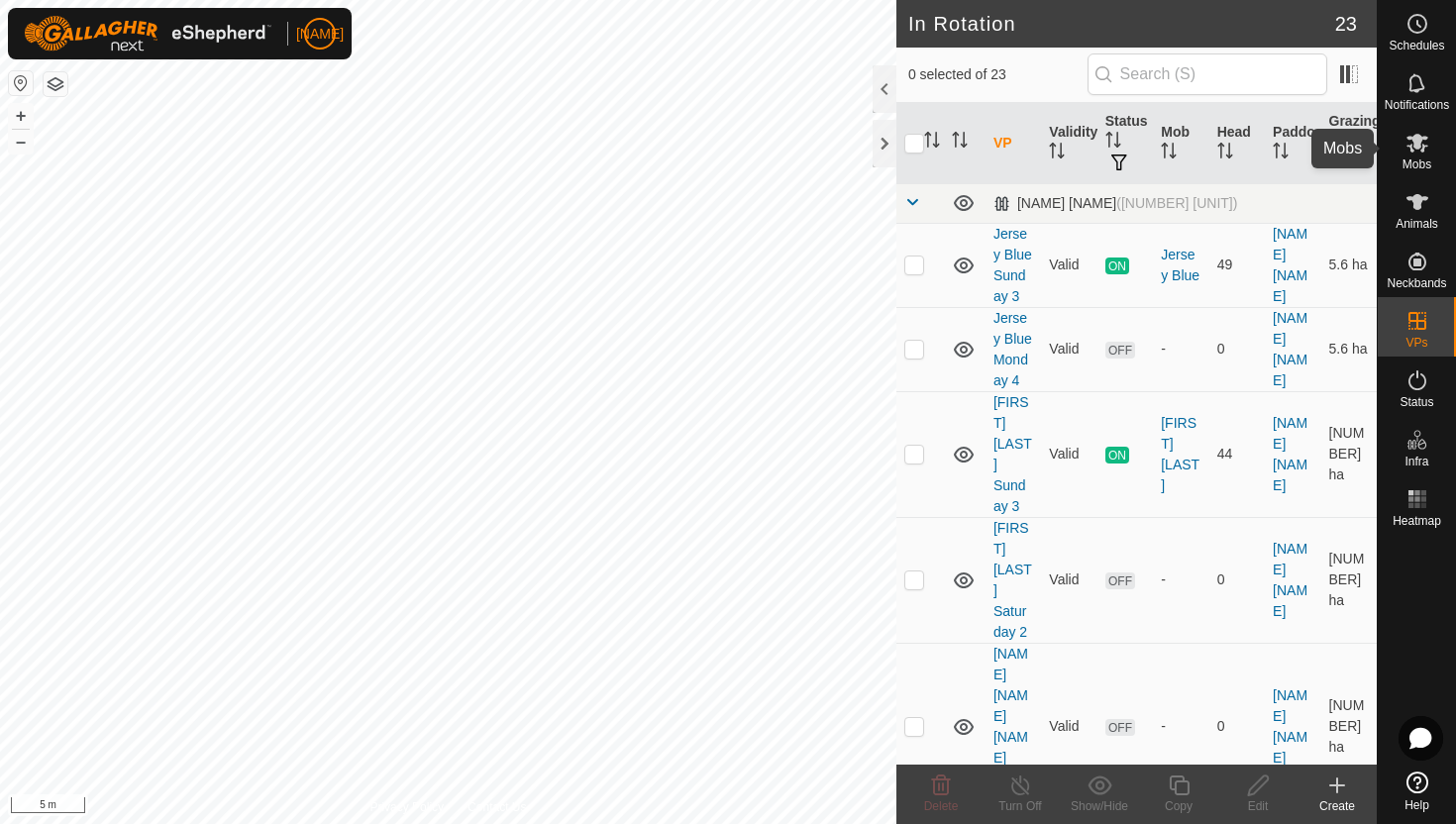 click 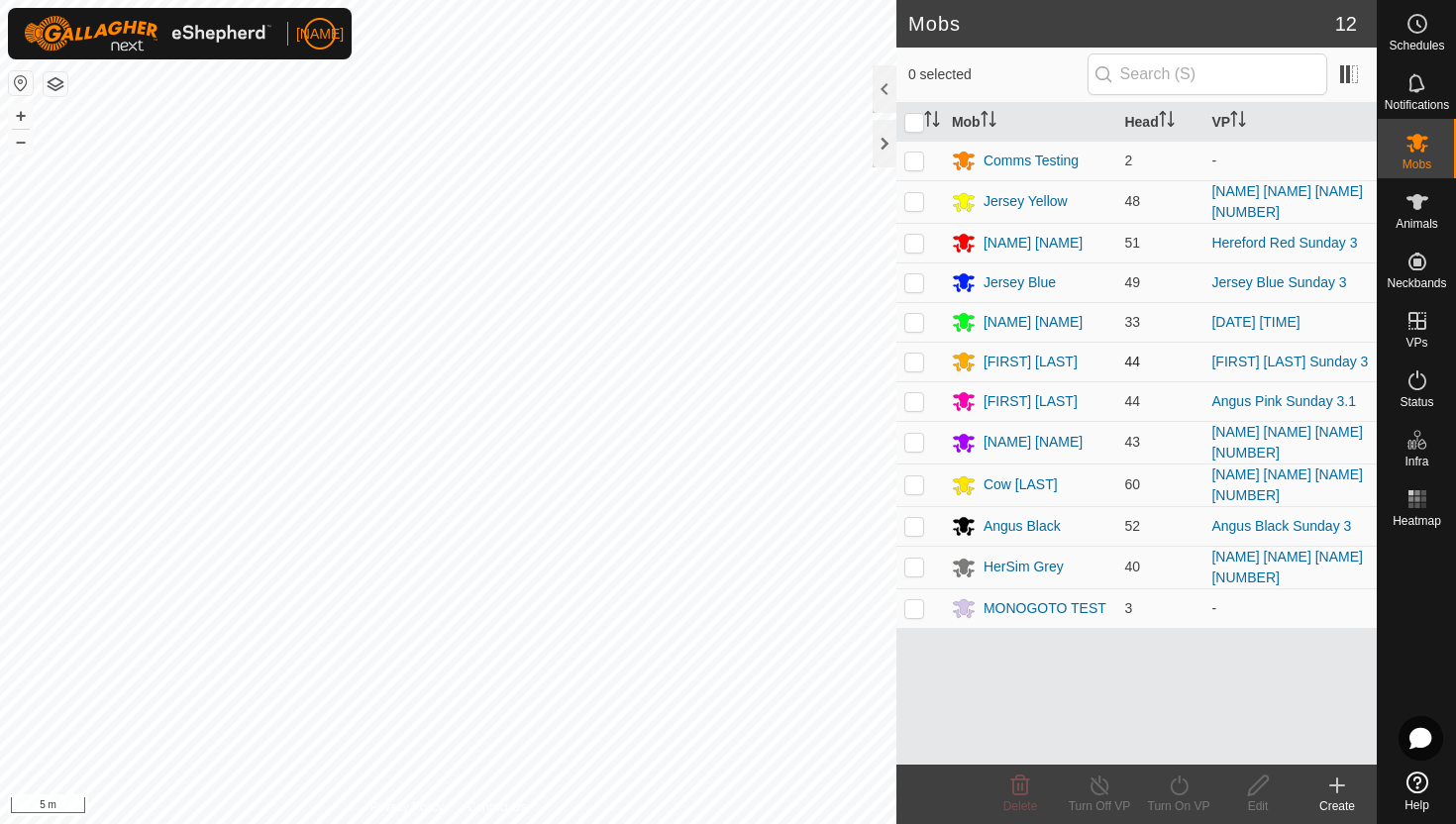 click at bounding box center [914, 361] 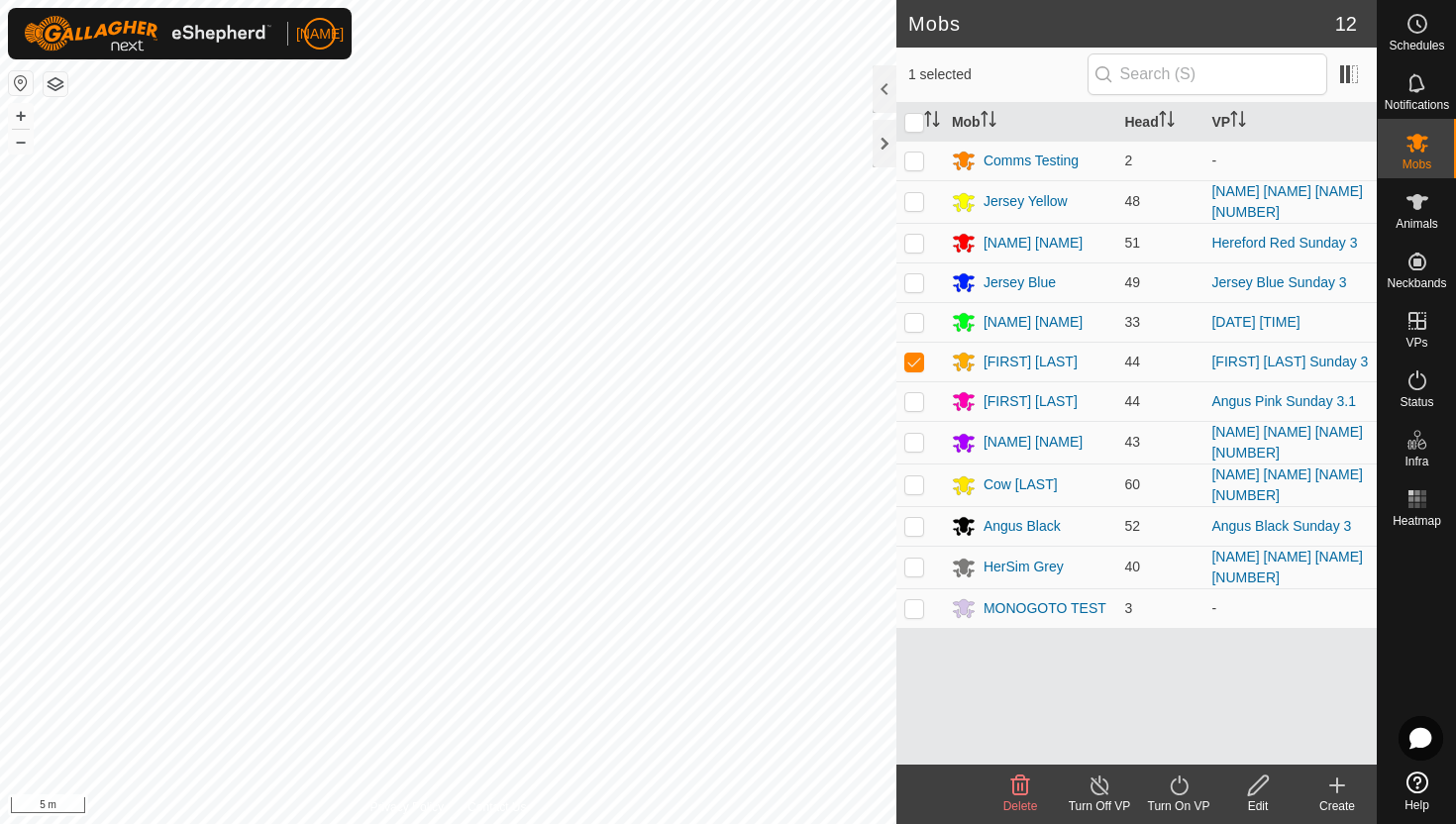 click 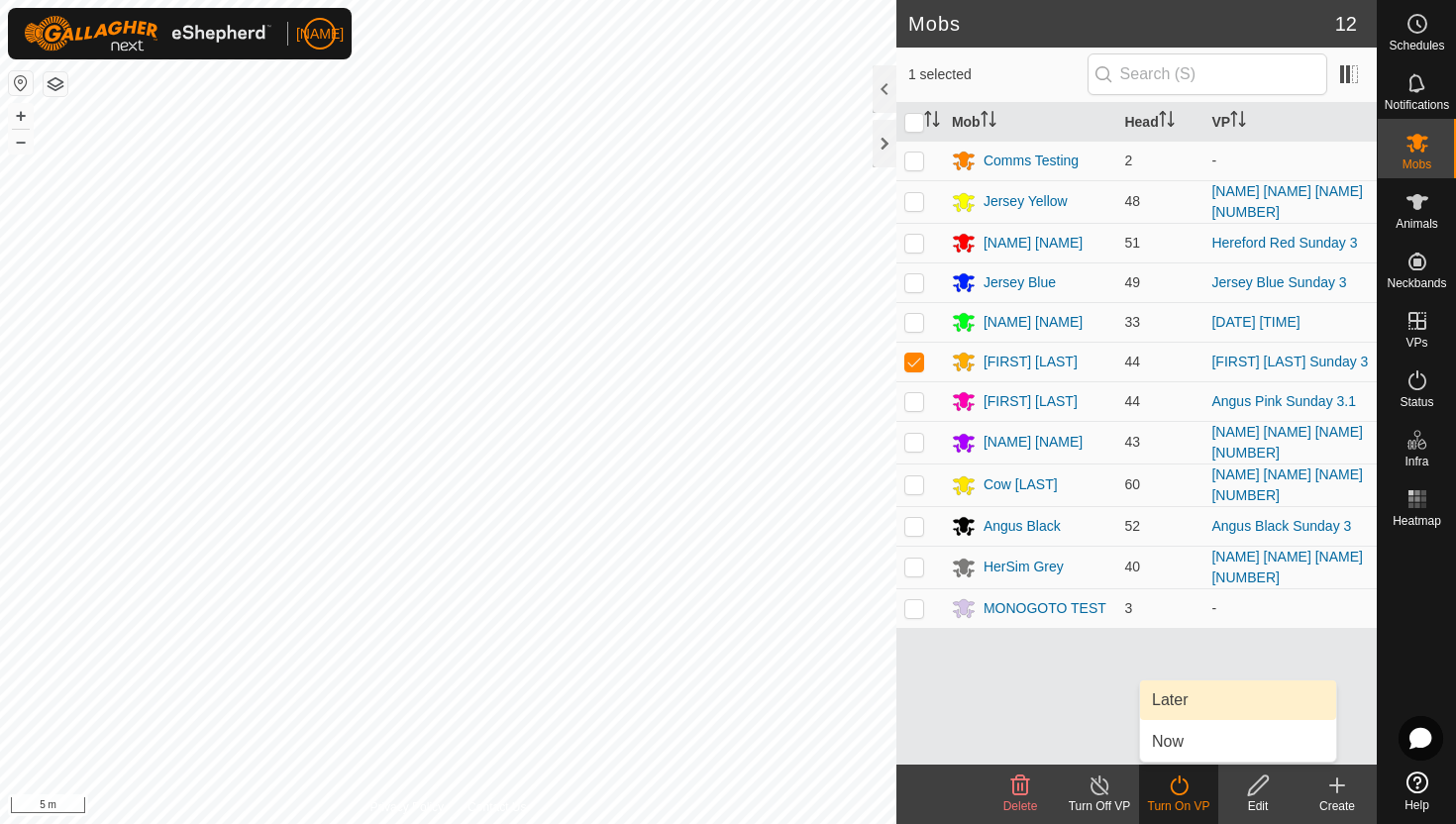 click on "Later" at bounding box center [1238, 700] 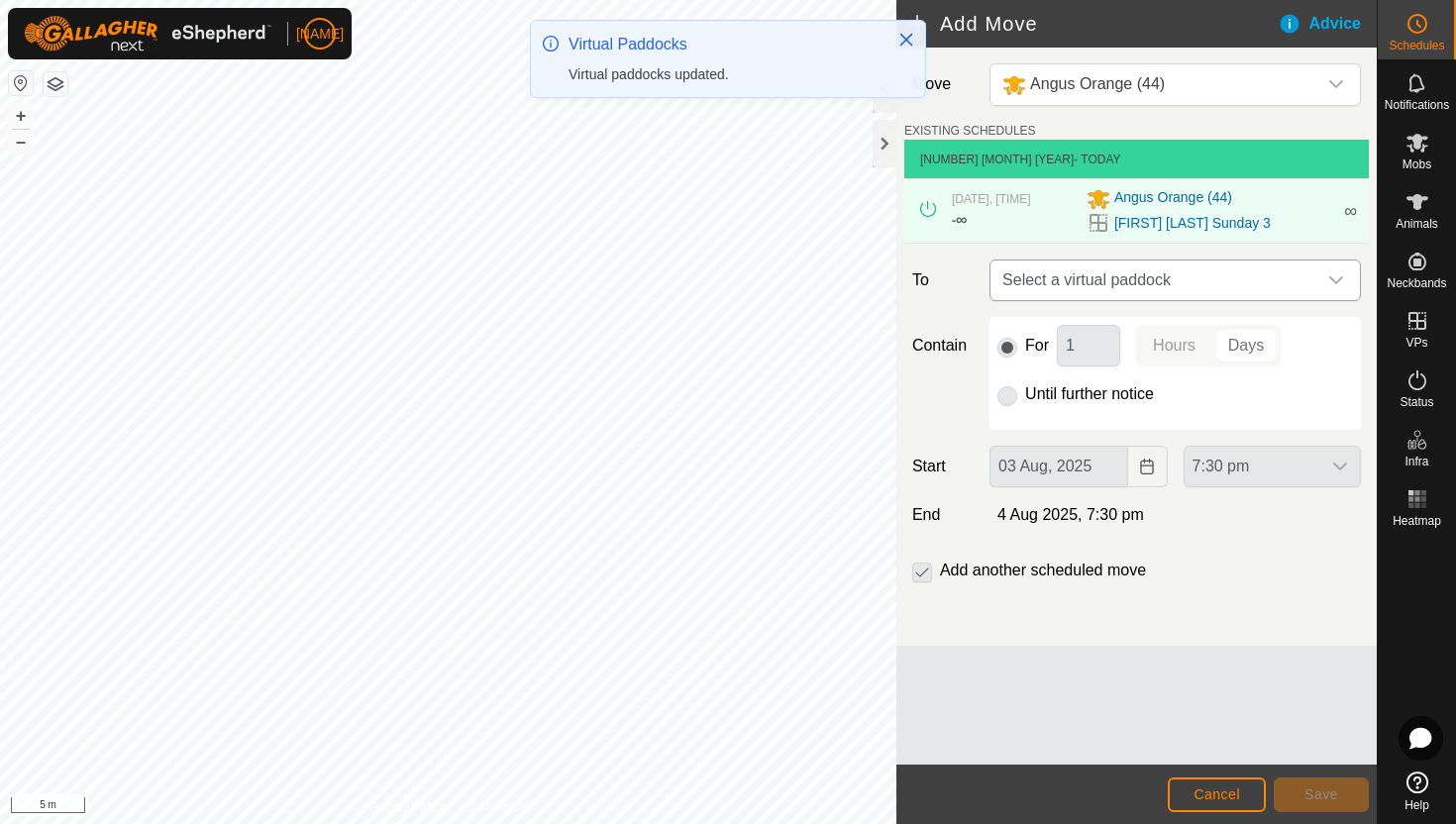 click 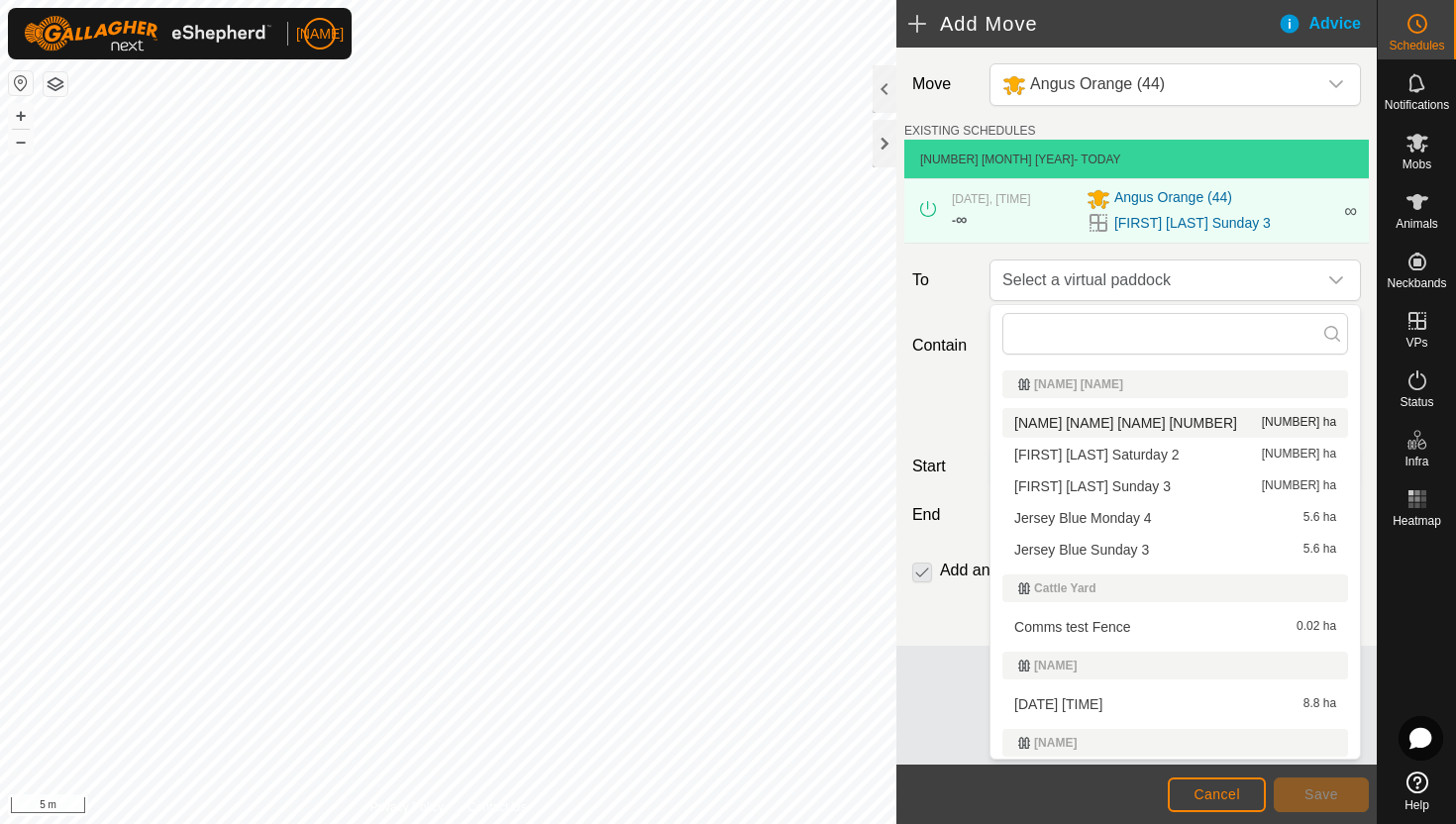 click on "[NAME] [NAME] [NAME] [NUMBER] [NUMBER] ha" at bounding box center (1175, 423) 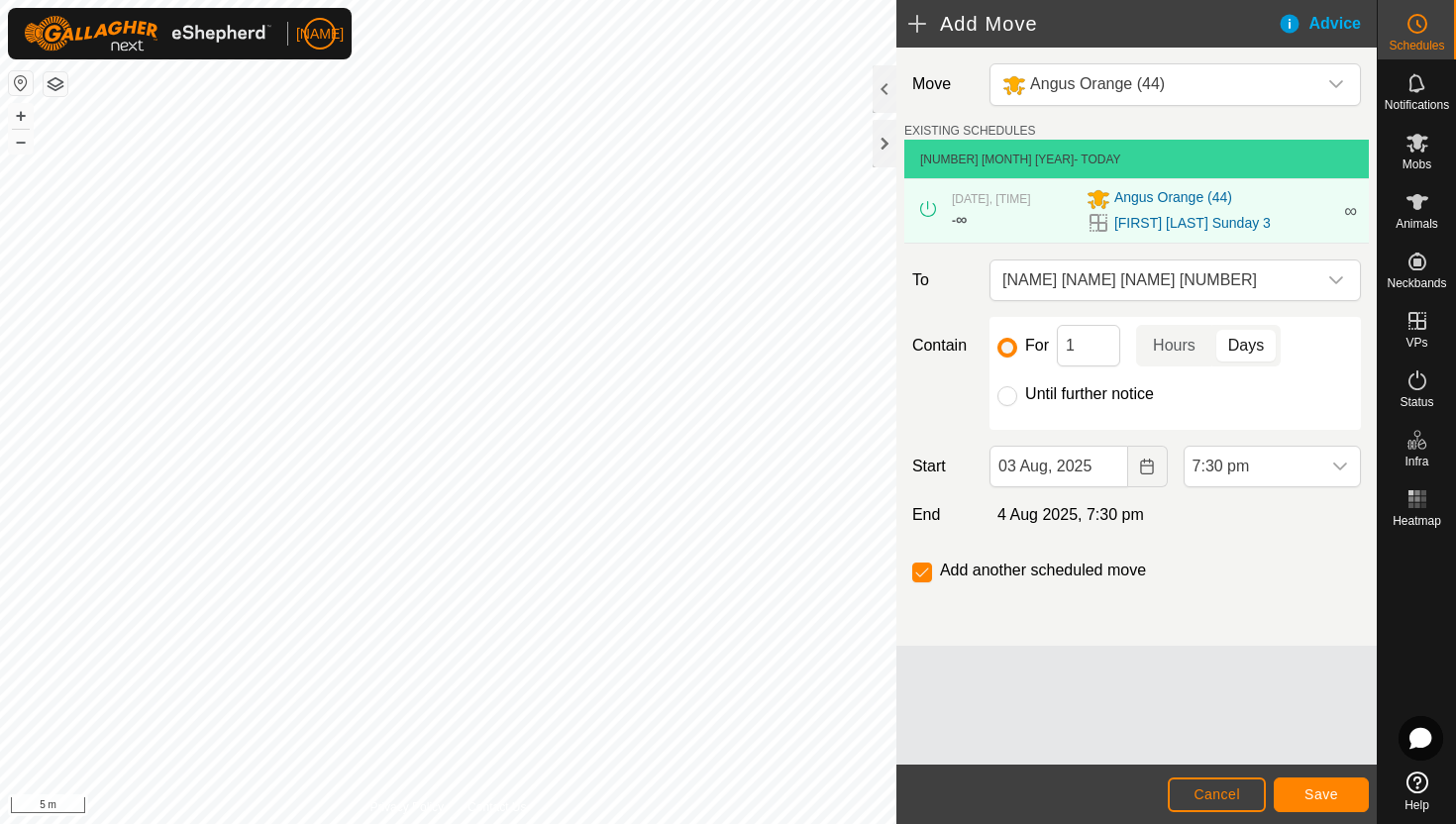 click on "Until further notice" 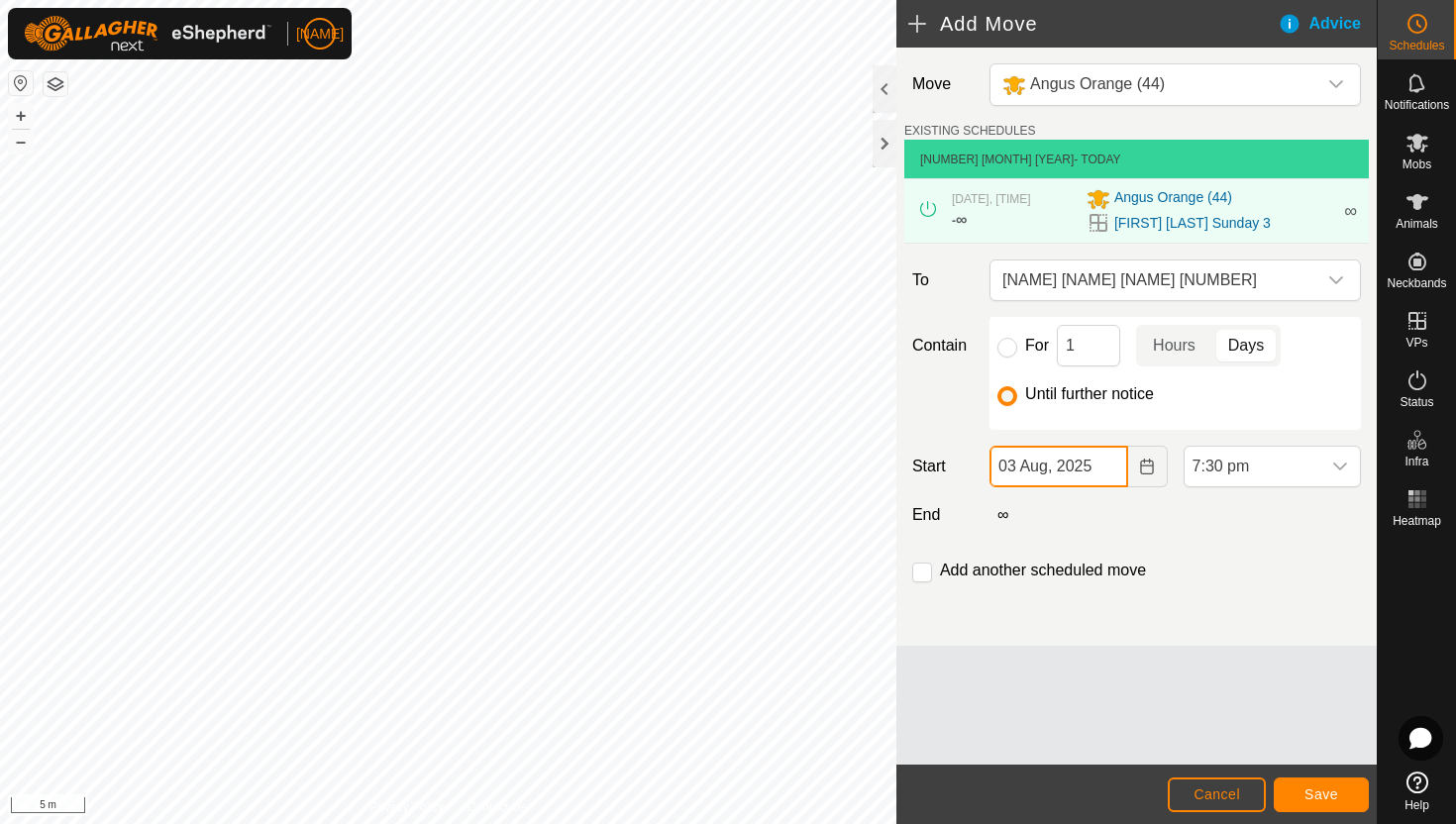 click on "03 Aug, 2025" 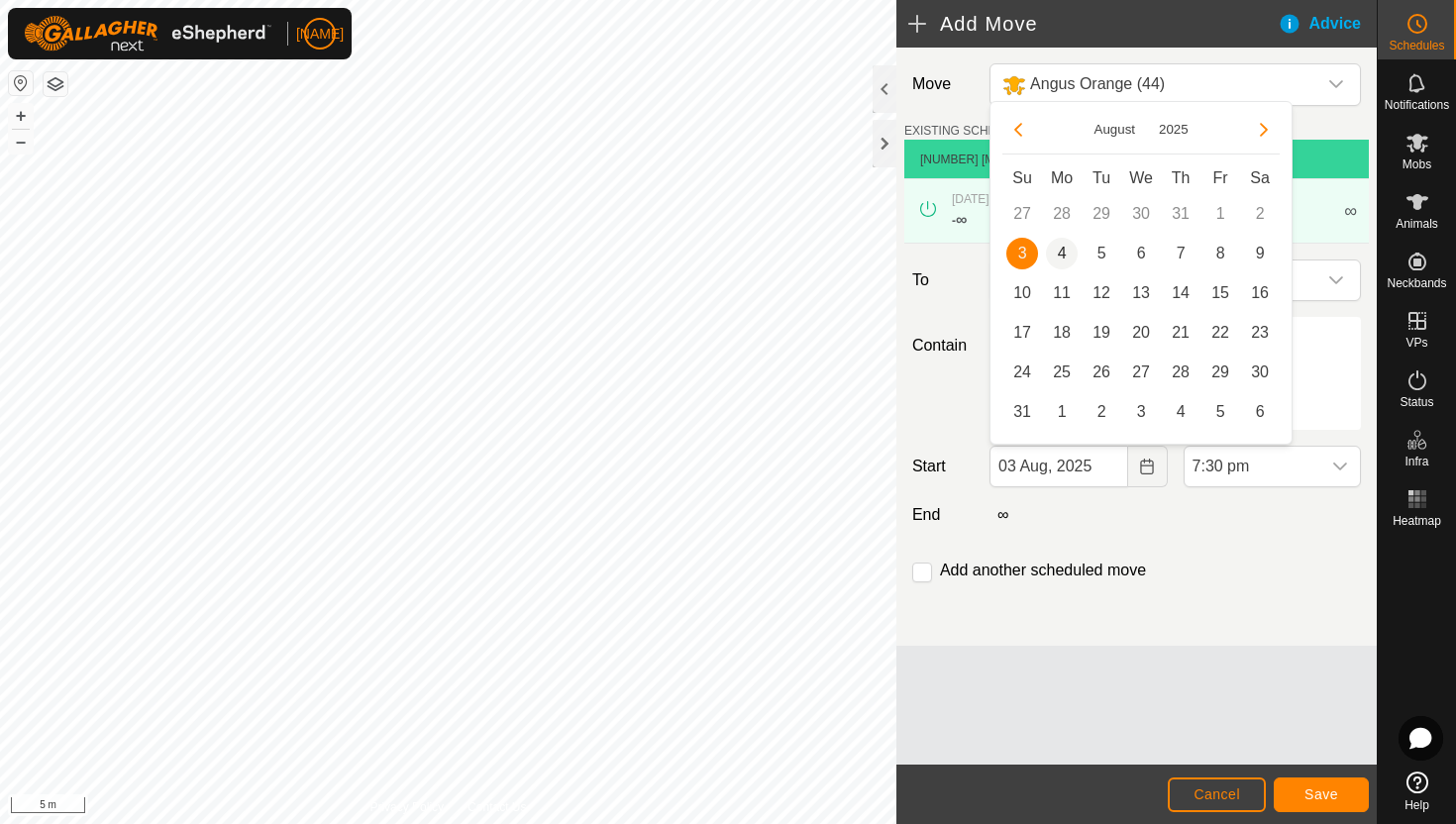 click on "4" at bounding box center [1062, 254] 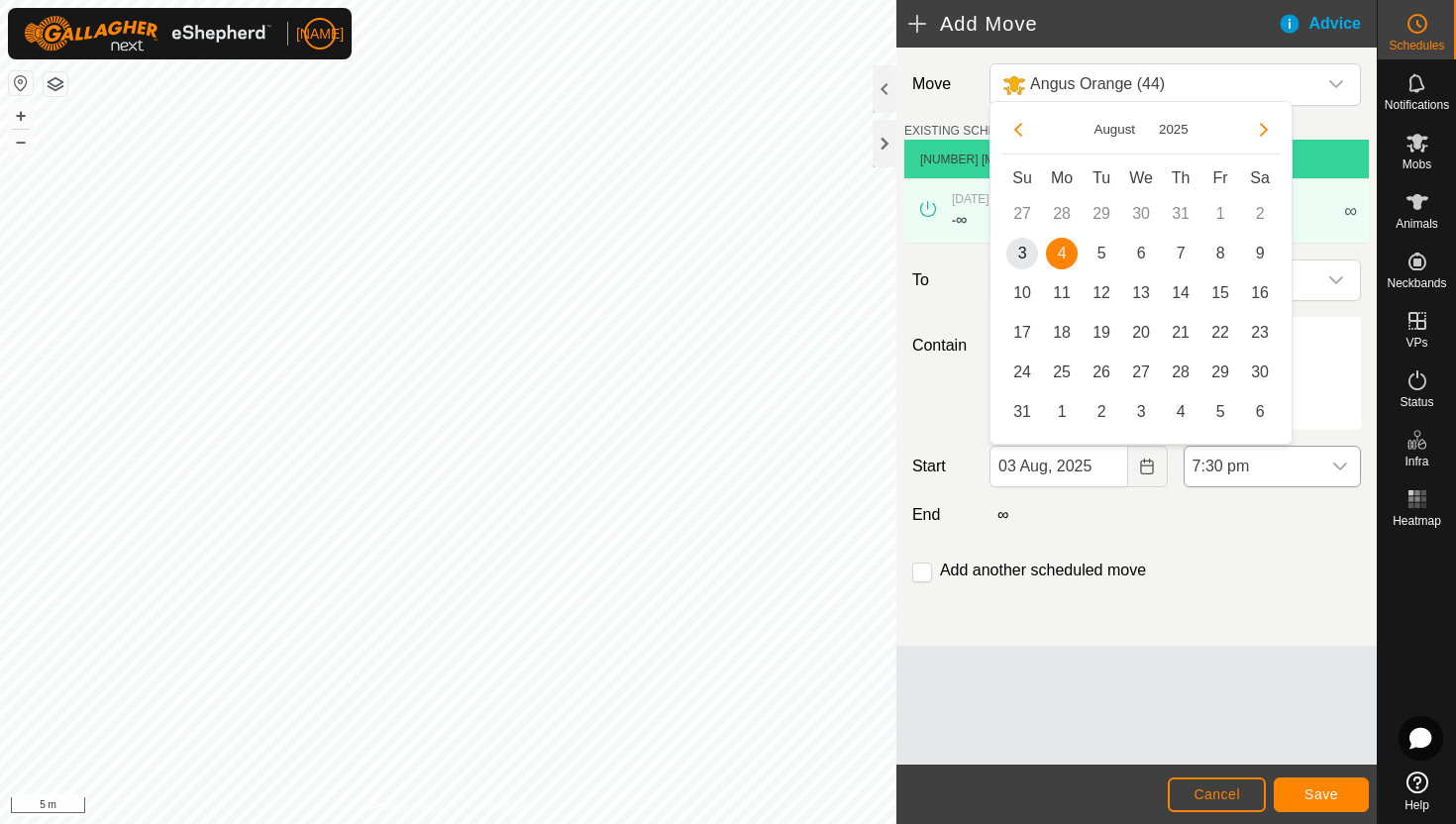 type on "[NUMBER] [MONTH], [YEAR]" 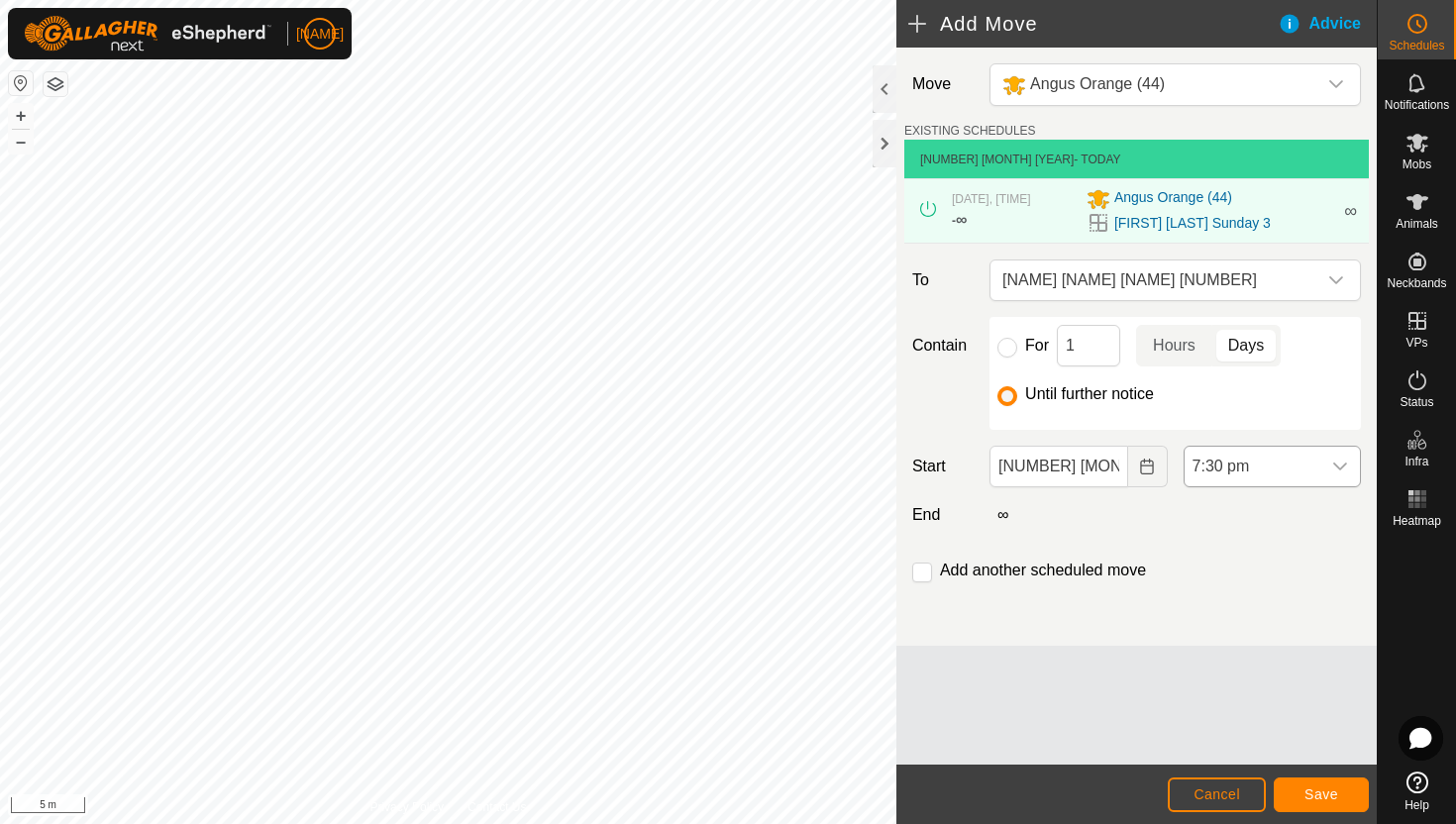 click on "7:30 pm" at bounding box center [1252, 466] 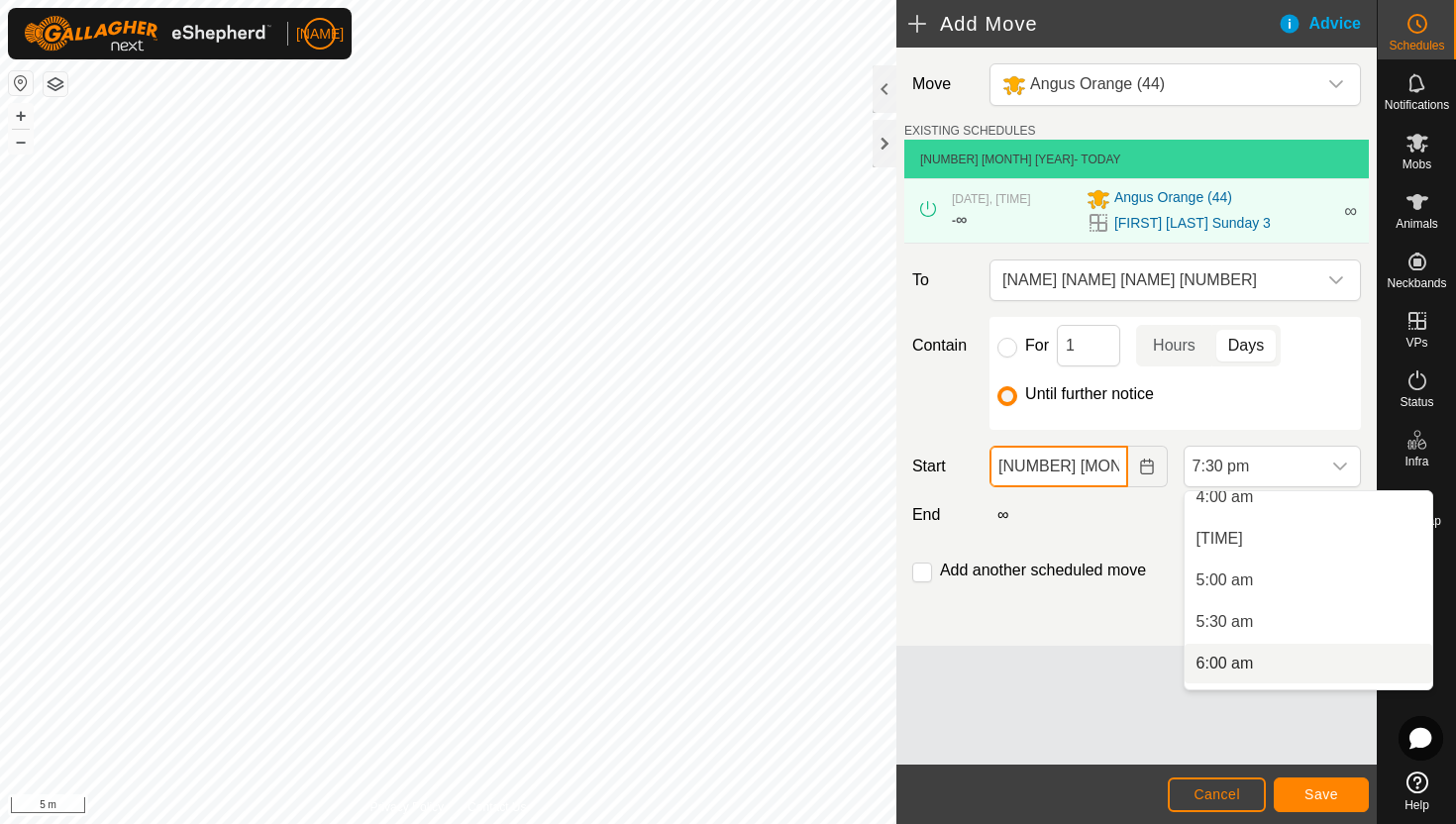 scroll, scrollTop: 331, scrollLeft: 0, axis: vertical 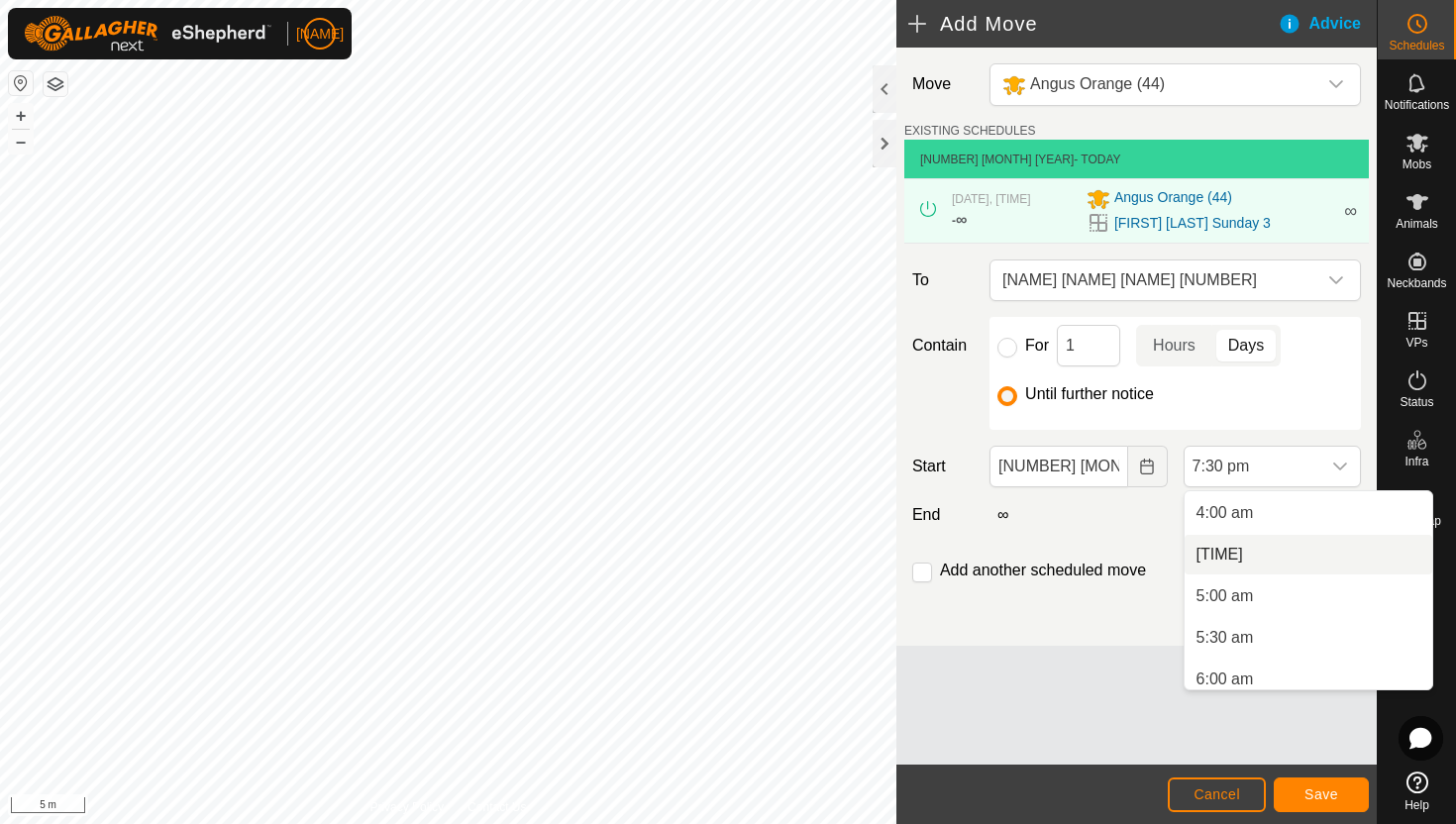 click on "[TIME]" at bounding box center (1308, 555) 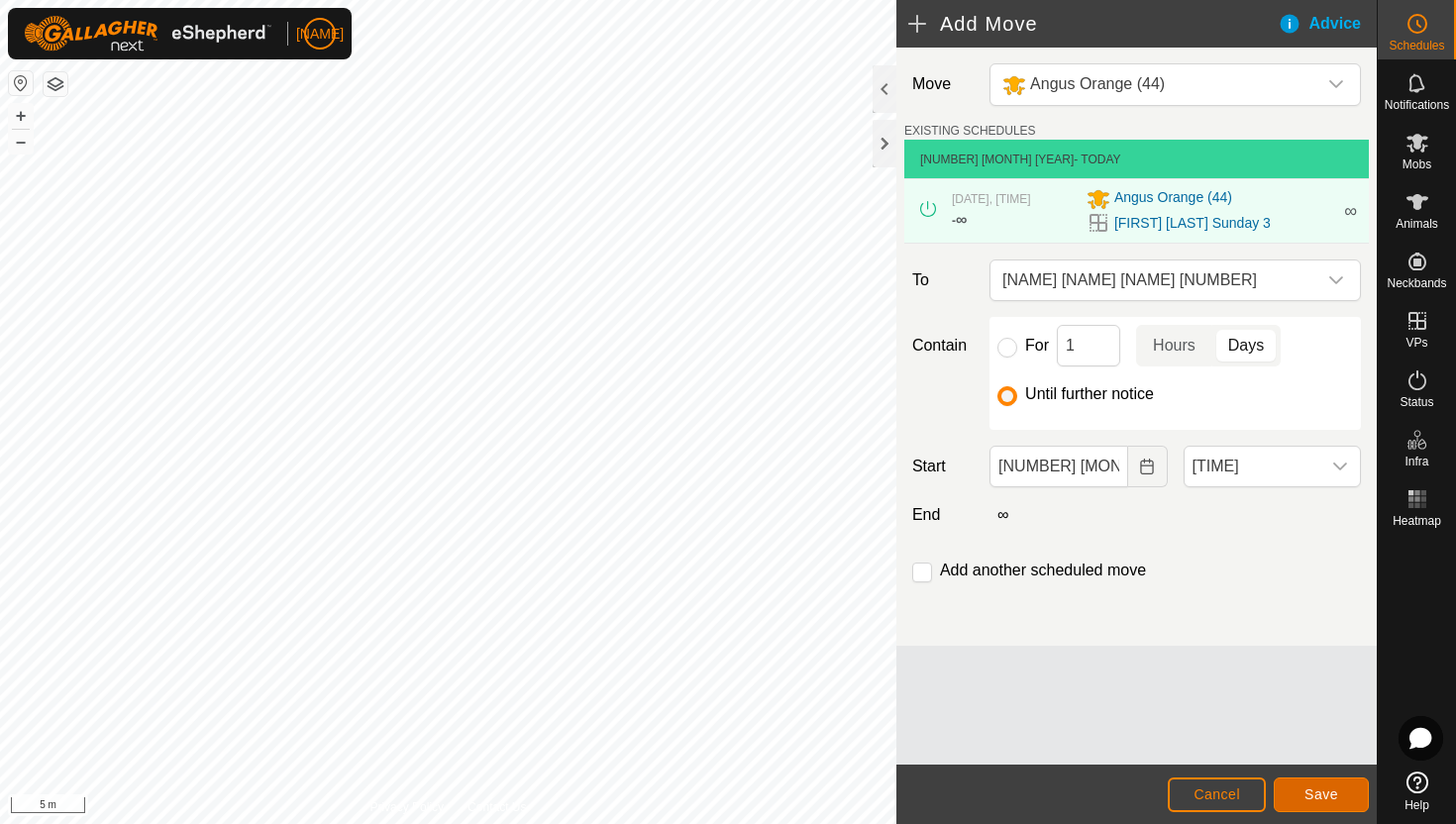 click on "Save" 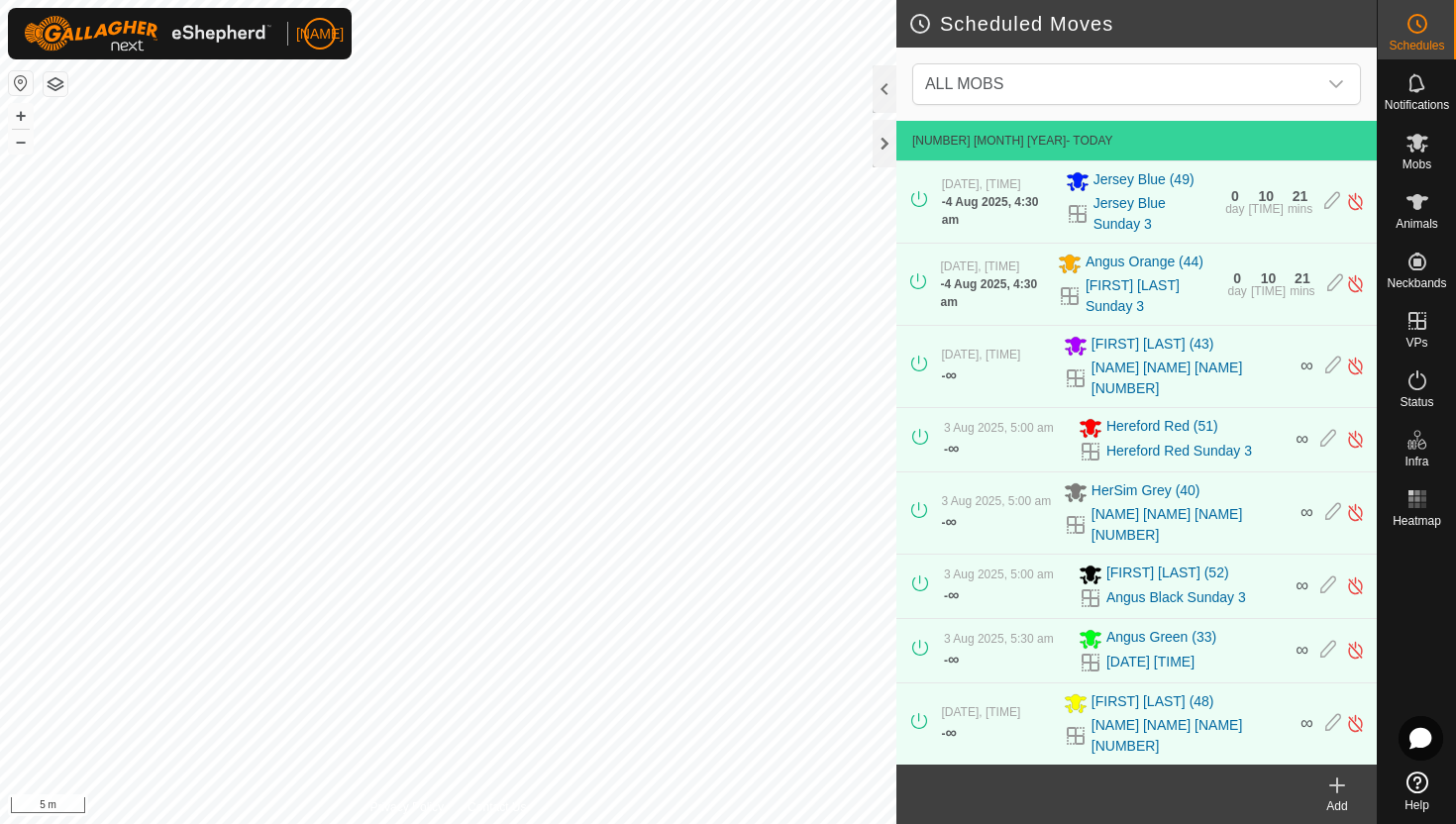 scroll, scrollTop: 250, scrollLeft: 0, axis: vertical 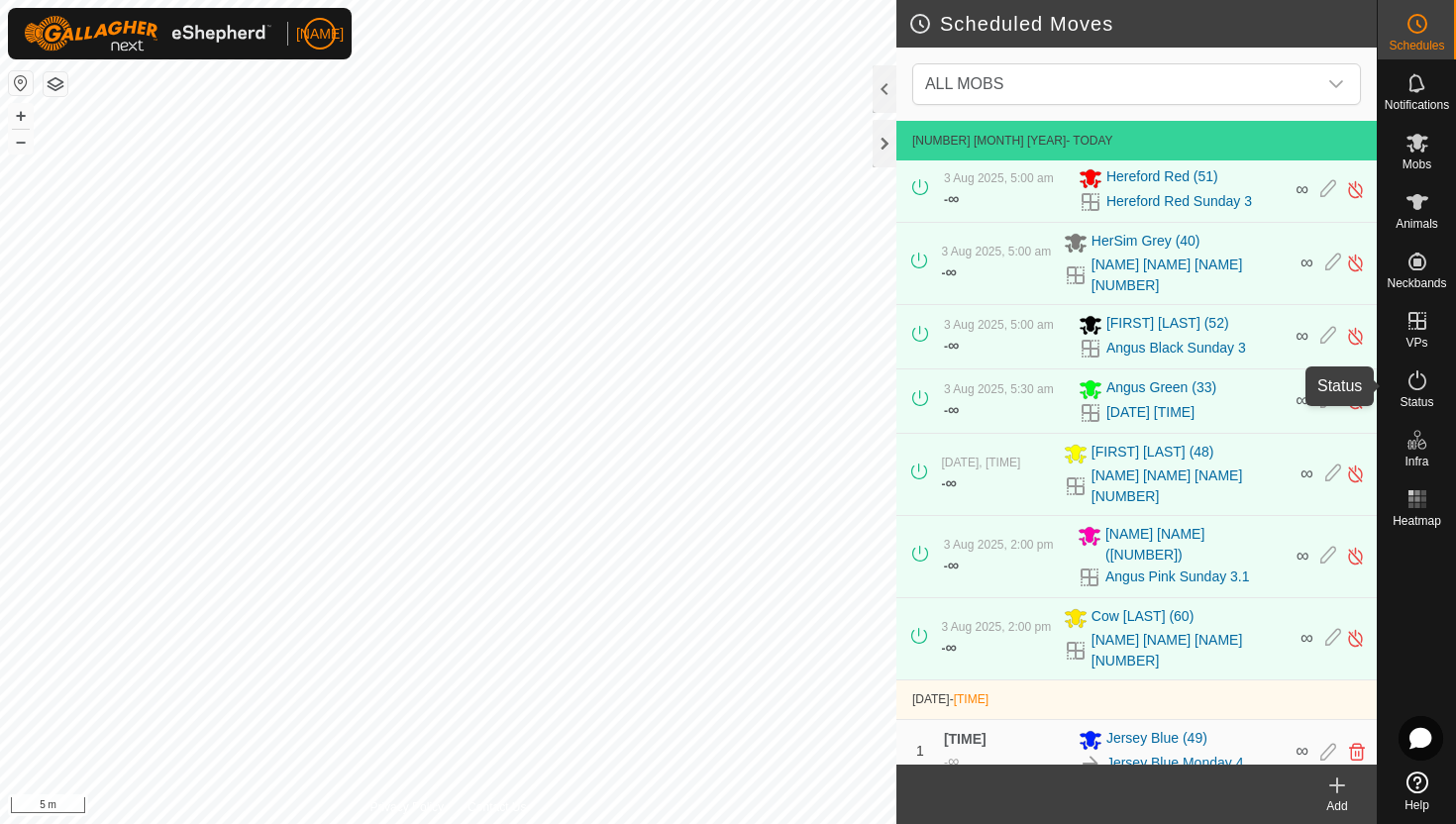 click 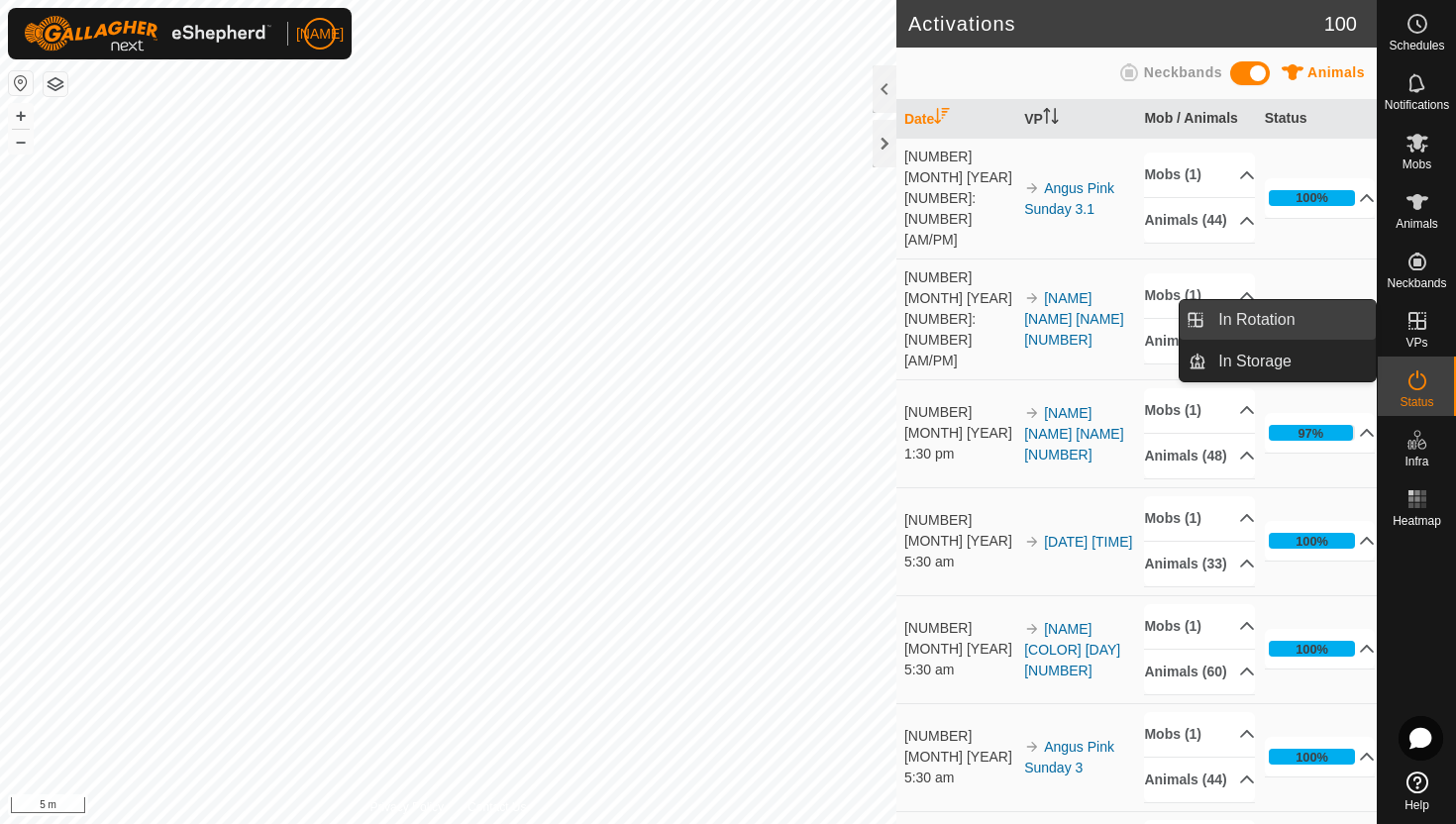 click on "In Rotation" at bounding box center (1291, 320) 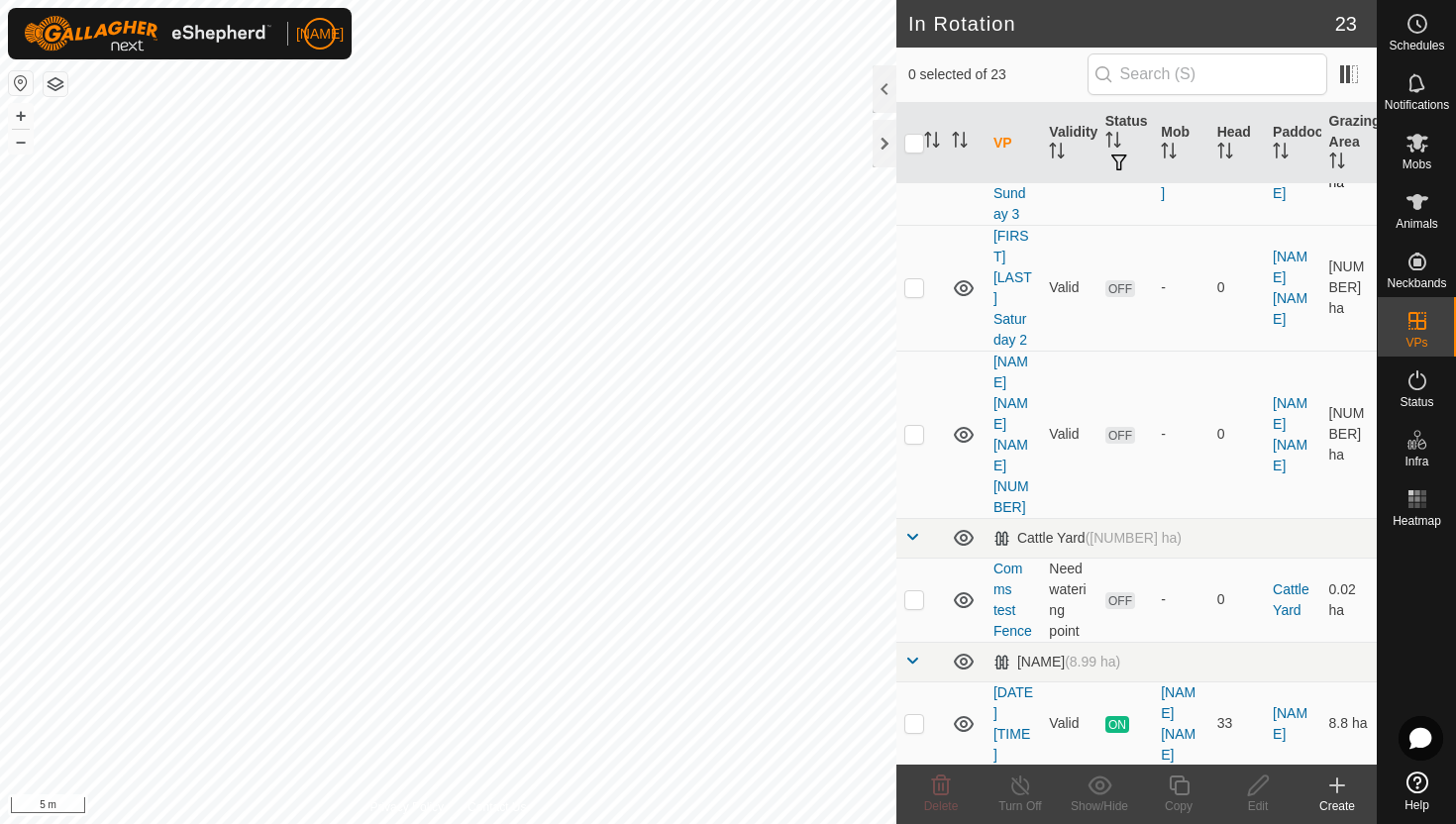 scroll, scrollTop: 303, scrollLeft: 0, axis: vertical 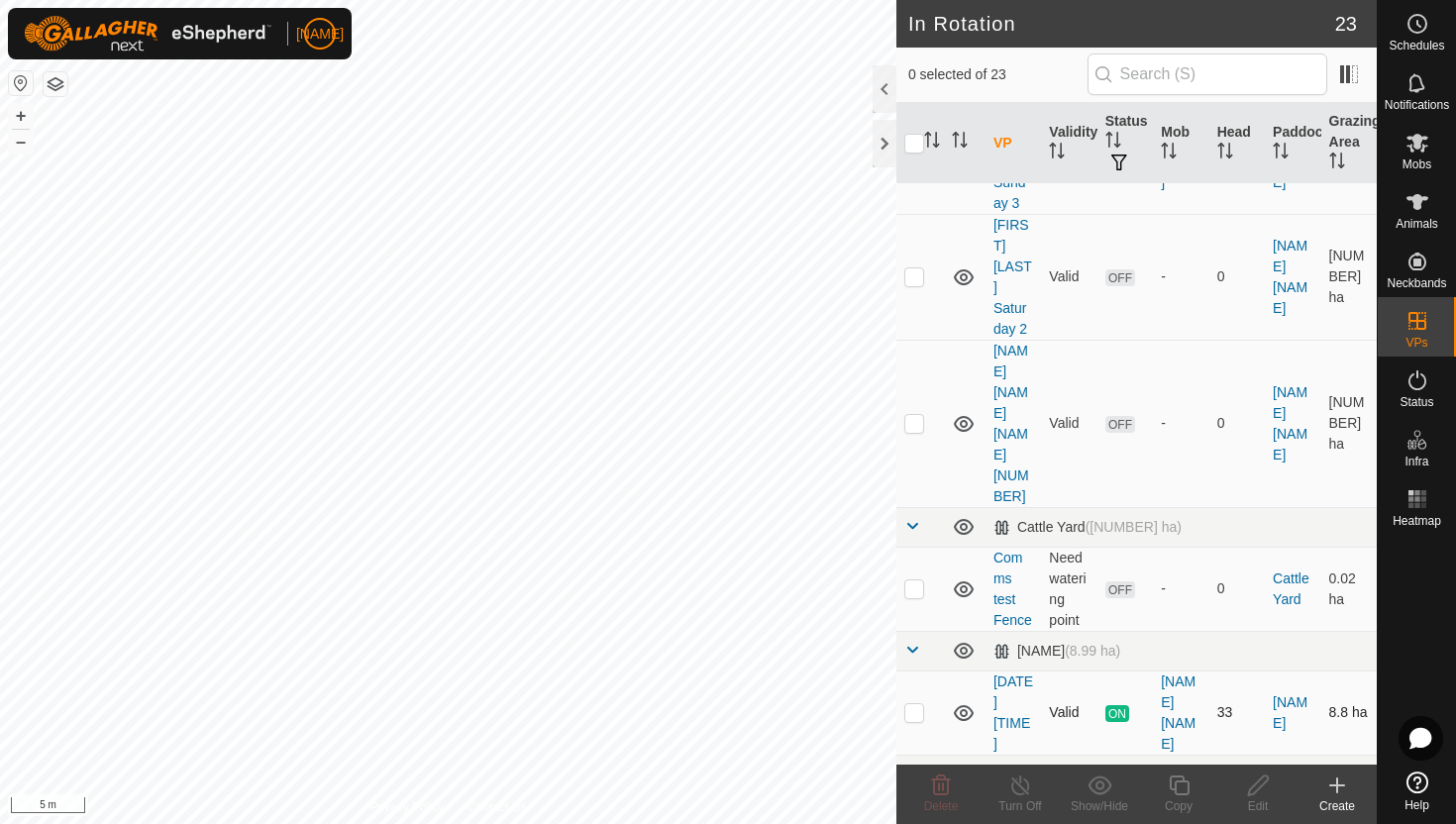 click at bounding box center (914, 712) 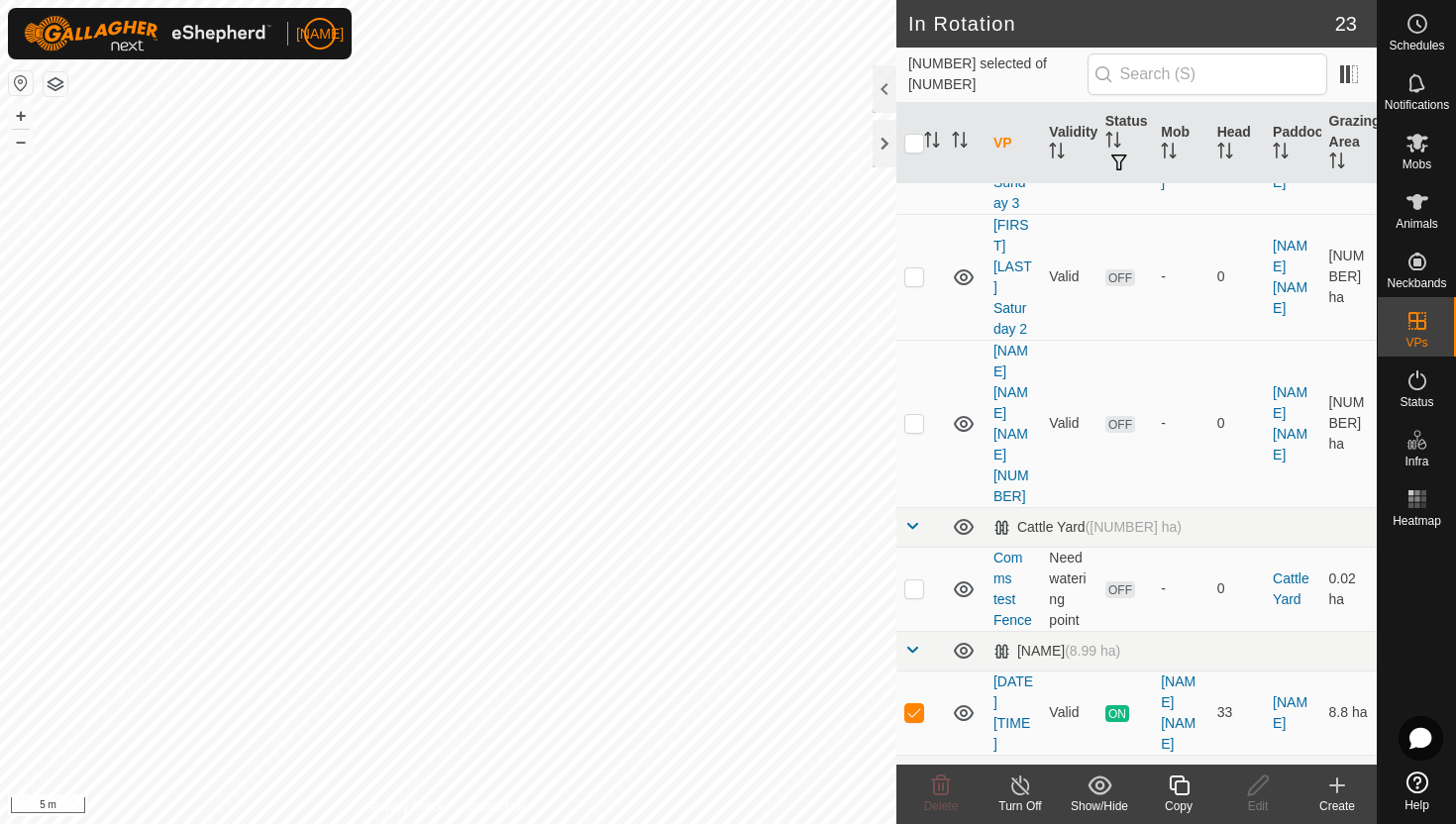 click 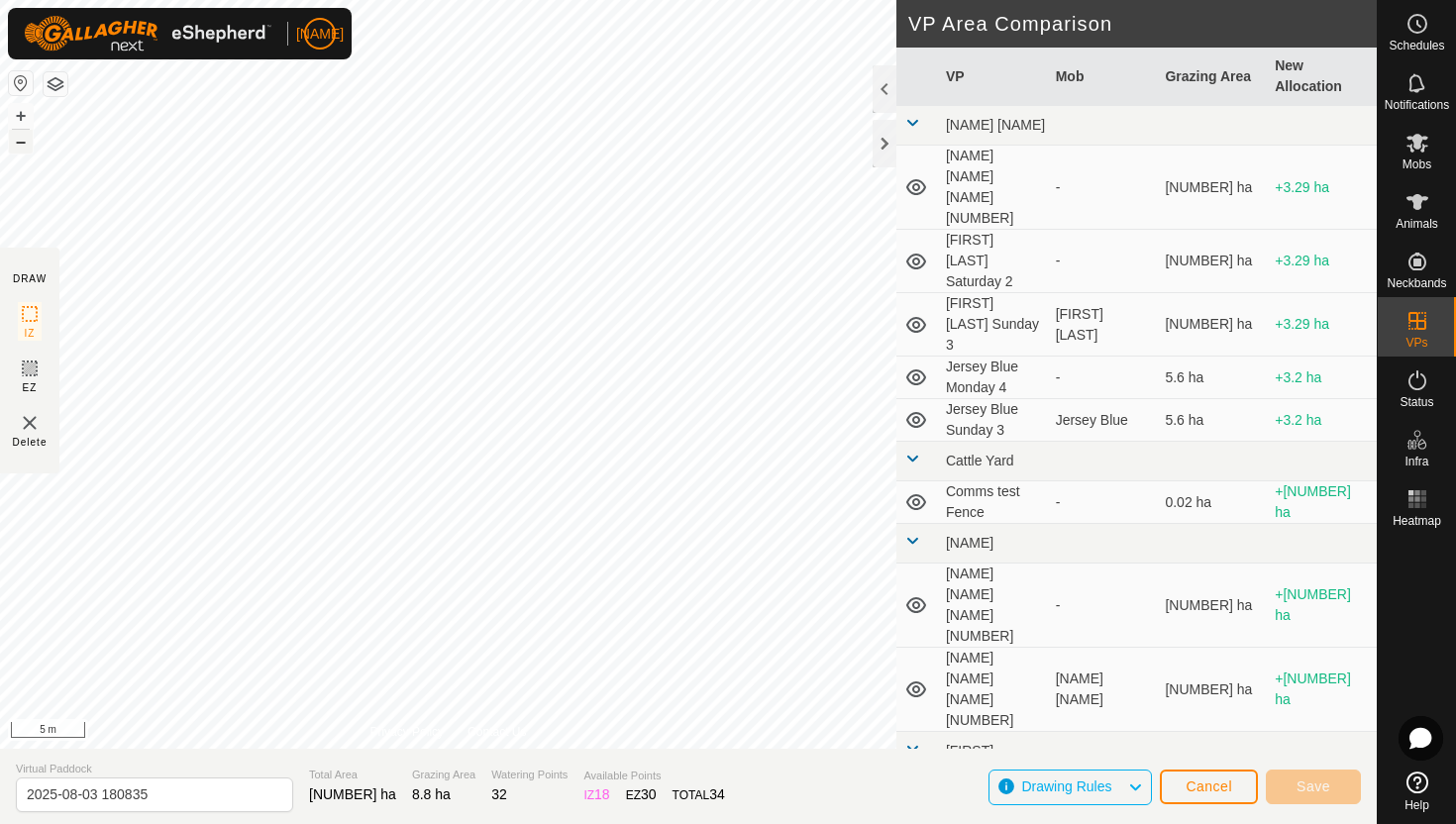 click on "–" at bounding box center (21, 142) 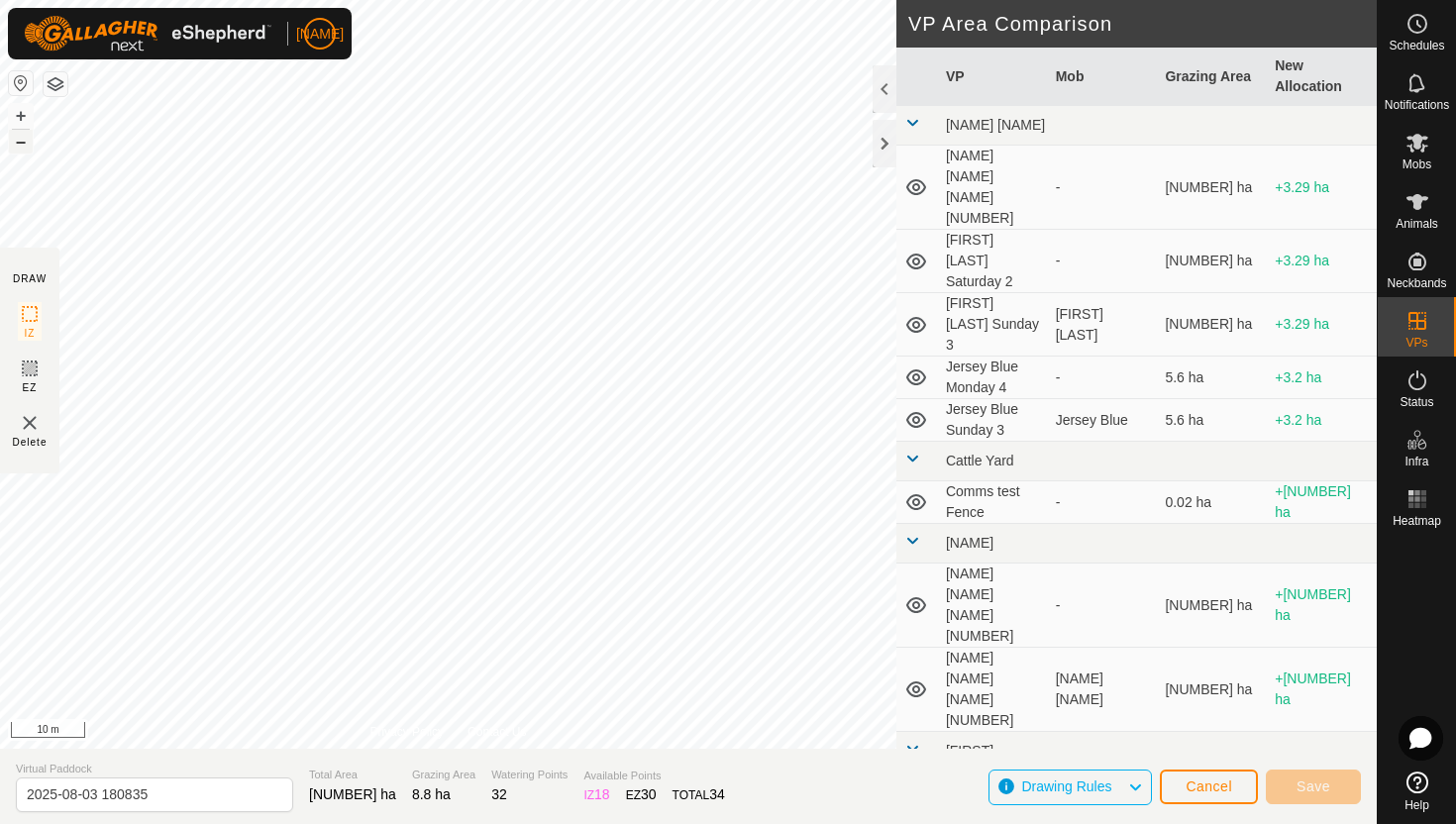 click on "–" at bounding box center [21, 142] 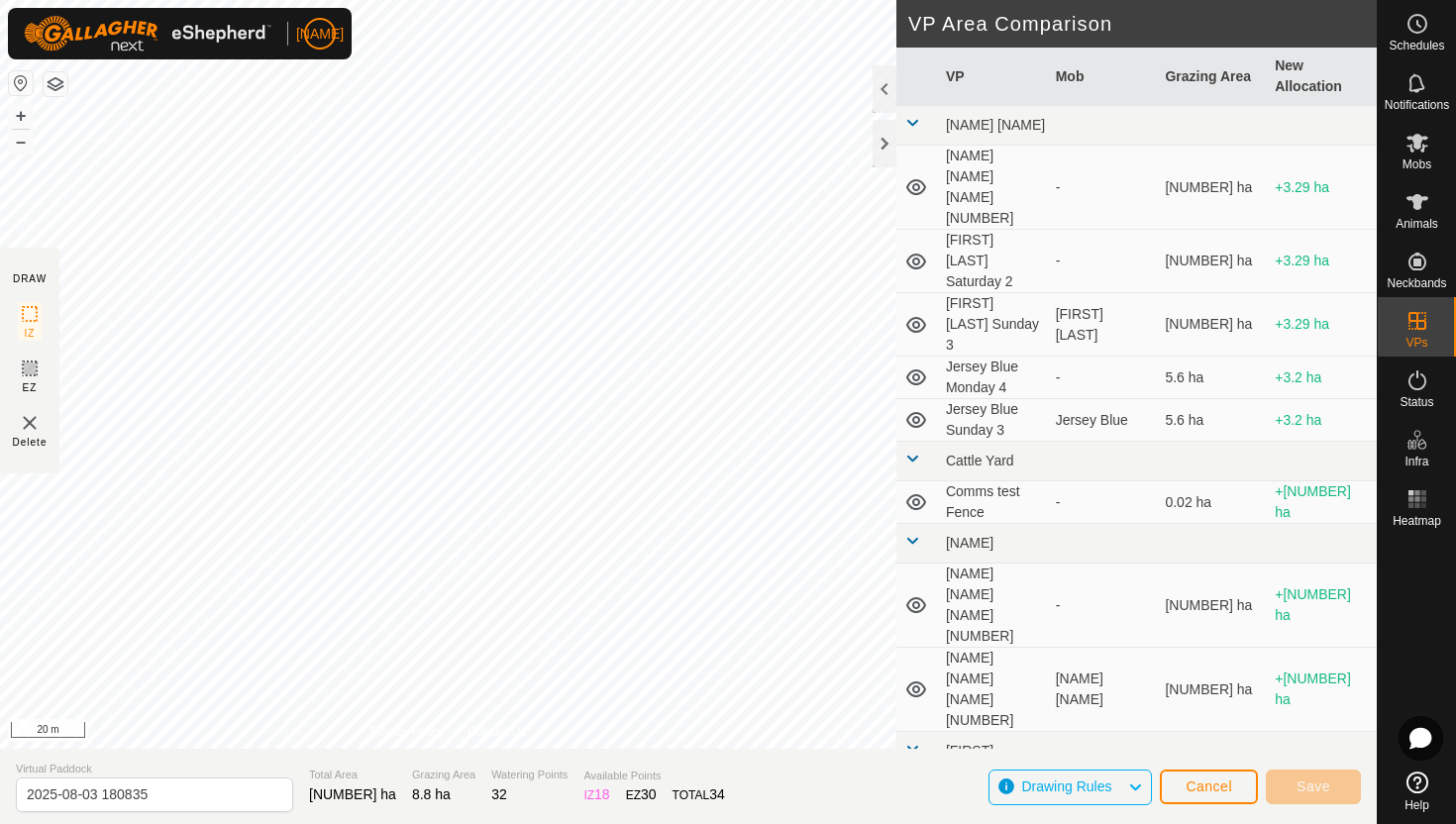 click on "Woolshed
[FIRST] [LAST] Saturday 2  -  3.28 ha  +5.52 ha" at bounding box center [728, 412] 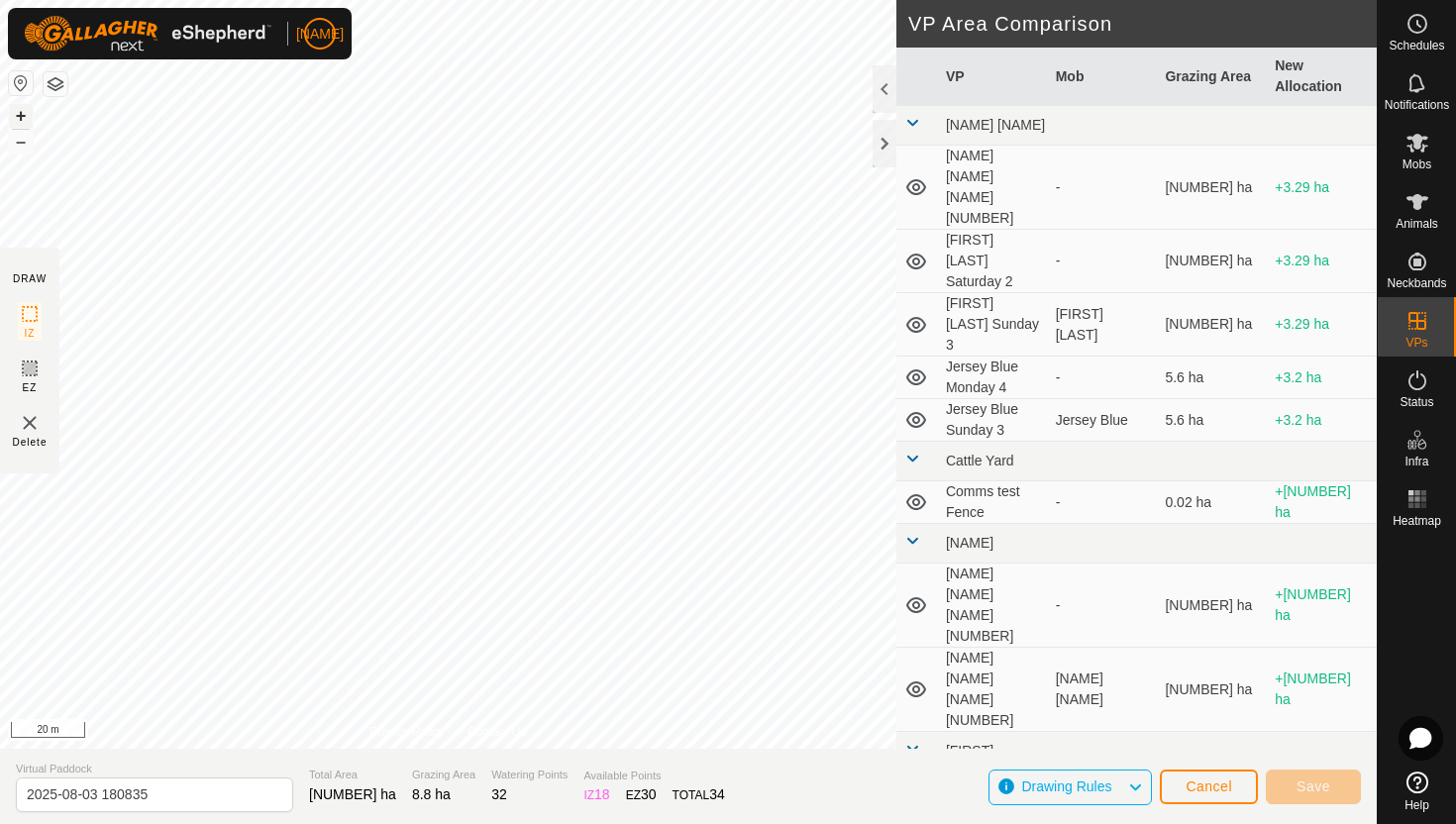 click on "+" at bounding box center (21, 116) 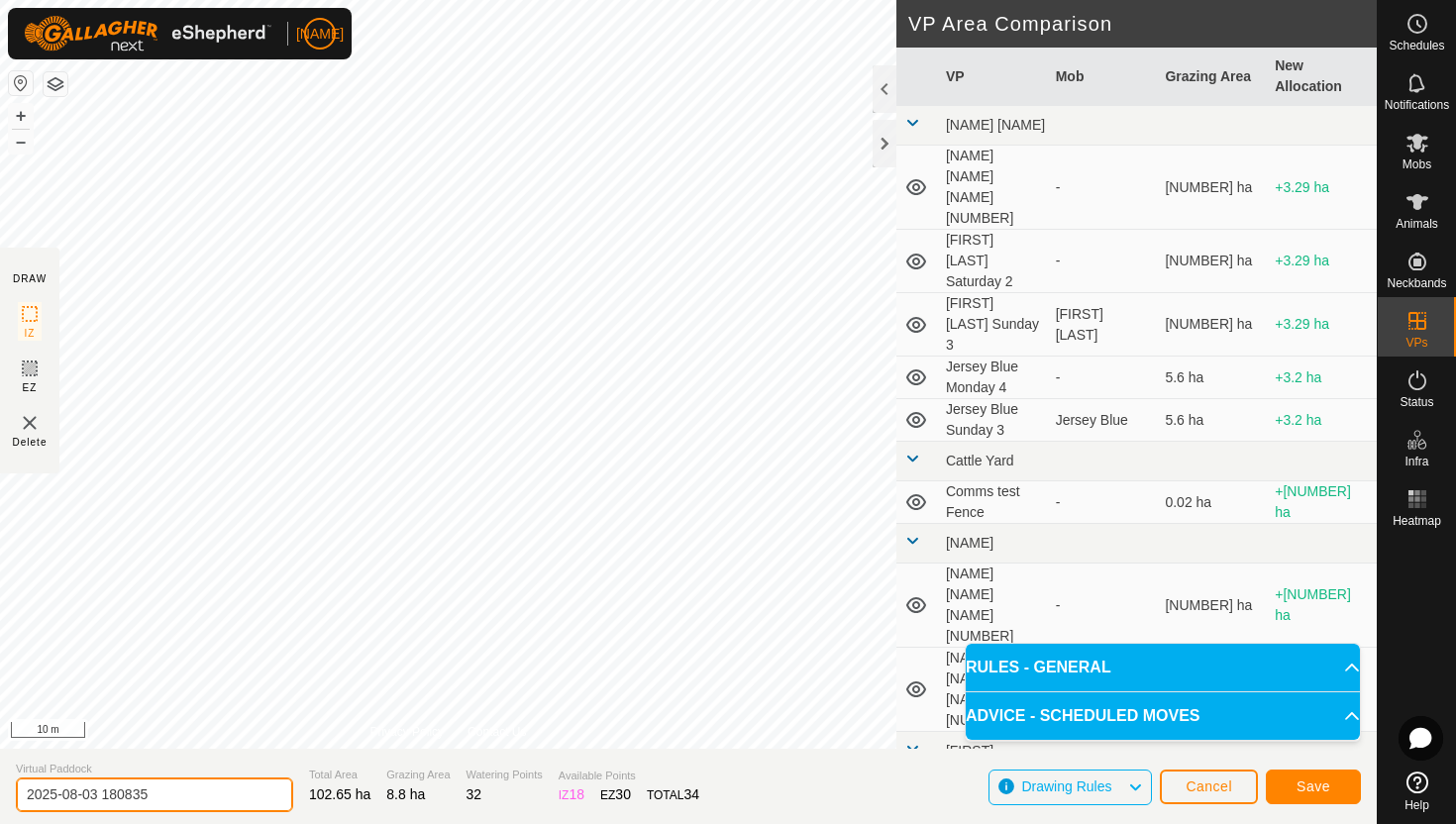 click on "2025-08-03 180835" 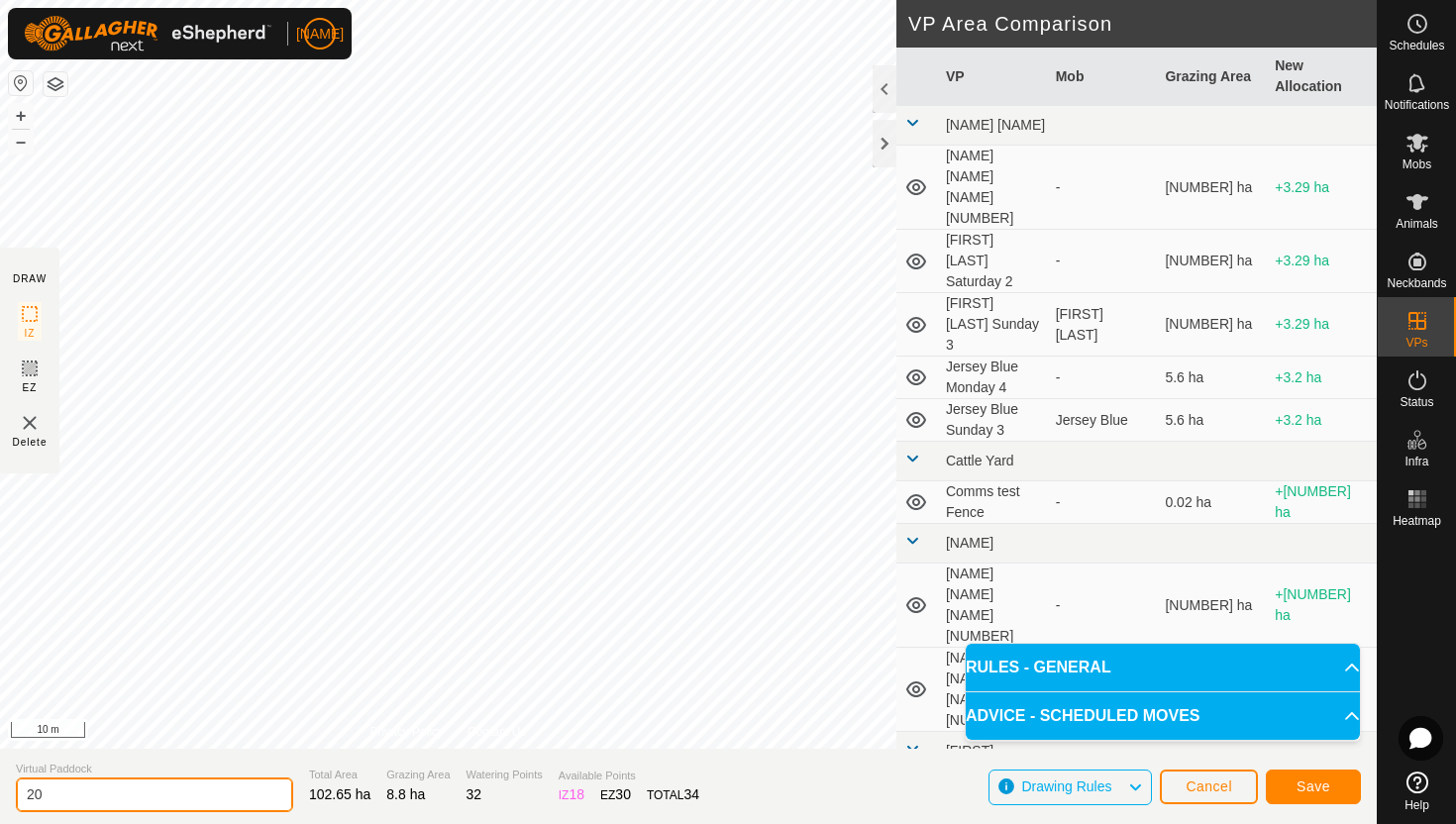 type on "2" 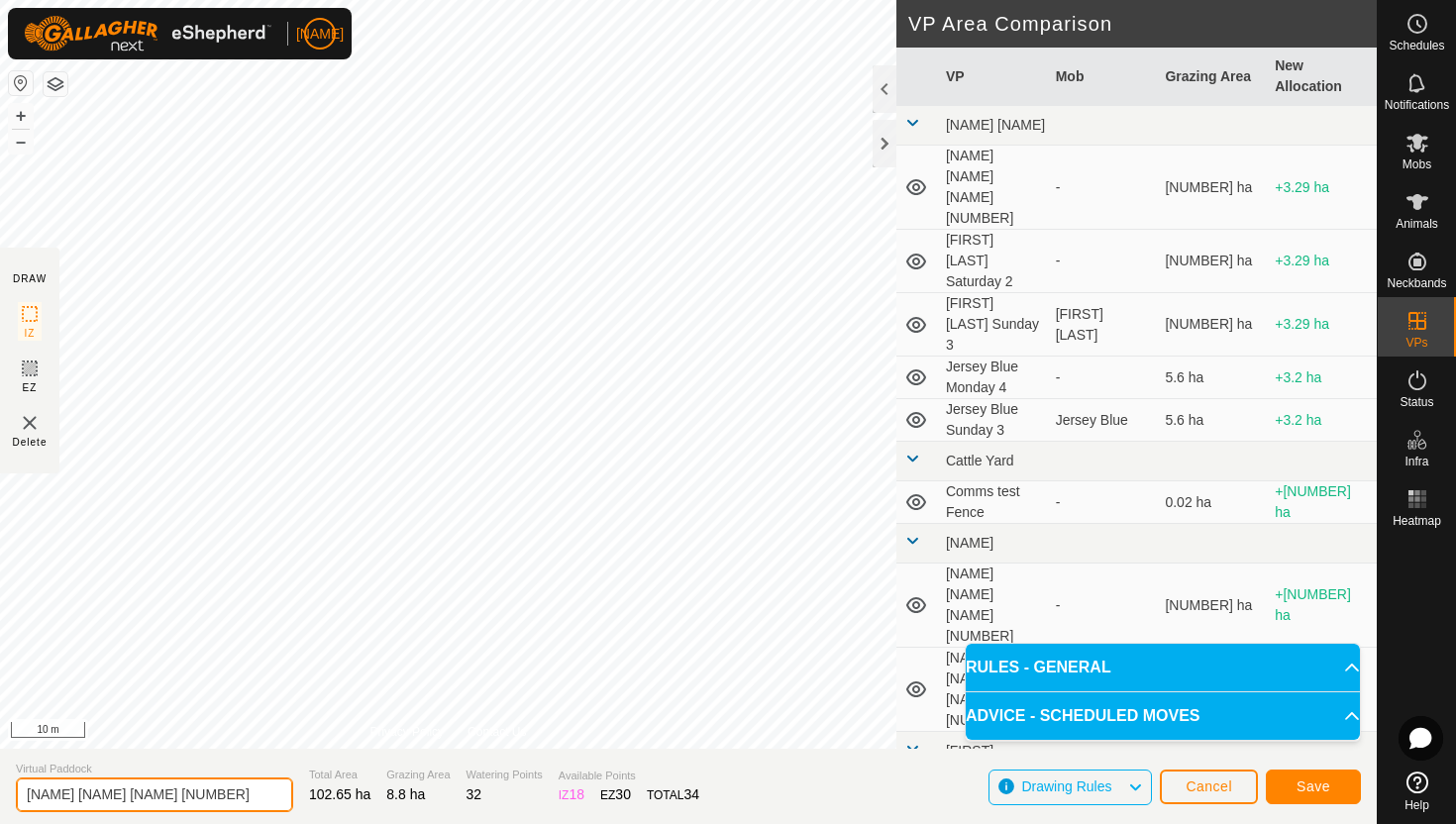 type on "[NAME] [NAME] [NAME] [NUMBER]" 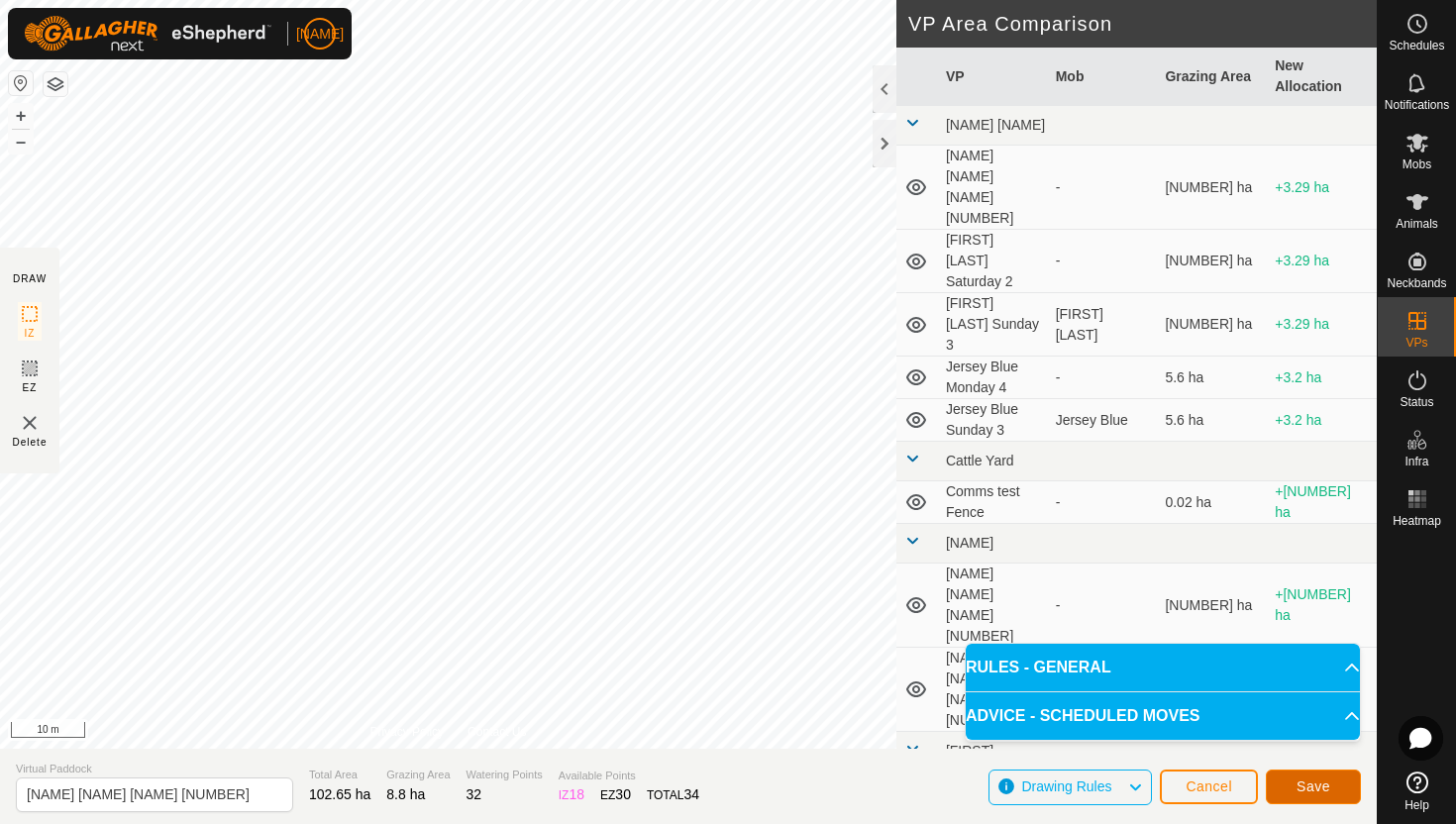 click on "Save" 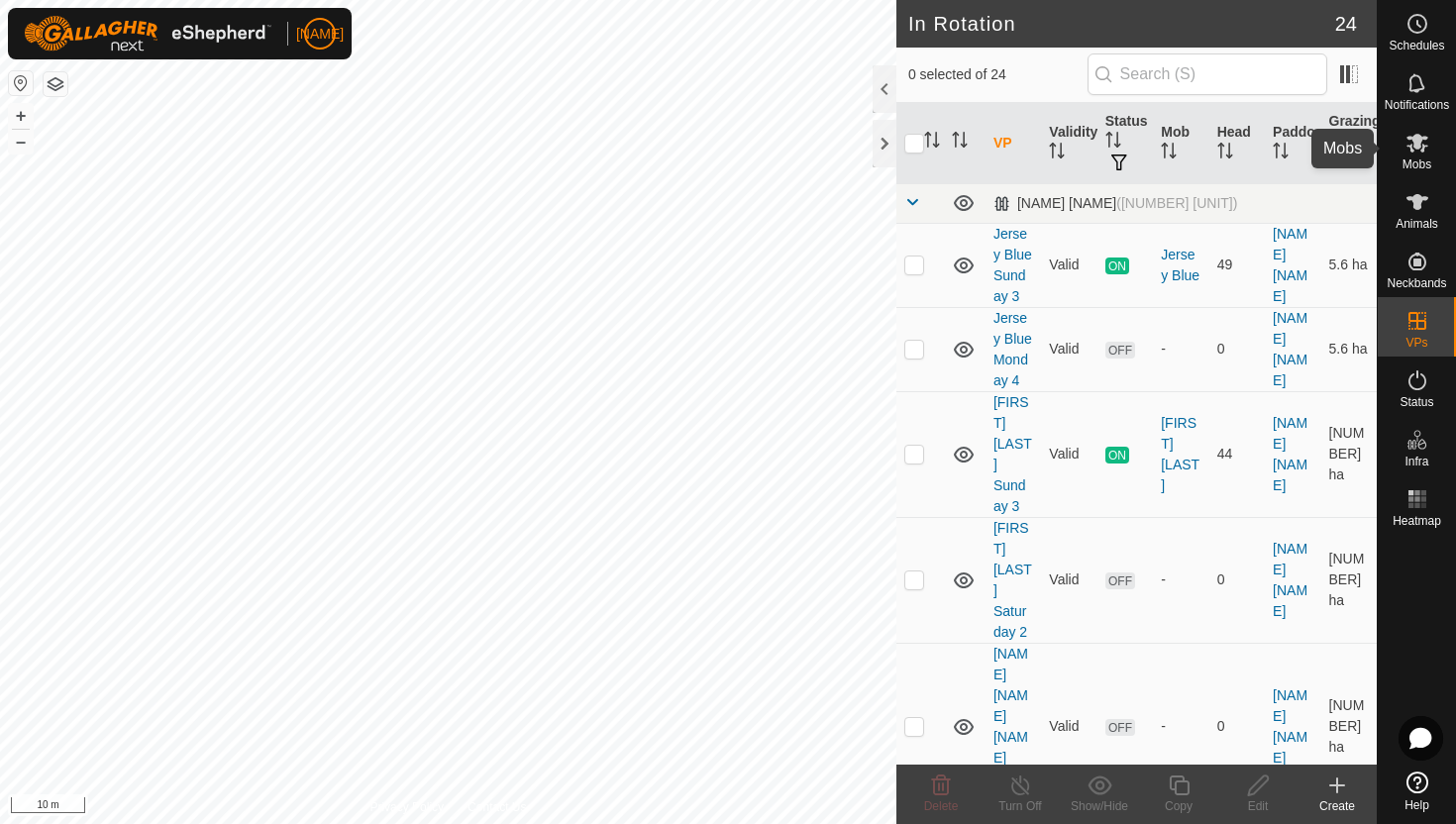 click at bounding box center (1417, 143) 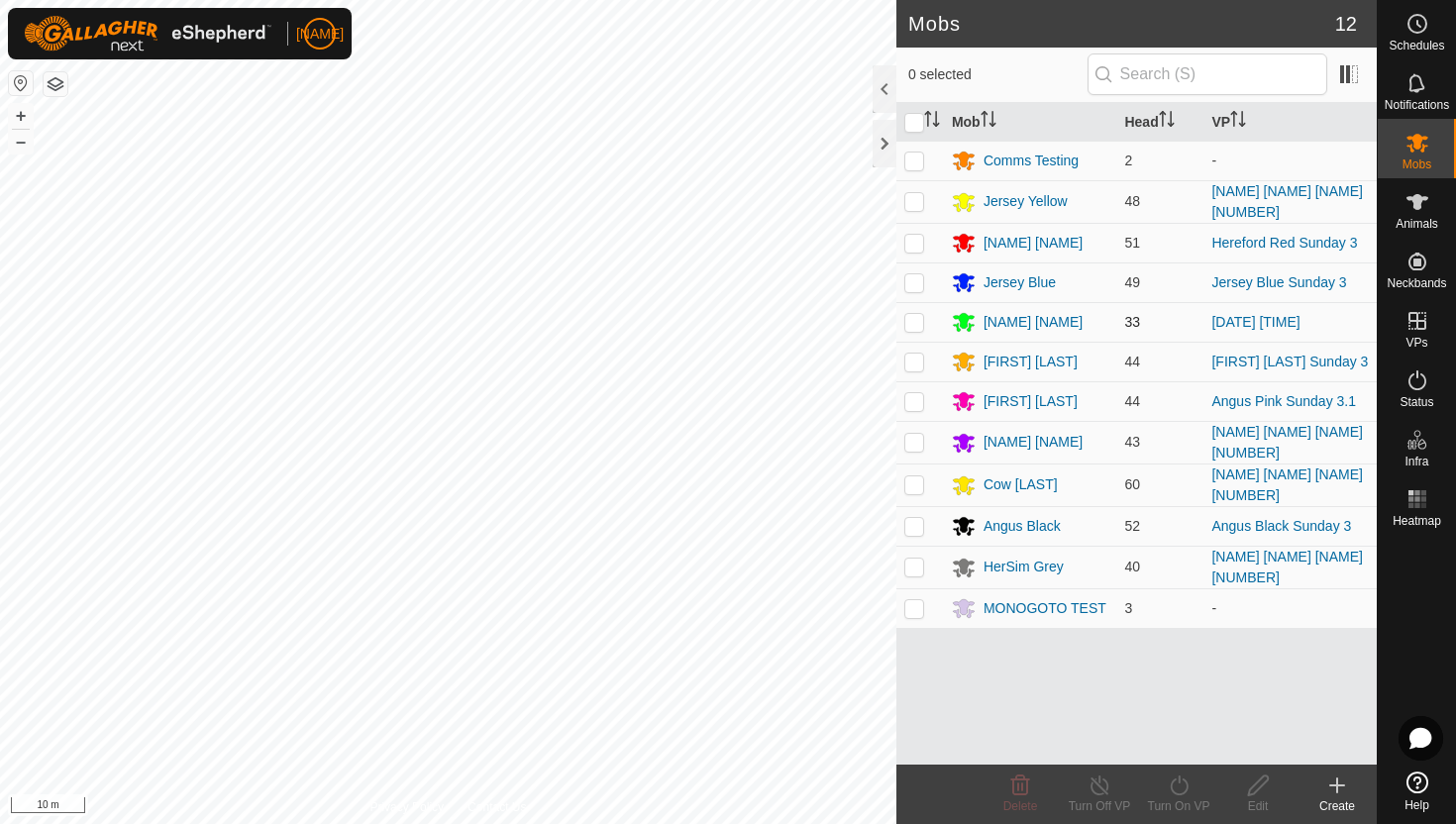 click at bounding box center (914, 322) 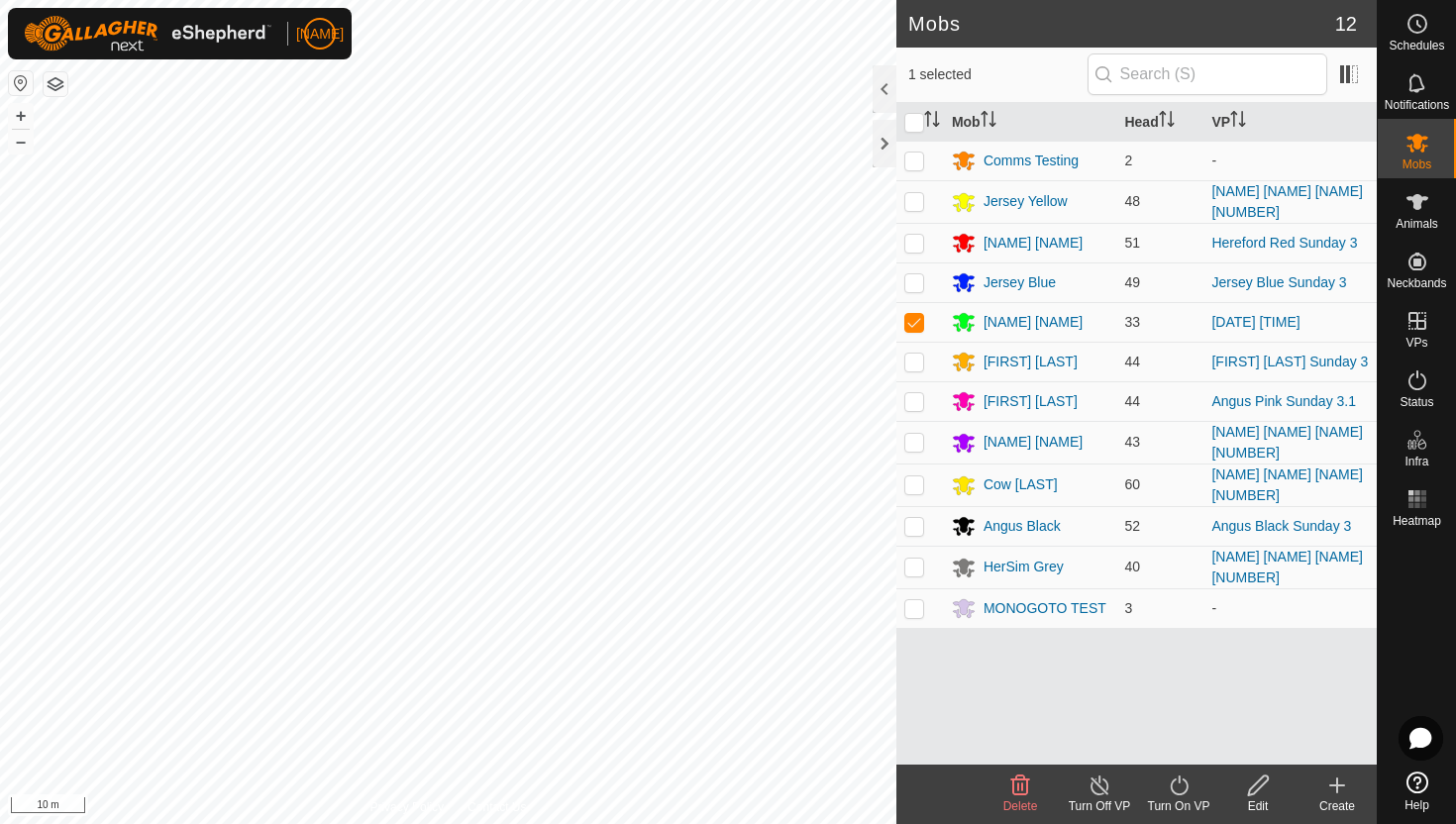 click 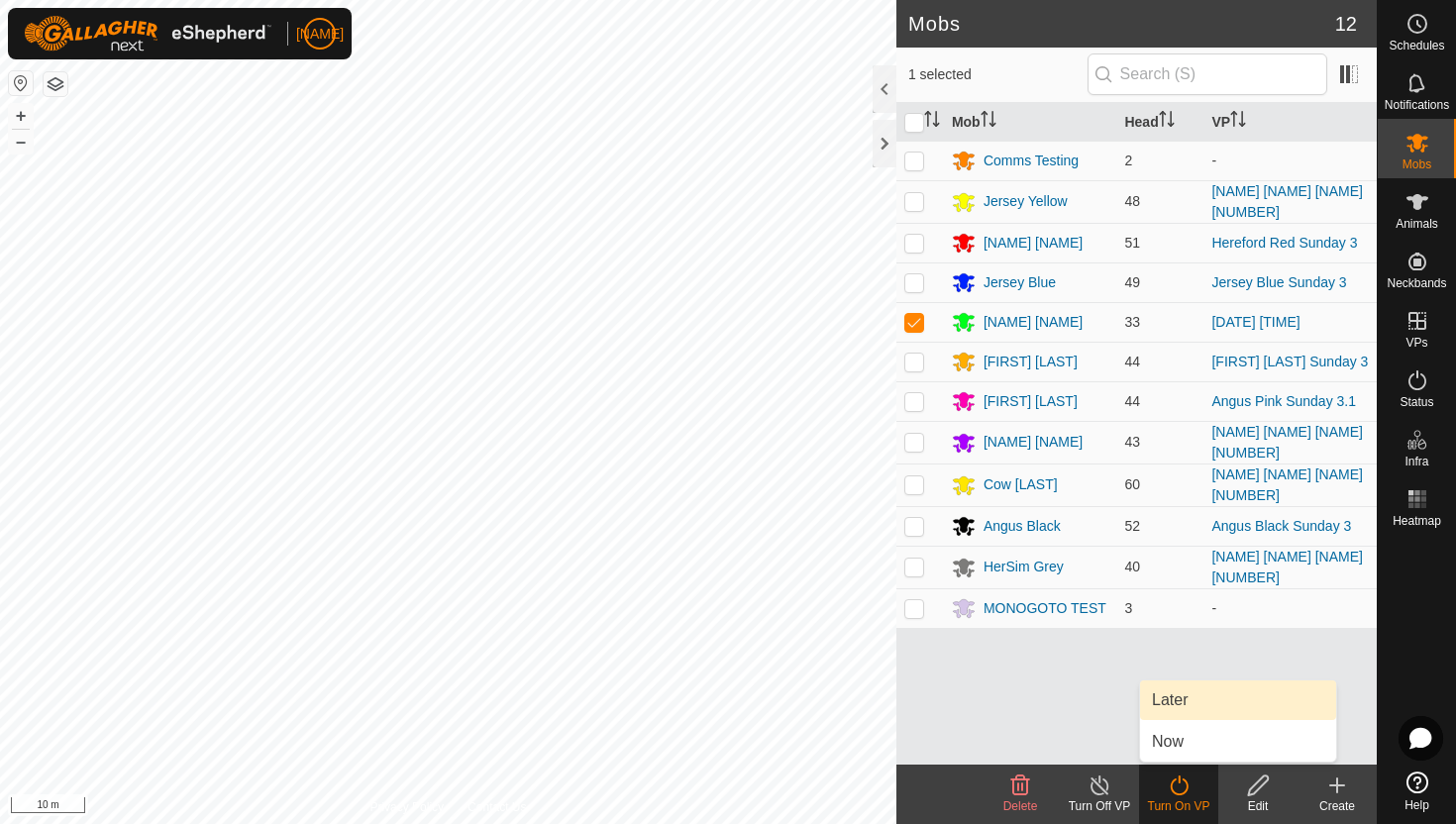 click on "Later" at bounding box center (1238, 700) 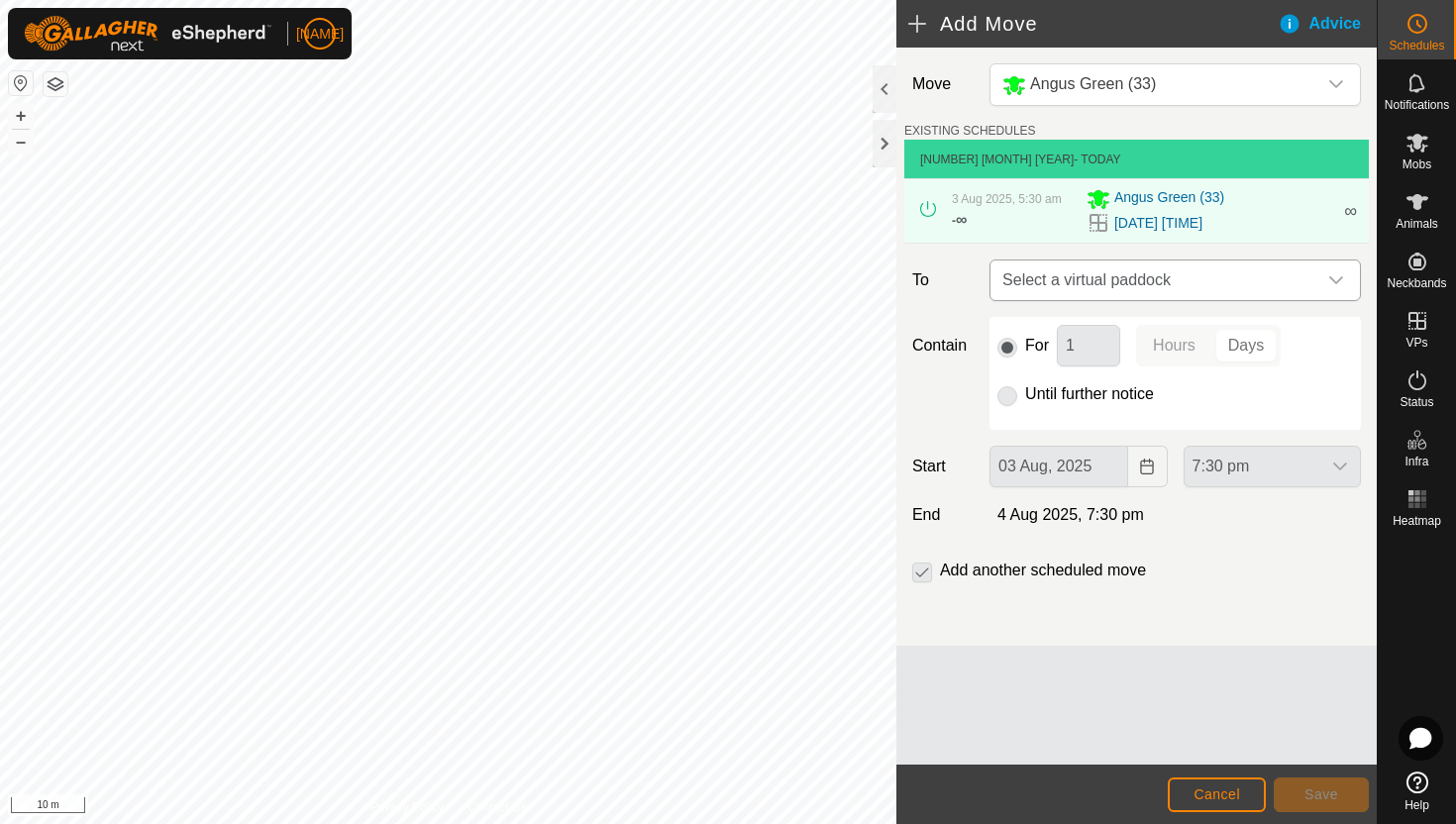 click at bounding box center [1336, 280] 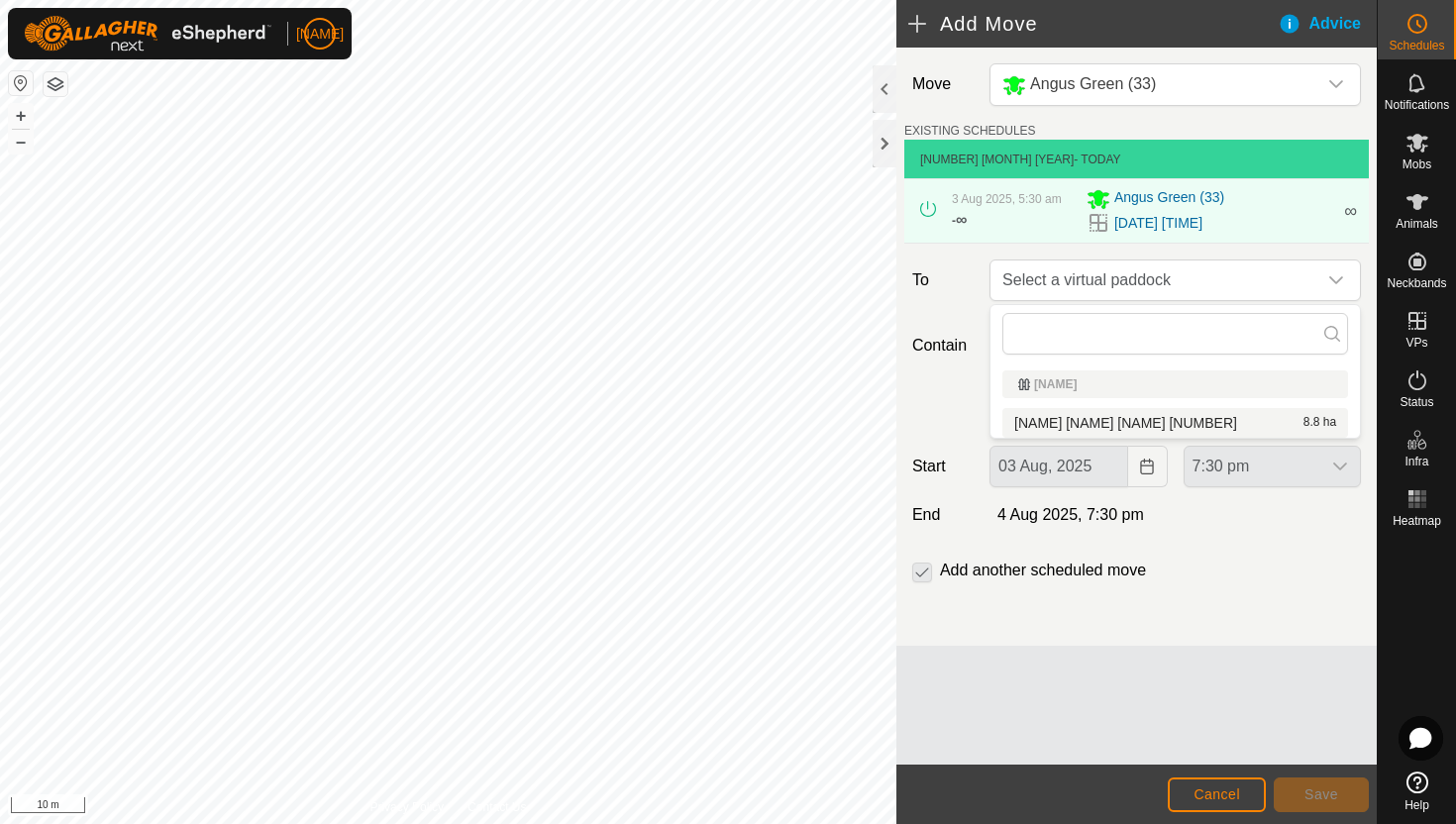 click on "Angus Green Monday 4  8.8 ha" at bounding box center [1175, 423] 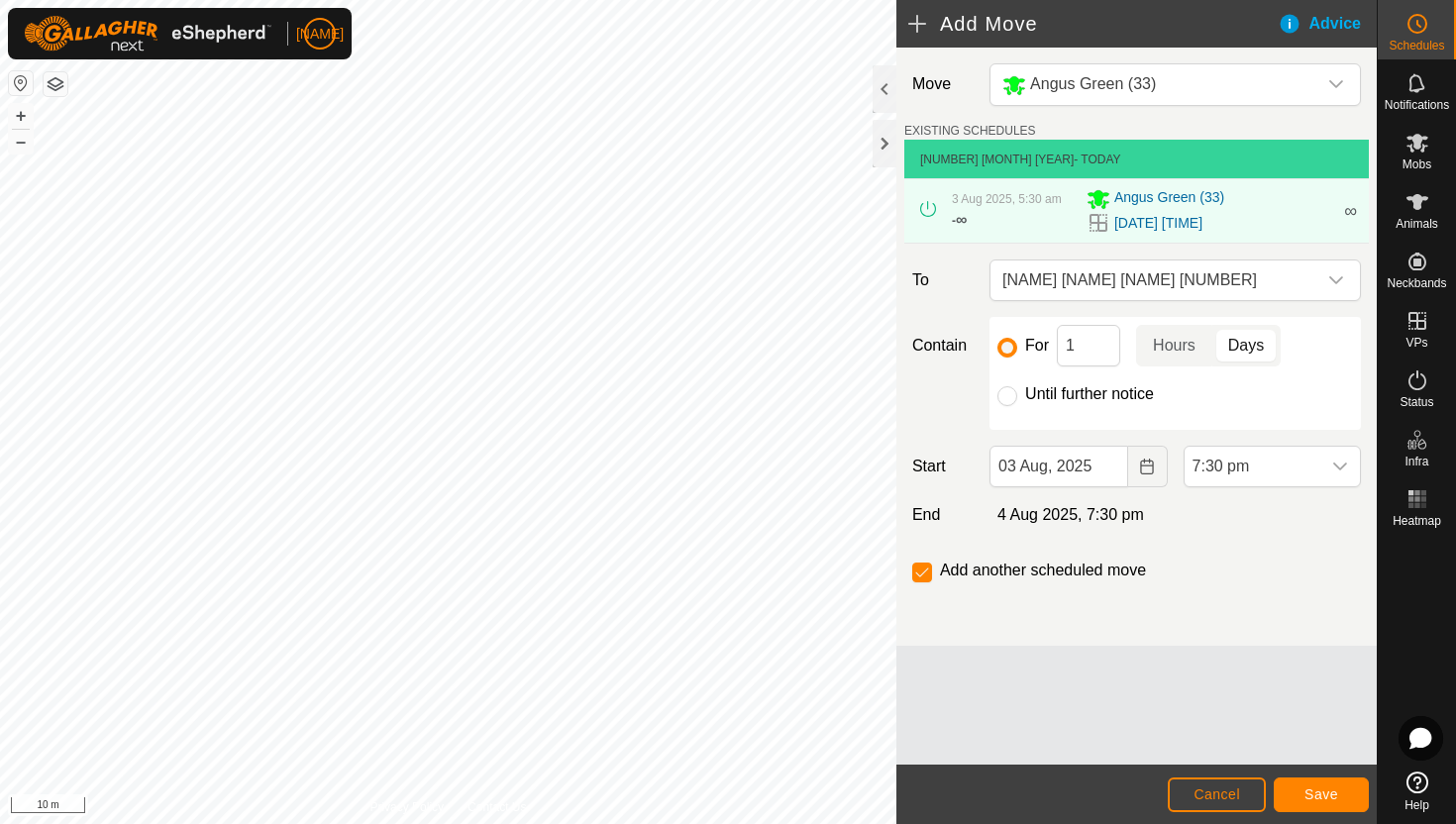 click on "Until further notice" 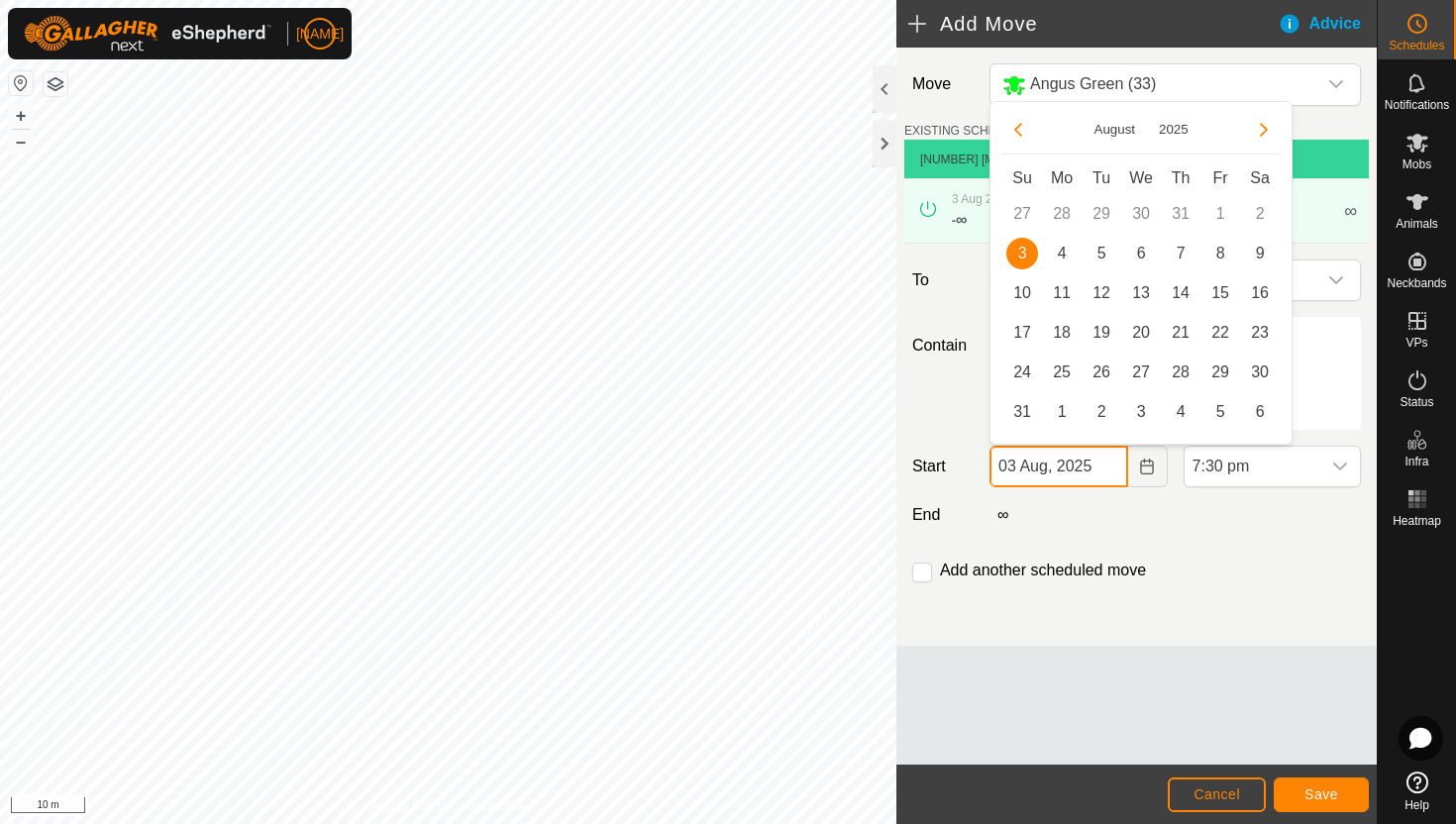 click on "03 Aug, 2025" 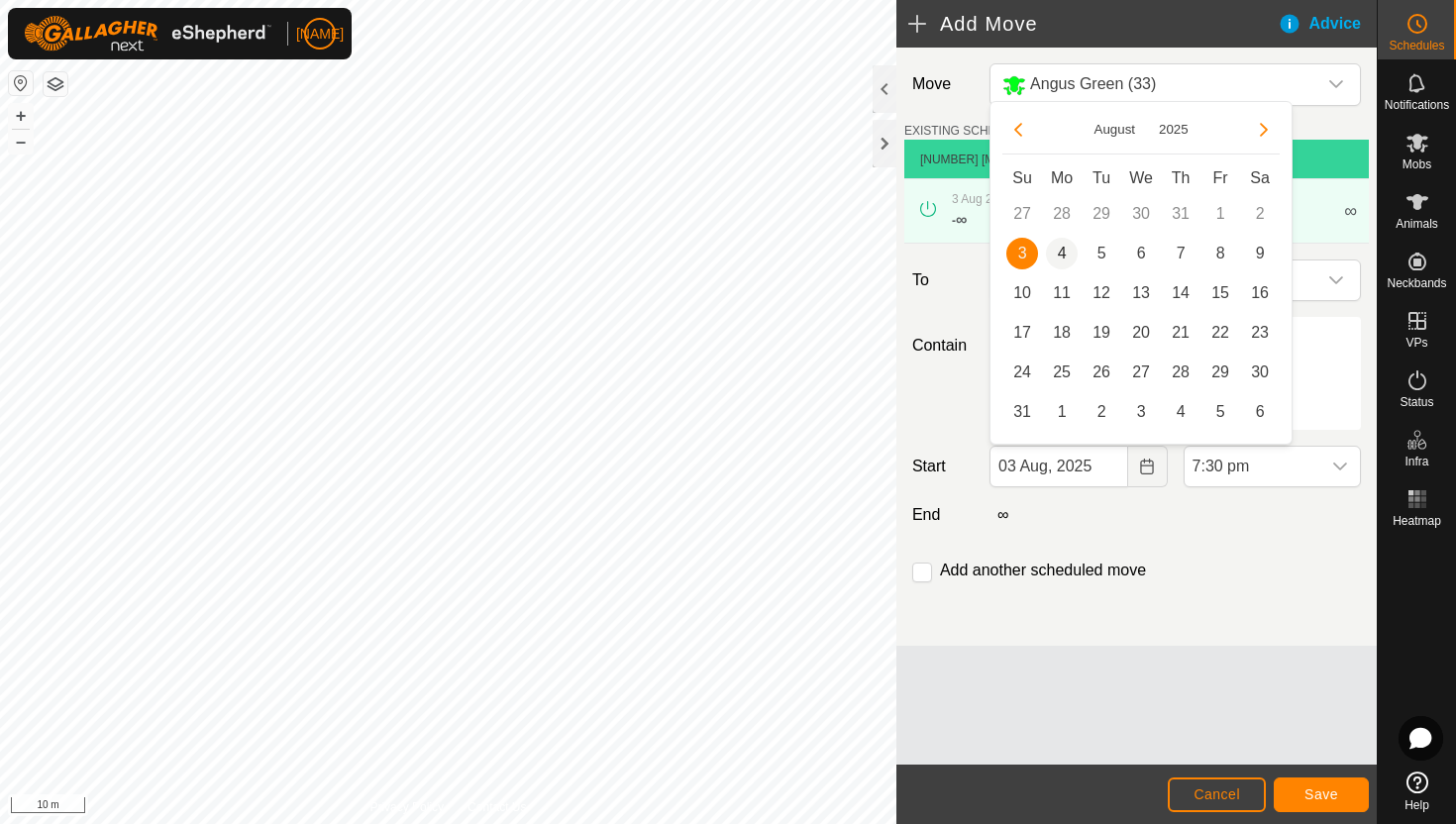 click on "4" at bounding box center [1062, 254] 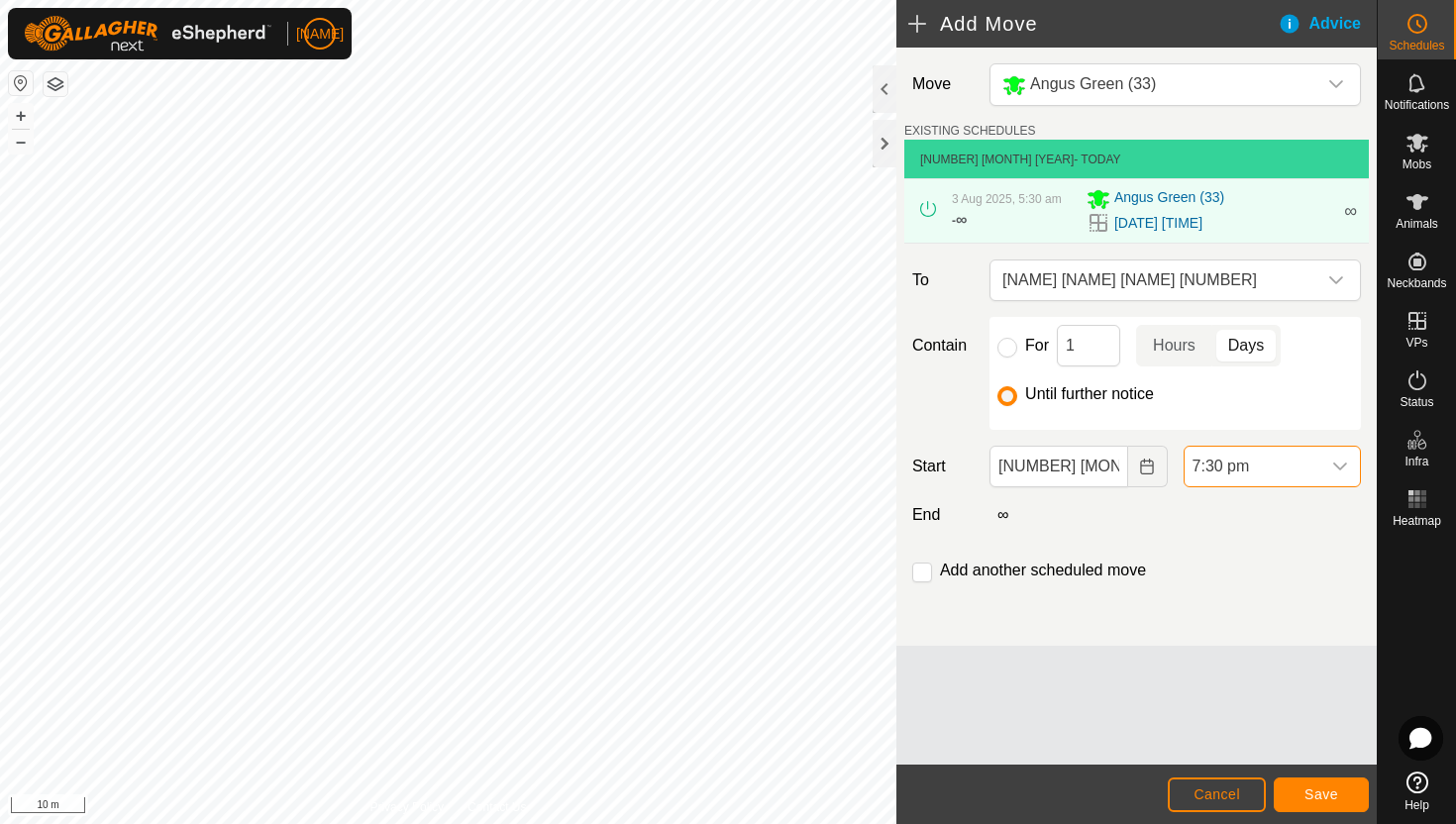 click on "7:30 pm" at bounding box center [1252, 466] 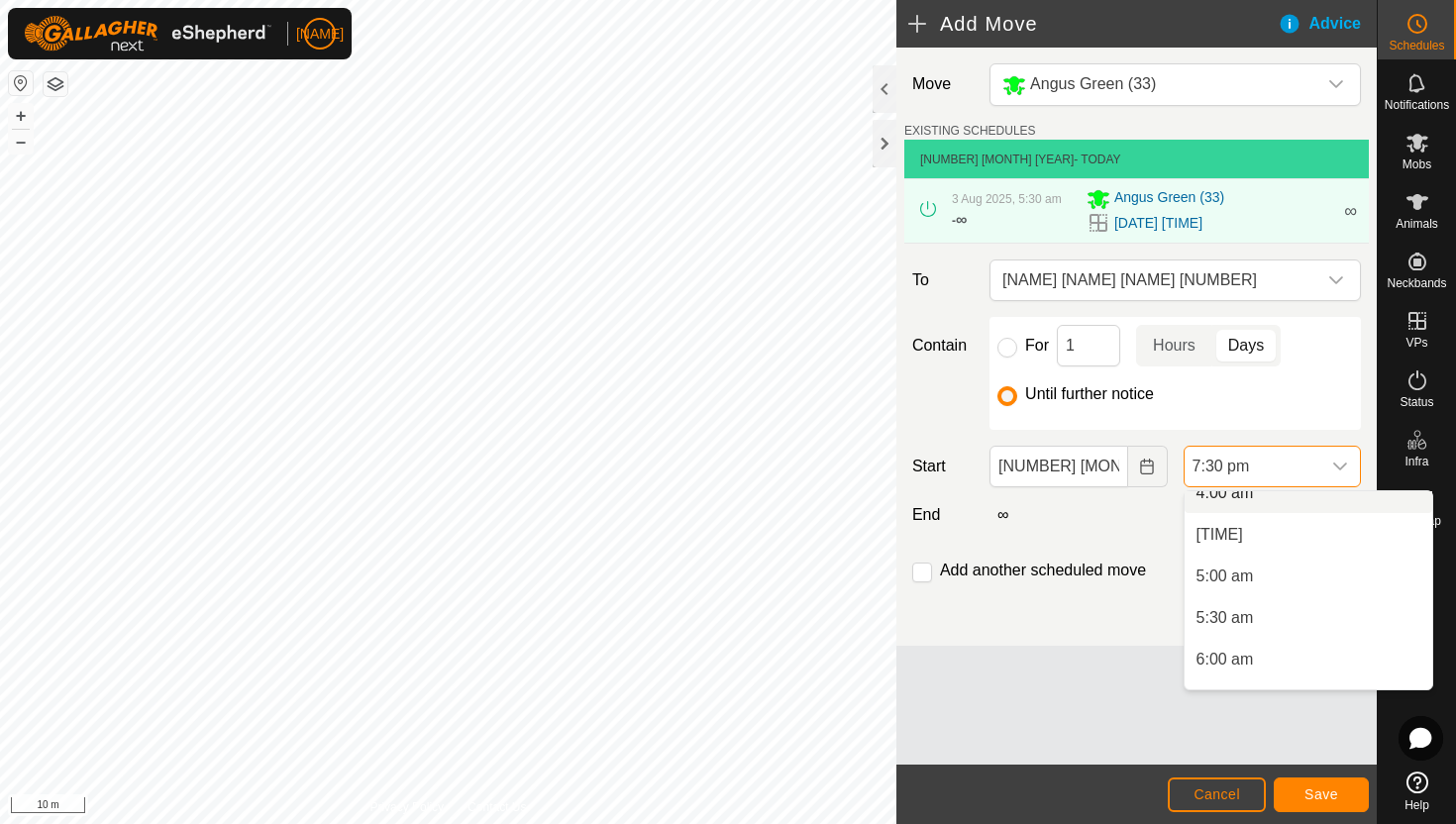 scroll, scrollTop: 357, scrollLeft: 0, axis: vertical 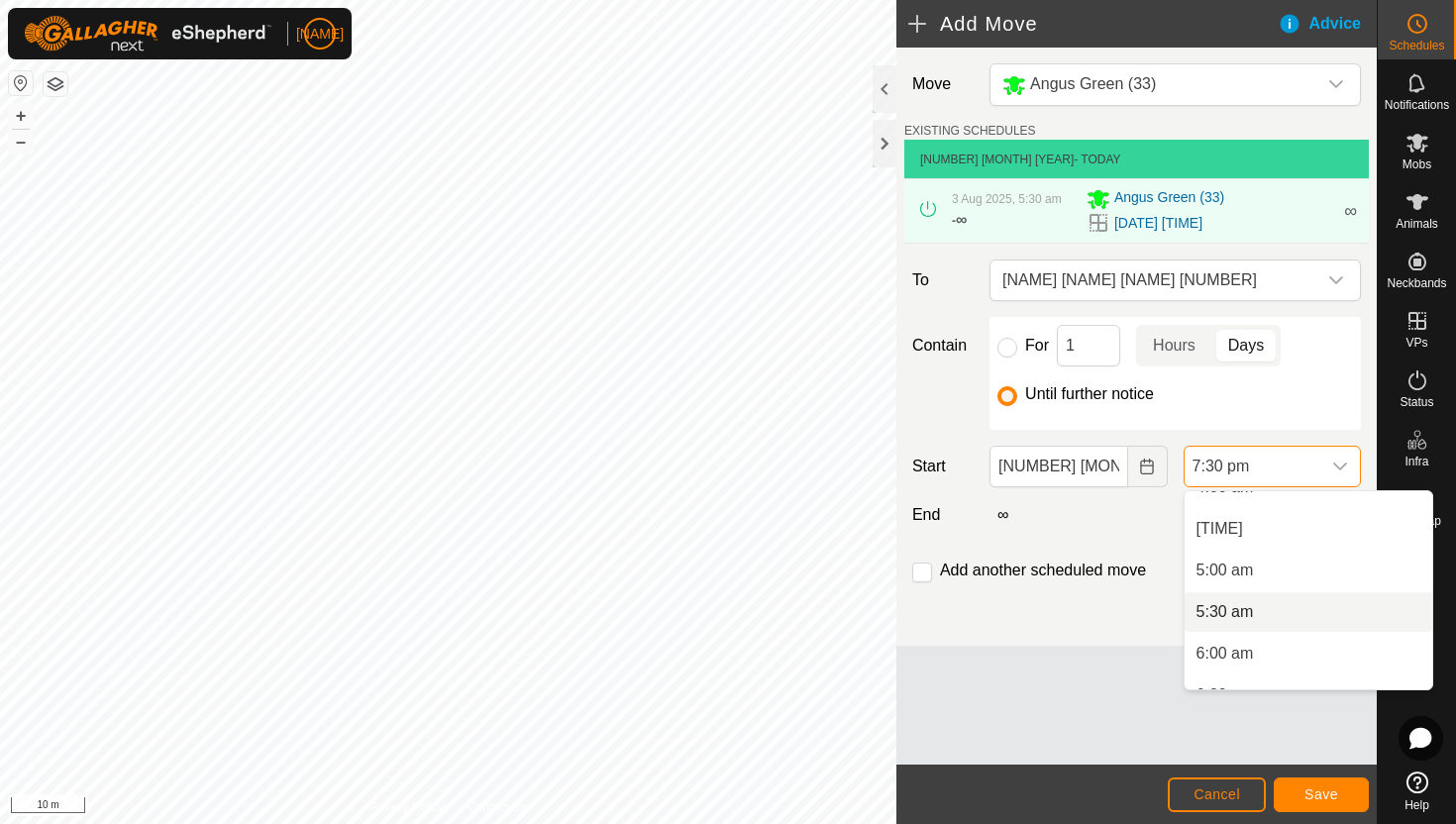 click on "5:30 am" at bounding box center [1308, 612] 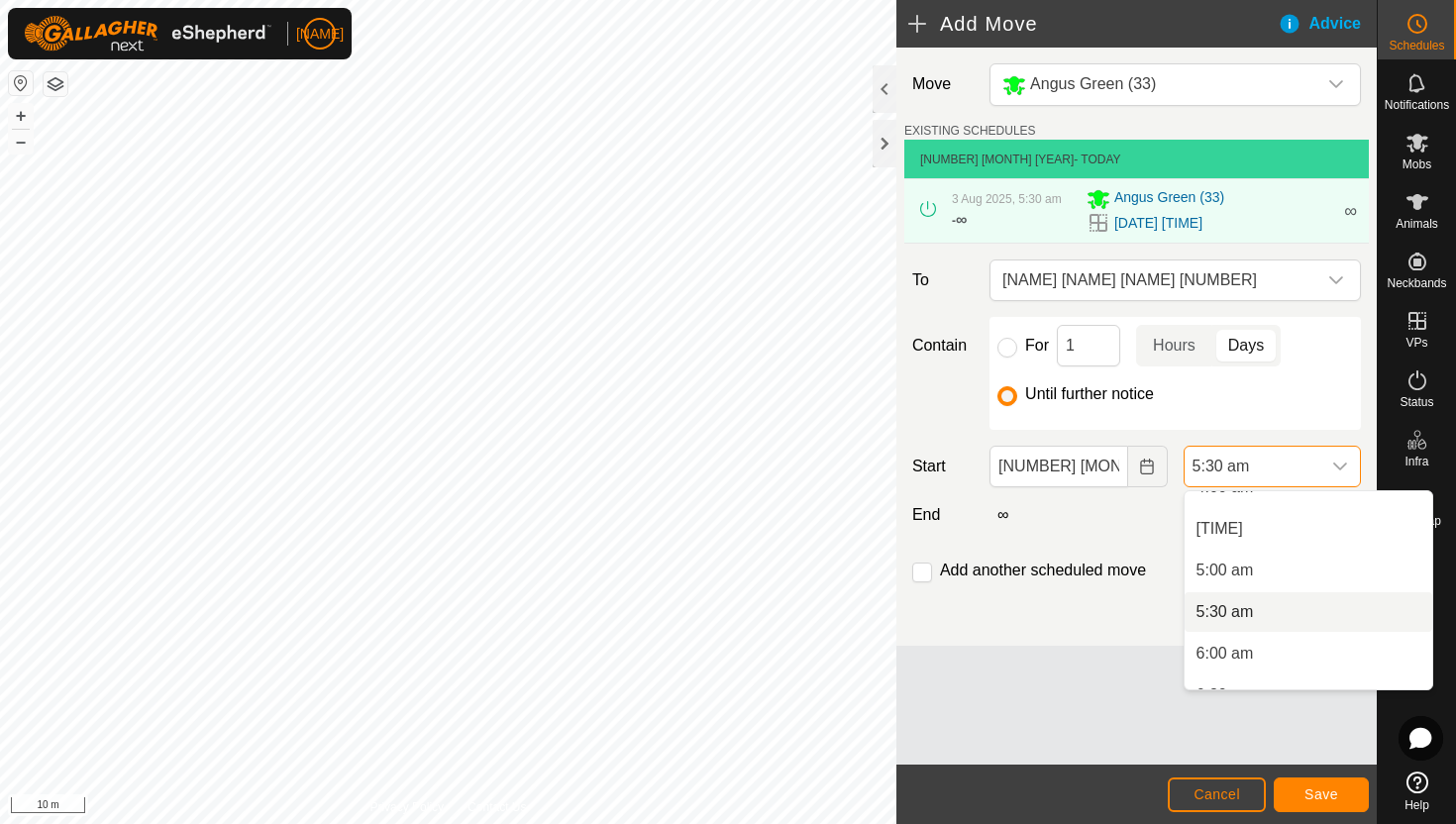 scroll, scrollTop: 0, scrollLeft: 0, axis: both 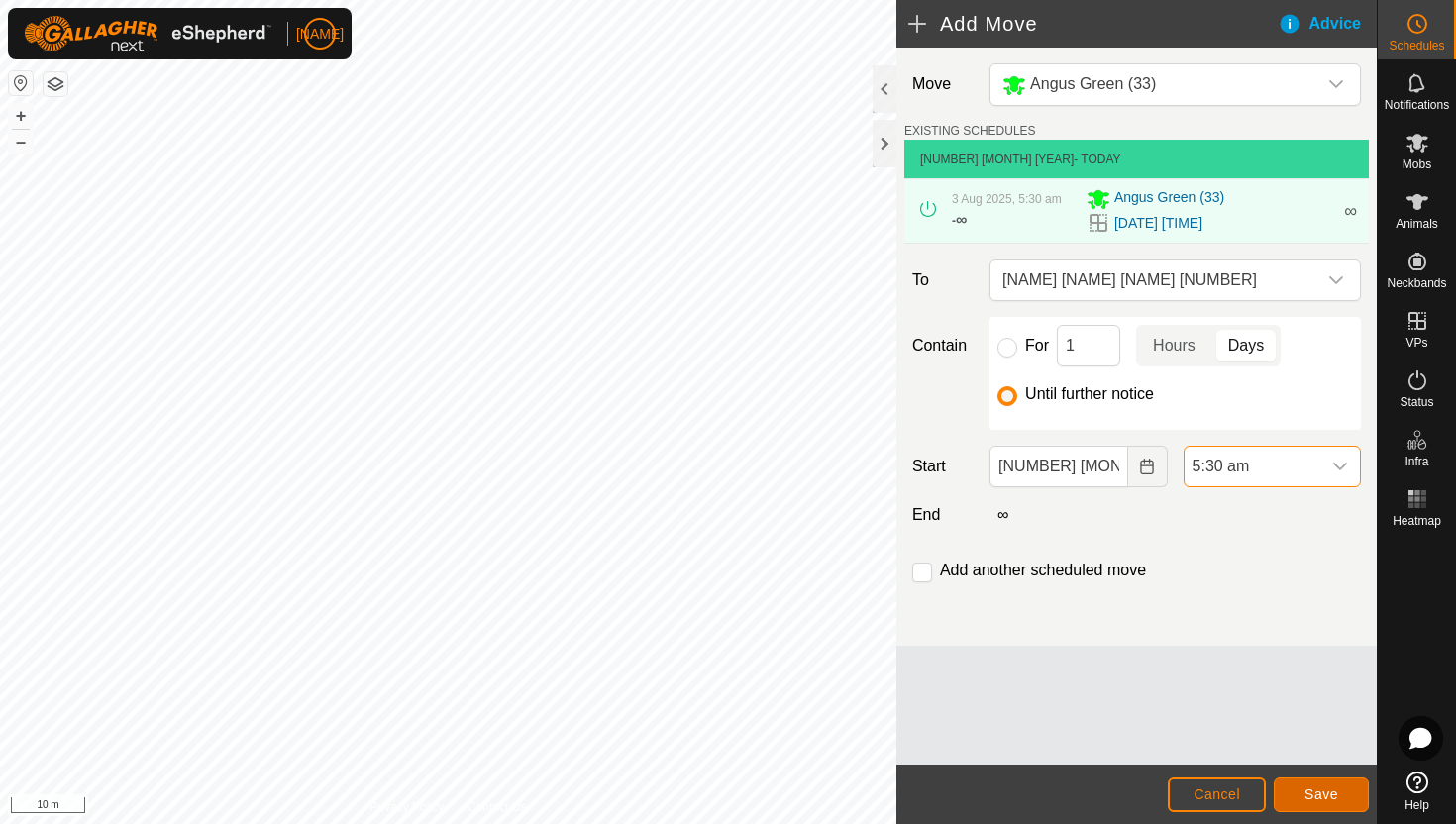 click on "Save" 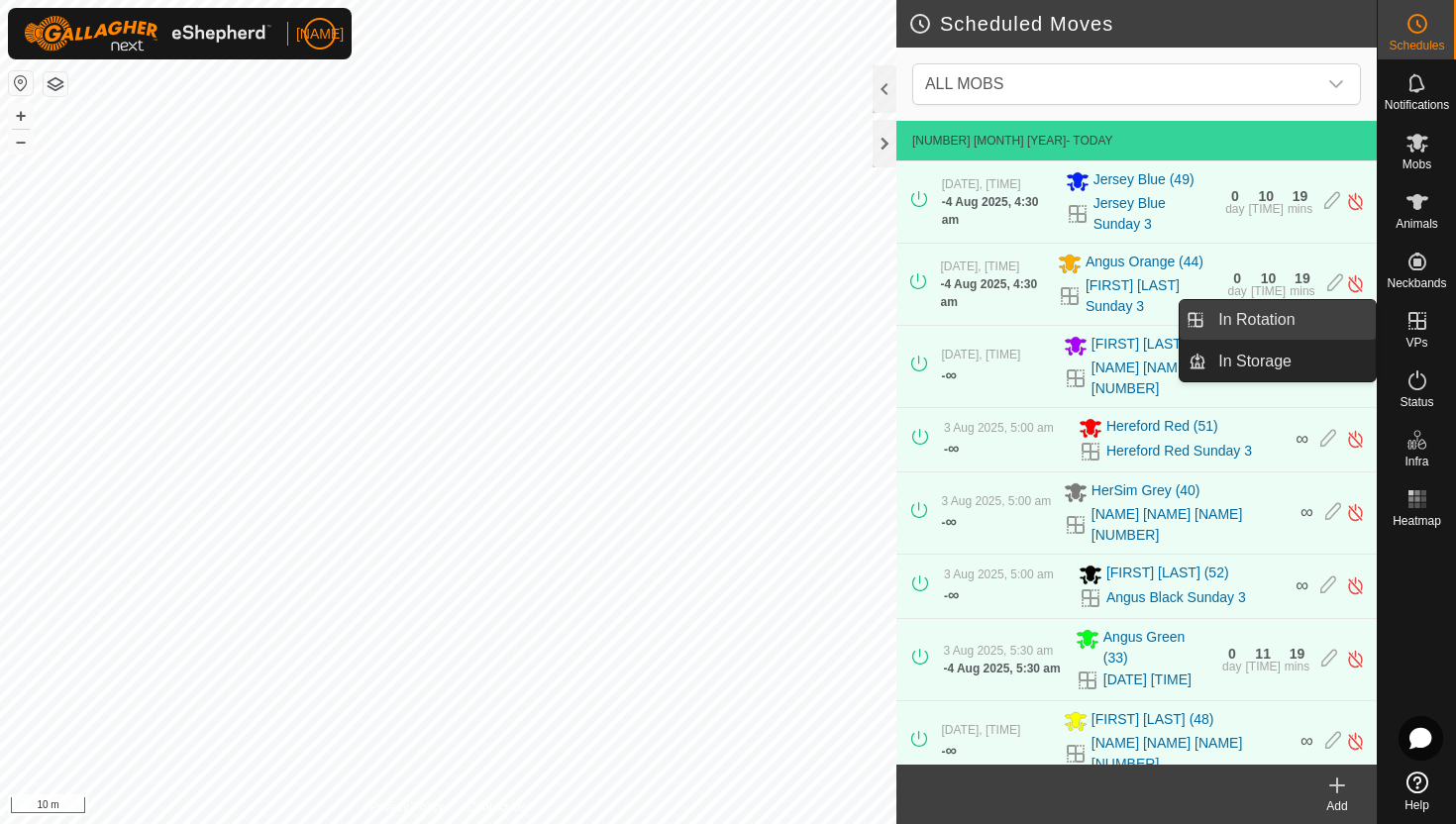 click on "In Rotation" at bounding box center (1291, 320) 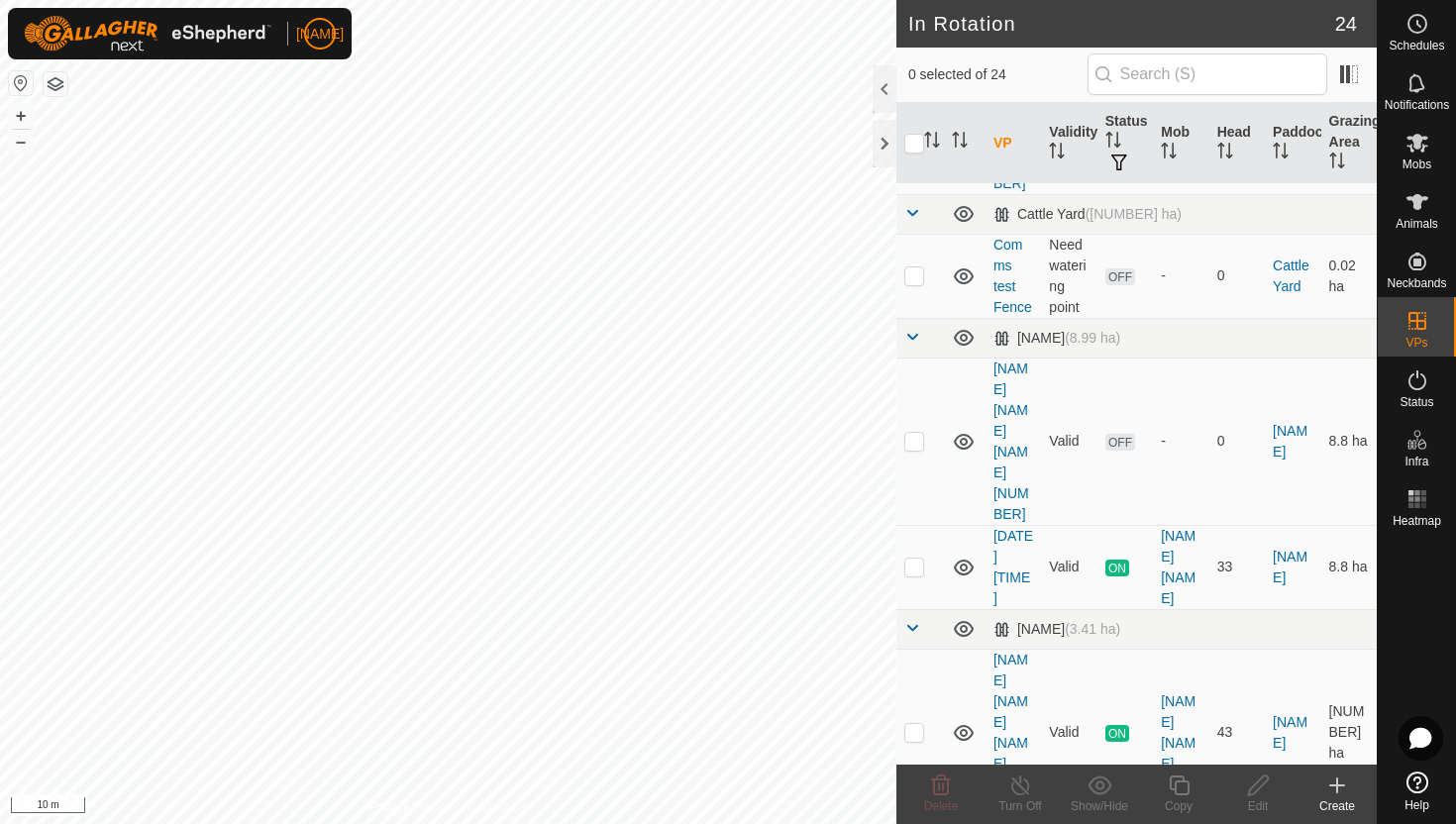 scroll, scrollTop: 671, scrollLeft: 0, axis: vertical 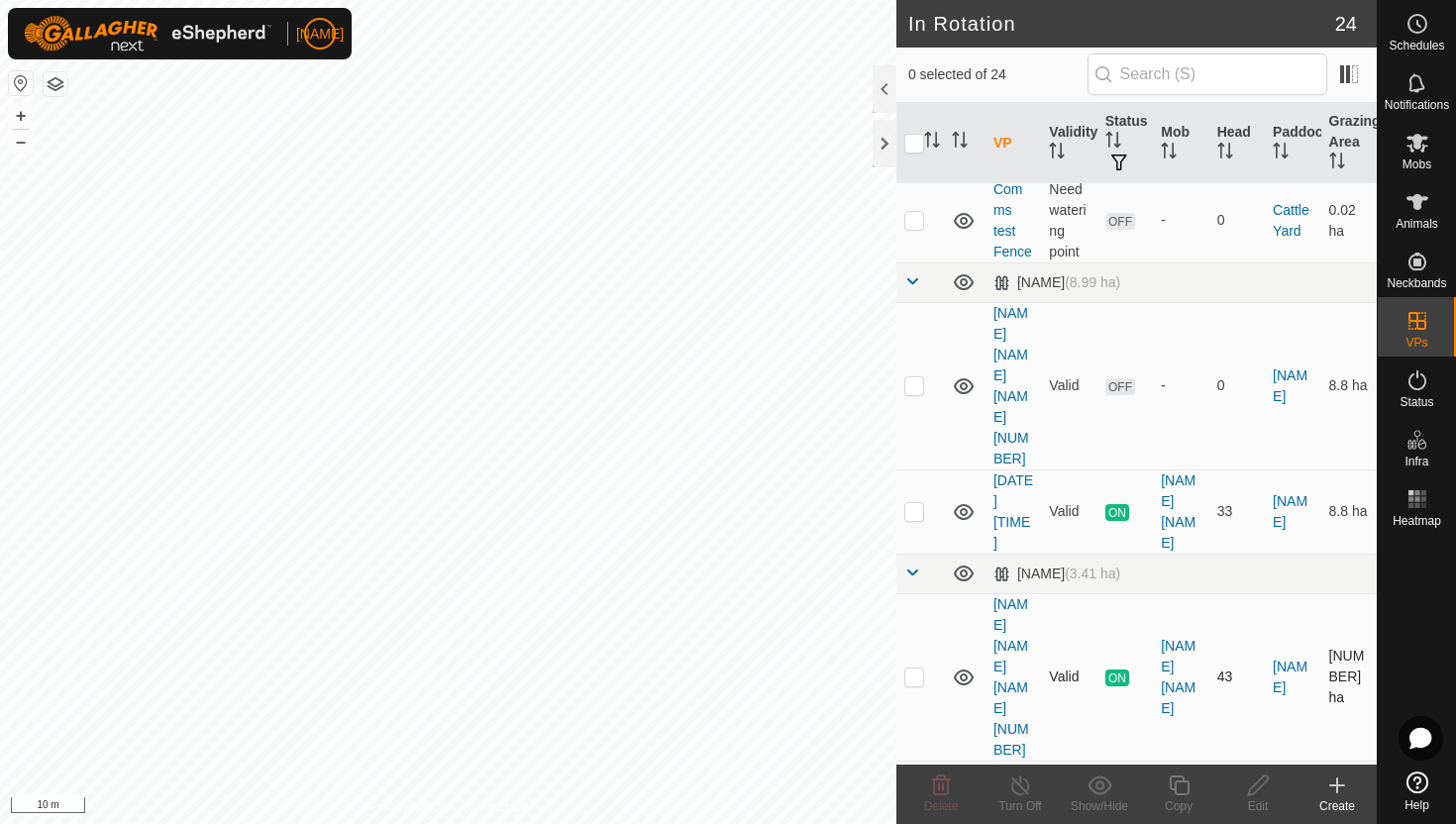 click at bounding box center [914, 676] 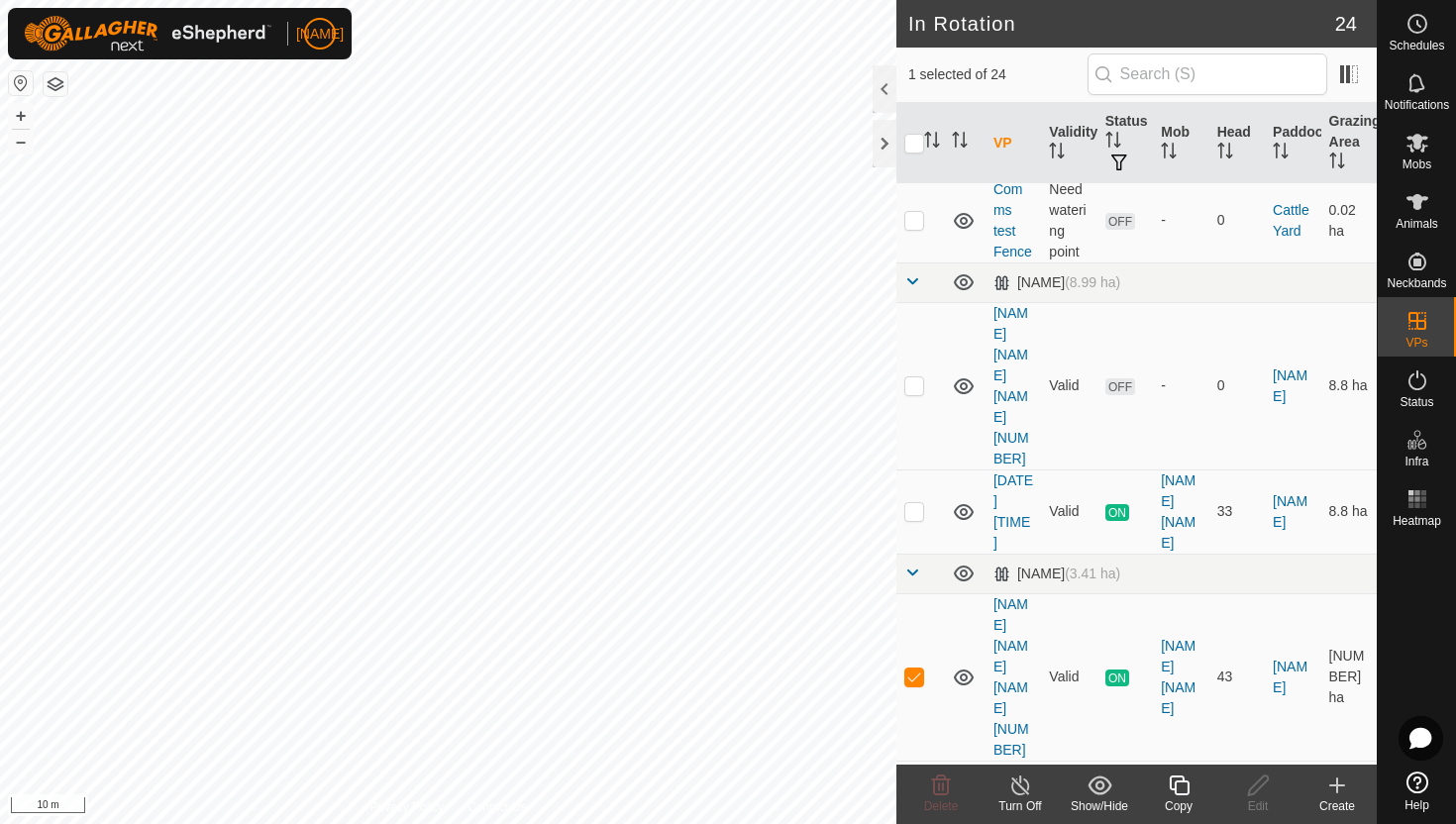 click 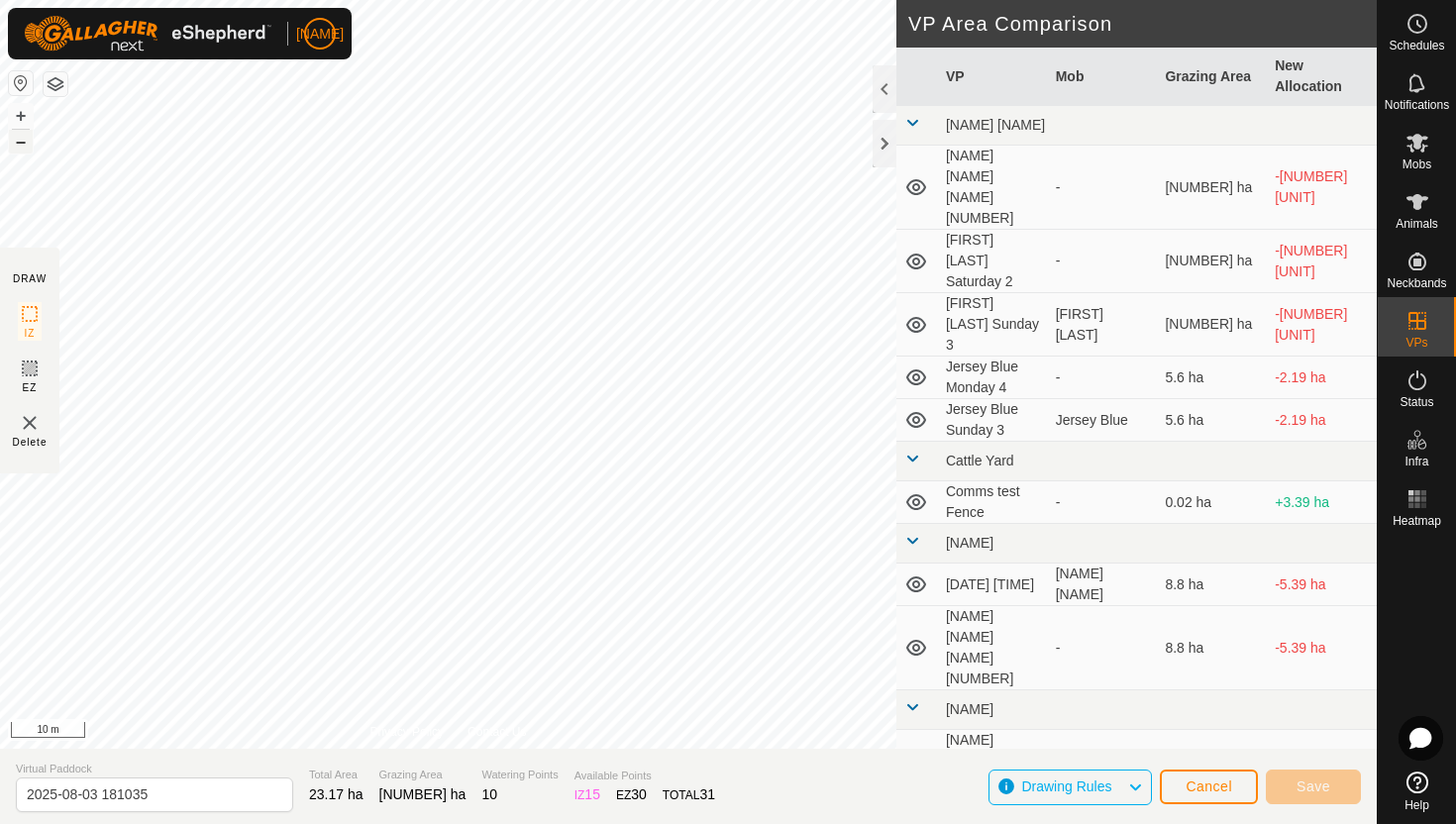 click on "–" at bounding box center [21, 142] 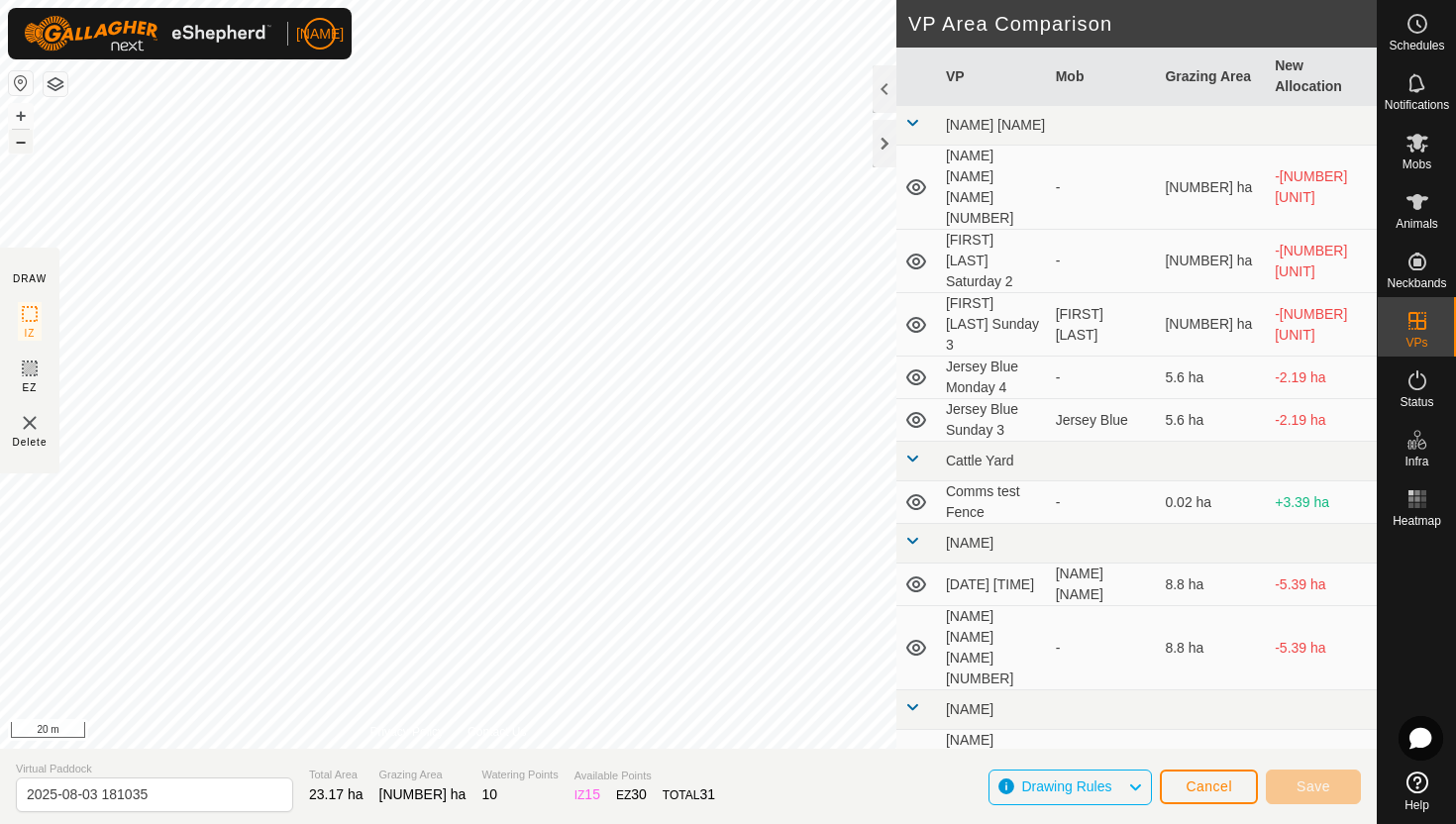 click on "–" at bounding box center (21, 142) 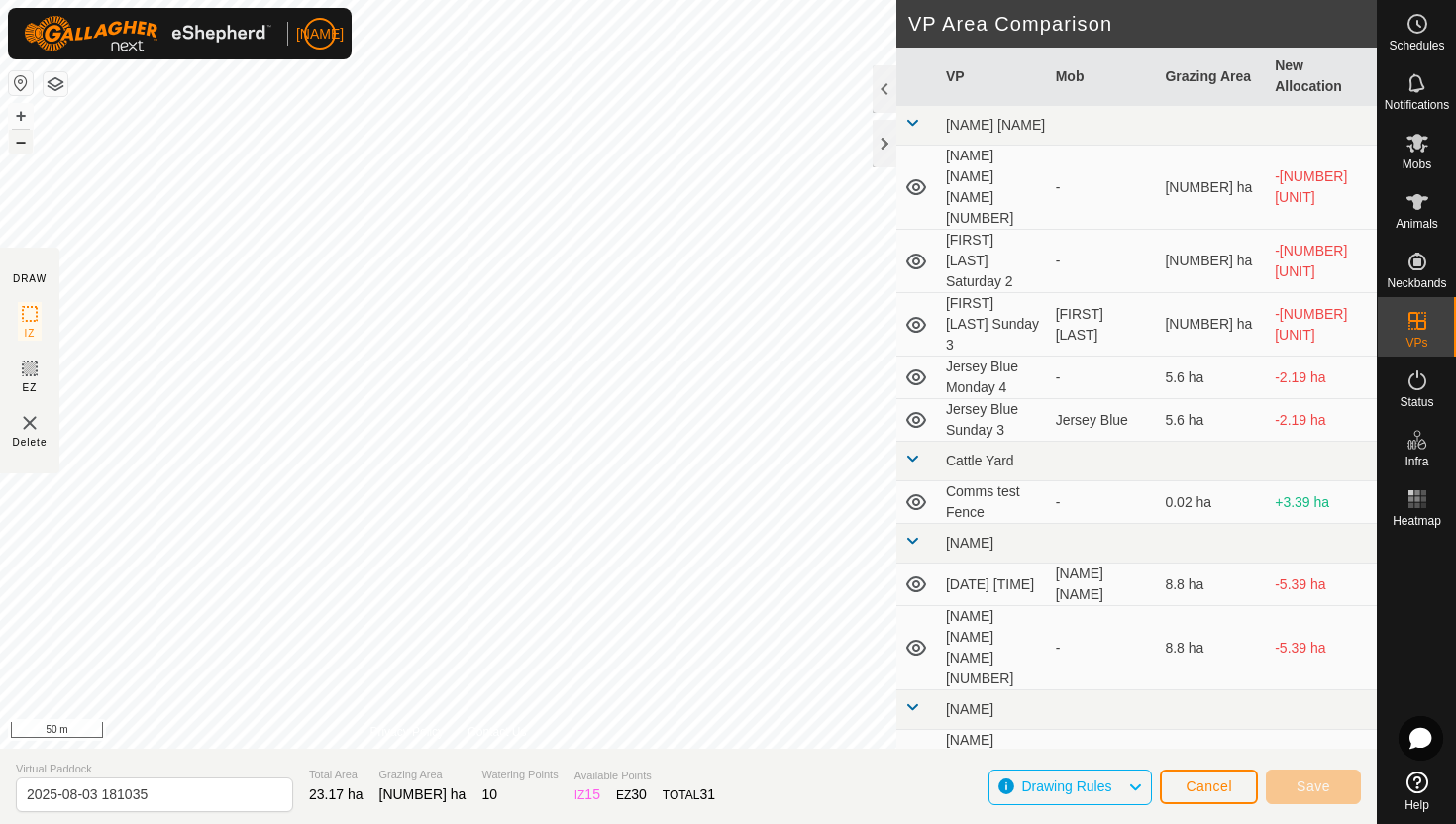 click on "–" at bounding box center (21, 142) 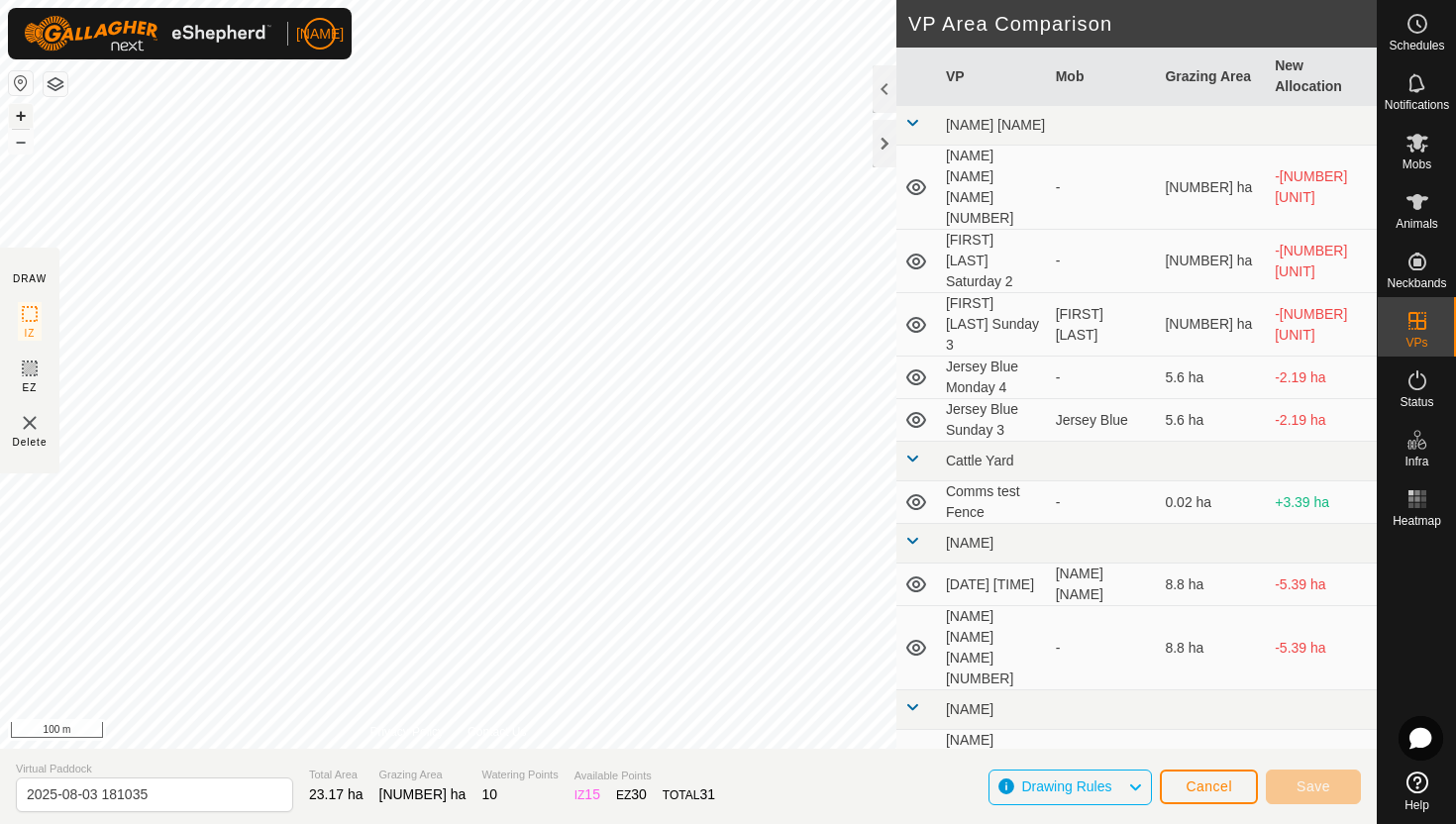click on "+" at bounding box center (21, 116) 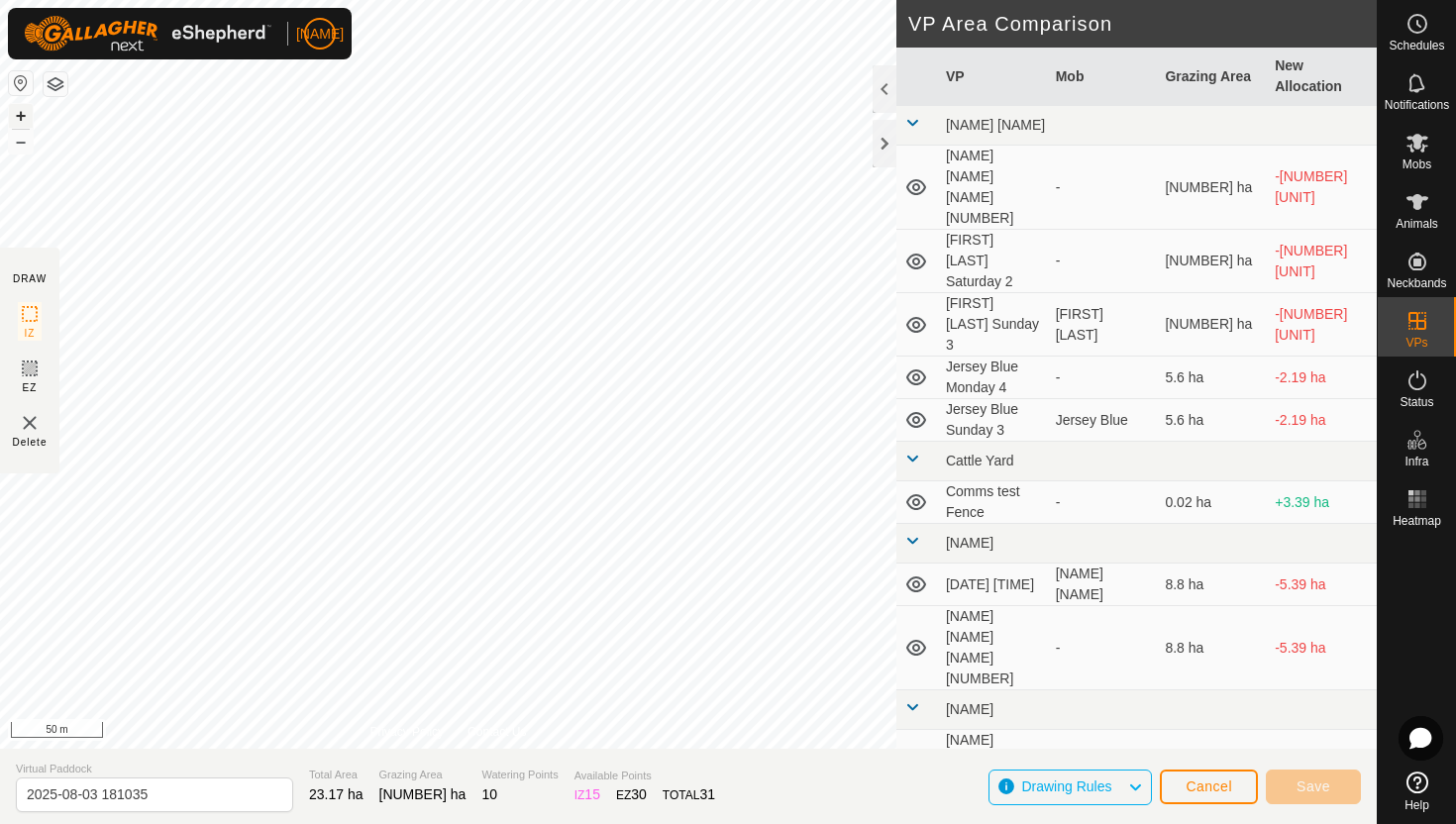 click on "+" at bounding box center (21, 116) 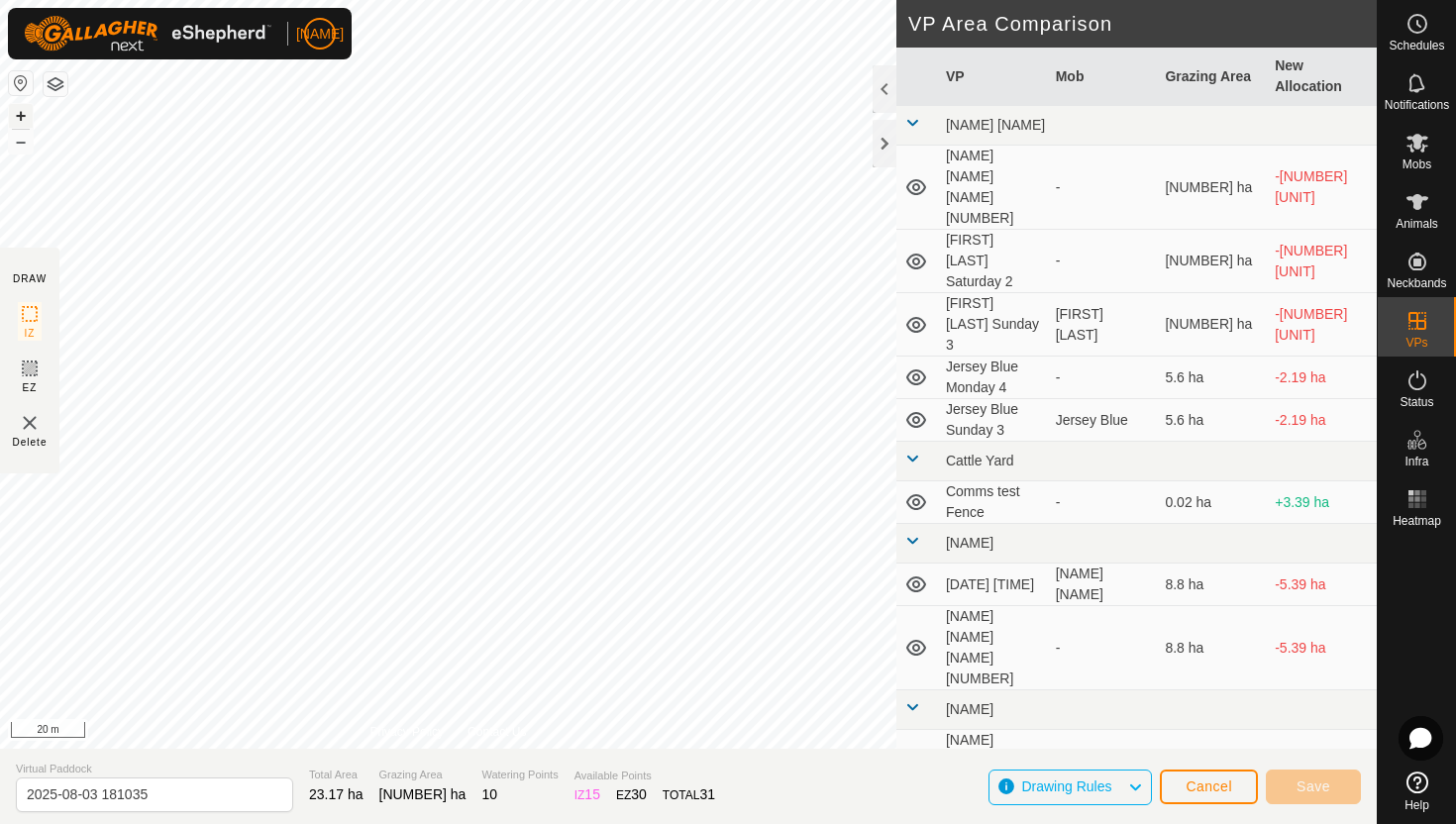 click on "+" at bounding box center (21, 116) 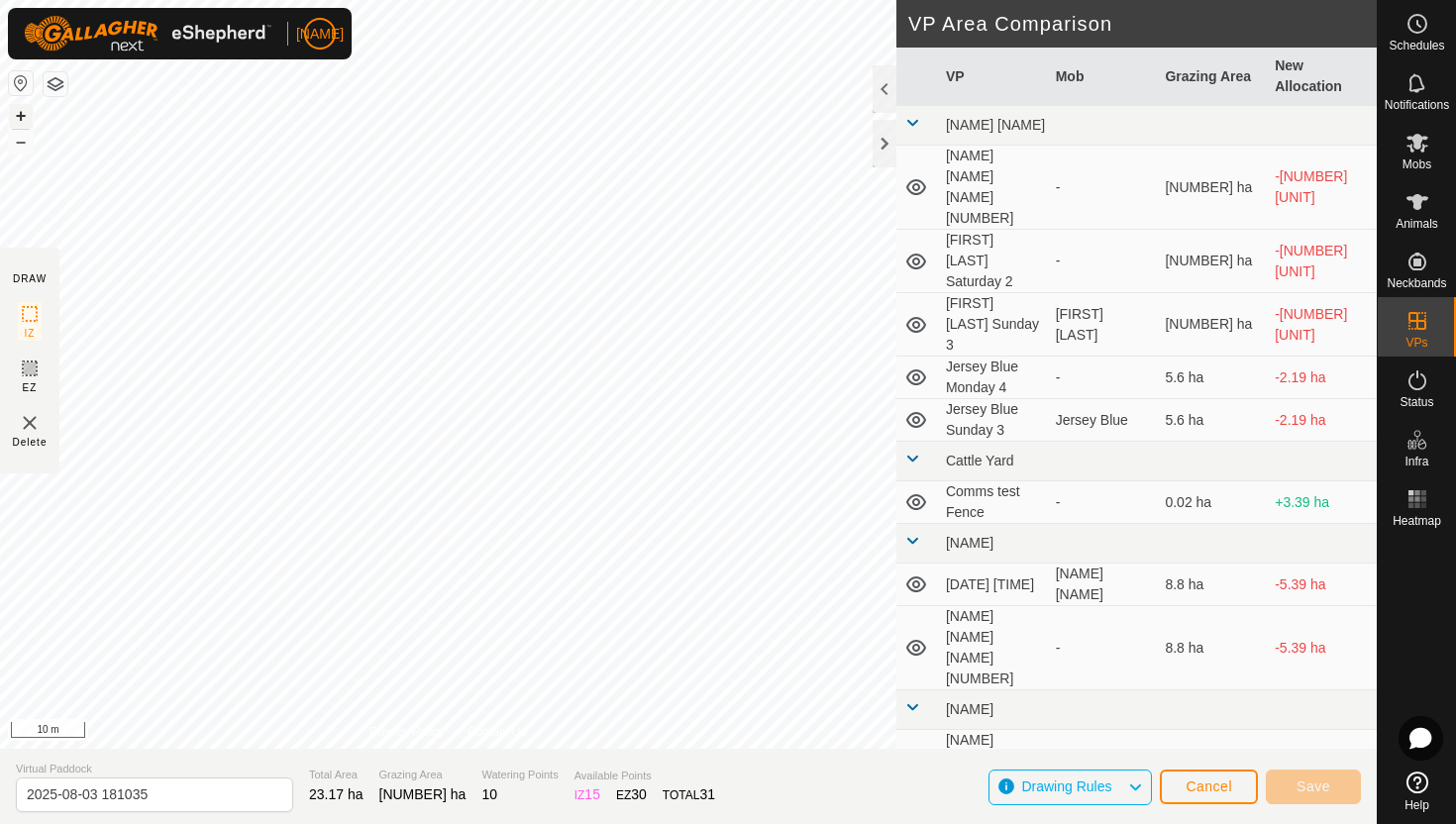 click on "+" at bounding box center (21, 116) 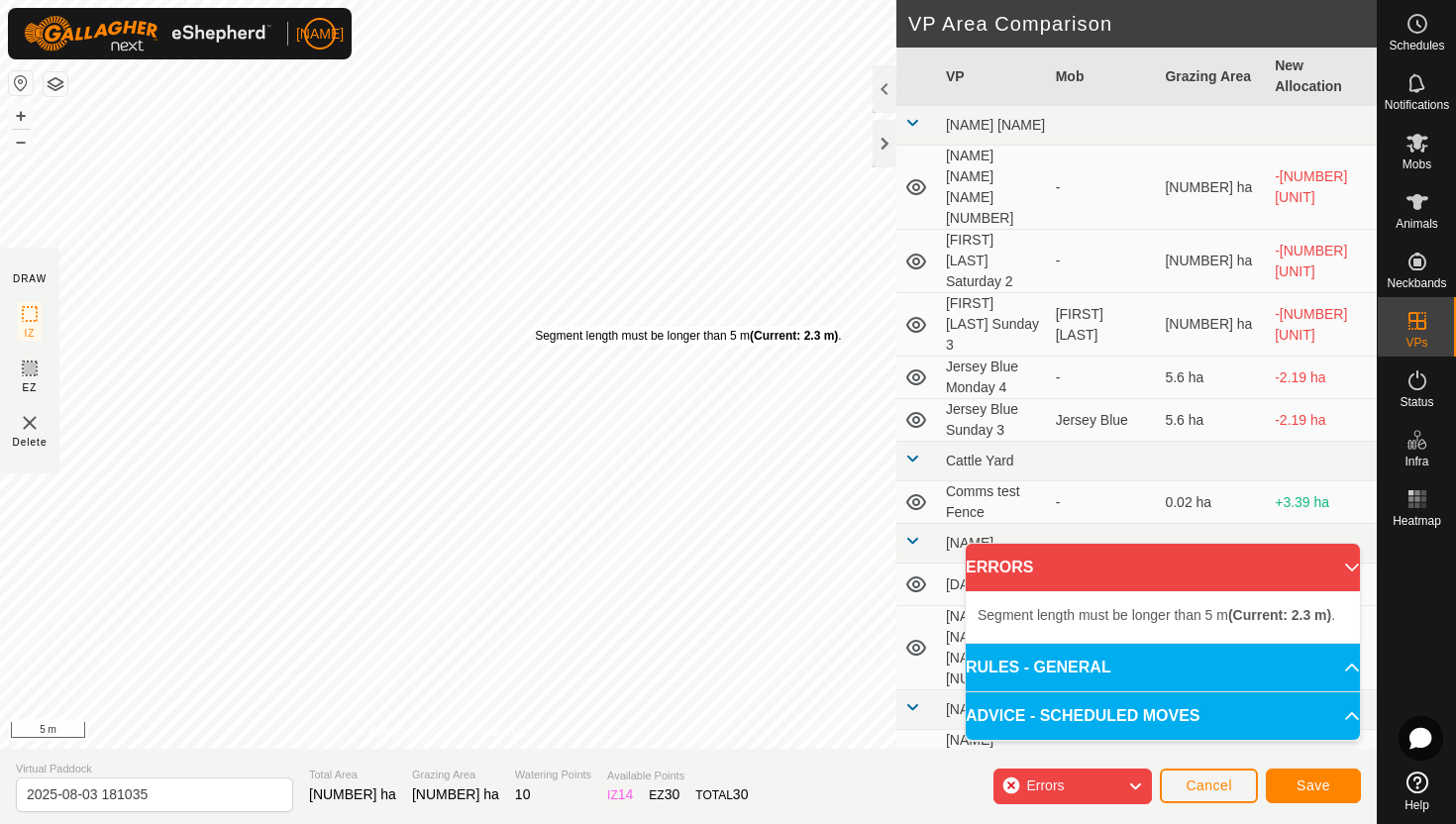 click on "Segment length must be longer than 5 m  (Current: 2.3 m) ." at bounding box center [687, 336] 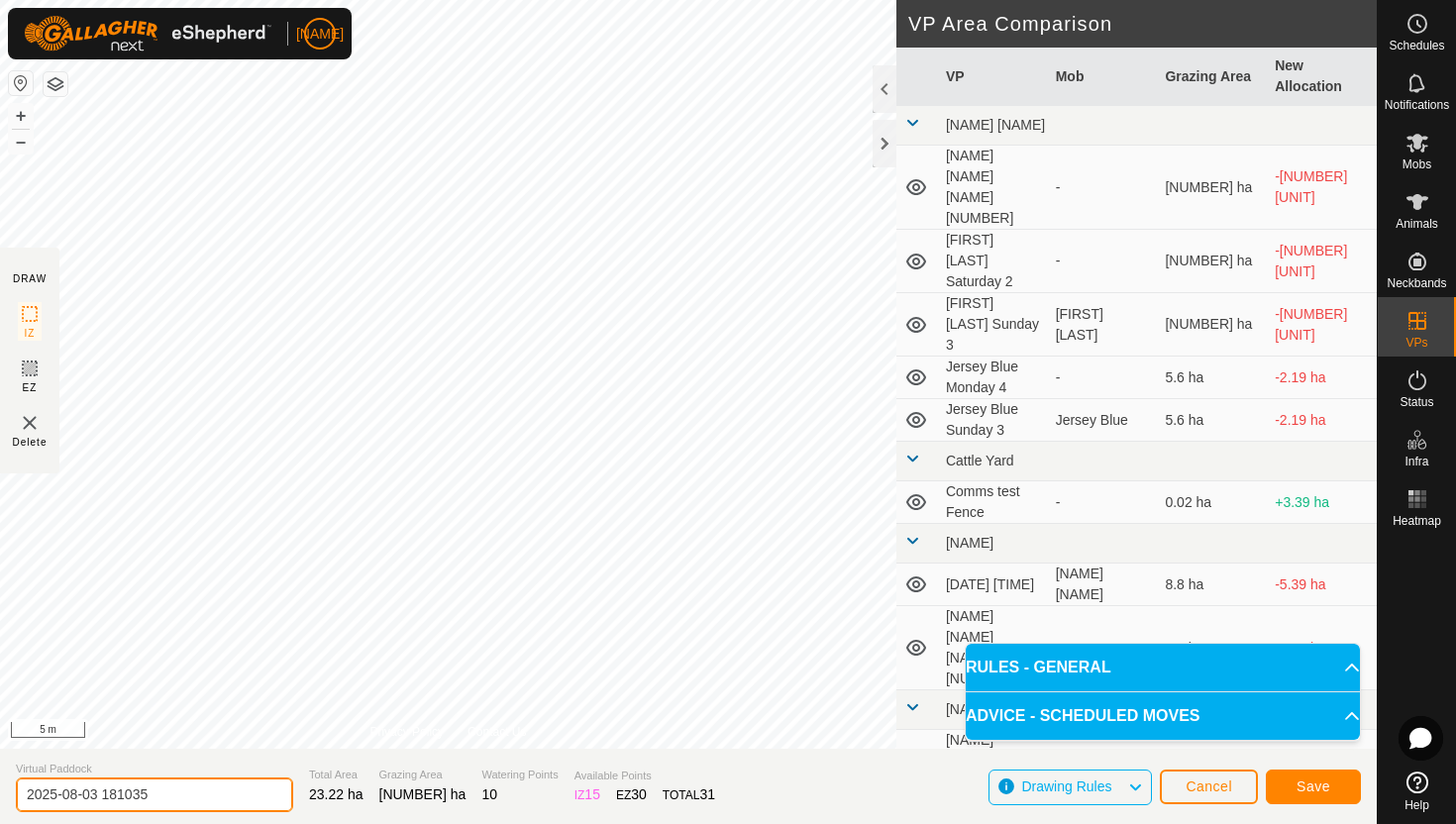 click on "2025-08-03 181035" 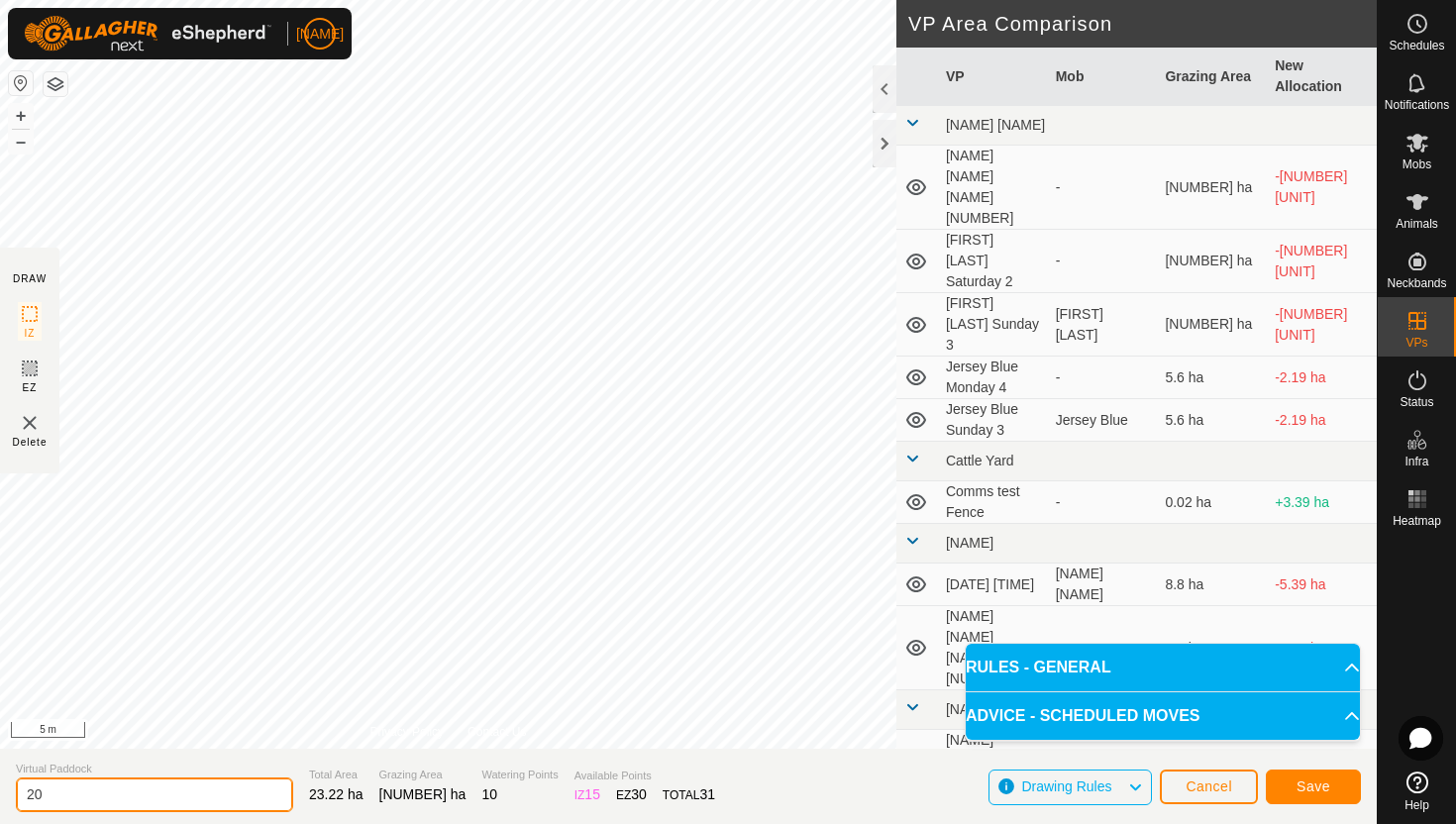 type on "2" 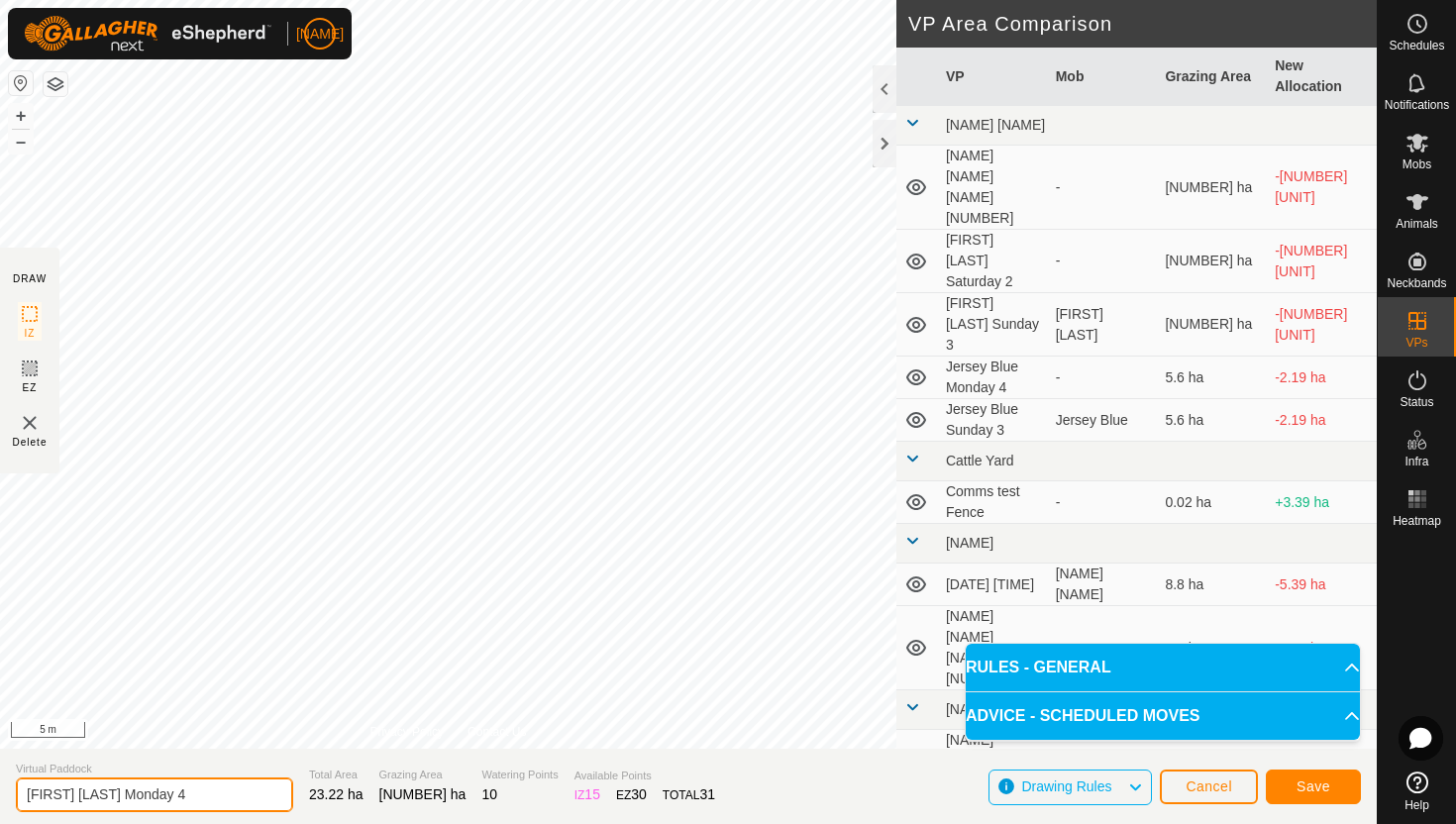 type on "[FIRST] [LAST] Monday 4" 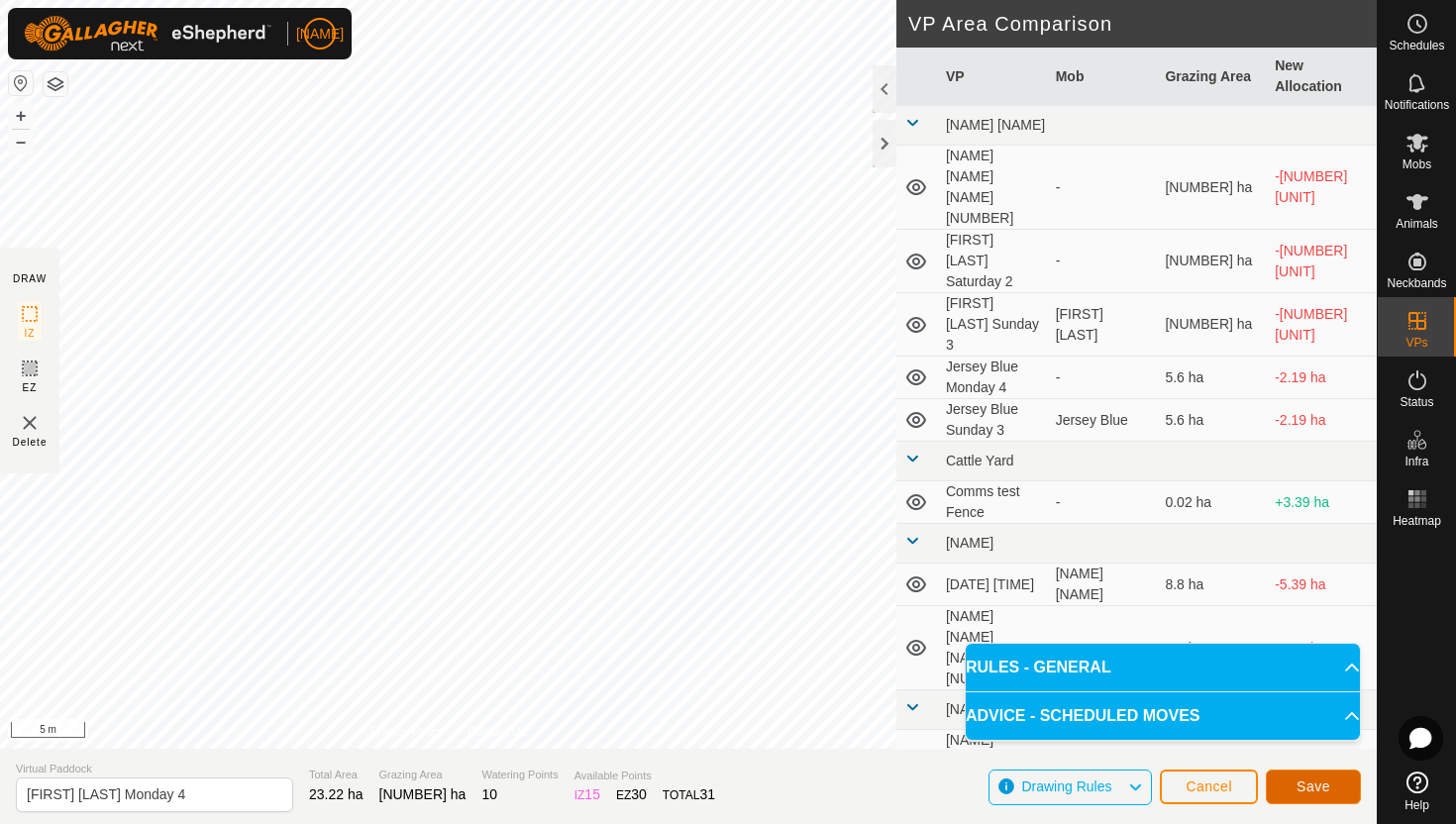 click on "Save" 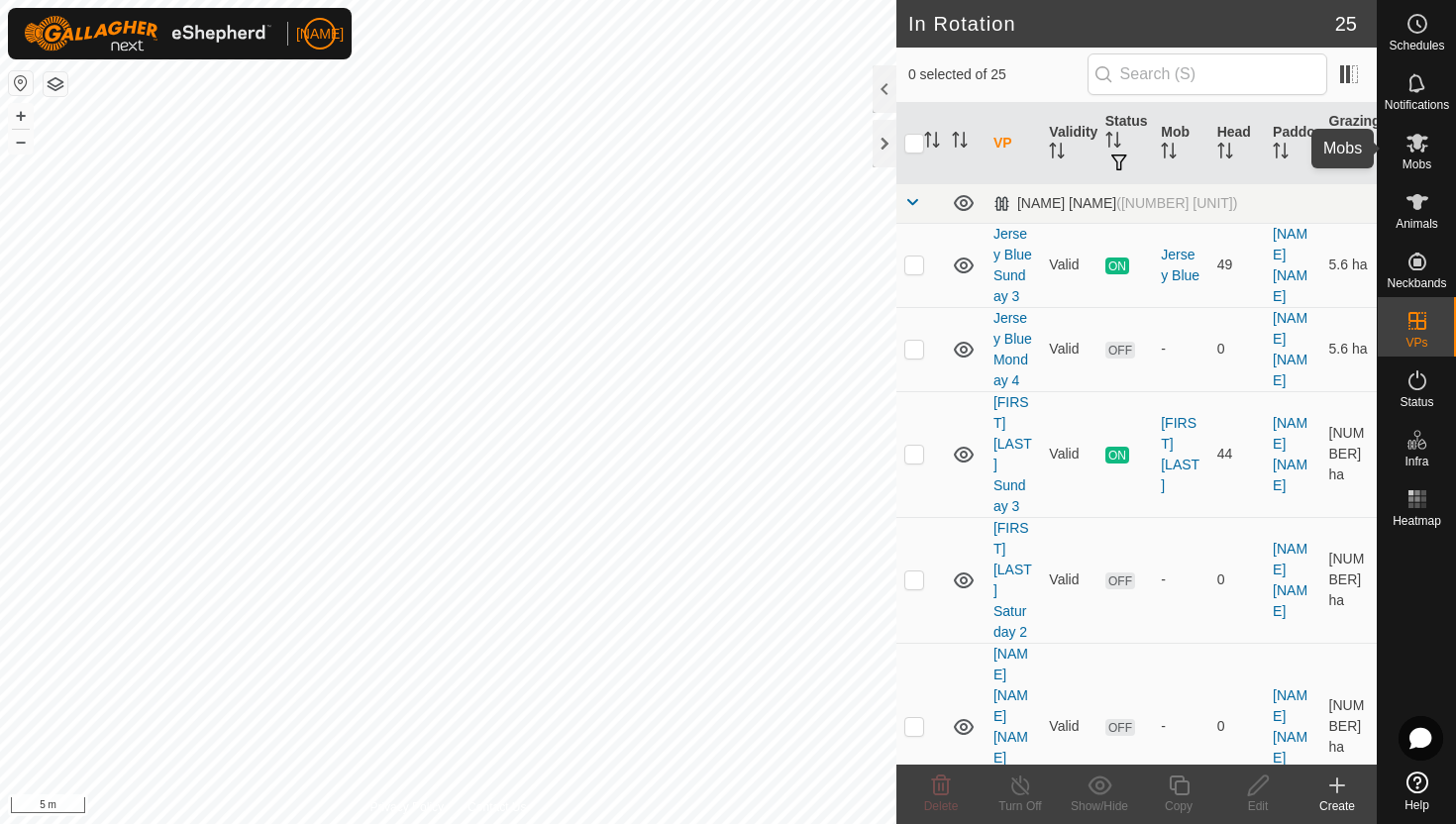 click 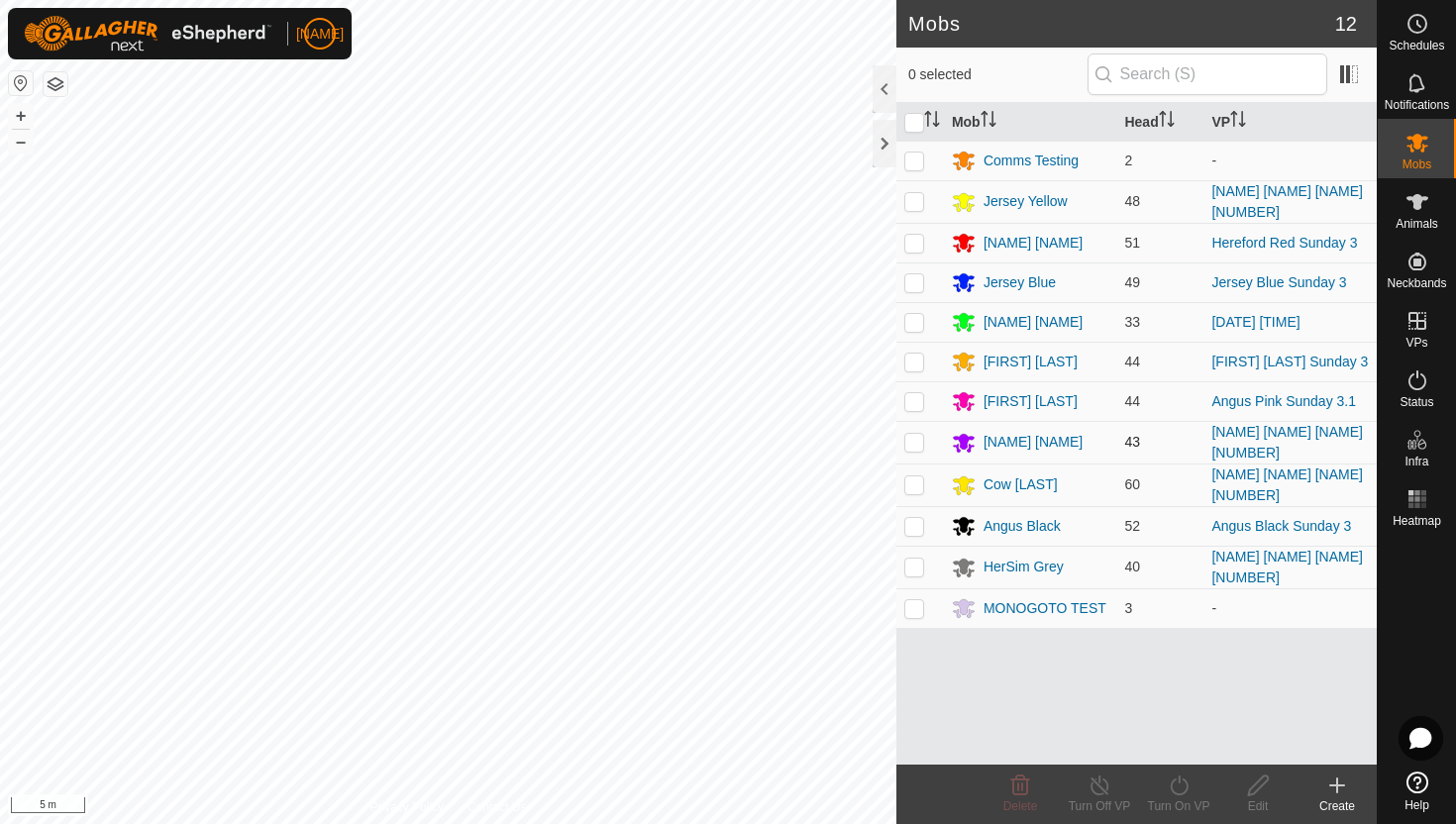 click at bounding box center [914, 442] 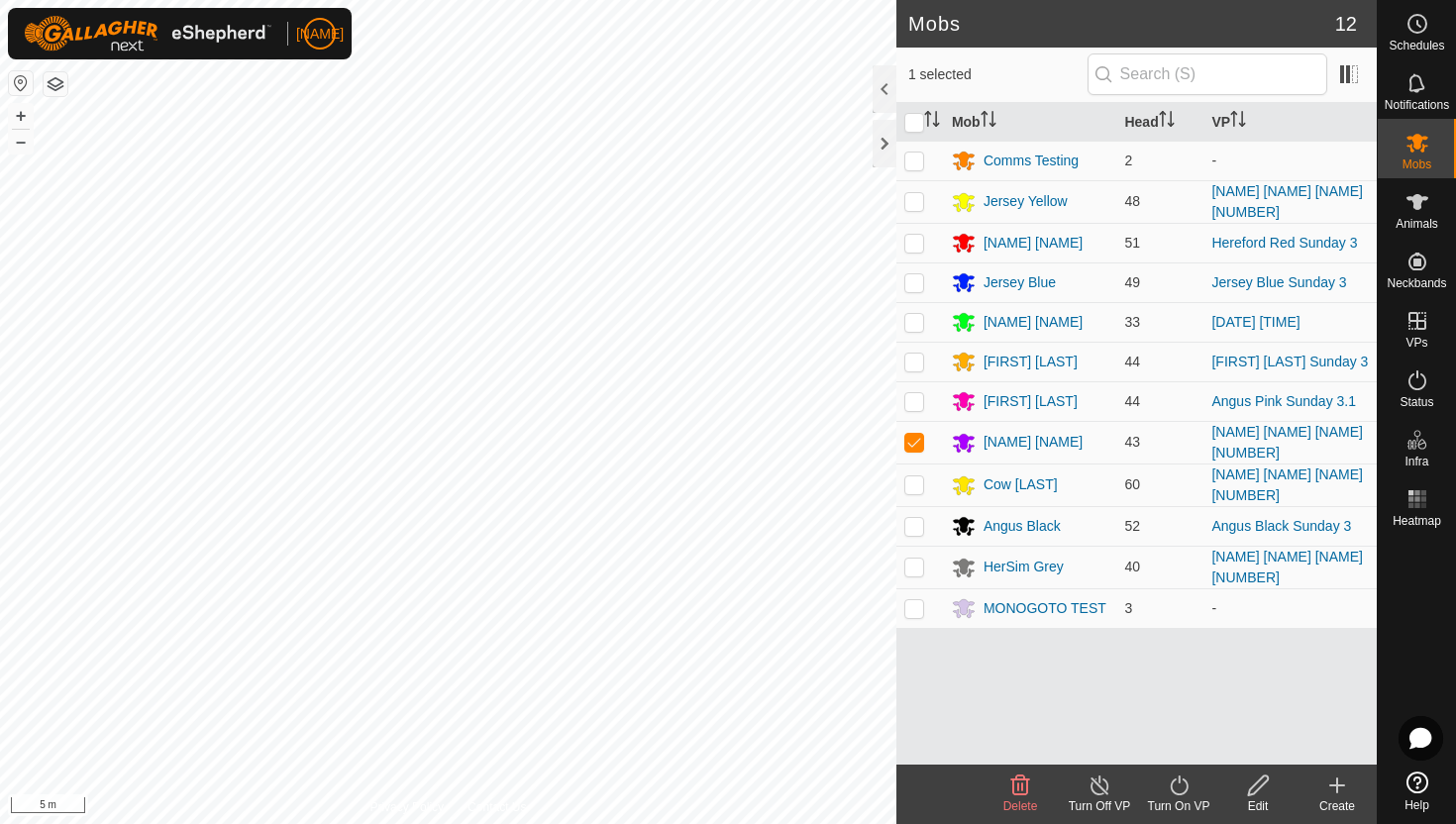click 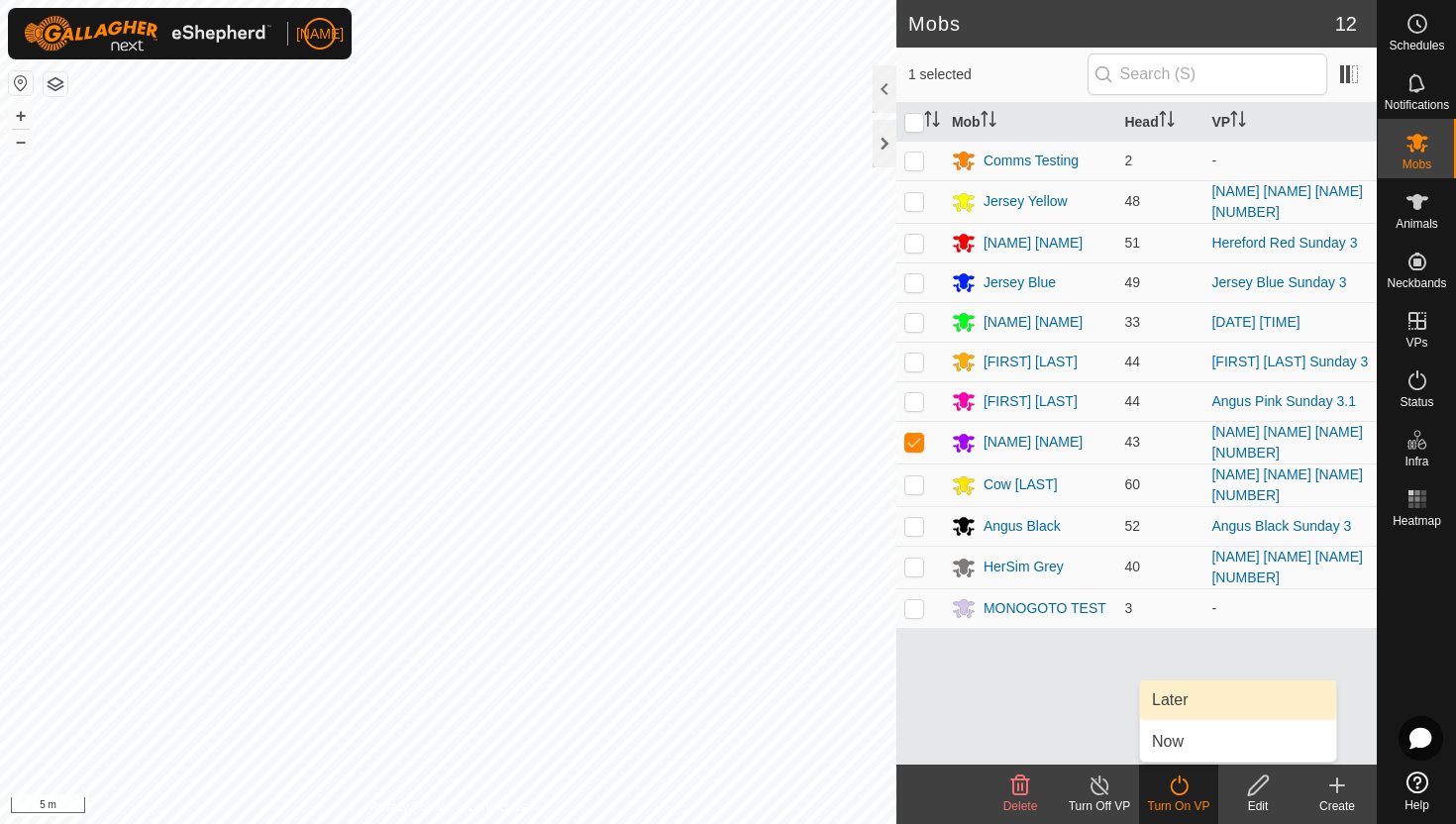 click on "Later" at bounding box center [1238, 700] 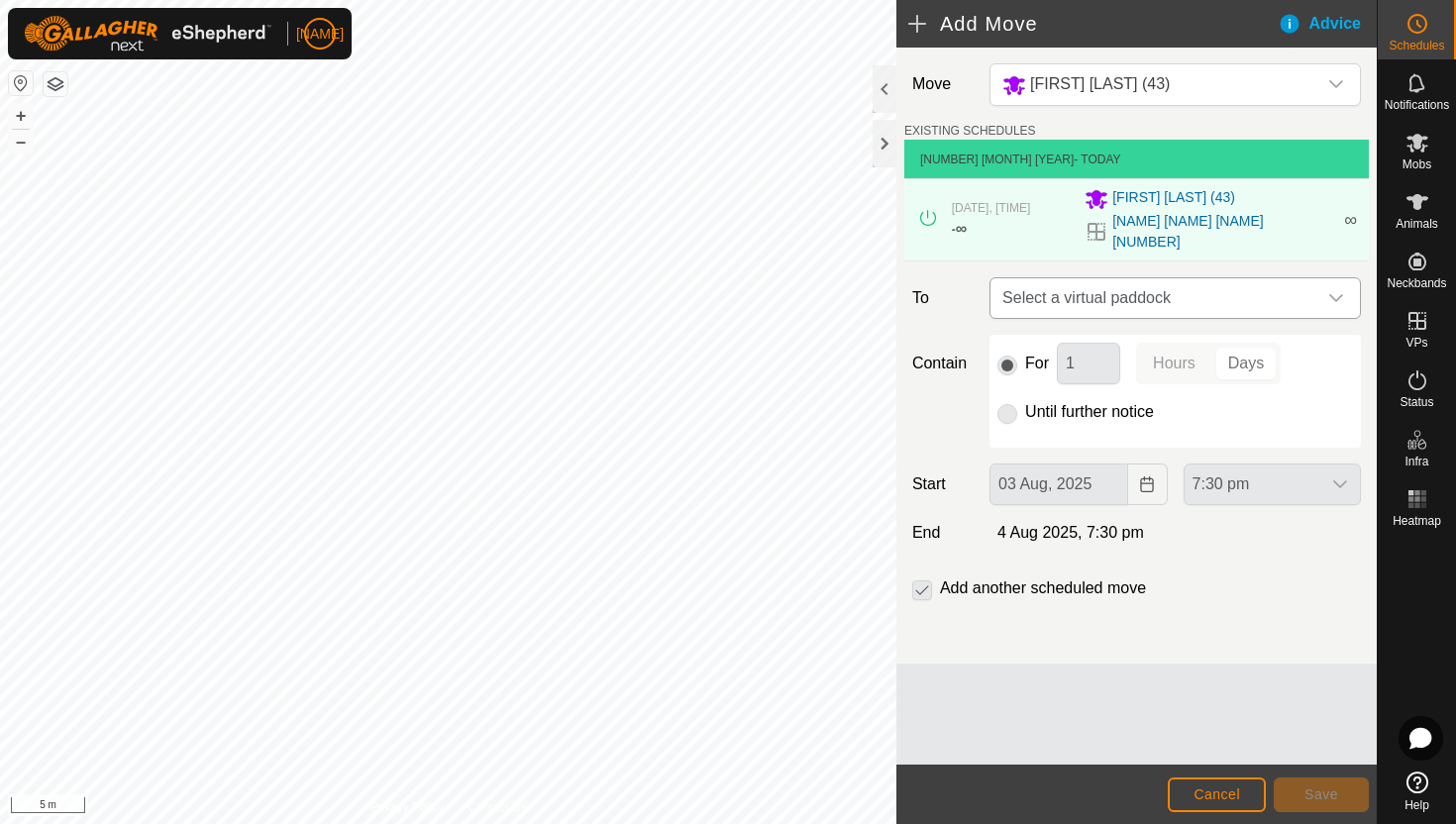 click on "Select a virtual paddock" at bounding box center [1155, 298] 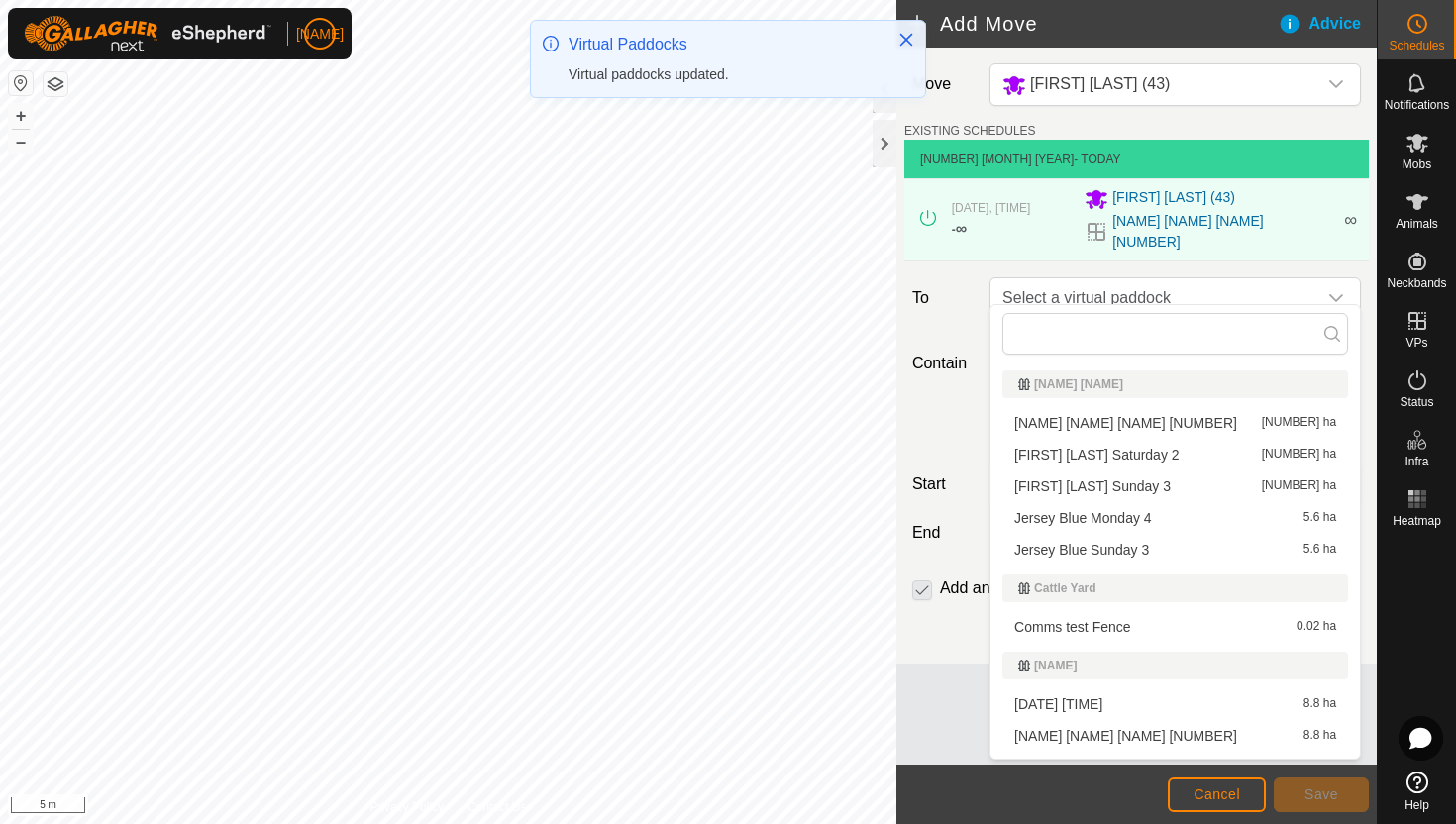 click on "[NAME] [NAME] [NAME] [NUMBER] [NUMBER] ha" at bounding box center (1175, 423) 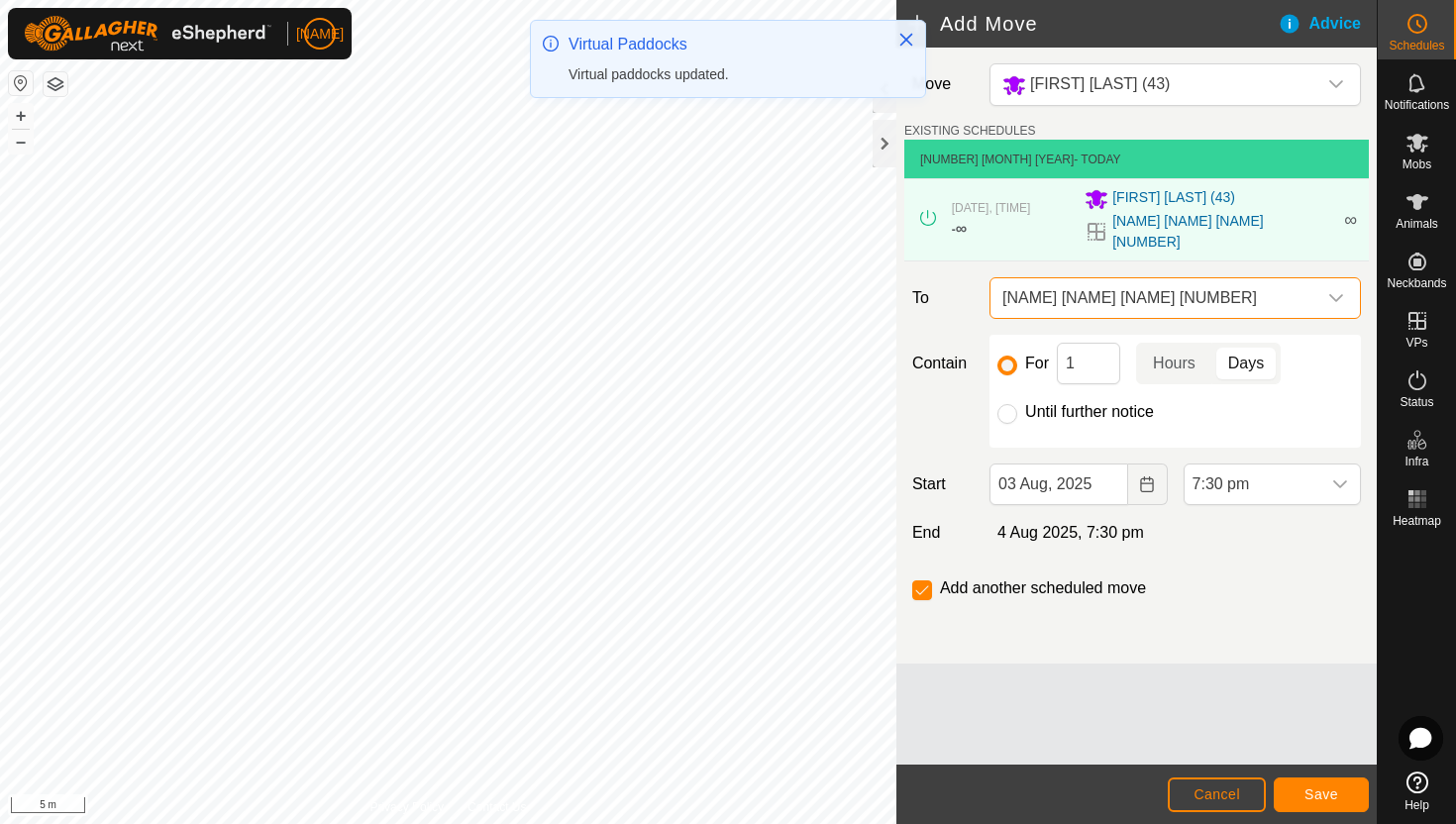 click on "[NAME] [NAME] [NAME] [NUMBER]" at bounding box center (1155, 298) 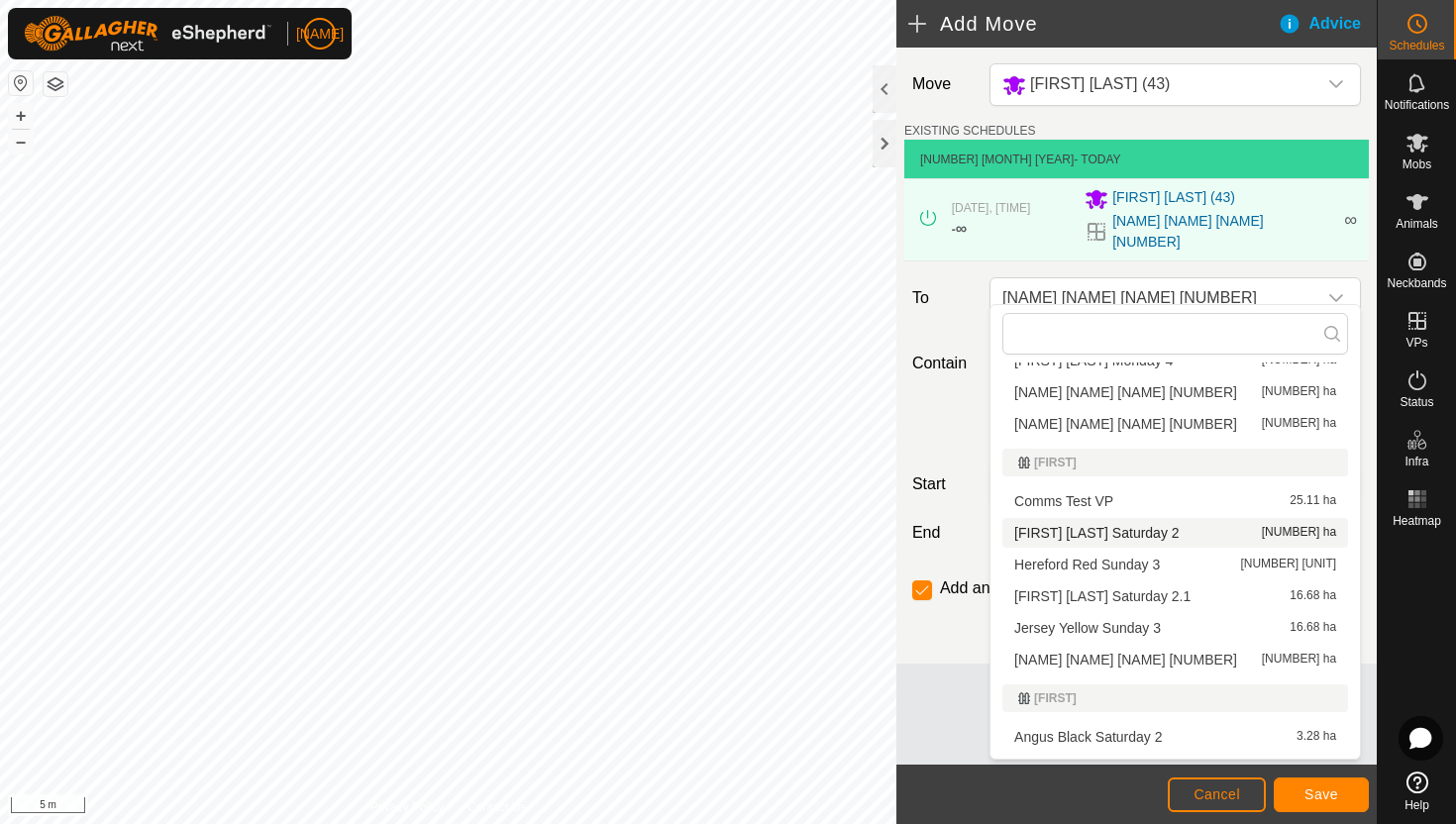 scroll, scrollTop: 425, scrollLeft: 0, axis: vertical 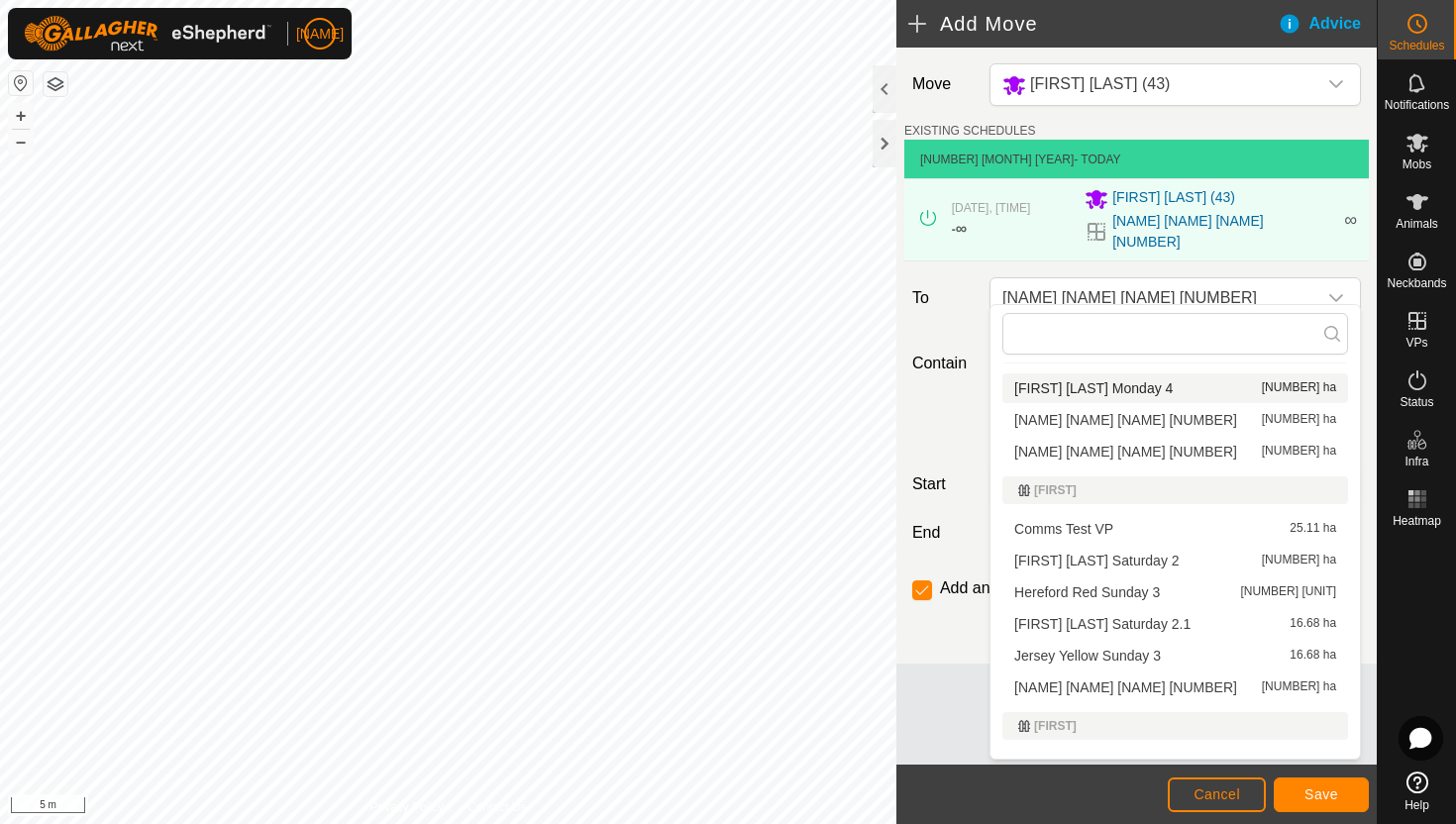 click on "[NAME] [NAME] [NAME] [NUMBER] [NUMBER] ha" at bounding box center (1175, 388) 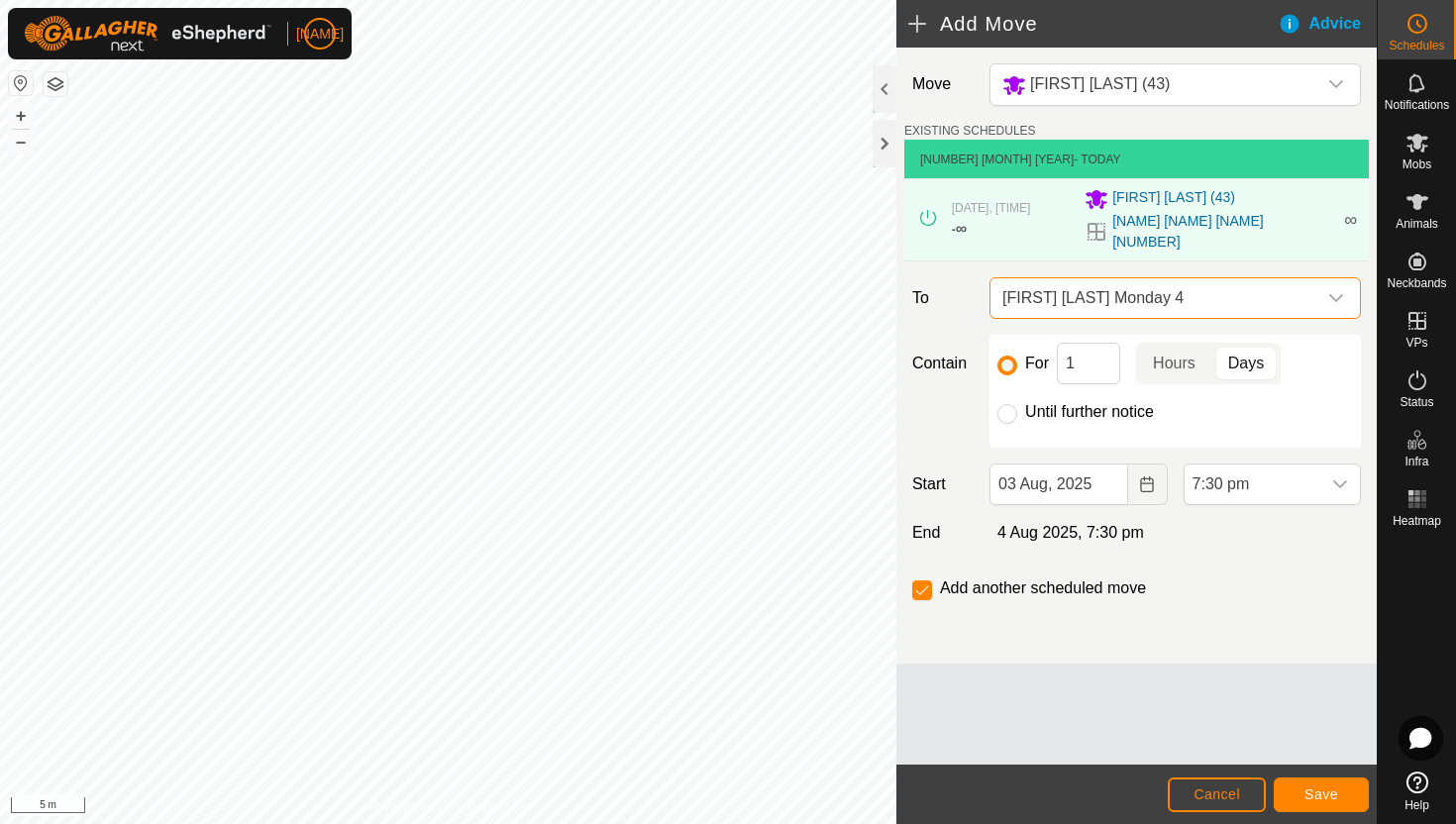 scroll, scrollTop: 46, scrollLeft: 0, axis: vertical 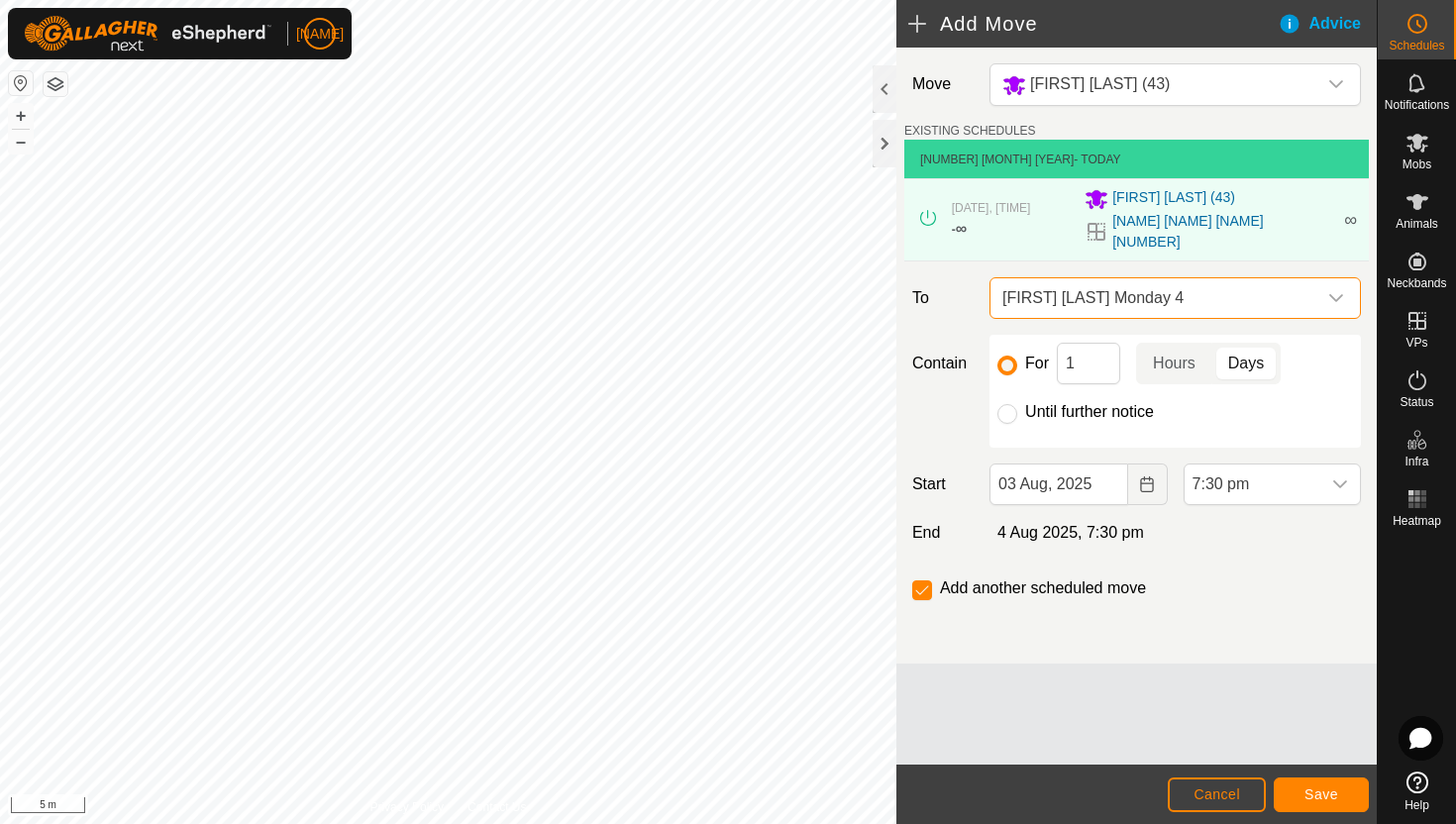 click on "Until further notice" 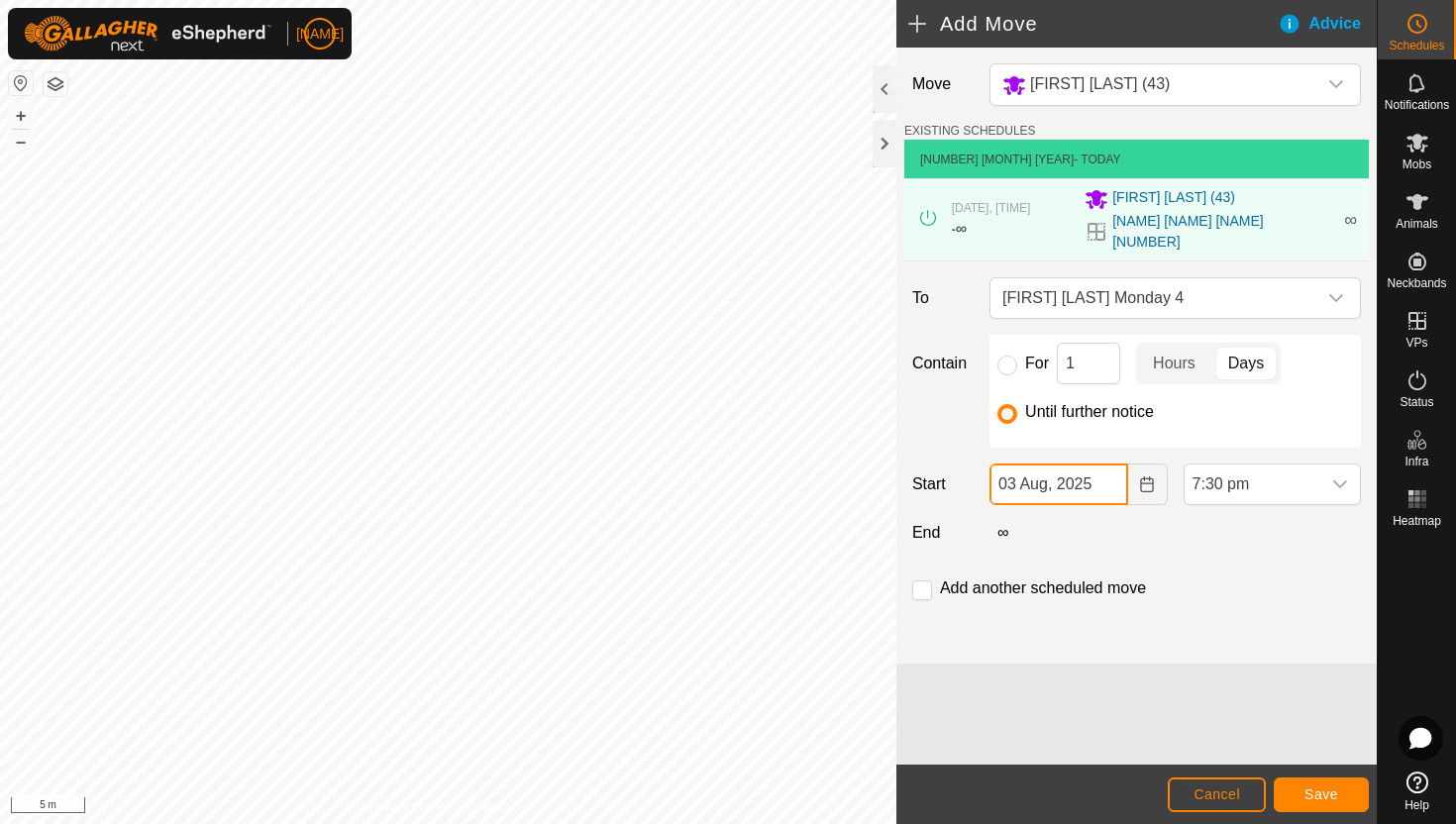 click on "03 Aug, 2025" 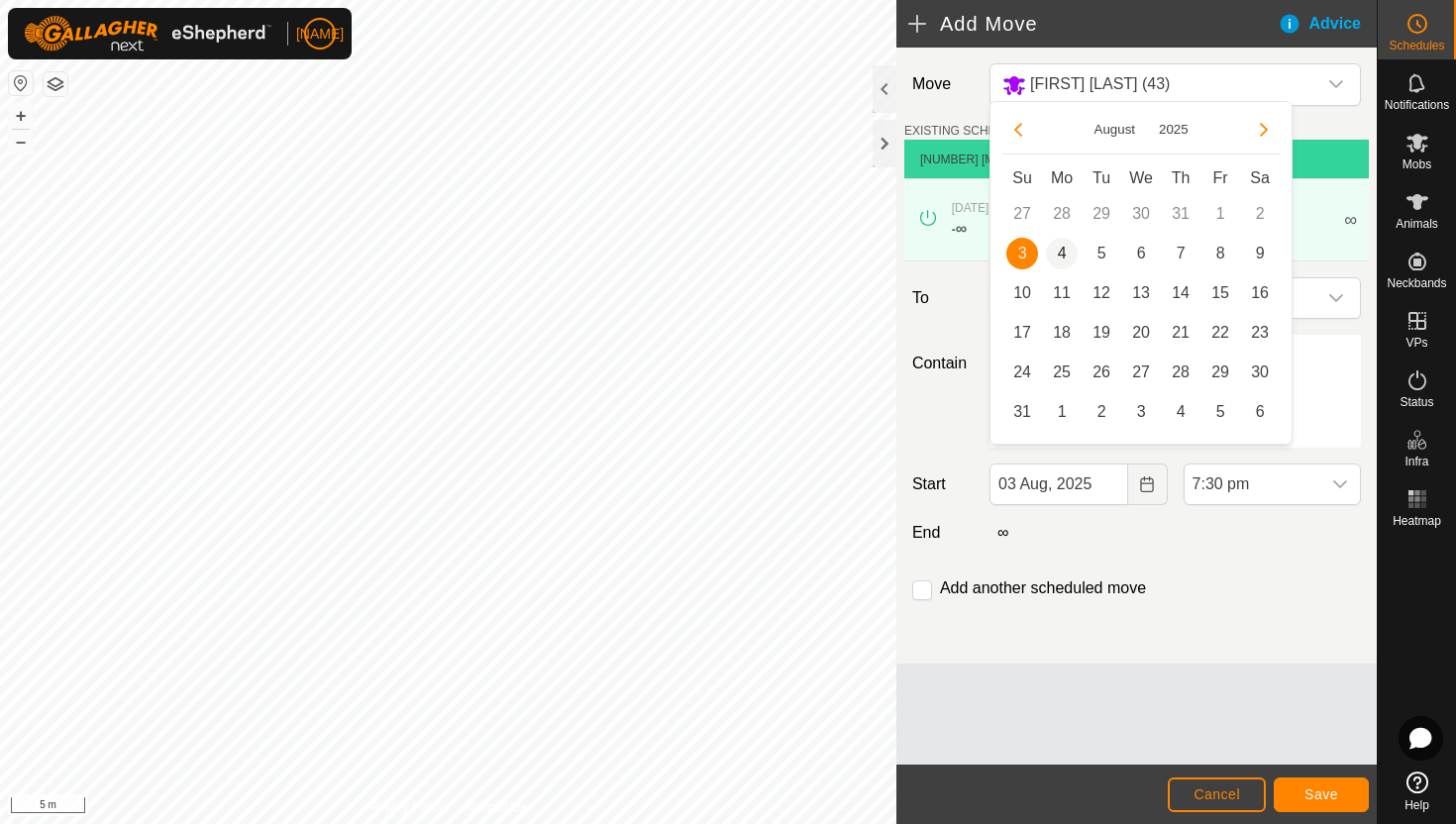 click on "4" at bounding box center [1062, 254] 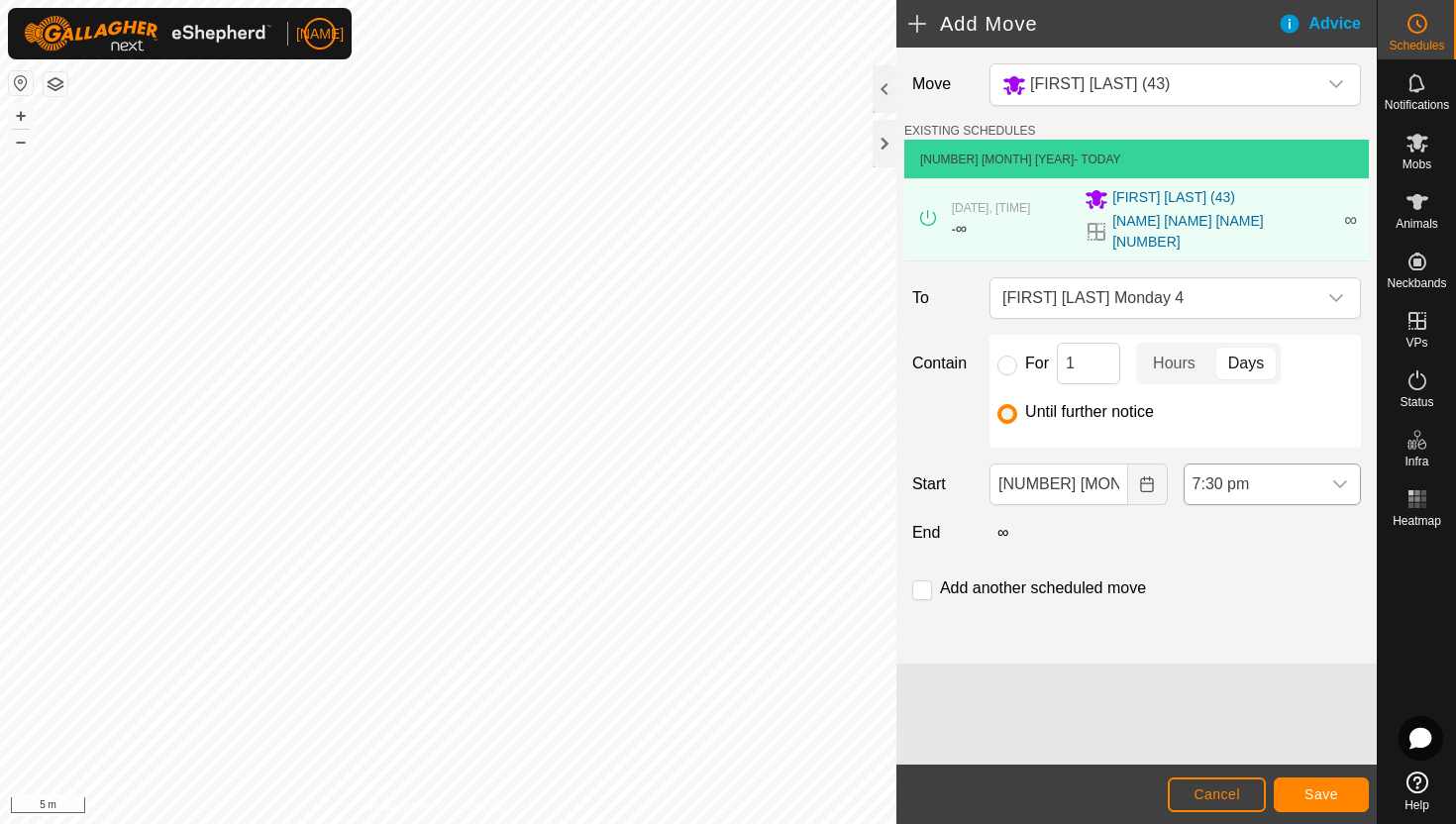 click on "7:30 pm" at bounding box center (1252, 484) 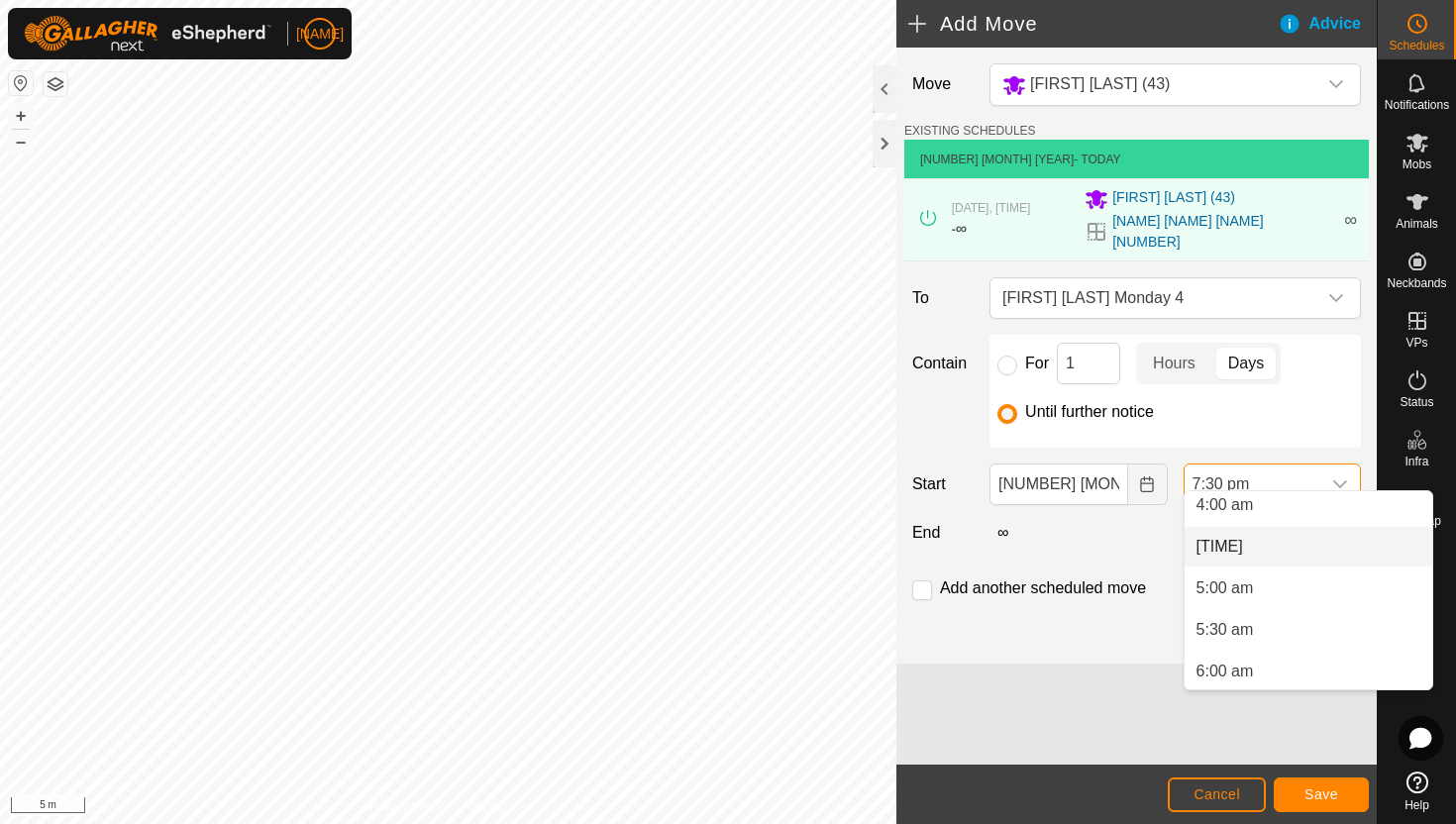 scroll, scrollTop: 337, scrollLeft: 0, axis: vertical 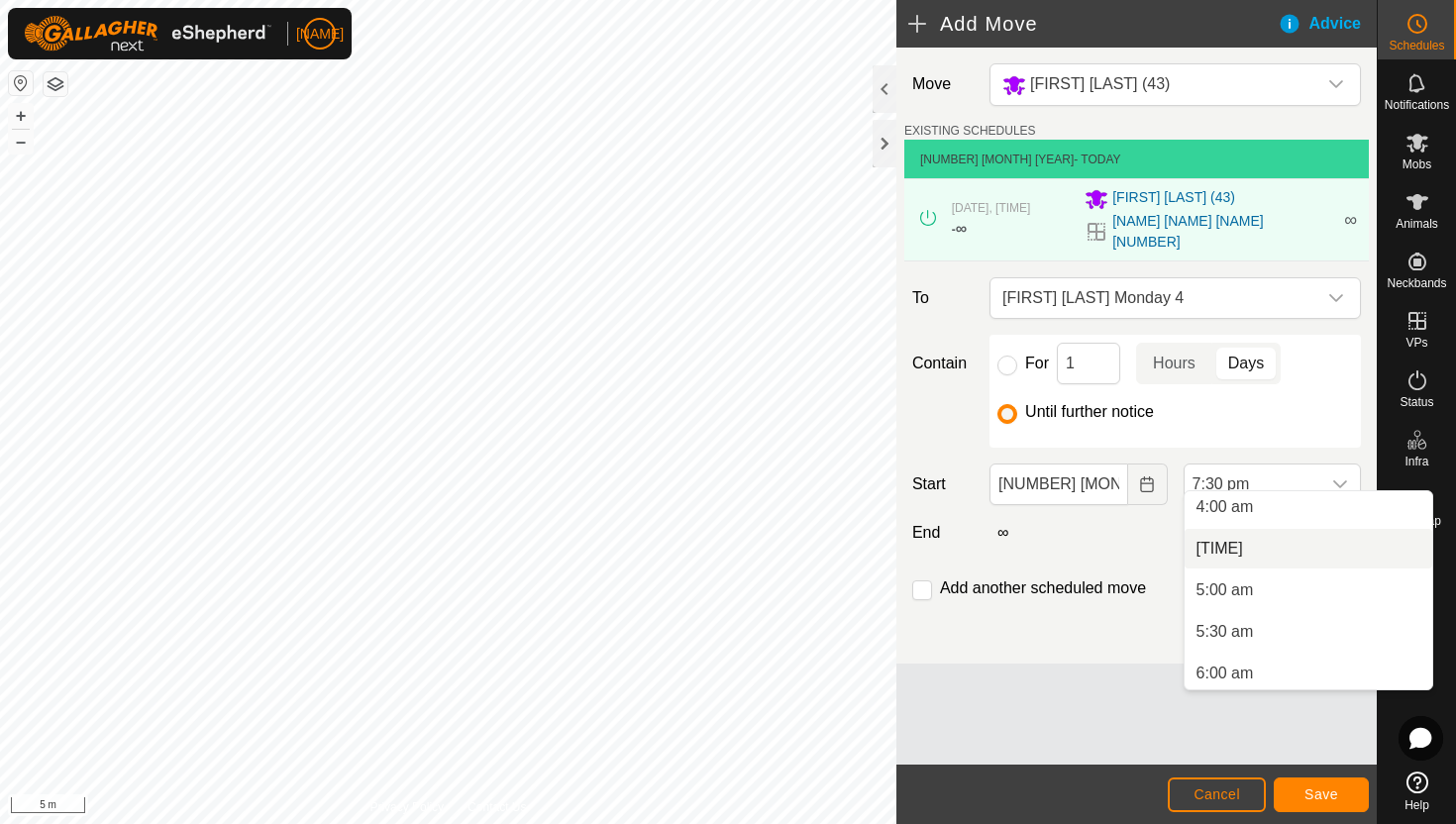 click on "[TIME]" at bounding box center [1308, 549] 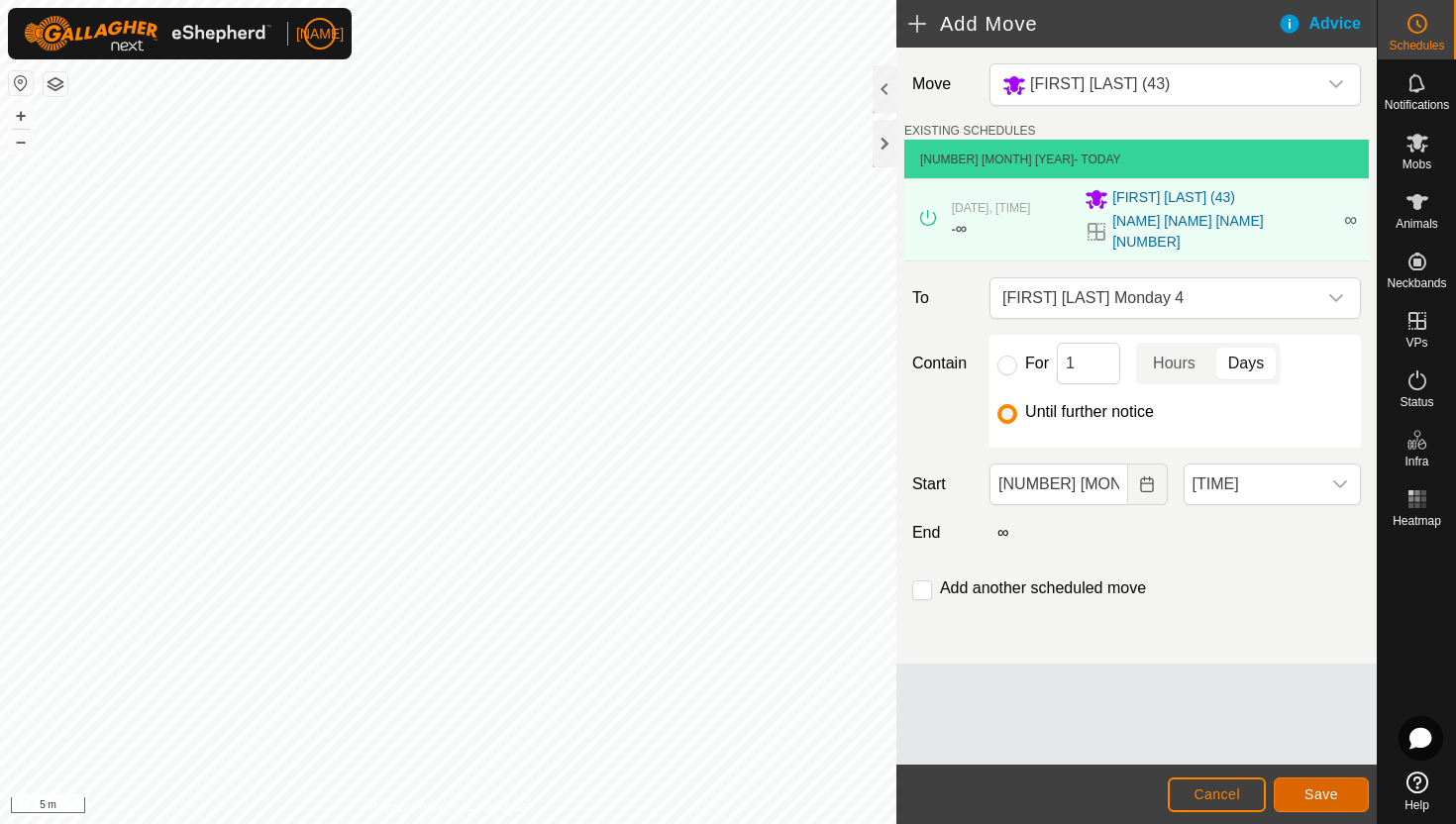 click on "Save" 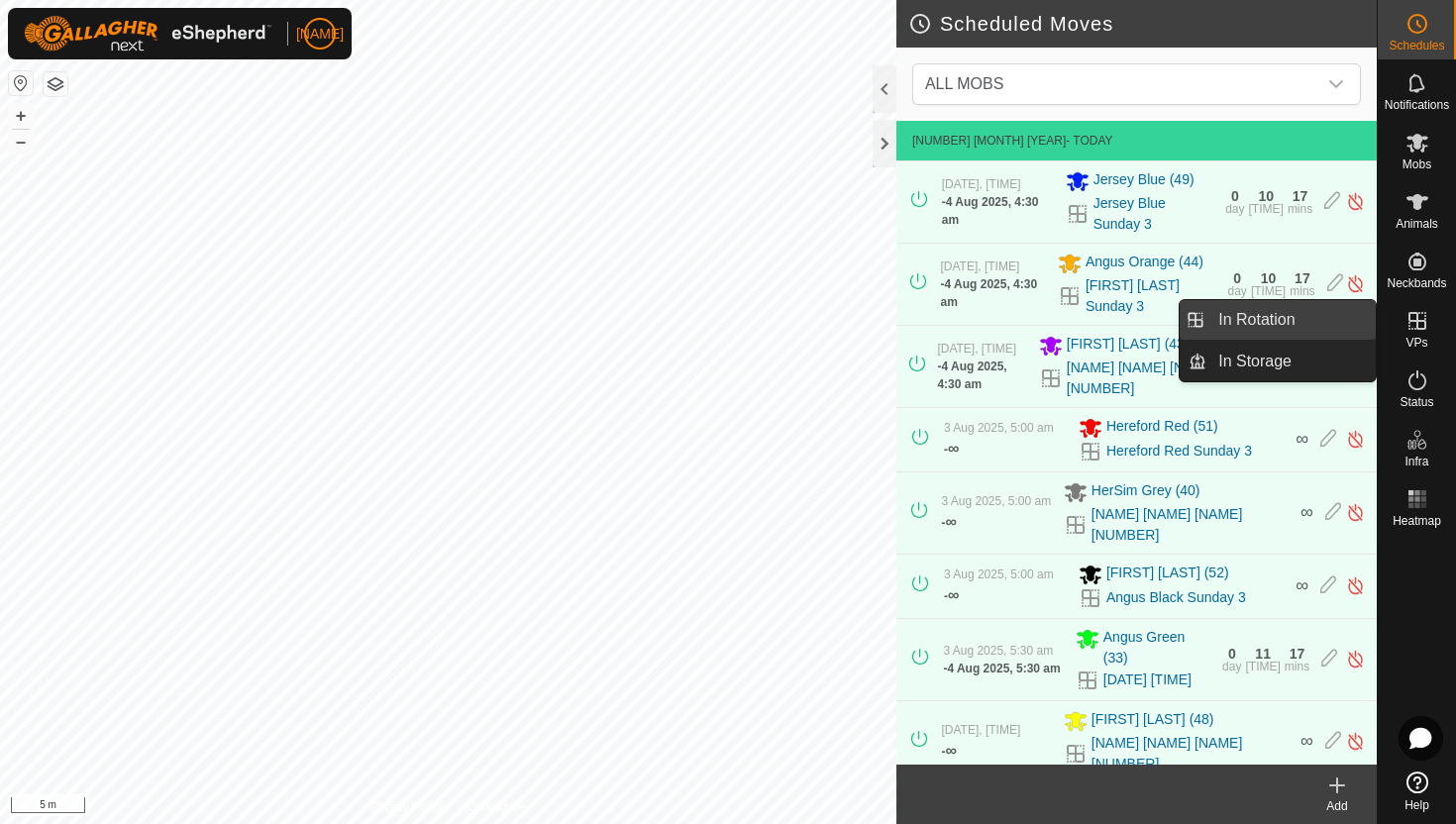 click on "In Rotation" at bounding box center (1291, 320) 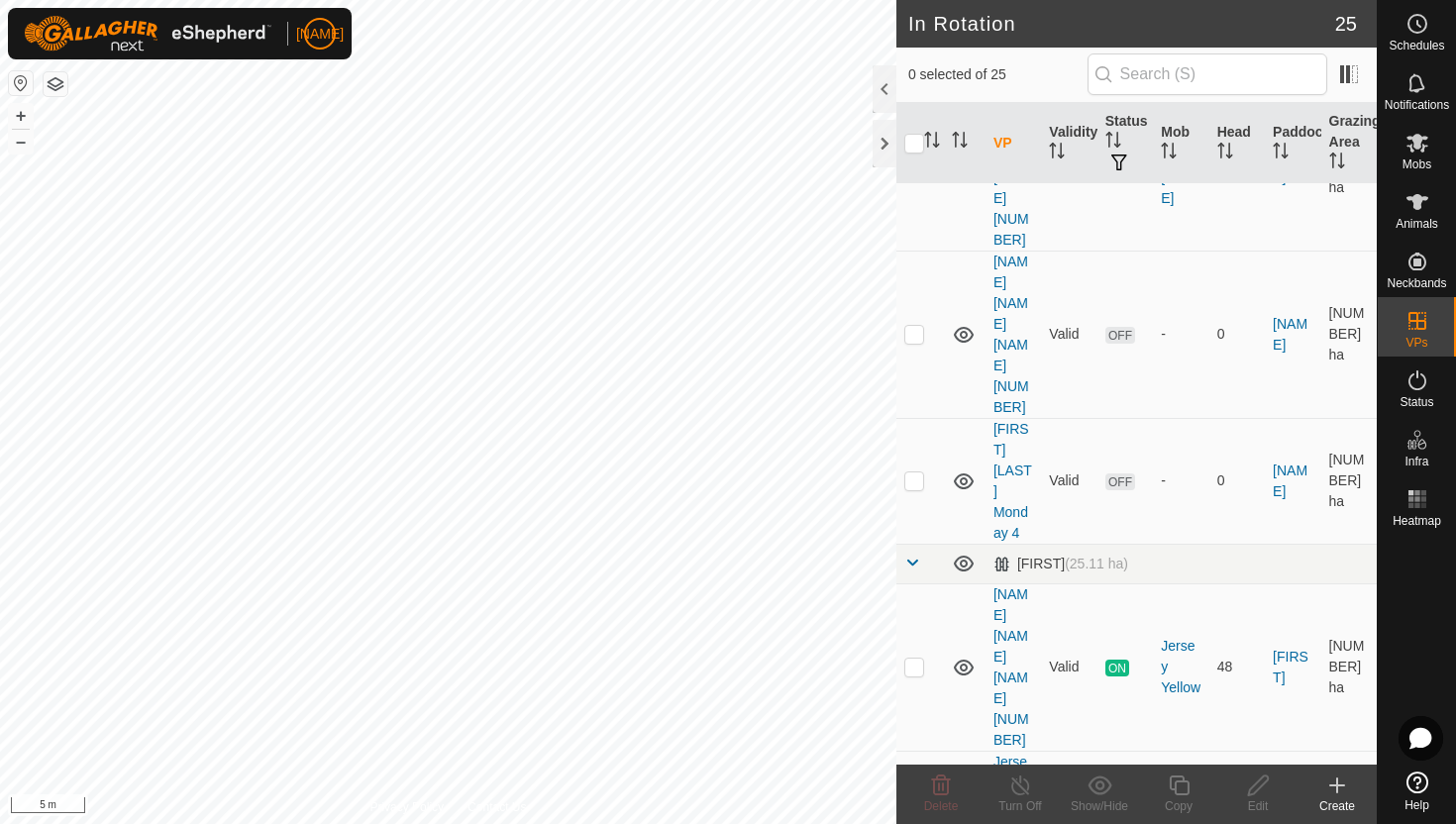 scroll, scrollTop: 1194, scrollLeft: 0, axis: vertical 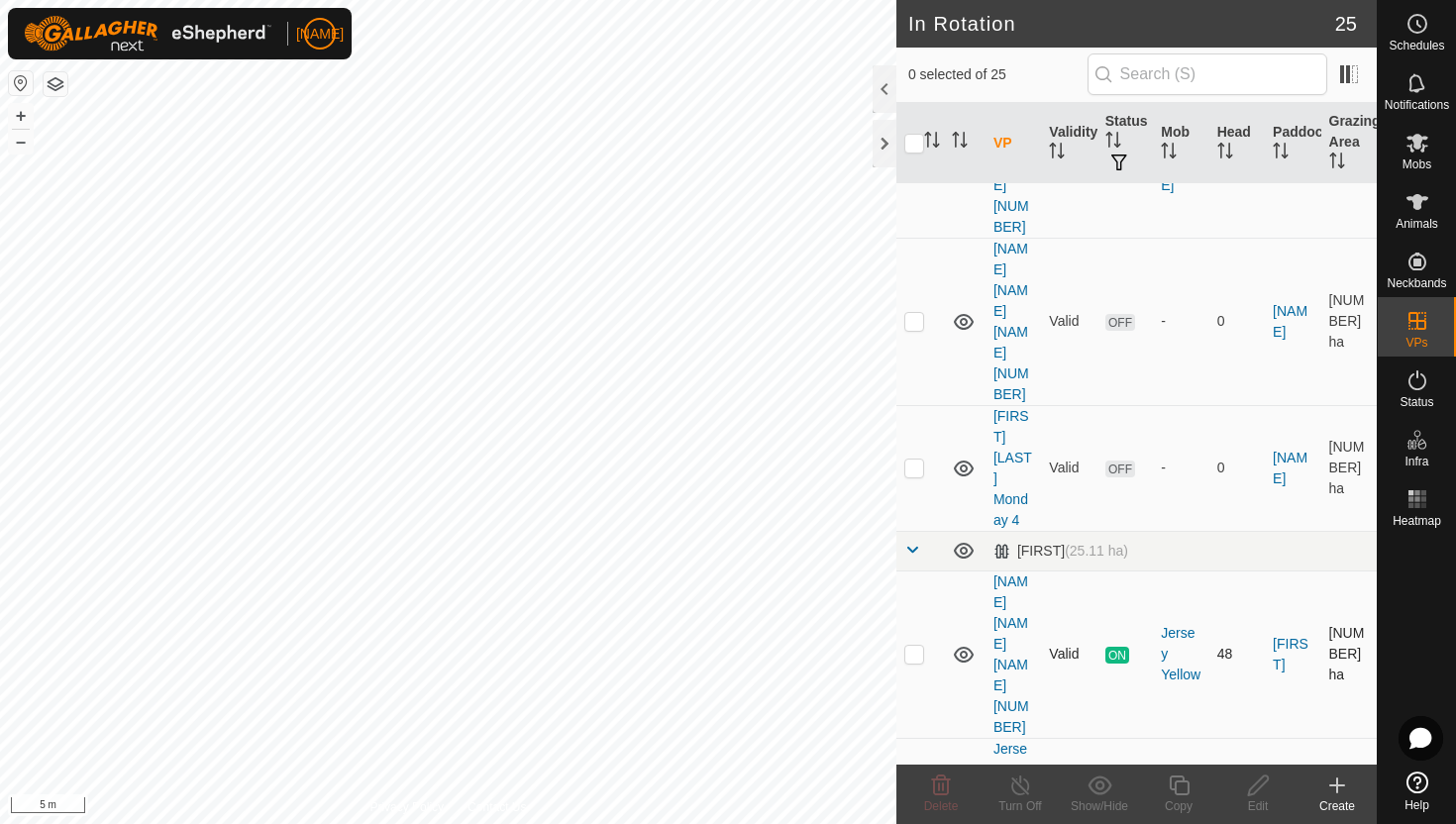 click at bounding box center (914, 654) 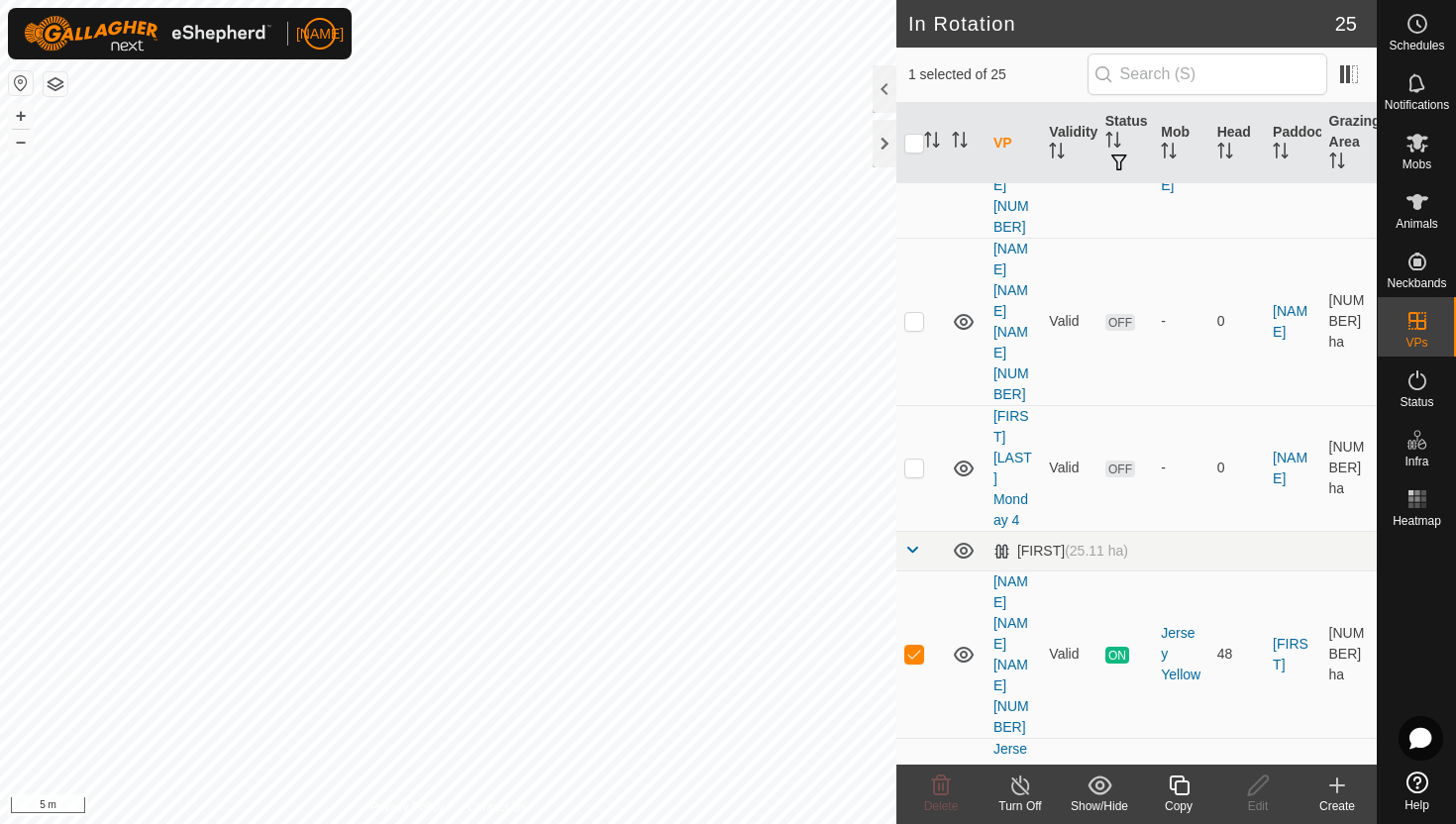 click 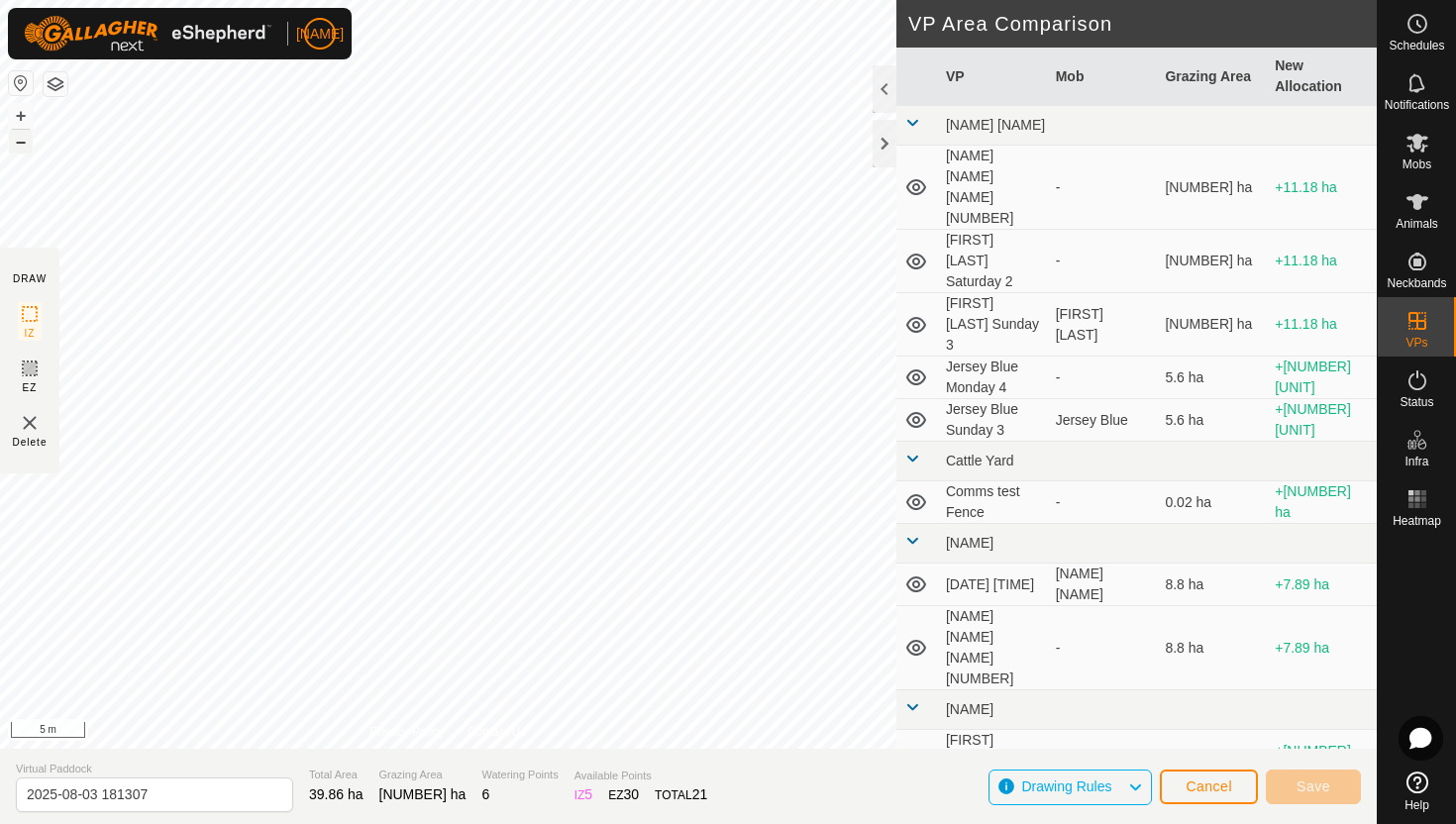 click on "–" at bounding box center (21, 142) 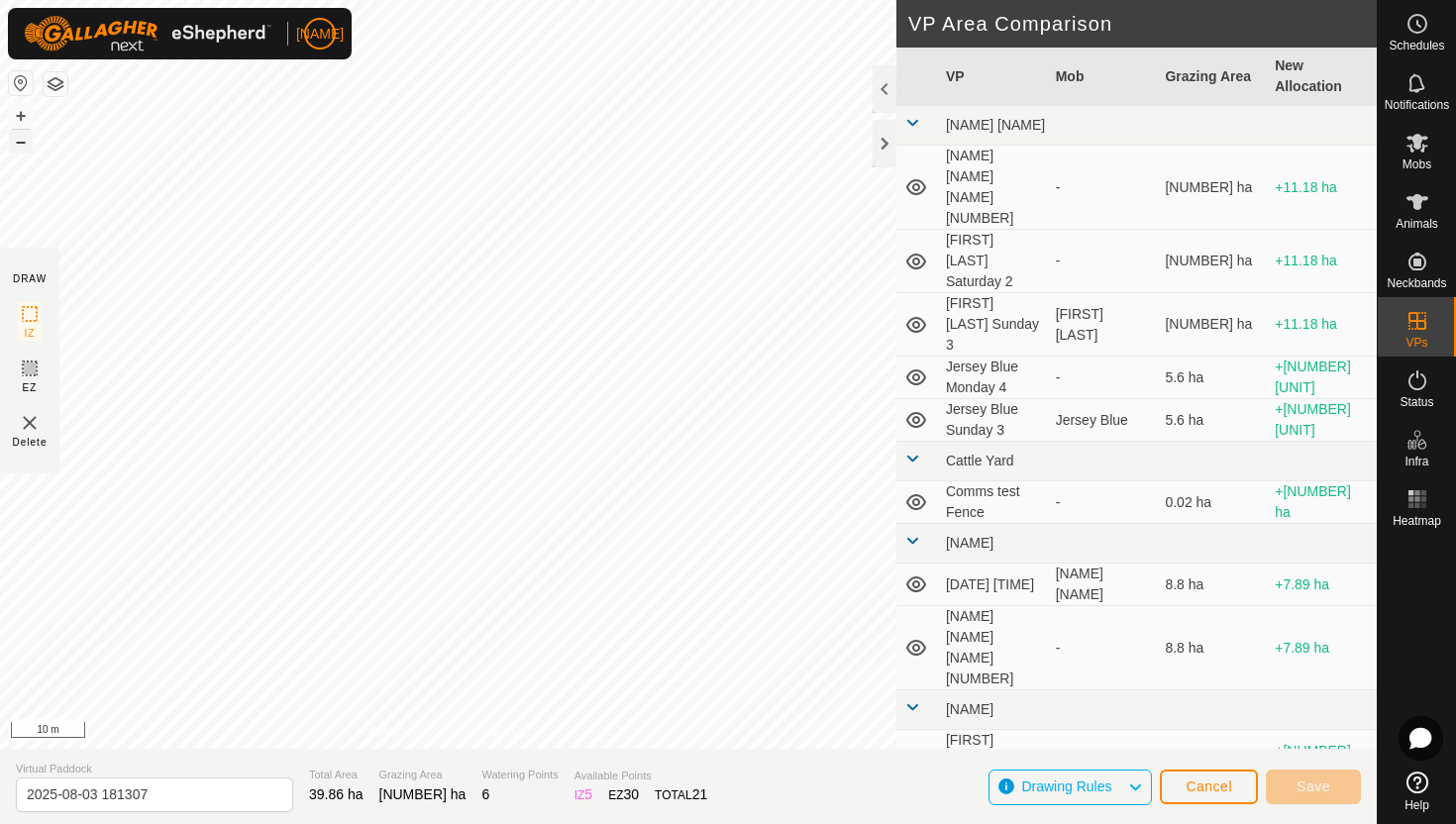 click on "–" at bounding box center (21, 142) 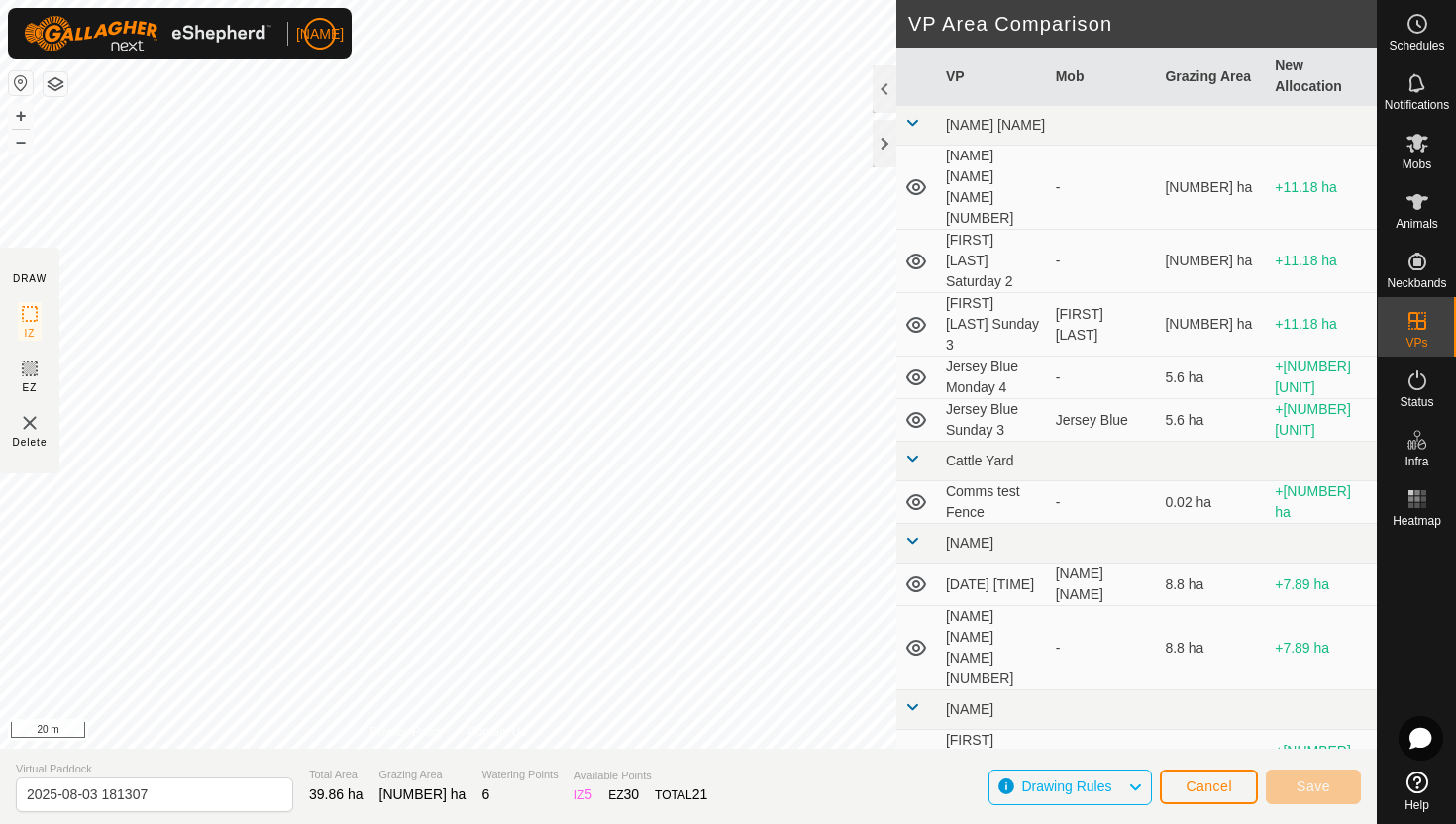 click on "DRAW IZ EZ Delete Privacy Policy Contact Us + – ⇧ i 20 m VP Area Comparison     VP   Mob   Grazing Area   New Allocation  Bottom Davey  [FIRST] [LAST] Monday 4  -  5.51 ha  +11.18 ha  [FIRST] [LAST] Saturday 2  -  5.51 ha  +11.18 ha  [FIRST] [LAST] Sunday 3   [FIRST] [LAST]   5.51 ha  +11.18 ha  [FIRST] [LAST] Monday 4  -  5.6 ha  +11.09 ha  [FIRST] [LAST] Sunday 3   [FIRST] [LAST]   5.6 ha  +11.09 ha Cattle Yard  Comms test Fence  -  0.02 ha  +16.67 ha Normans  2025-08-02 162456   [FIRST] [LAST]   8.8 ha  +7.89 ha  [FIRST] [LAST] Monday 4  -  8.8 ha  +7.89 ha Ollies  [FIRST] [LAST] Monday 4  -  3.41 ha  +13.28 ha  [FIRST] [LAST] Saturday 2  -  3.41 ha  +13.28 ha  [FIRST] [LAST] Sunday 3   [FIRST] [LAST]   3.41 ha  +13.28 ha Techno  Comms Test VP  -  25.11 ha  -8.42 ha  [FIRST] [LAST] Saturday 2  -  7.96 ha  +8.73 ha  [FIRST] [LAST] Sunday 3   [FIRST] [LAST]   7.97 ha  +8.72 ha  [FIRST] [LAST] Saturday 2.1   [FIRST] [LAST]   16.68 ha  +0.01 ha  [FIRST] [LAST] Sunday 3  -  16.68 ha  +0.01 ha Woolshed  [FIRST] [LAST] Saturday 2  -  3.28 ha  - -" 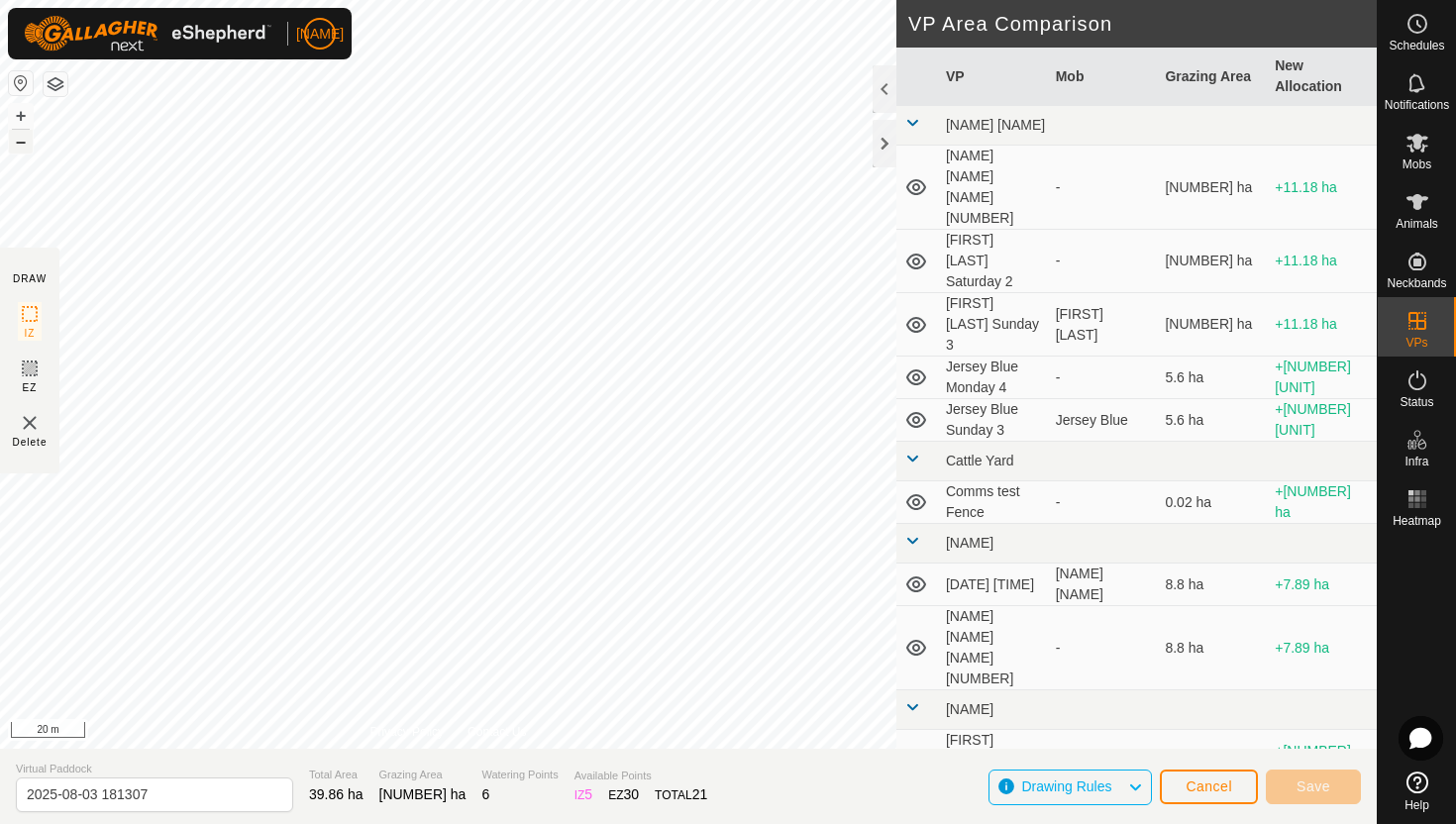 click on "–" at bounding box center [21, 142] 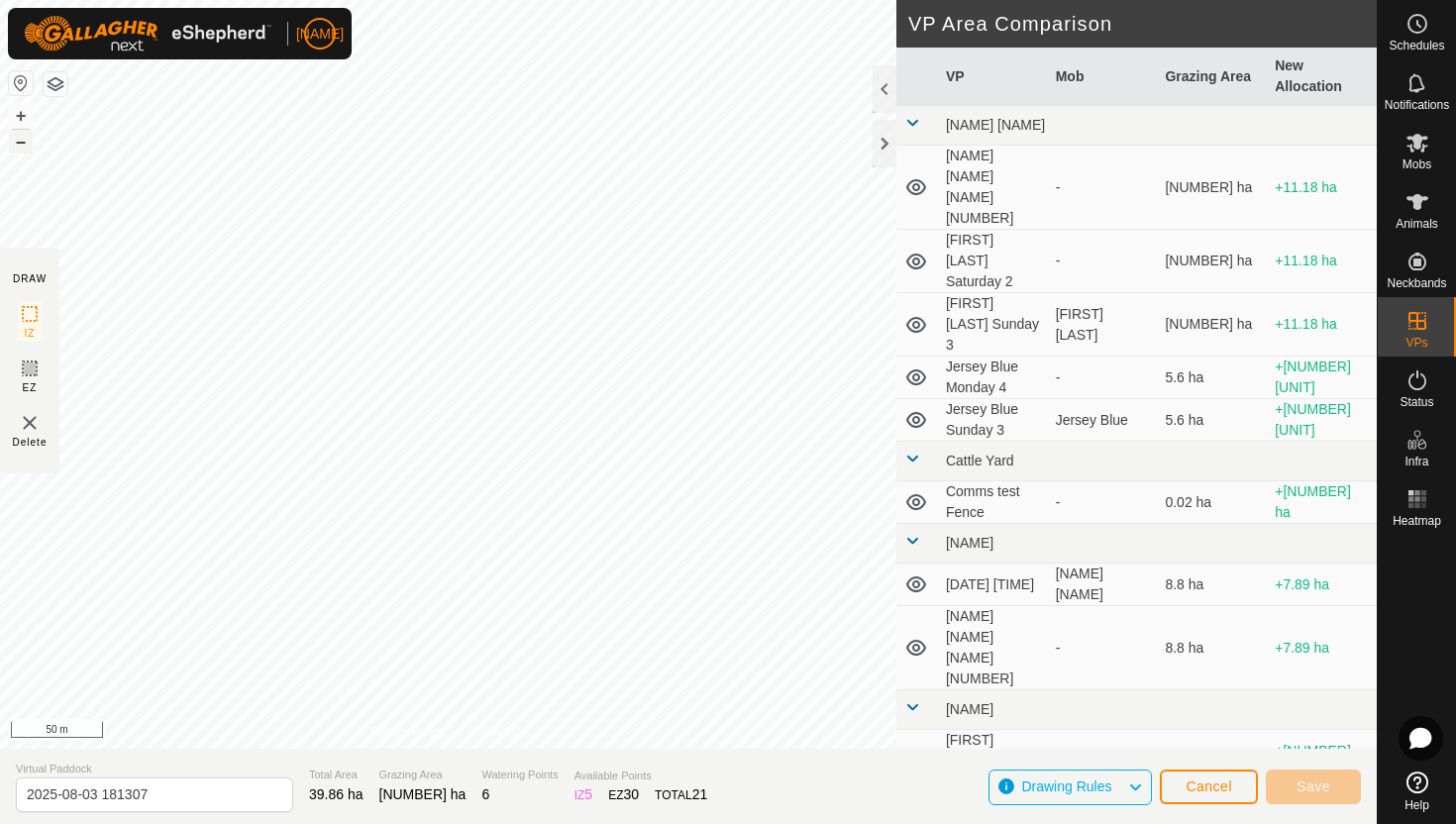 click on "–" at bounding box center [21, 142] 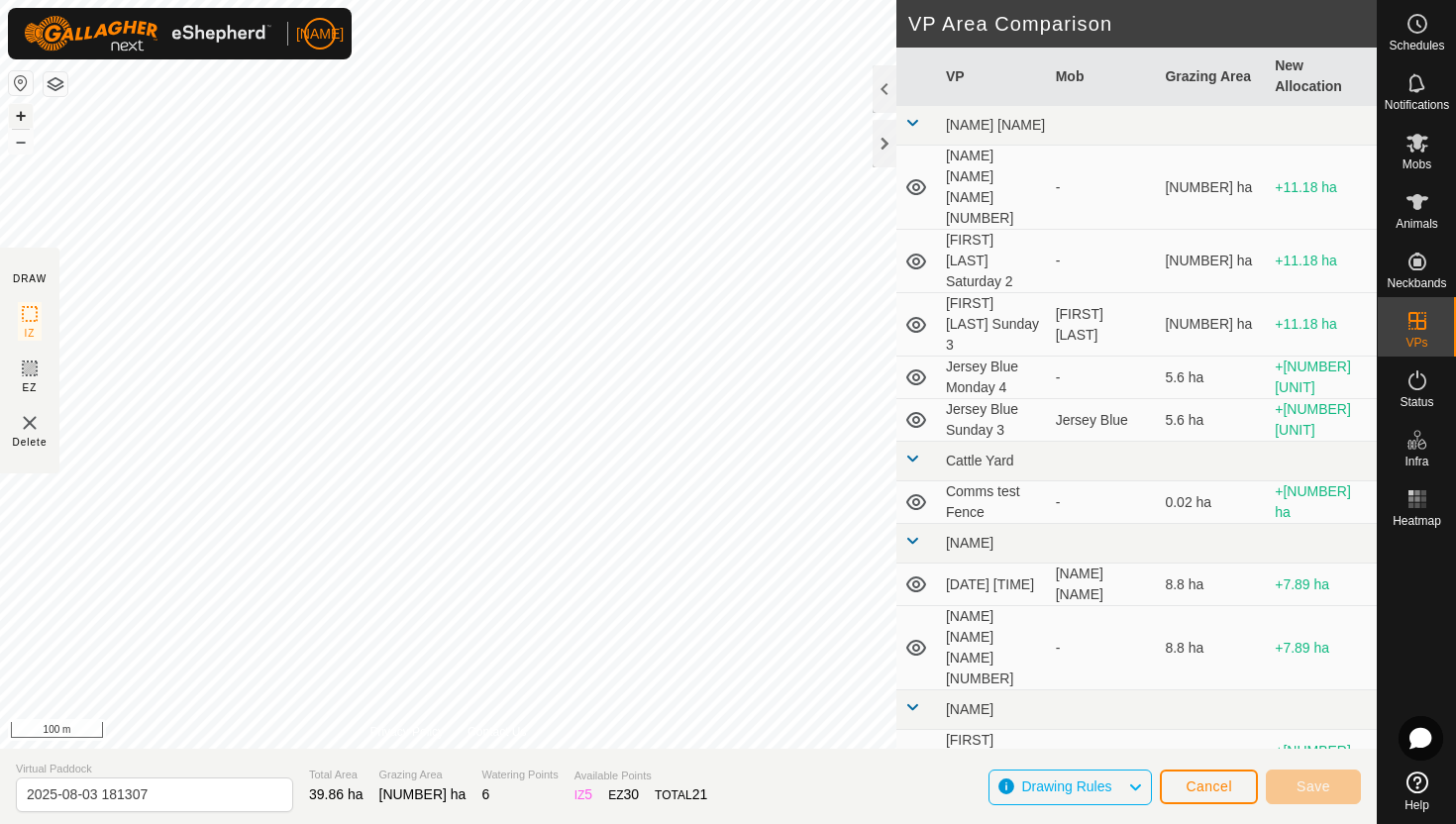 click on "+" at bounding box center (21, 116) 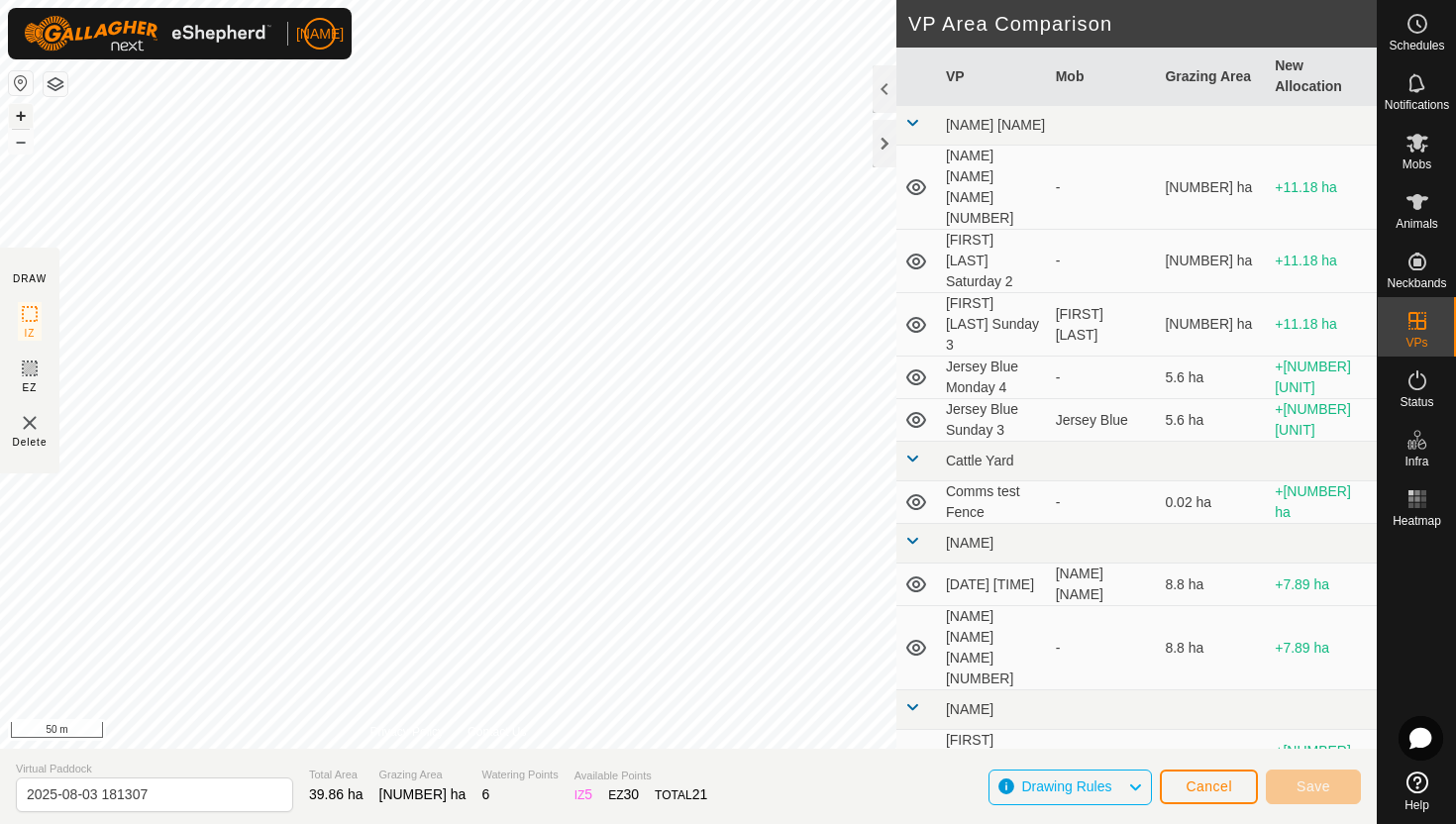click on "+" at bounding box center (21, 116) 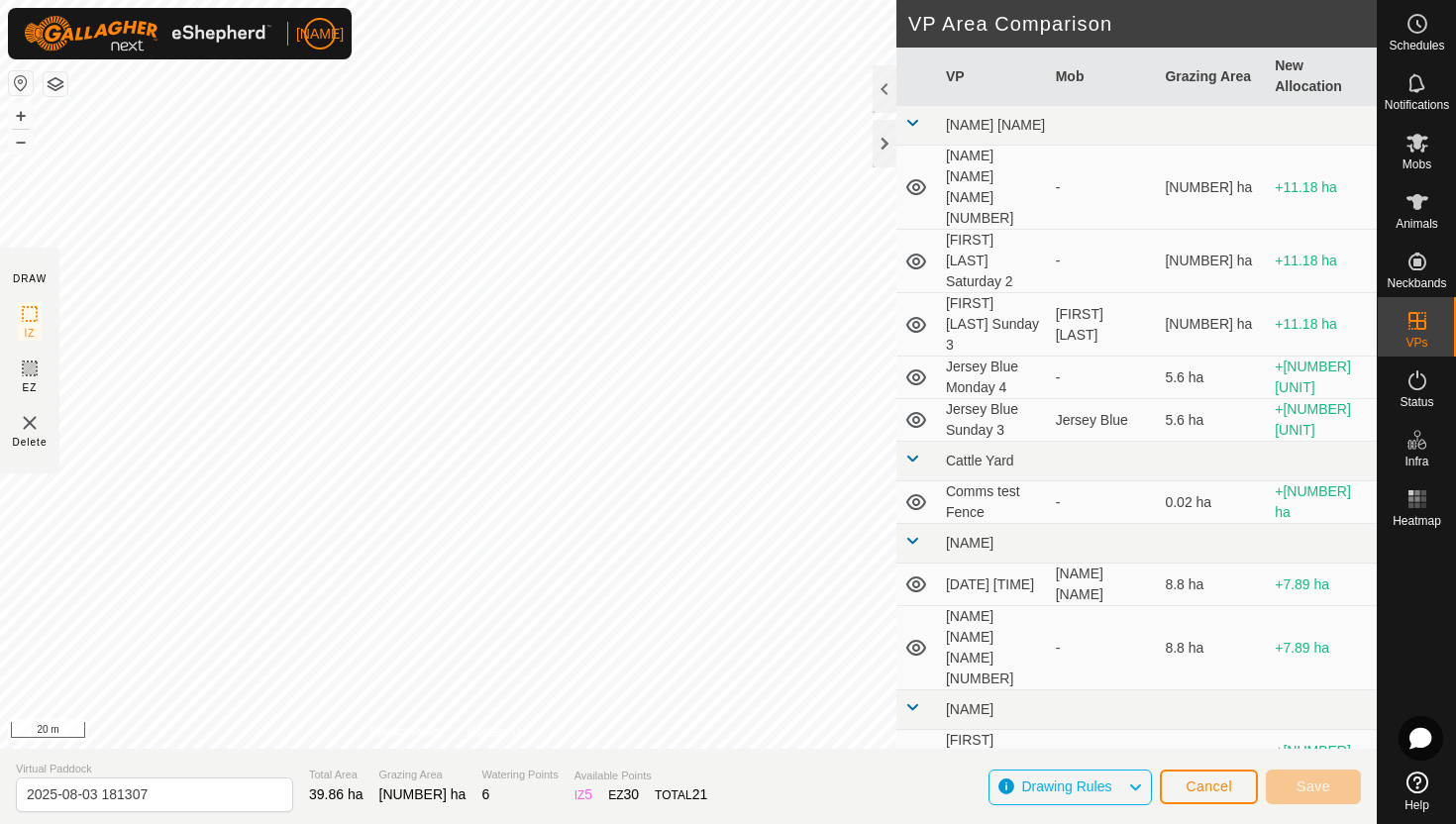 click on "DRAW IZ EZ Delete Privacy Policy Contact Us + – ⇧ i 20 m VP Area Comparison     VP   Mob   Grazing Area   New Allocation  Bottom Davey  [FIRST] [LAST] Monday 4  -  5.51 ha  +11.18 ha  [FIRST] [LAST] Saturday 2  -  5.51 ha  +11.18 ha  [FIRST] [LAST] Sunday 3   [FIRST] [LAST]   5.51 ha  +11.18 ha  [FIRST] [LAST] Monday 4  -  5.6 ha  +11.09 ha  [FIRST] [LAST] Sunday 3   [FIRST] [LAST]   5.6 ha  +11.09 ha Cattle Yard  Comms test Fence  -  0.02 ha  +16.67 ha Normans  2025-08-02 162456   [FIRST] [LAST]   8.8 ha  +7.89 ha  [FIRST] [LAST] Monday 4  -  8.8 ha  +7.89 ha Ollies  [FIRST] [LAST] Monday 4  -  3.41 ha  +13.28 ha  [FIRST] [LAST] Saturday 2  -  3.41 ha  +13.28 ha  [FIRST] [LAST] Sunday 3   [FIRST] [LAST]   3.41 ha  +13.28 ha Techno  Comms Test VP  -  25.11 ha  -8.42 ha  [FIRST] [LAST] Saturday 2  -  7.96 ha  +8.73 ha  [FIRST] [LAST] Sunday 3   [FIRST] [LAST]   7.97 ha  +8.72 ha  [FIRST] [LAST] Saturday 2.1   [FIRST] [LAST]   16.68 ha  +0.01 ha  [FIRST] [LAST] Sunday 3  -  16.68 ha  +0.01 ha Woolshed  [FIRST] [LAST] Saturday 2  -  3.28 ha  - -" 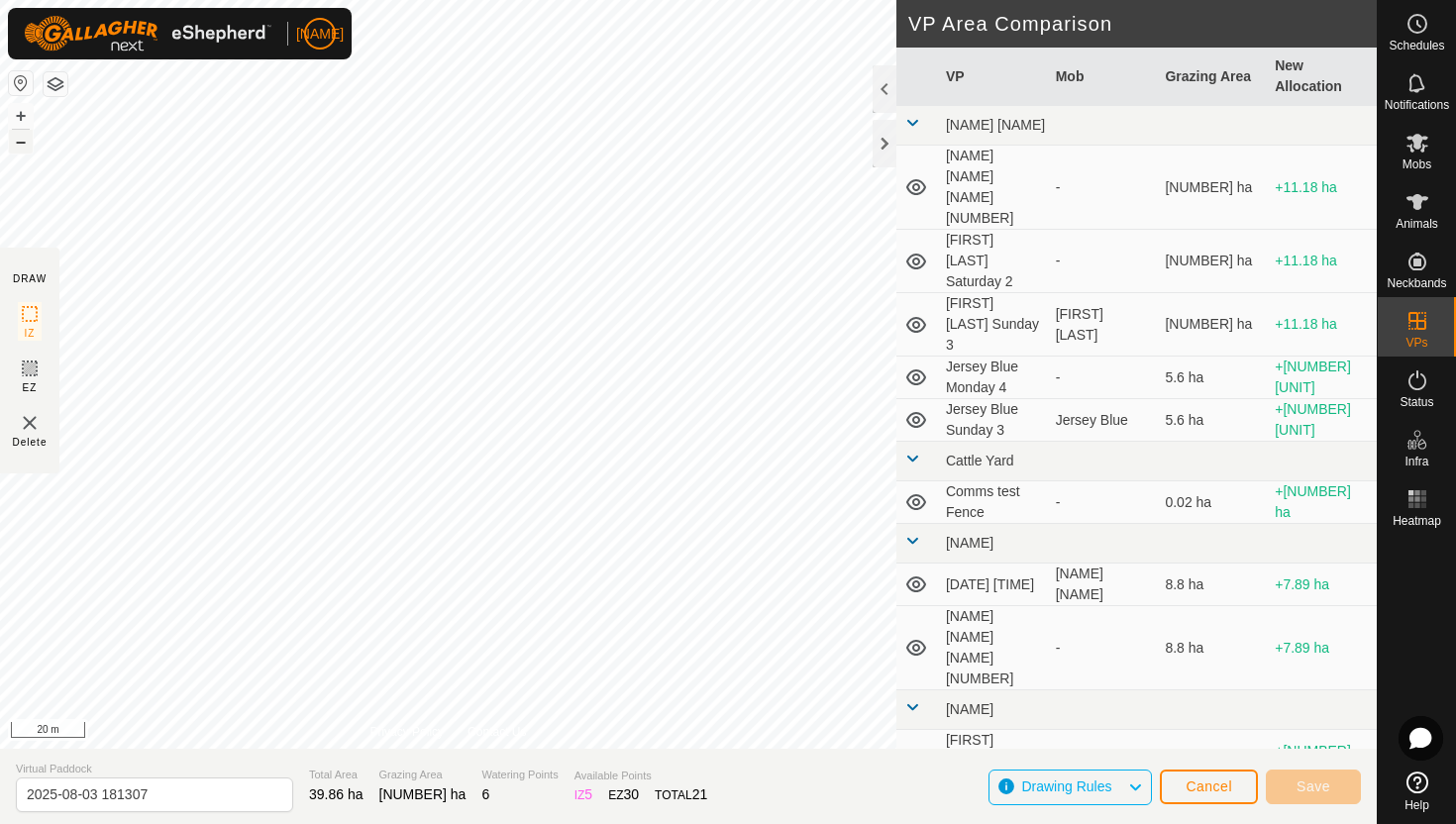 click on "–" at bounding box center (21, 142) 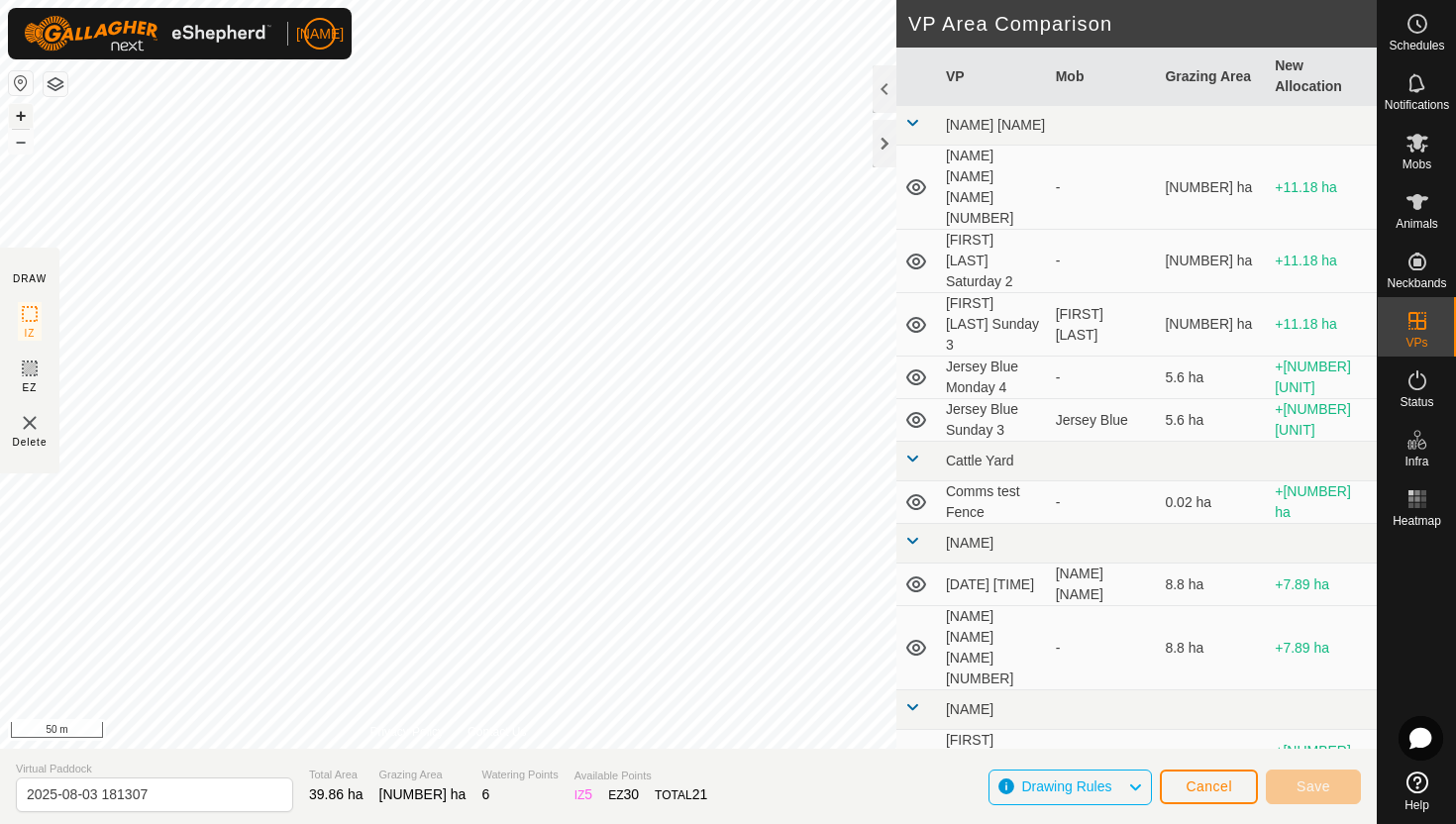 click on "+" at bounding box center [21, 116] 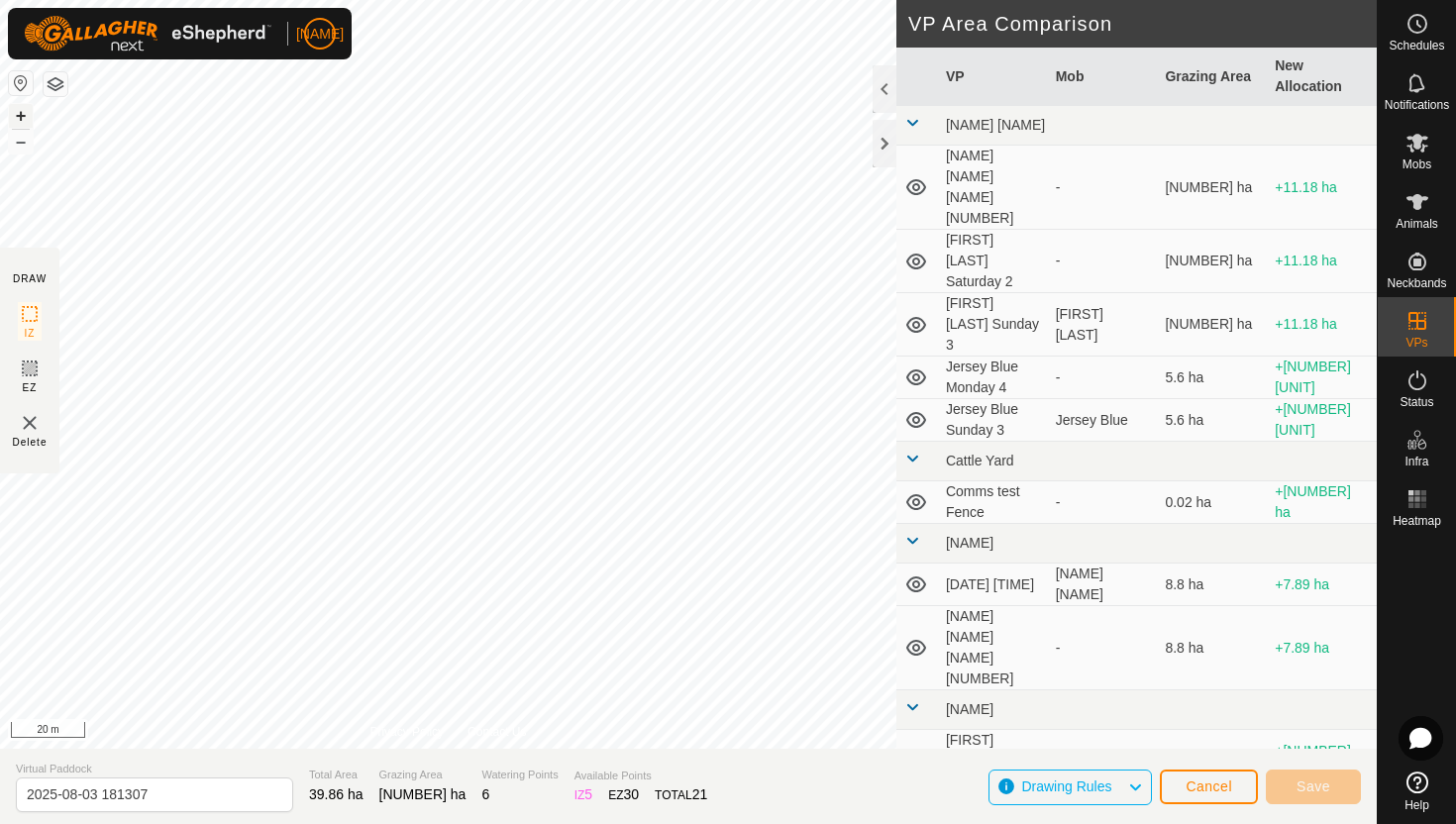click on "+" at bounding box center (21, 116) 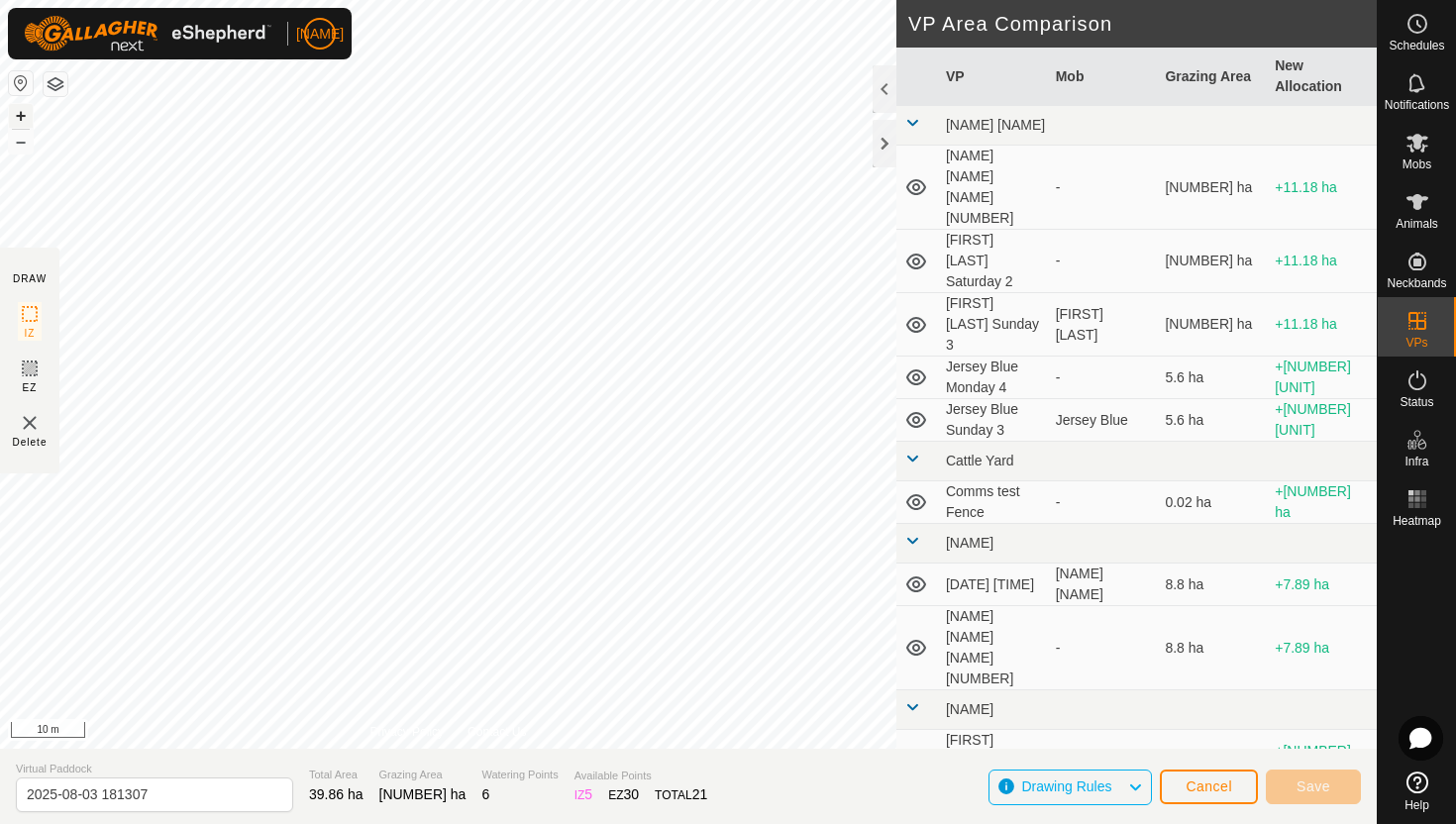 click on "+" at bounding box center [21, 116] 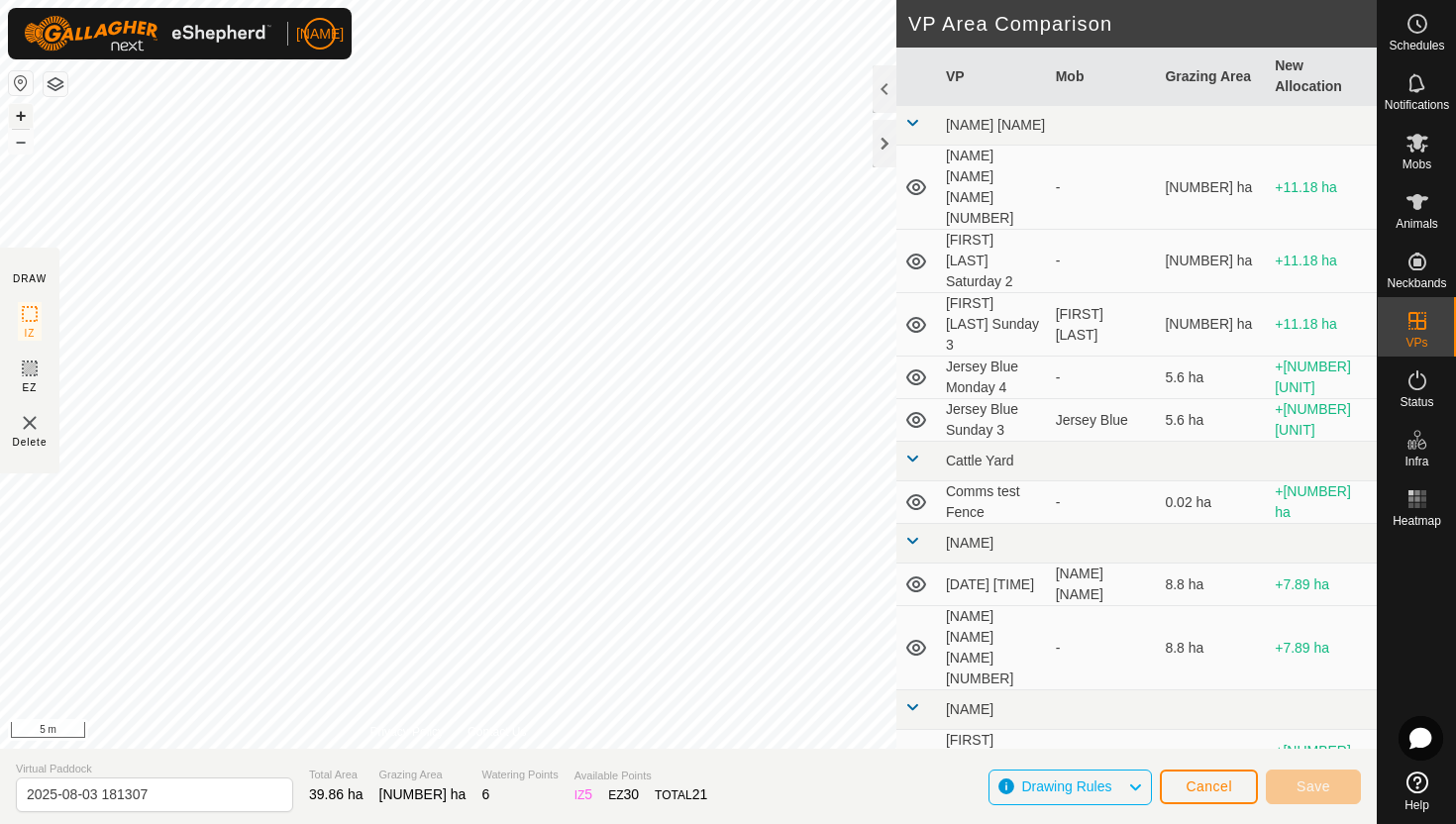 click on "+" at bounding box center [21, 116] 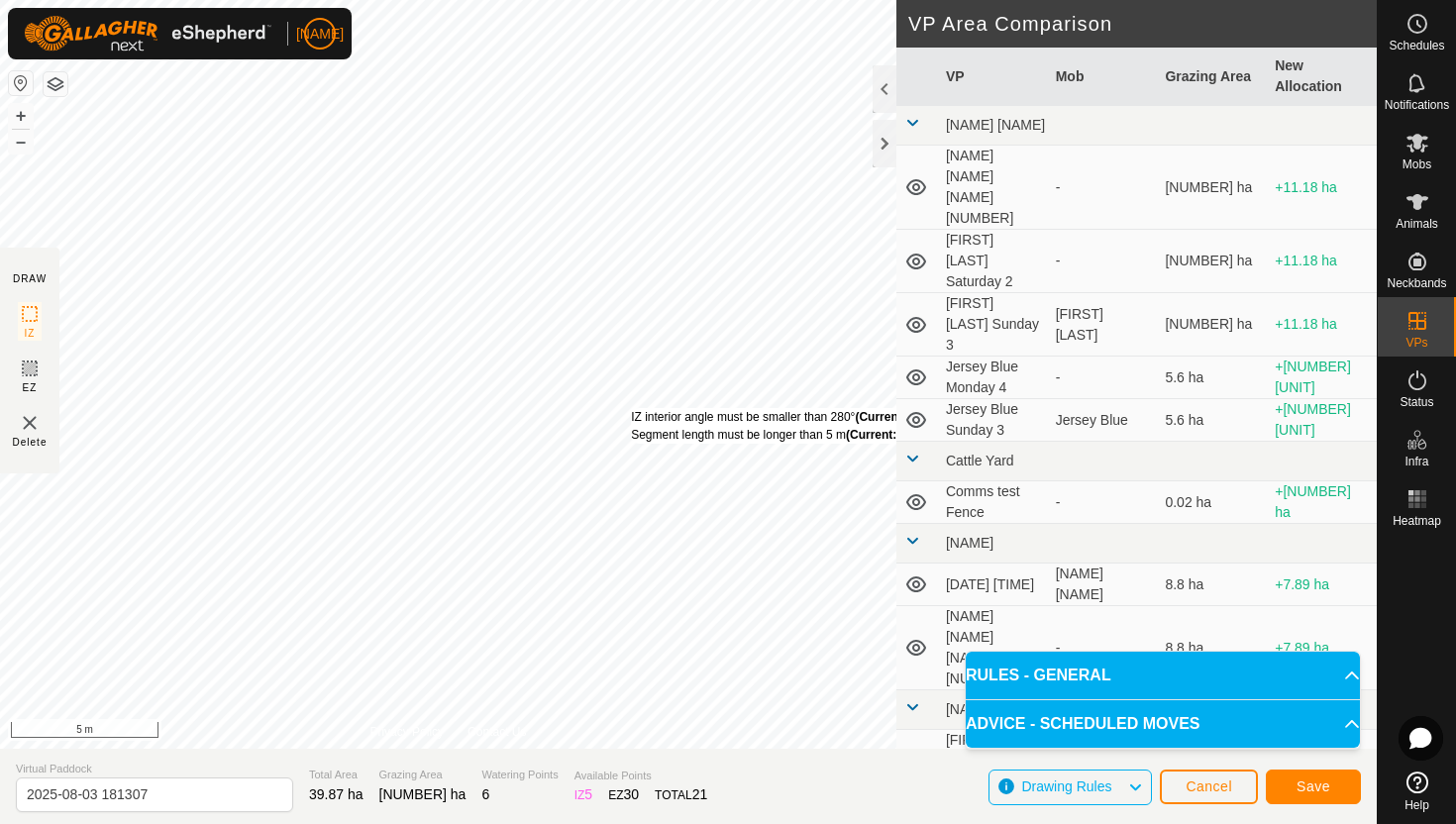 click on "IZ interior angle must be smaller than 280°  (Current: 283.6°) . Segment length must be longer than 5 m  (Current: 1.6 m) ." at bounding box center (790, 426) 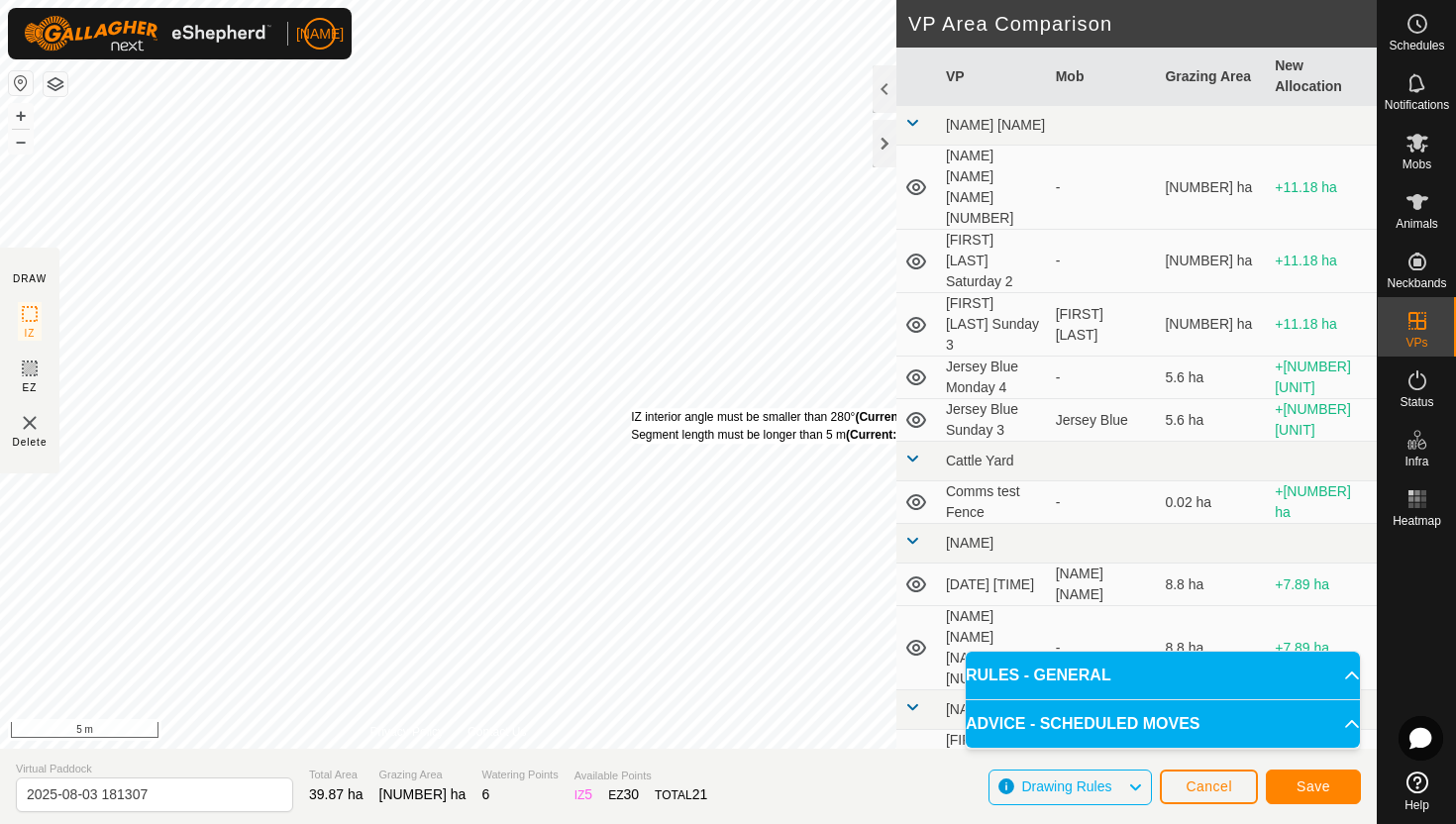 click on "IZ interior angle must be smaller than 280°  (Current: 283.6°) . Segment length must be longer than 5 m  (Current: 1.6 m) ." at bounding box center (790, 426) 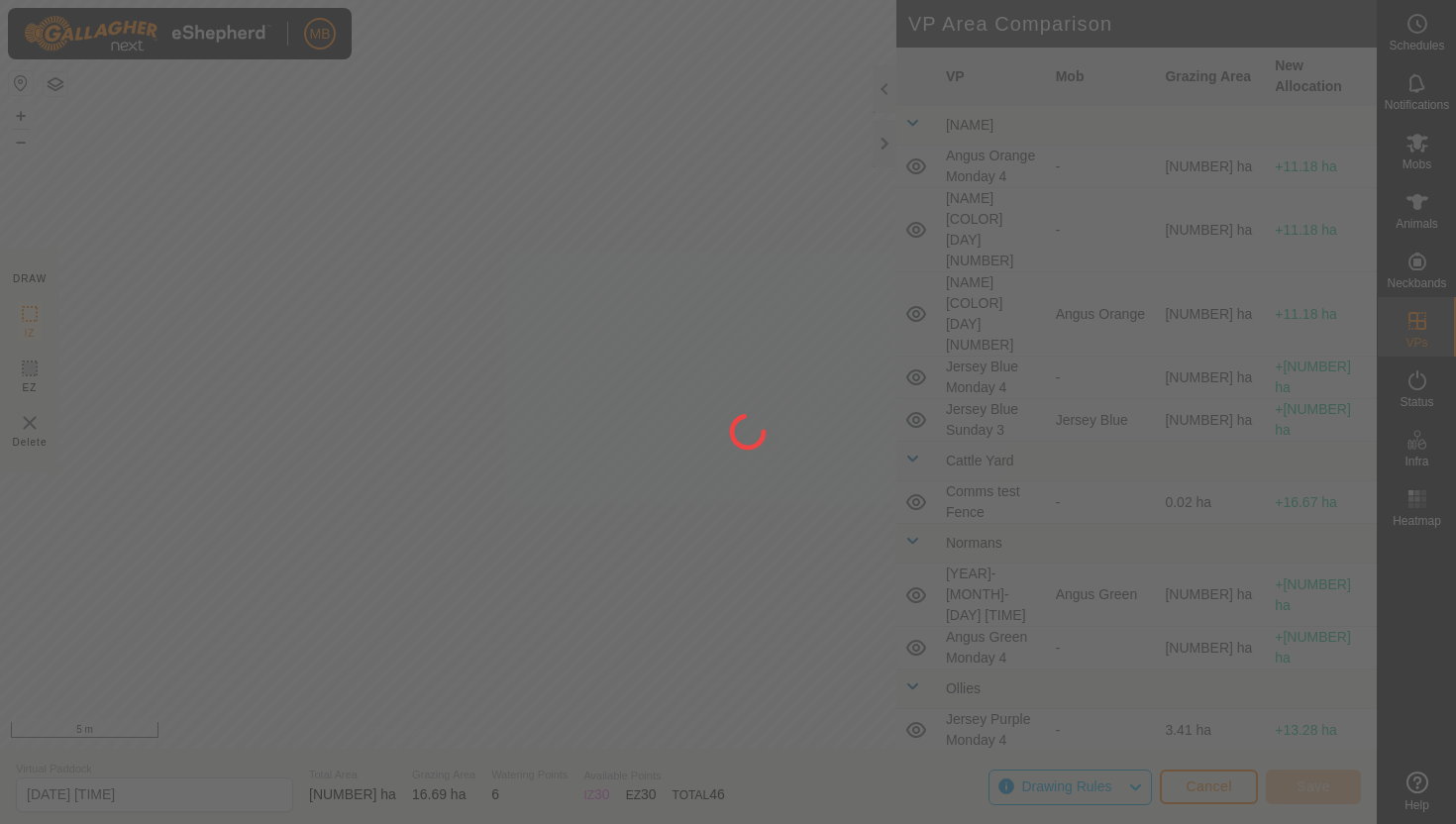 scroll, scrollTop: 0, scrollLeft: 0, axis: both 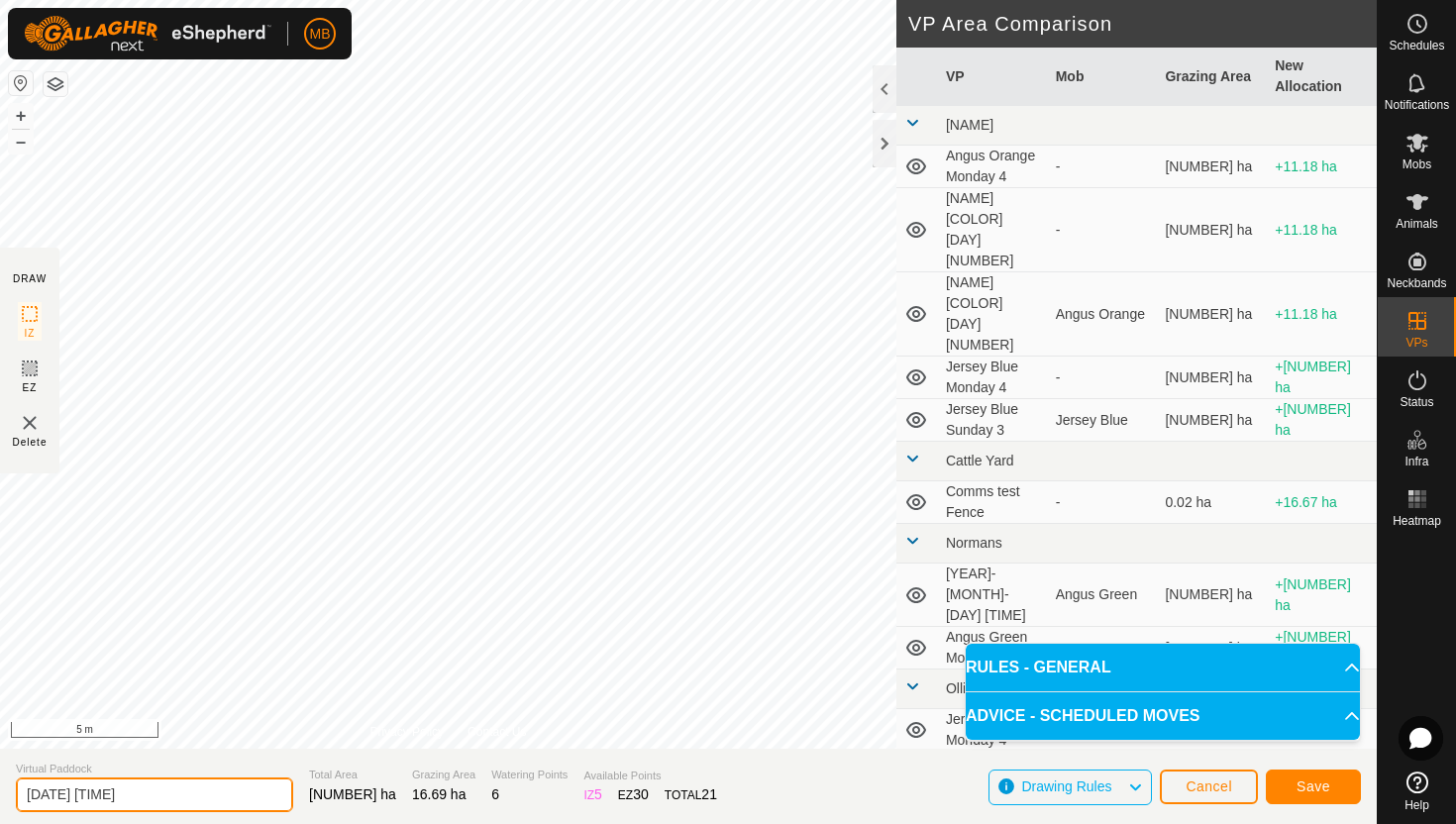 click on "2025-08-03 181613" 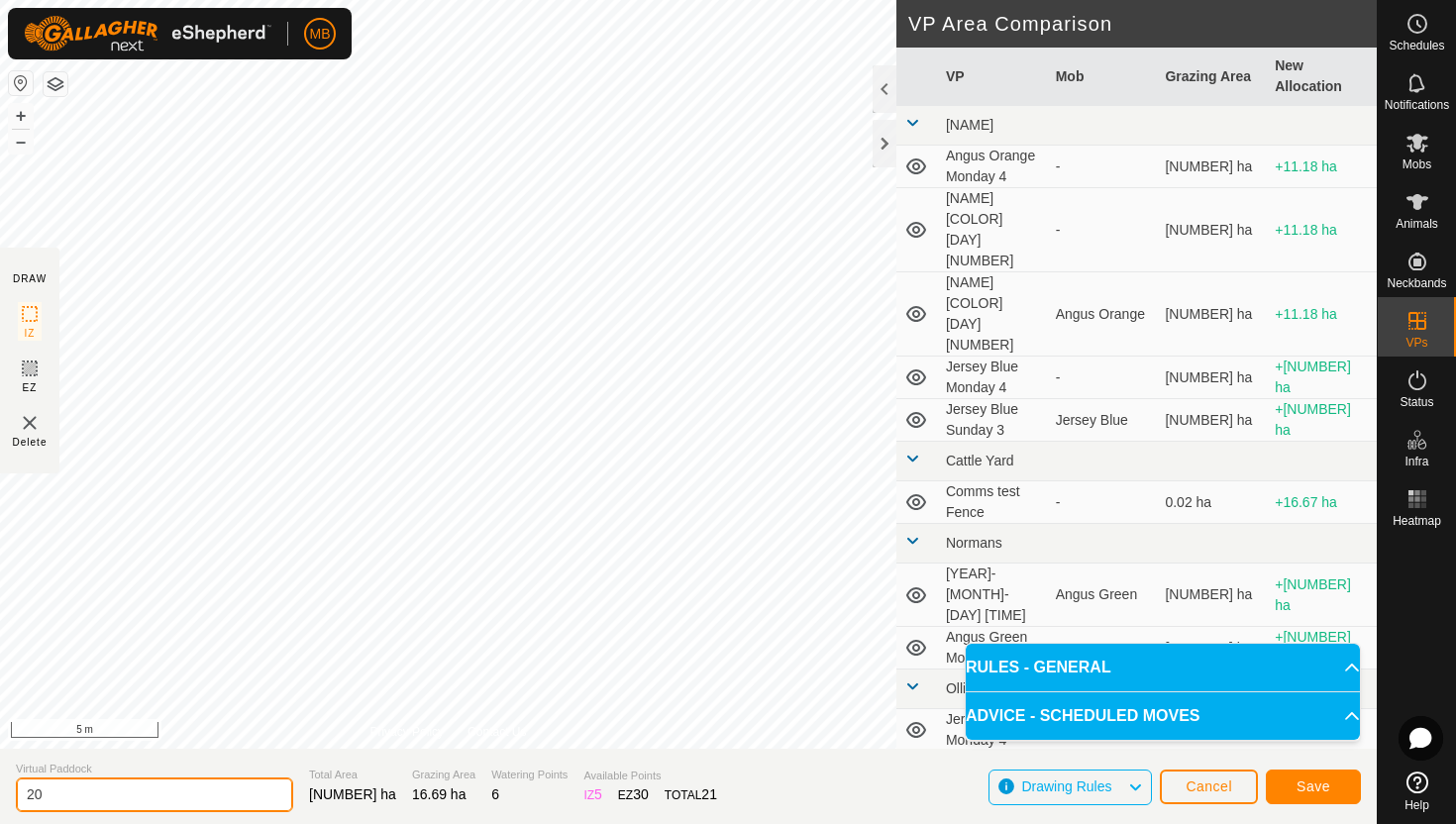 type on "2" 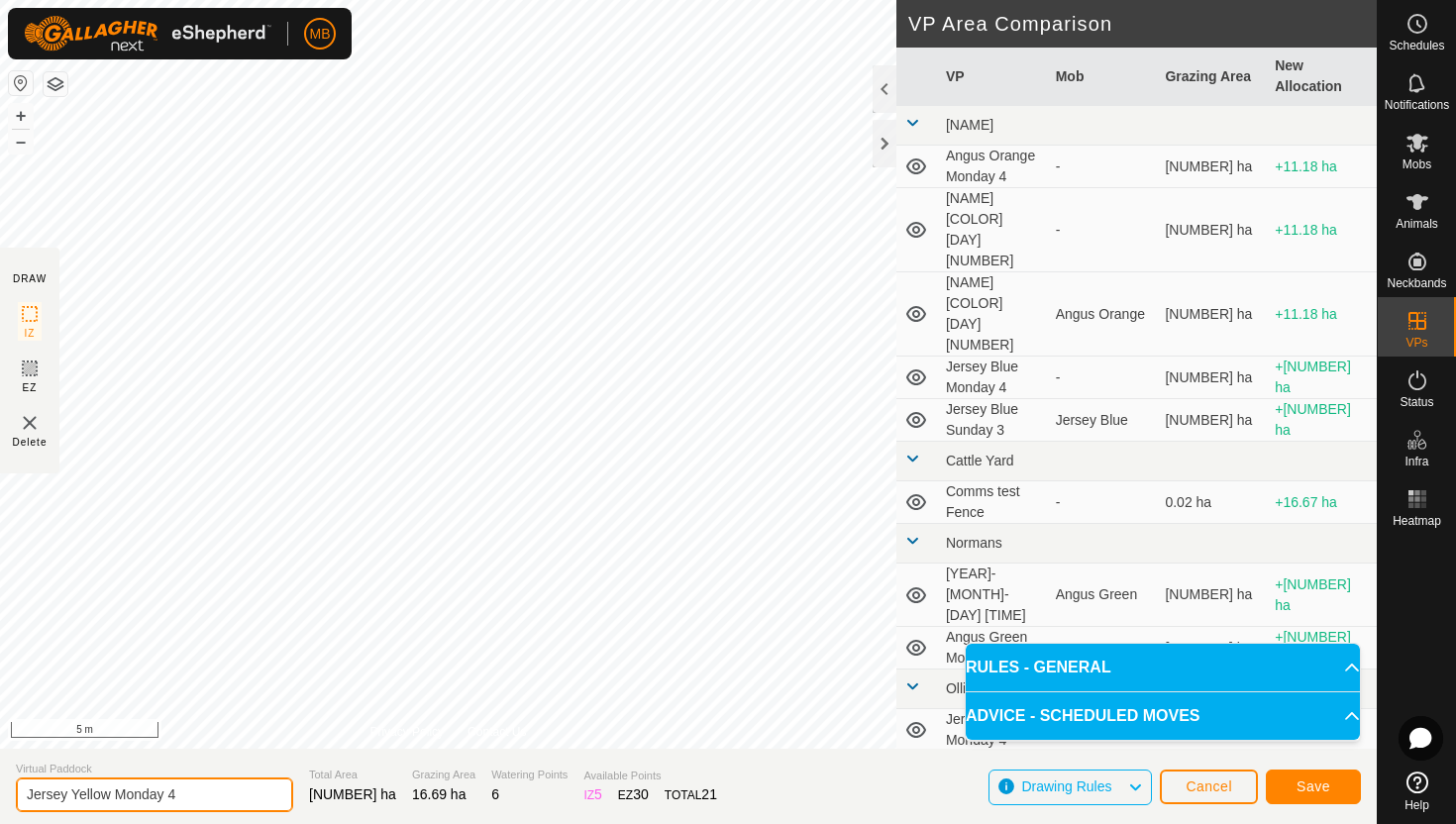 type on "Jersey Yellow Monday 4" 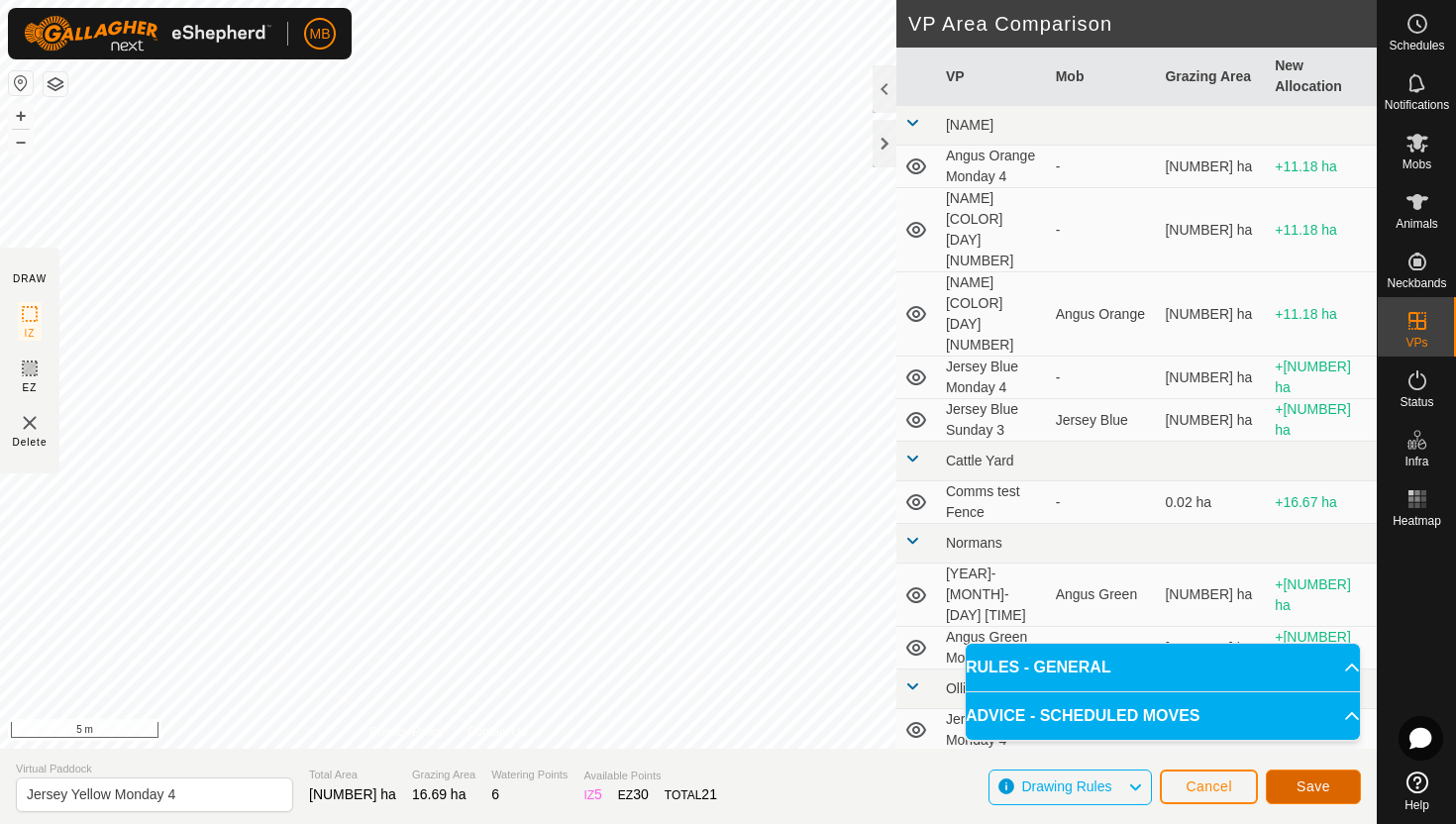 click on "Save" 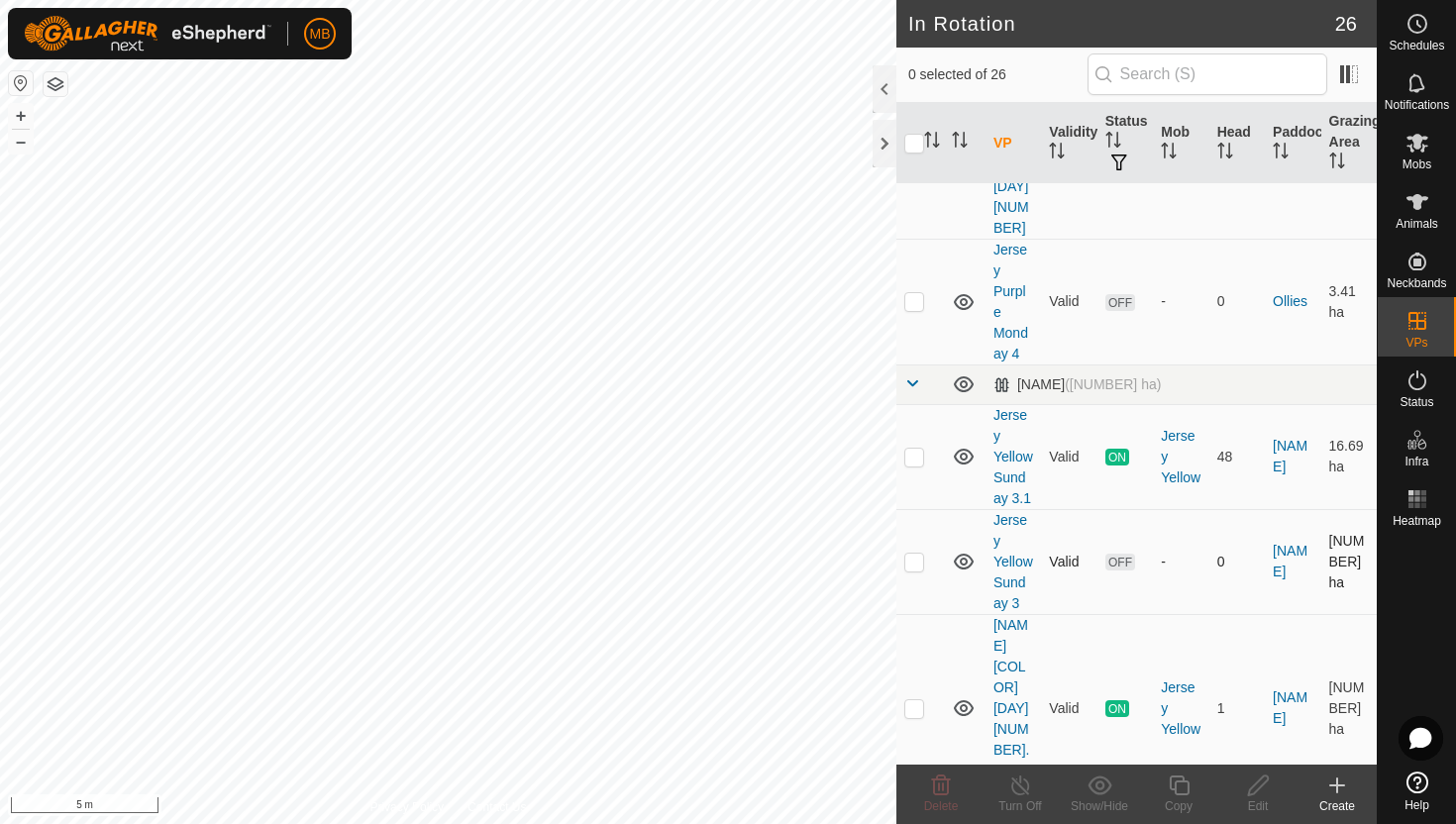 scroll, scrollTop: 1261, scrollLeft: 0, axis: vertical 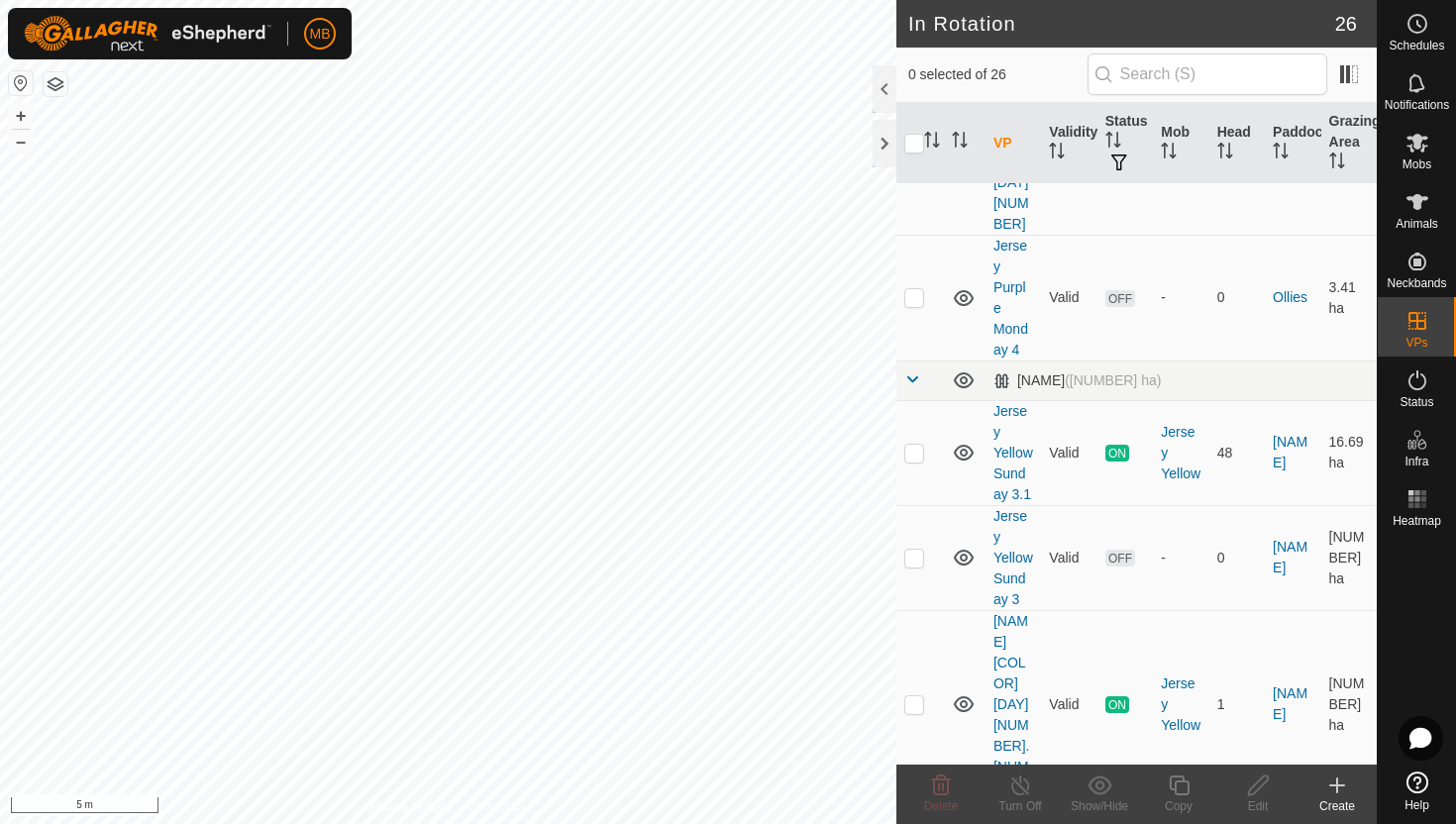 click at bounding box center (914, 851) 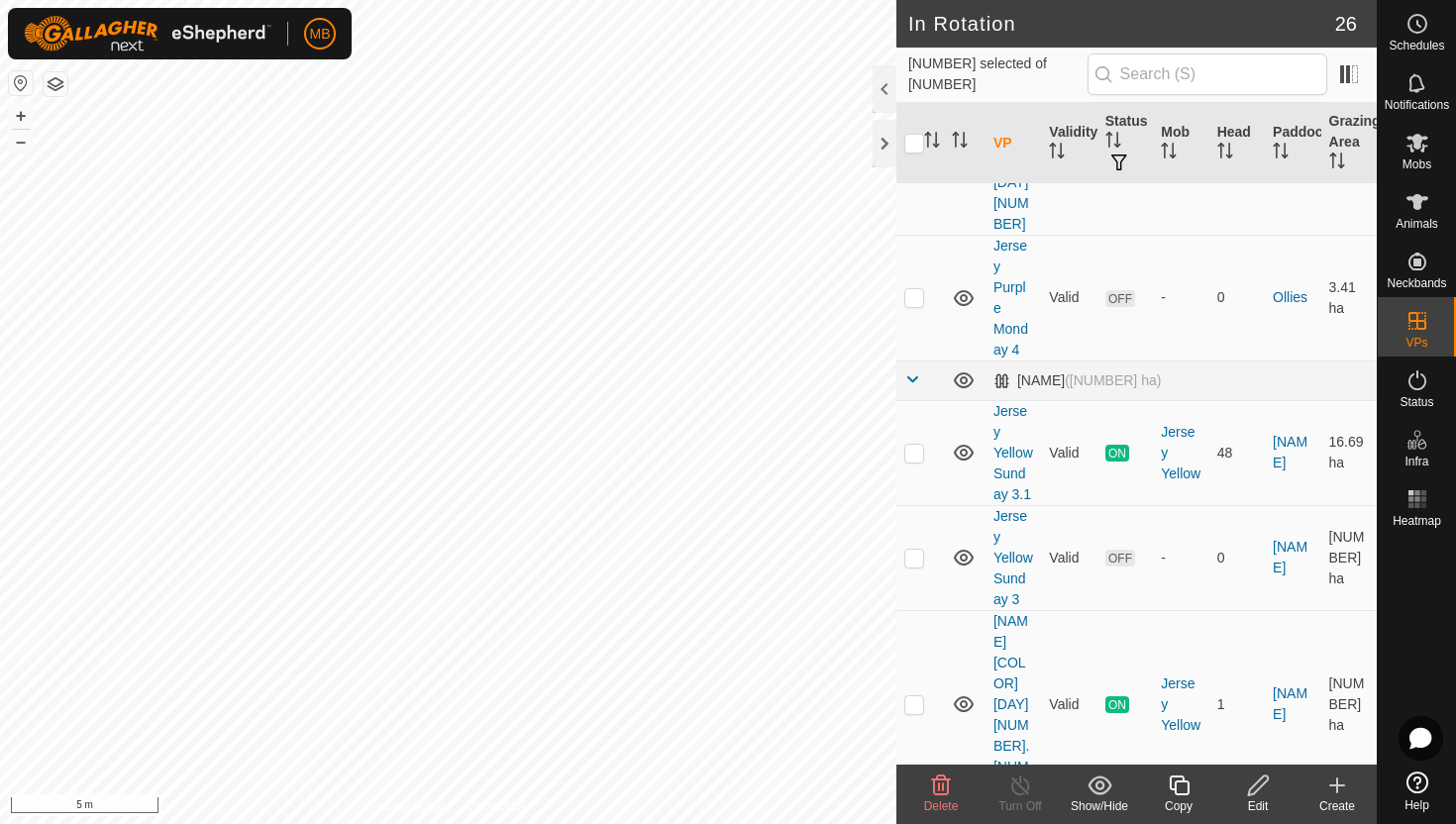 click 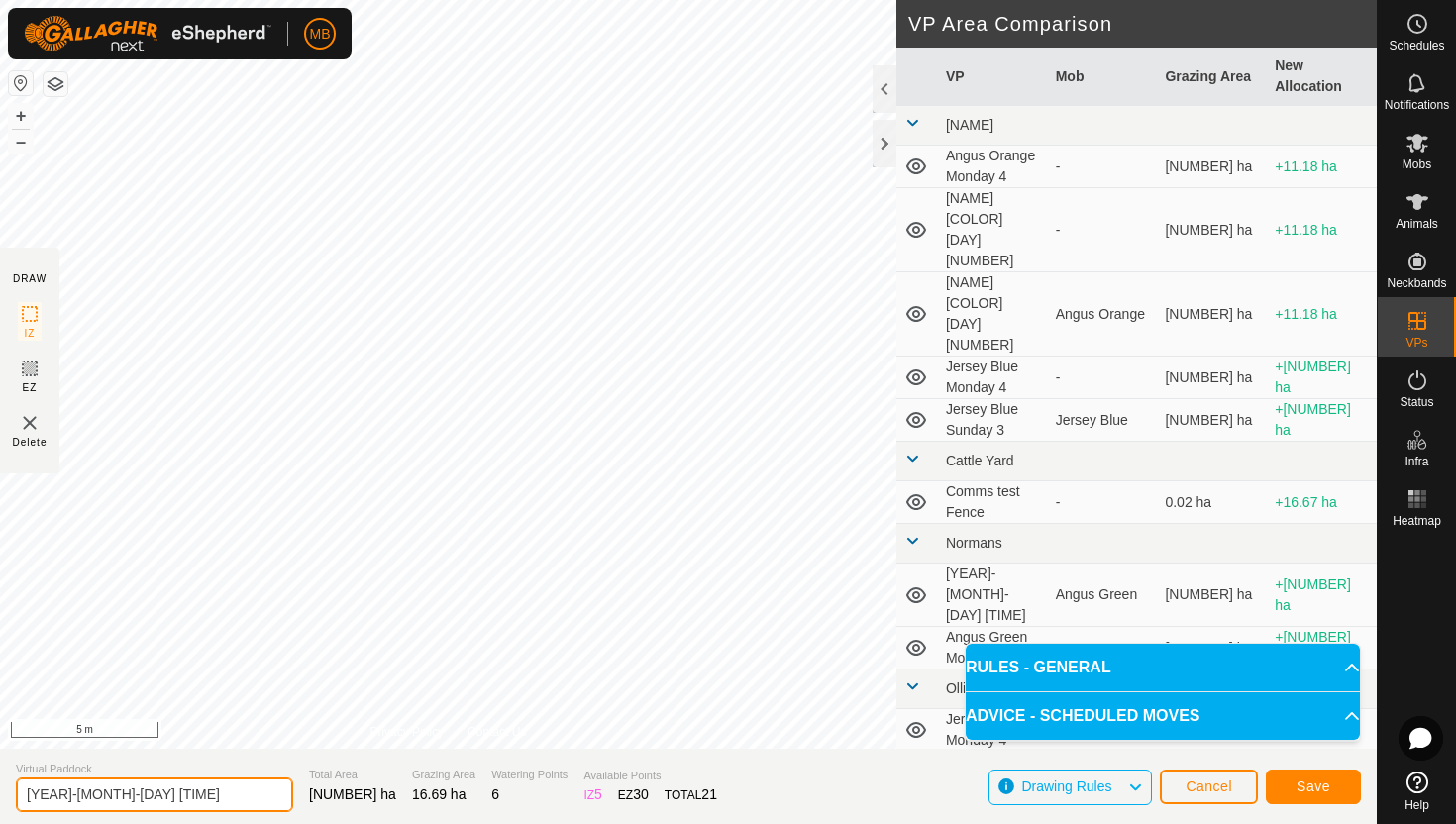 click on "2025-08-03 181736" 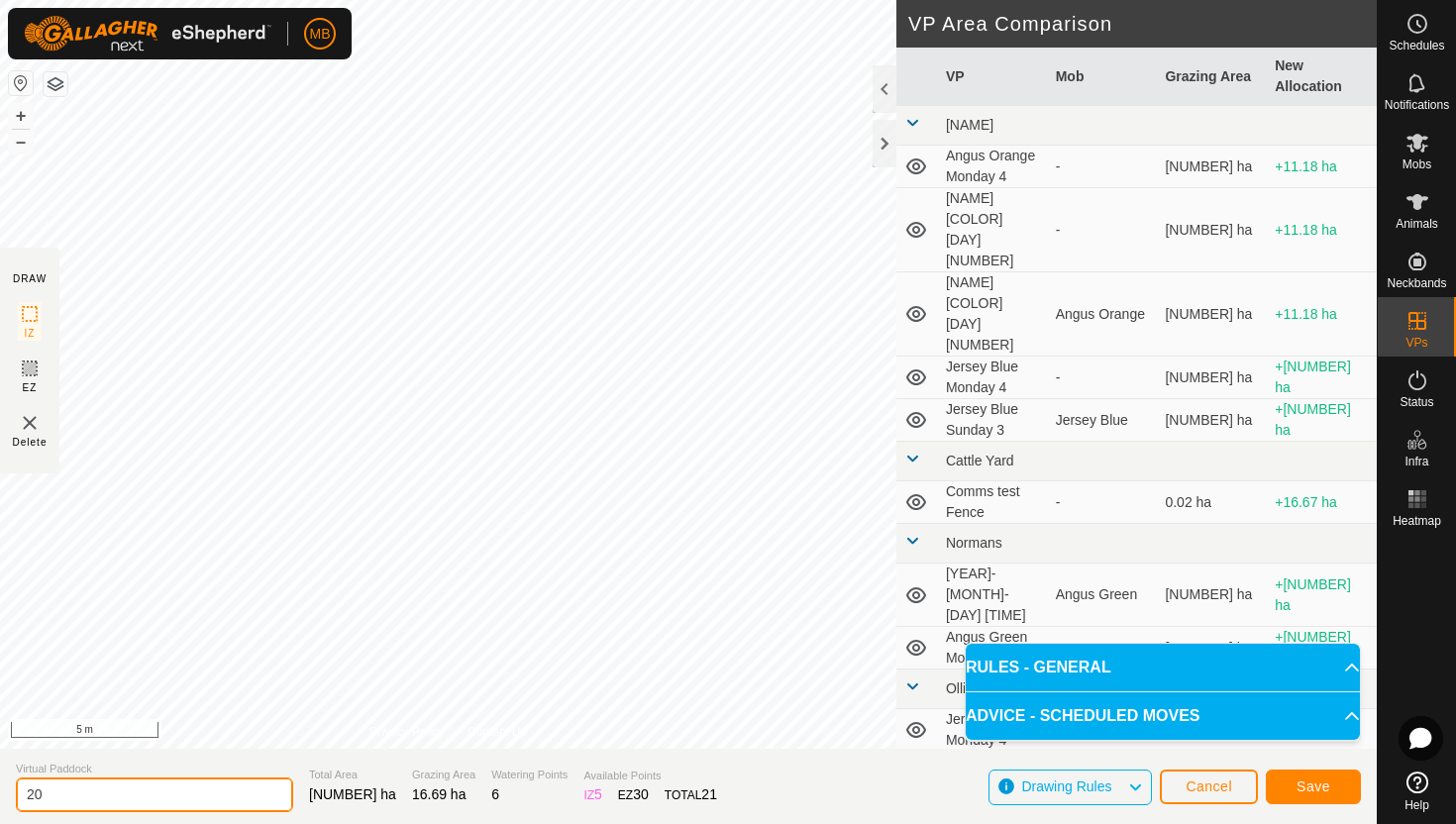 type on "2" 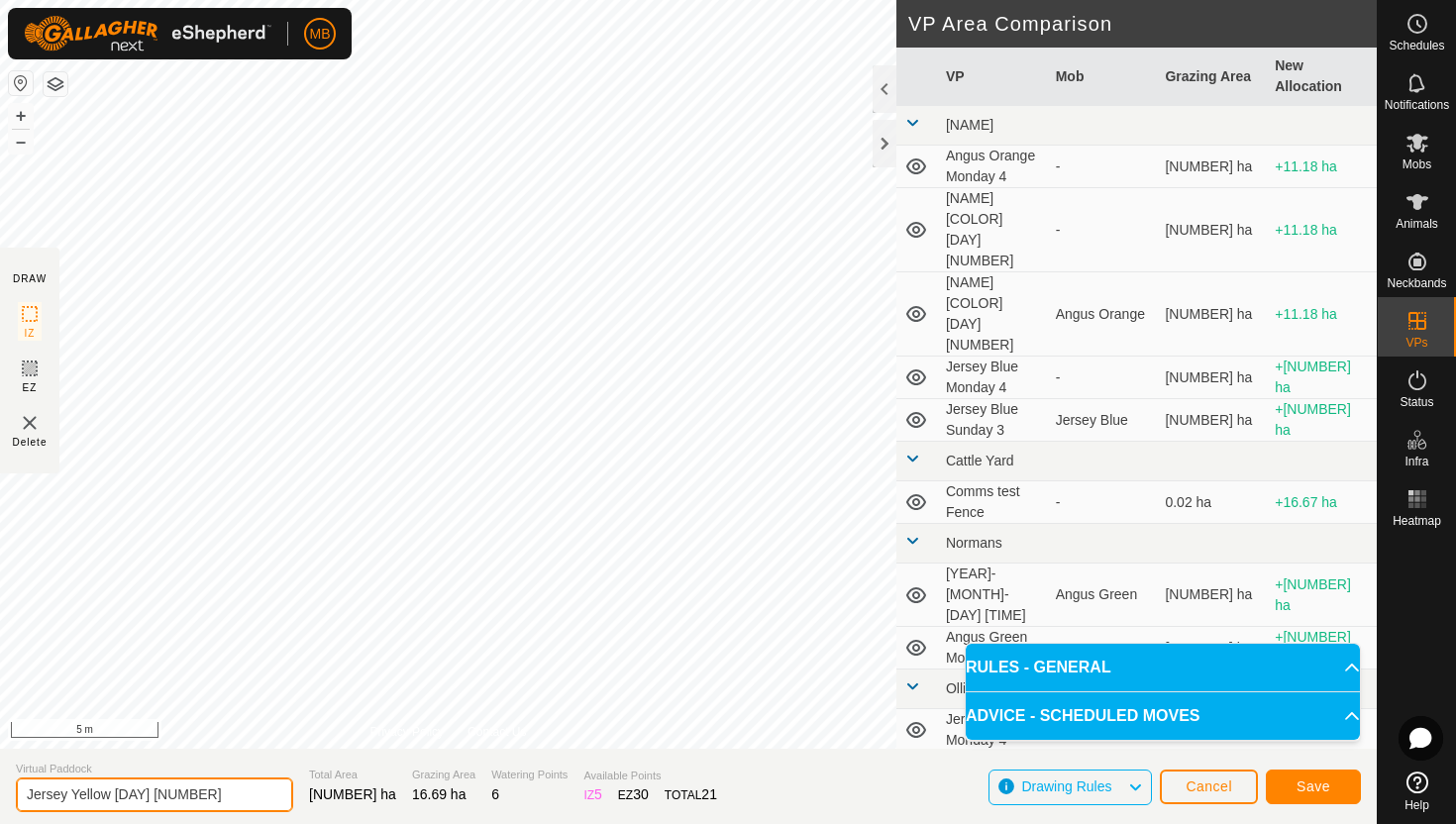type on "Jersey Yellow Monday 4.1" 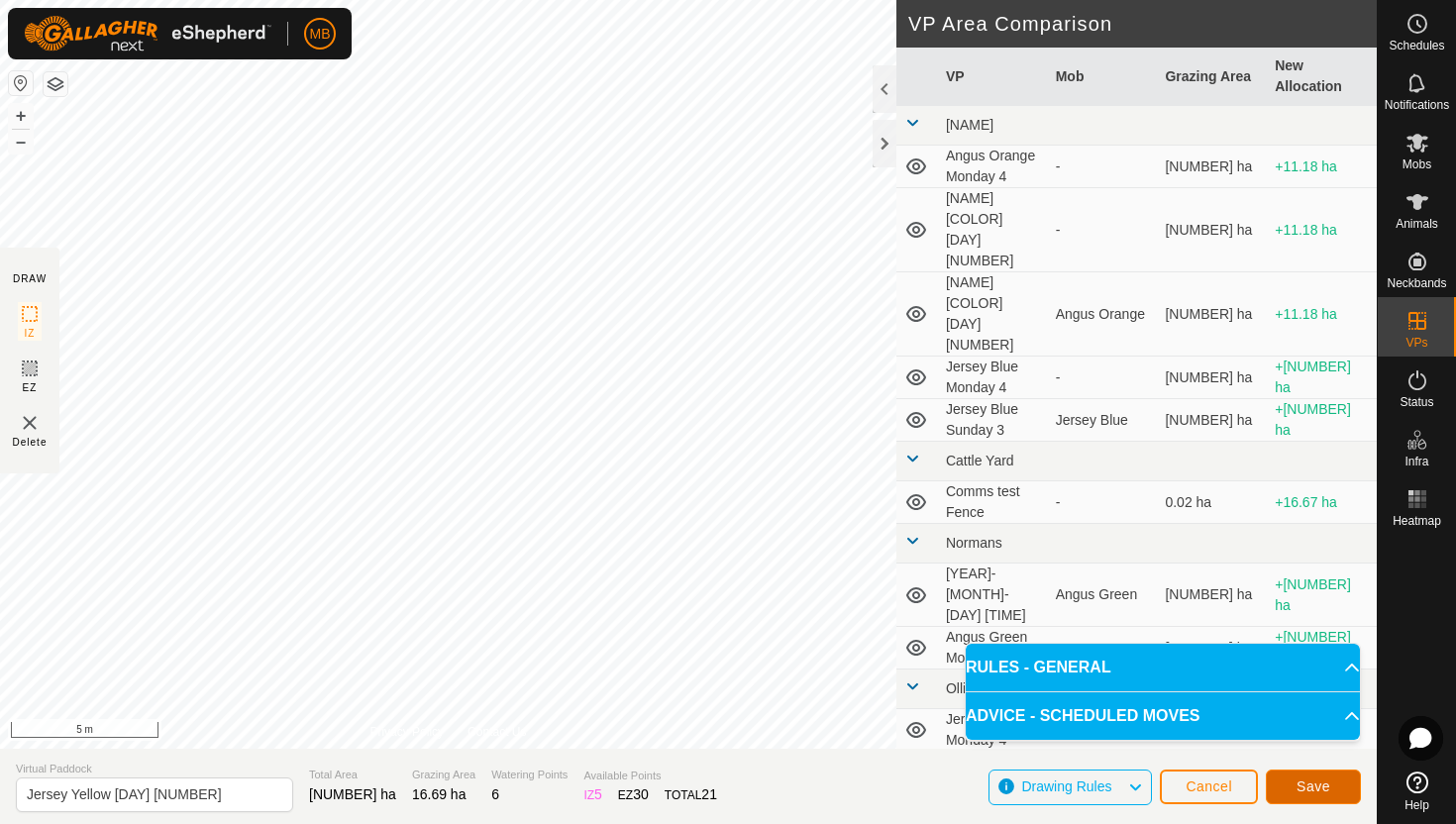 click on "Save" 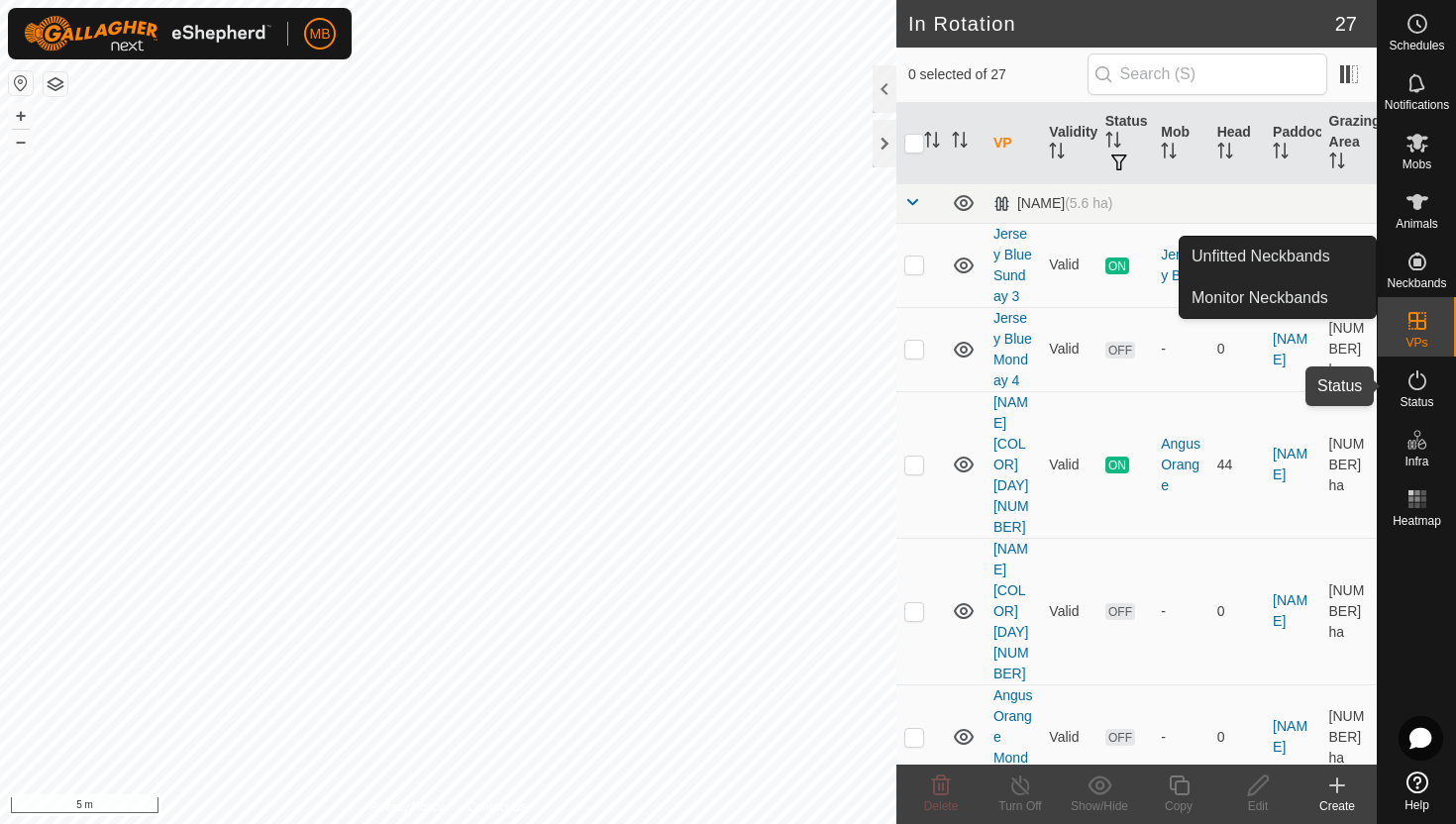 click 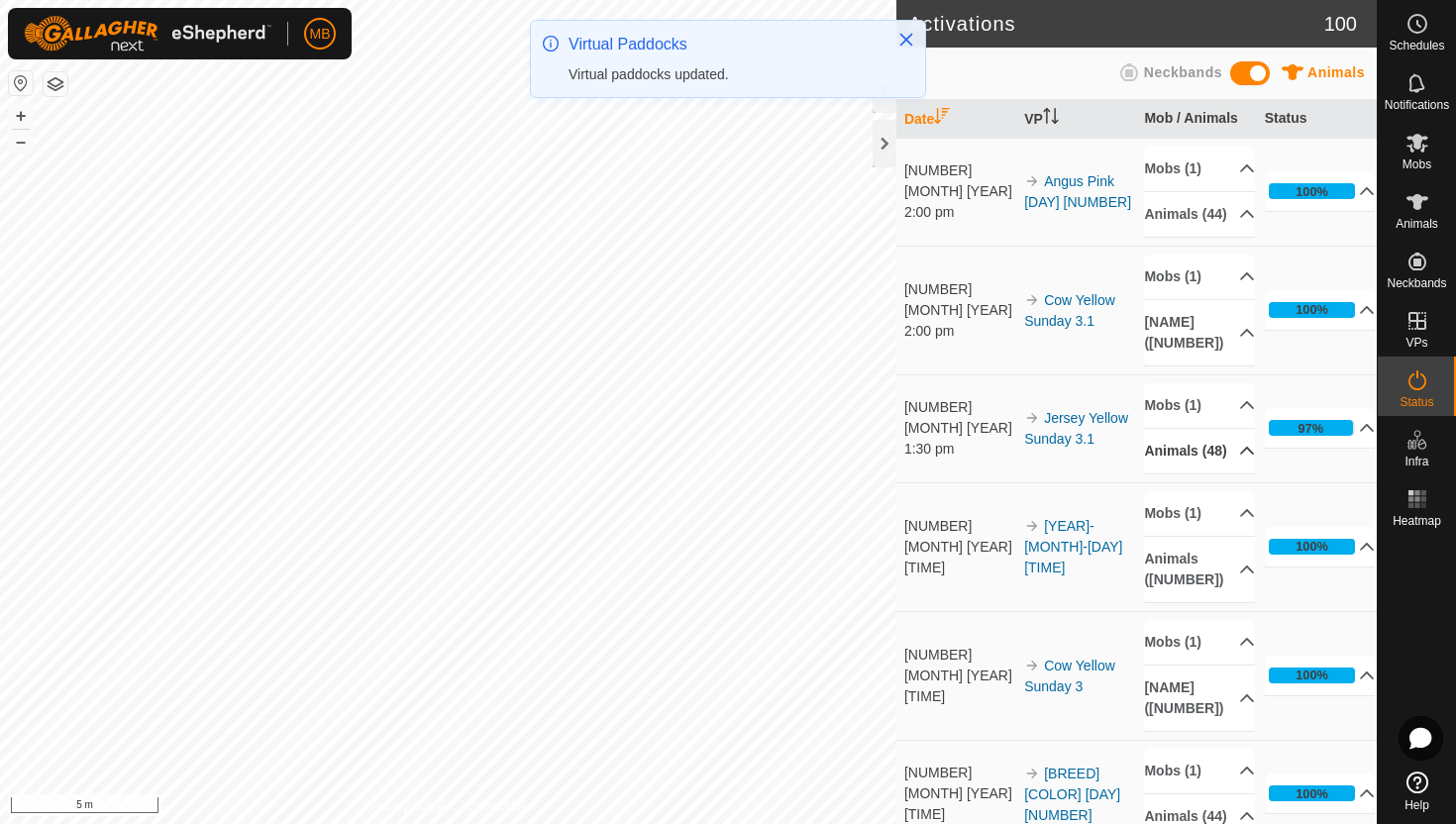 click on "Animals (48)" at bounding box center (1199, 451) 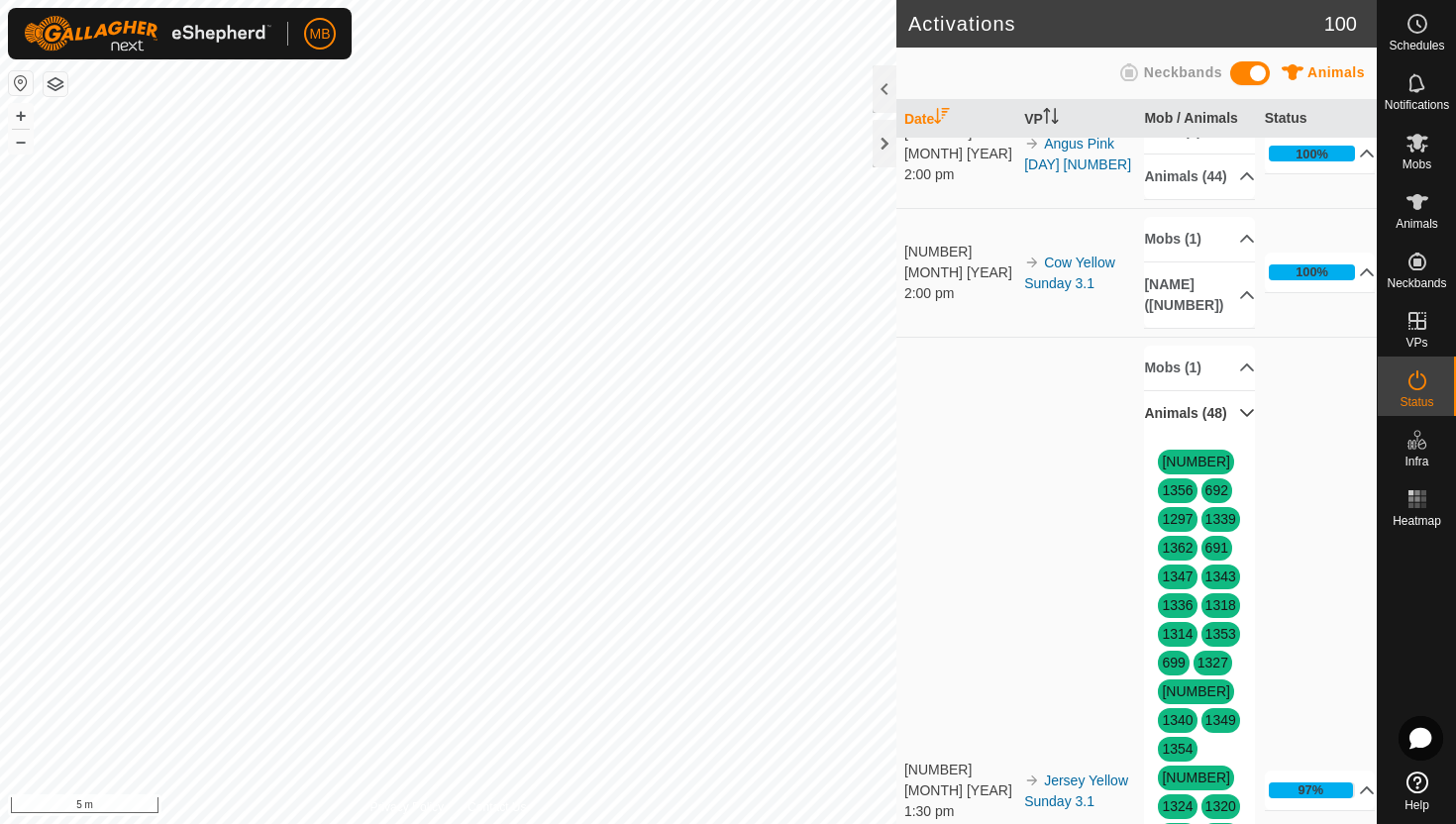 scroll, scrollTop: 0, scrollLeft: 0, axis: both 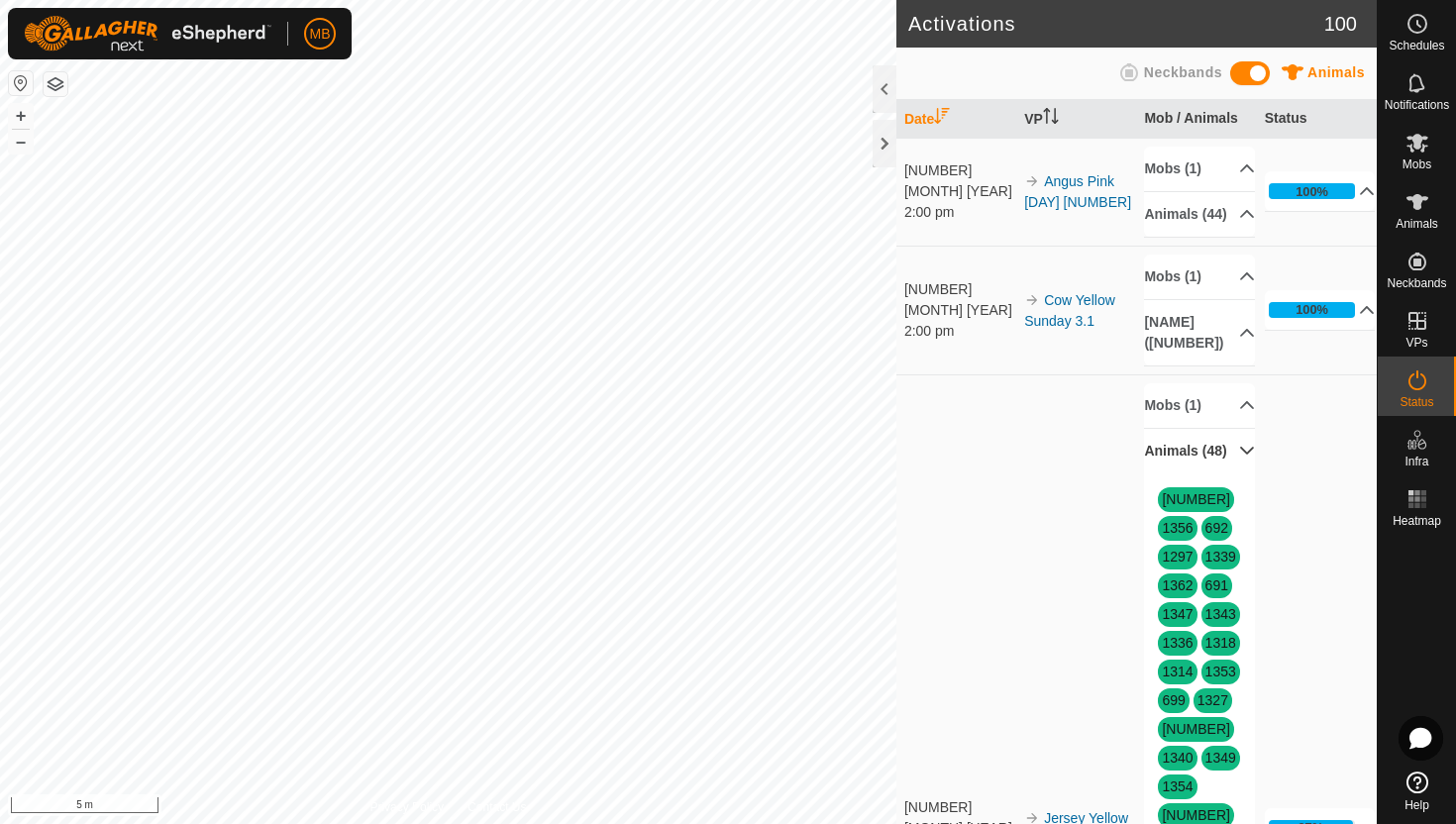 click on "Animals (48)" at bounding box center [1199, 451] 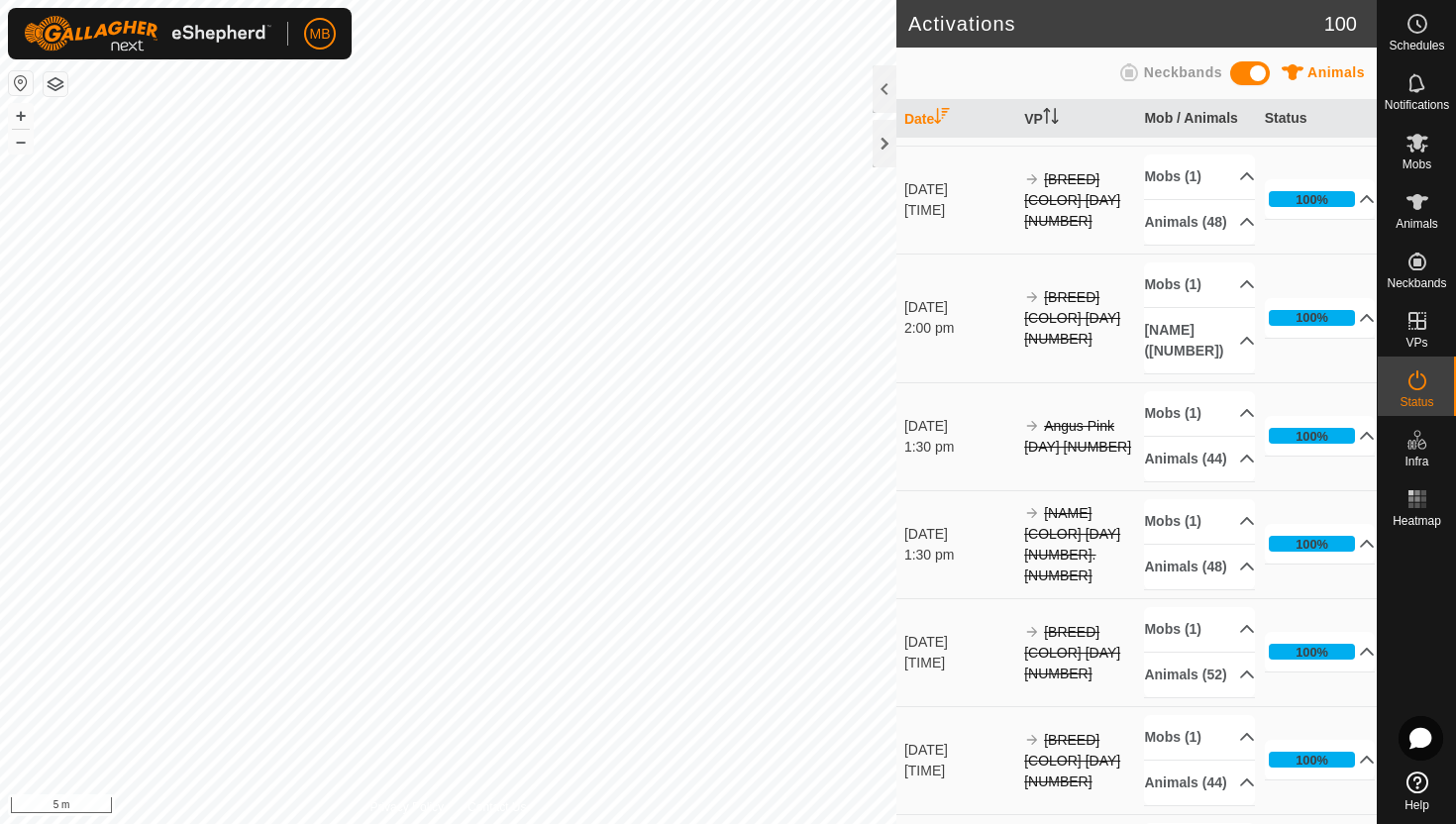 scroll, scrollTop: 2926, scrollLeft: 0, axis: vertical 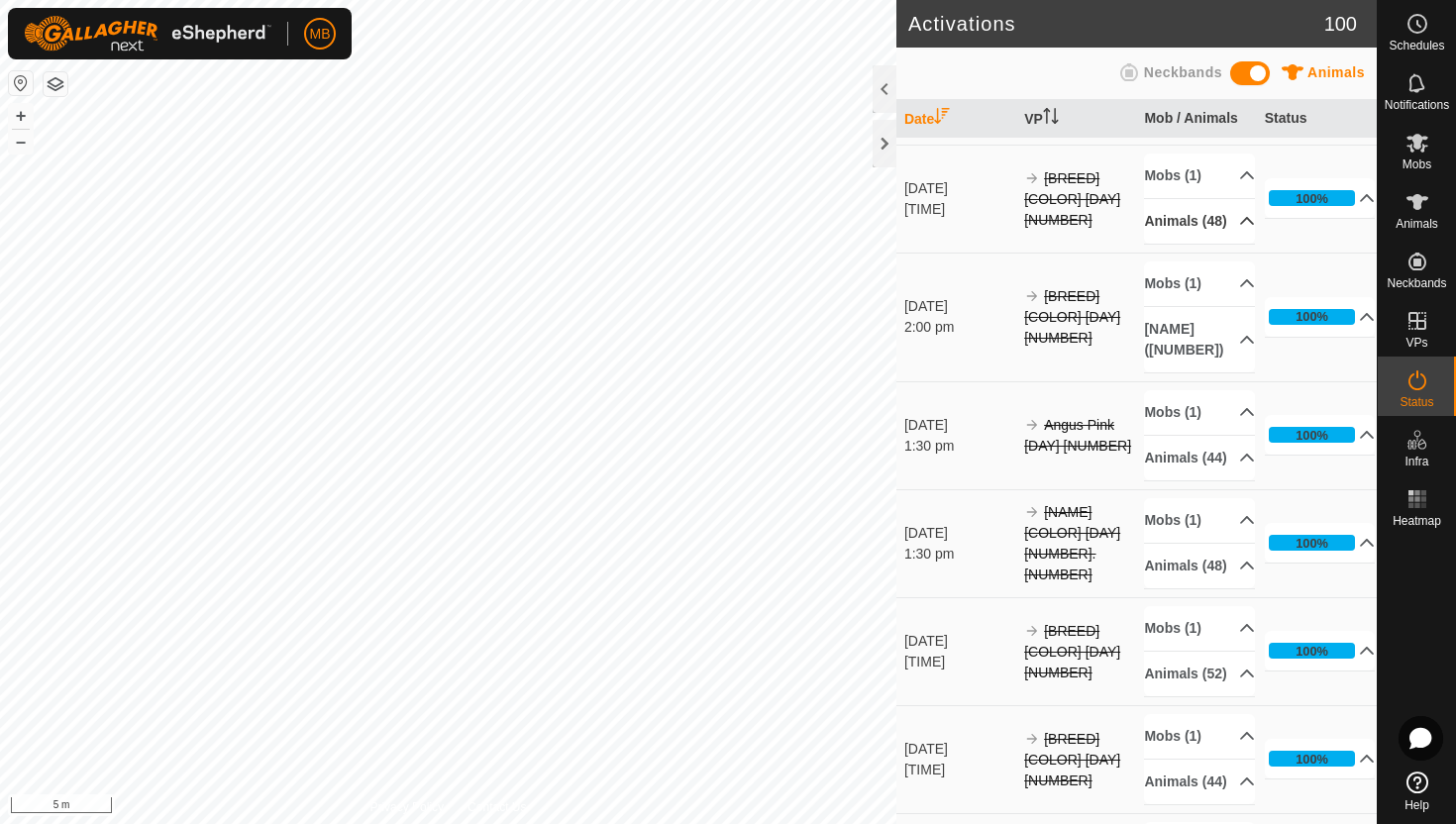 click on "Animals (48)" at bounding box center [1199, 221] 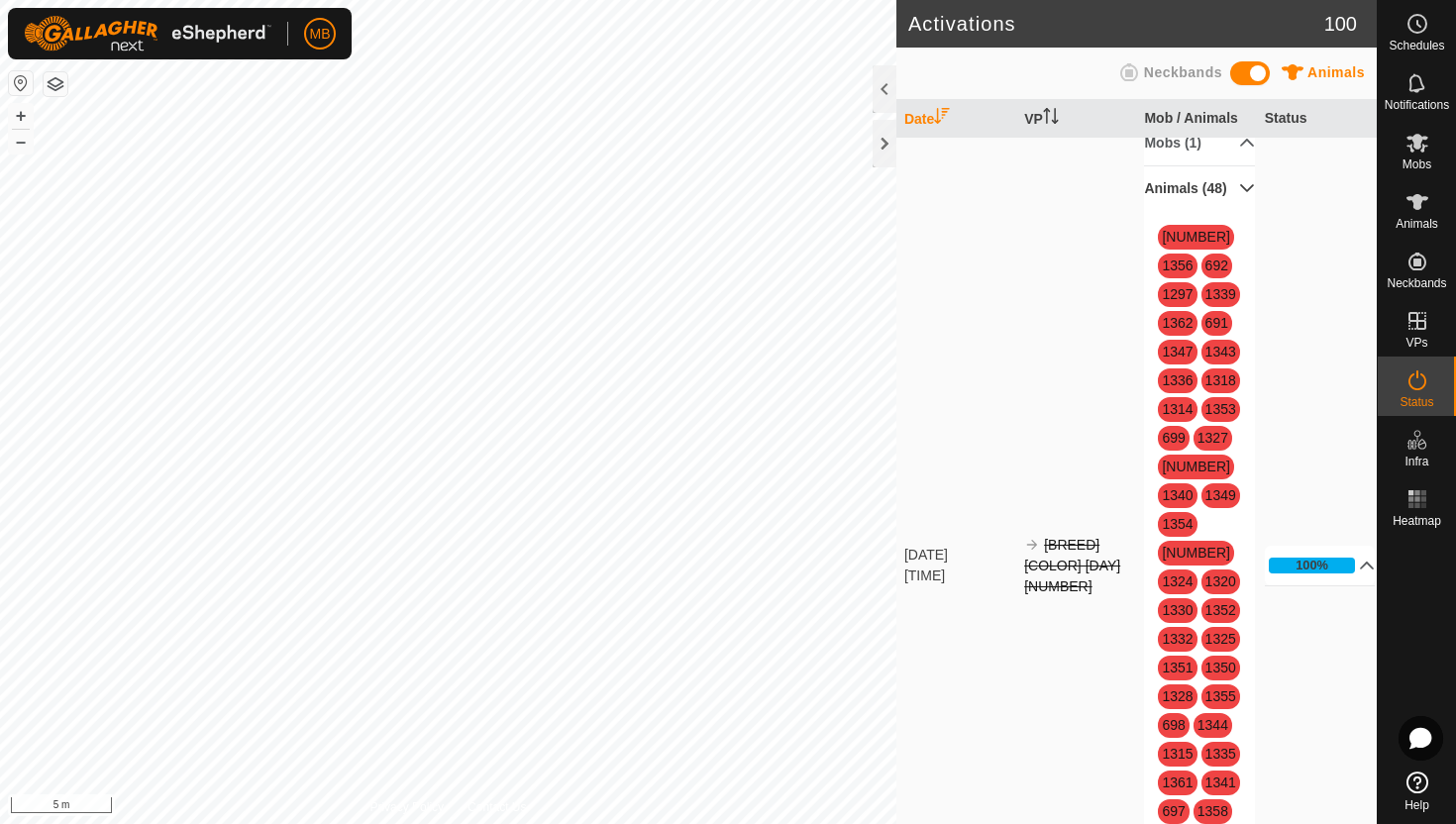 scroll, scrollTop: 2959, scrollLeft: 0, axis: vertical 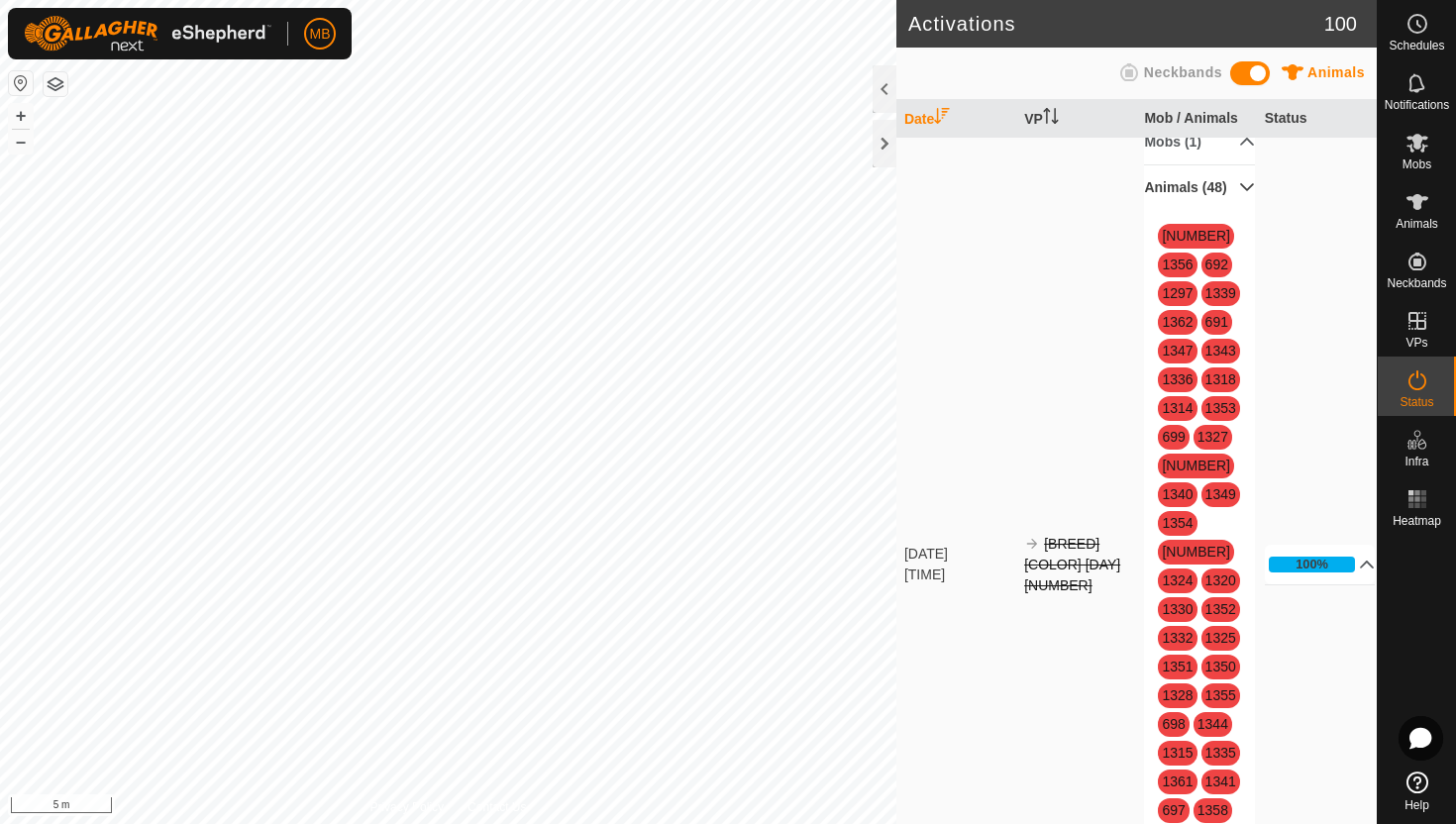 click on "Animals (48)" at bounding box center [1199, 187] 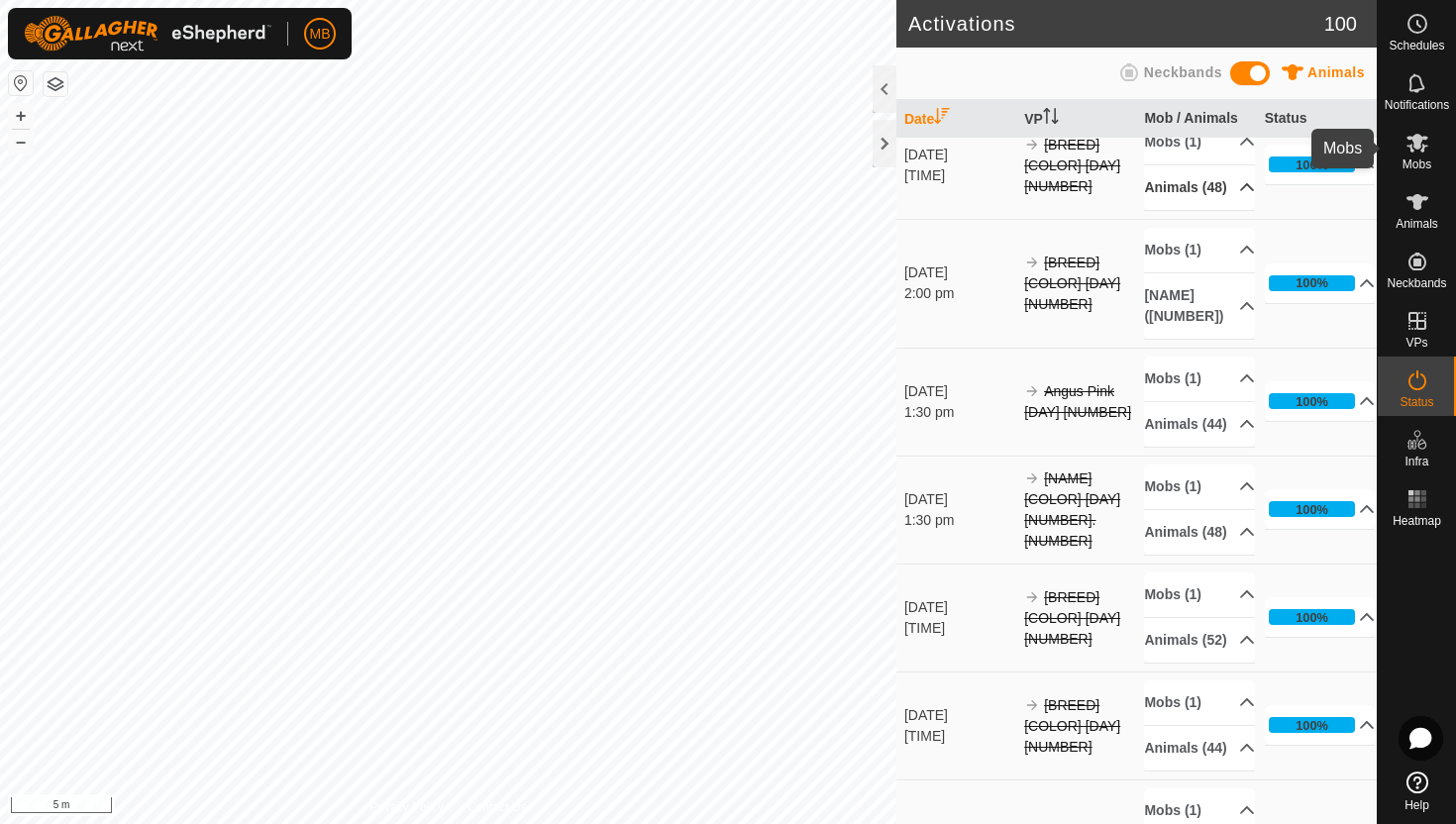 click 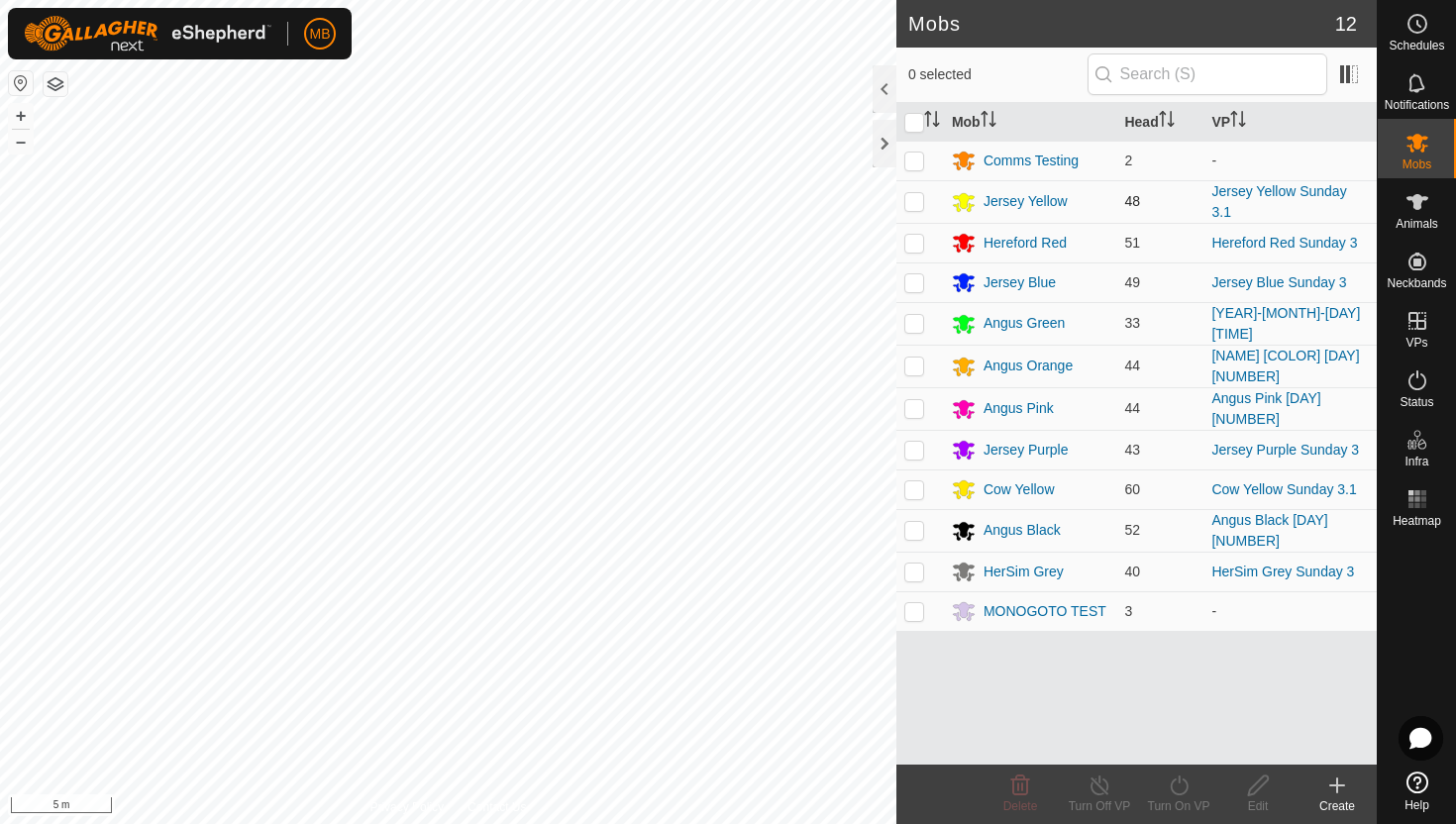 click at bounding box center [914, 201] 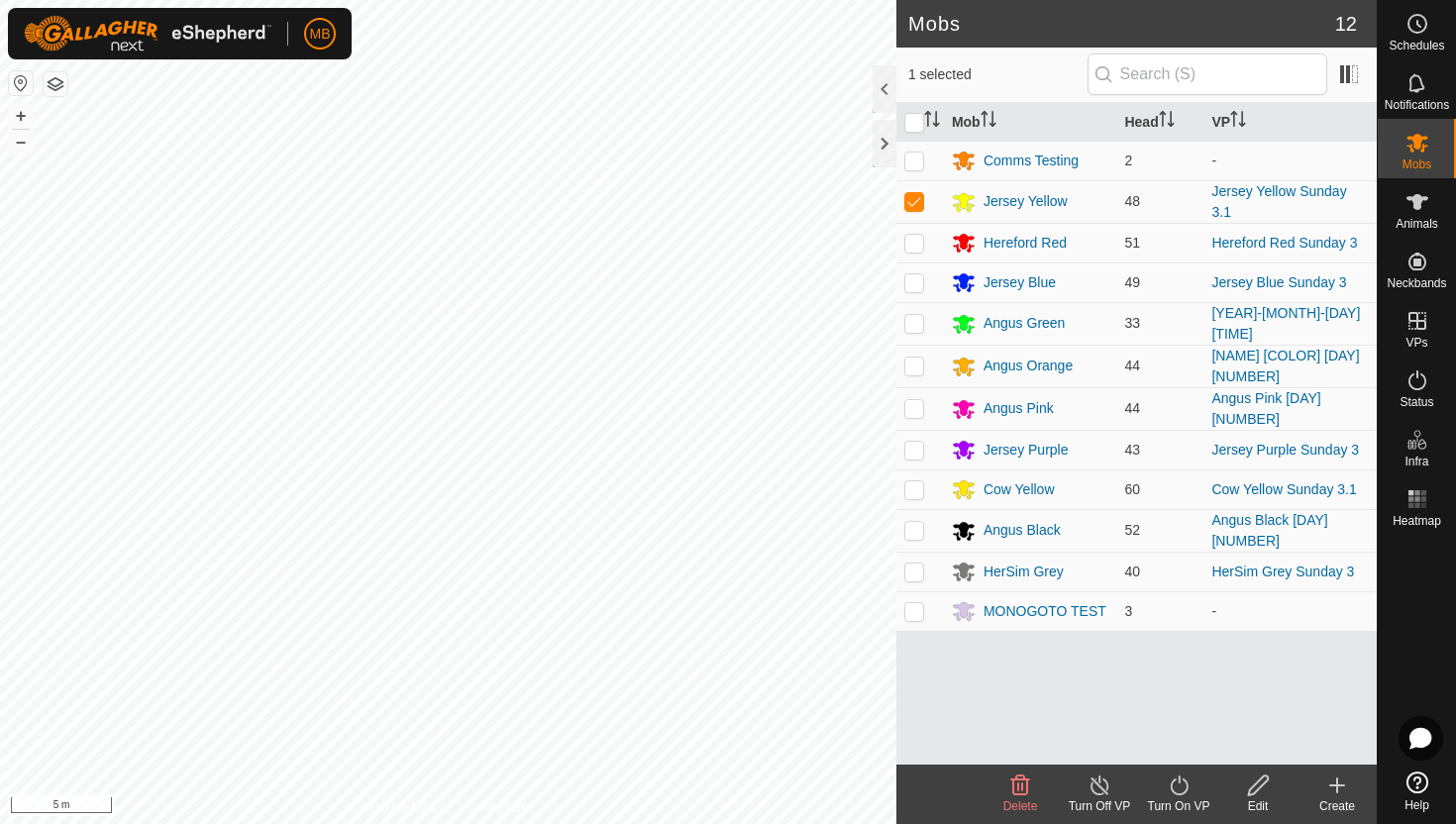 click 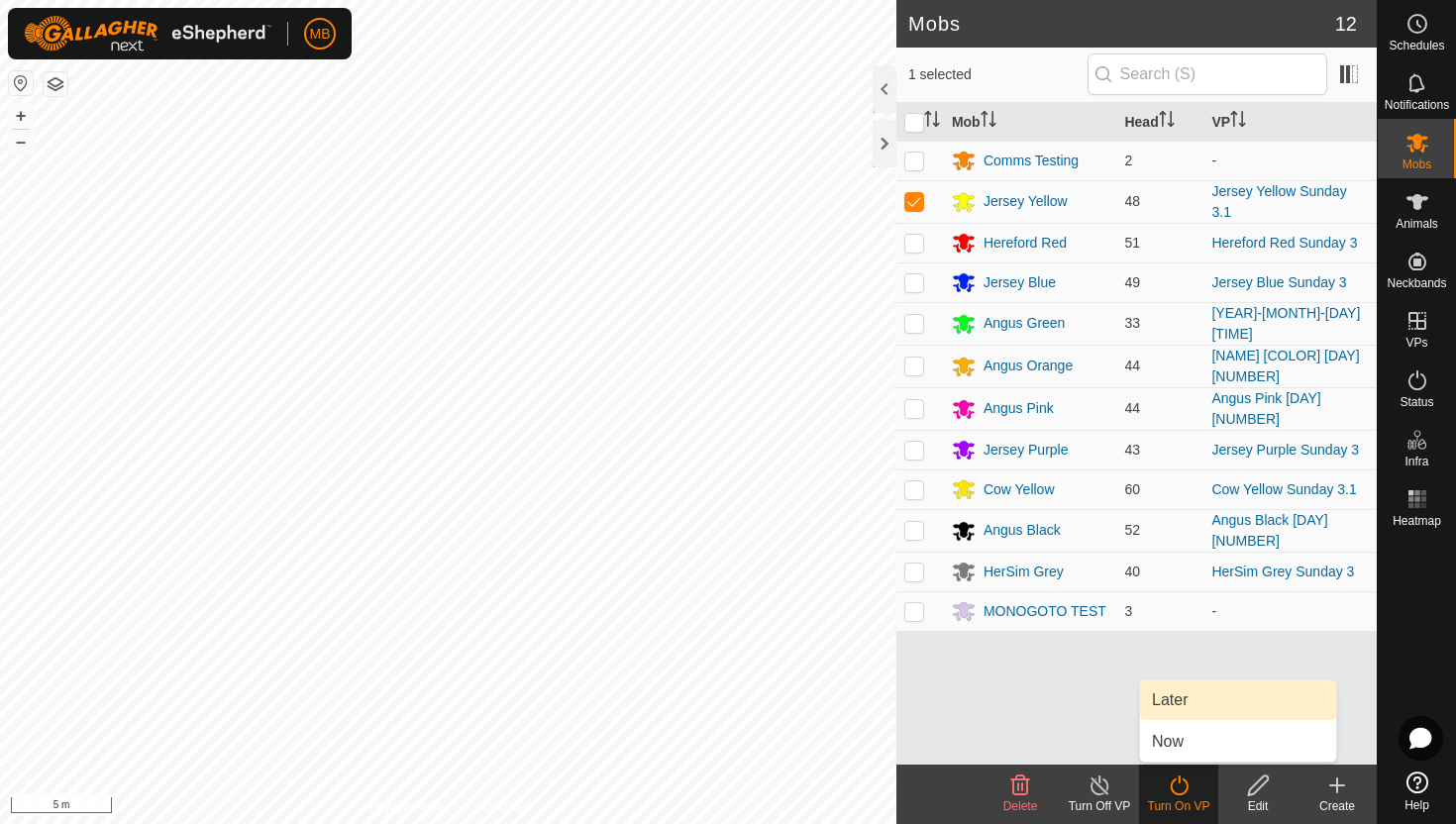 click on "Later" at bounding box center (1238, 700) 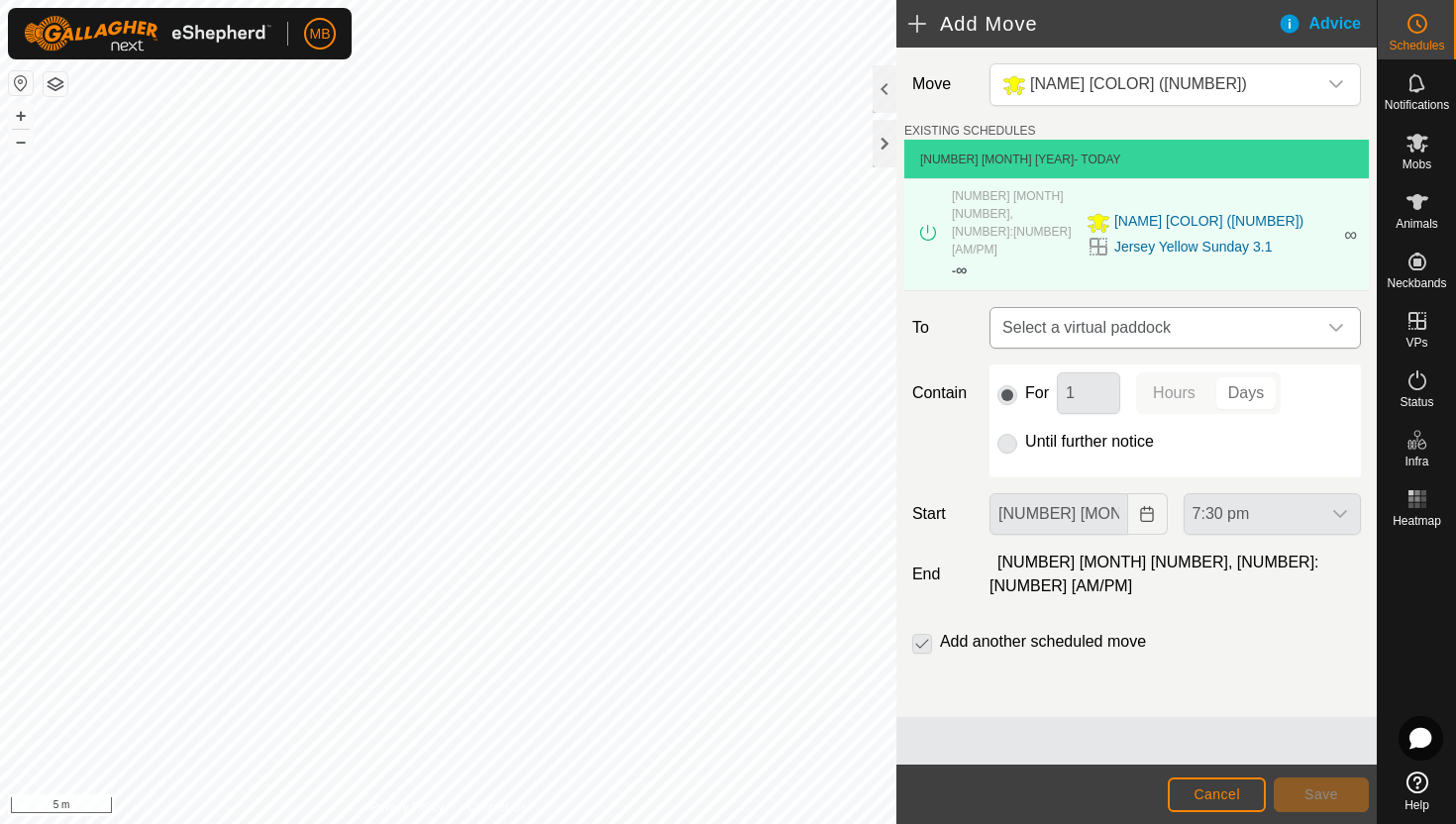 click at bounding box center (1336, 328) 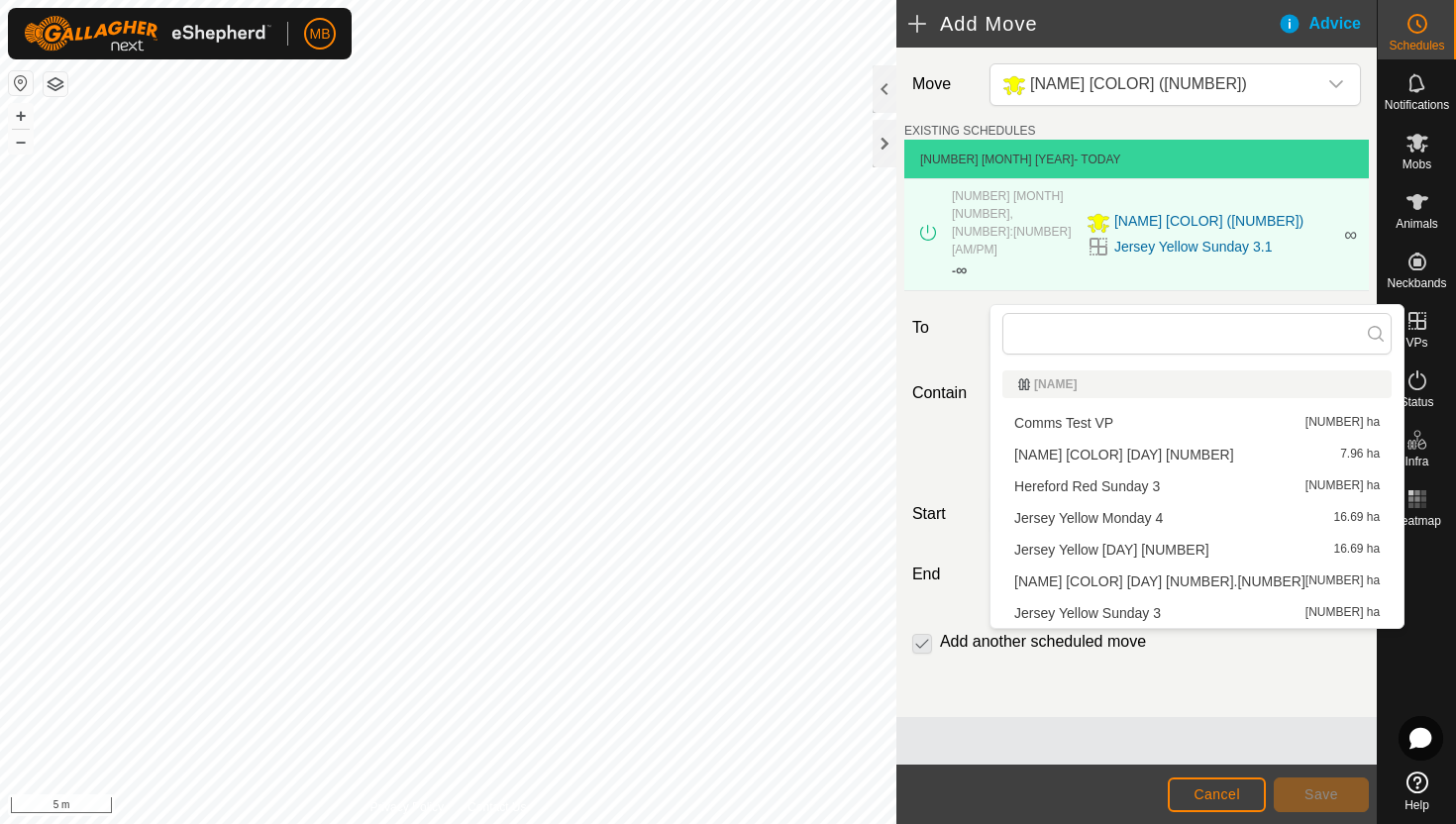 click on "Jersey Yellow Monday 4  16.69 ha" at bounding box center (1196, 518) 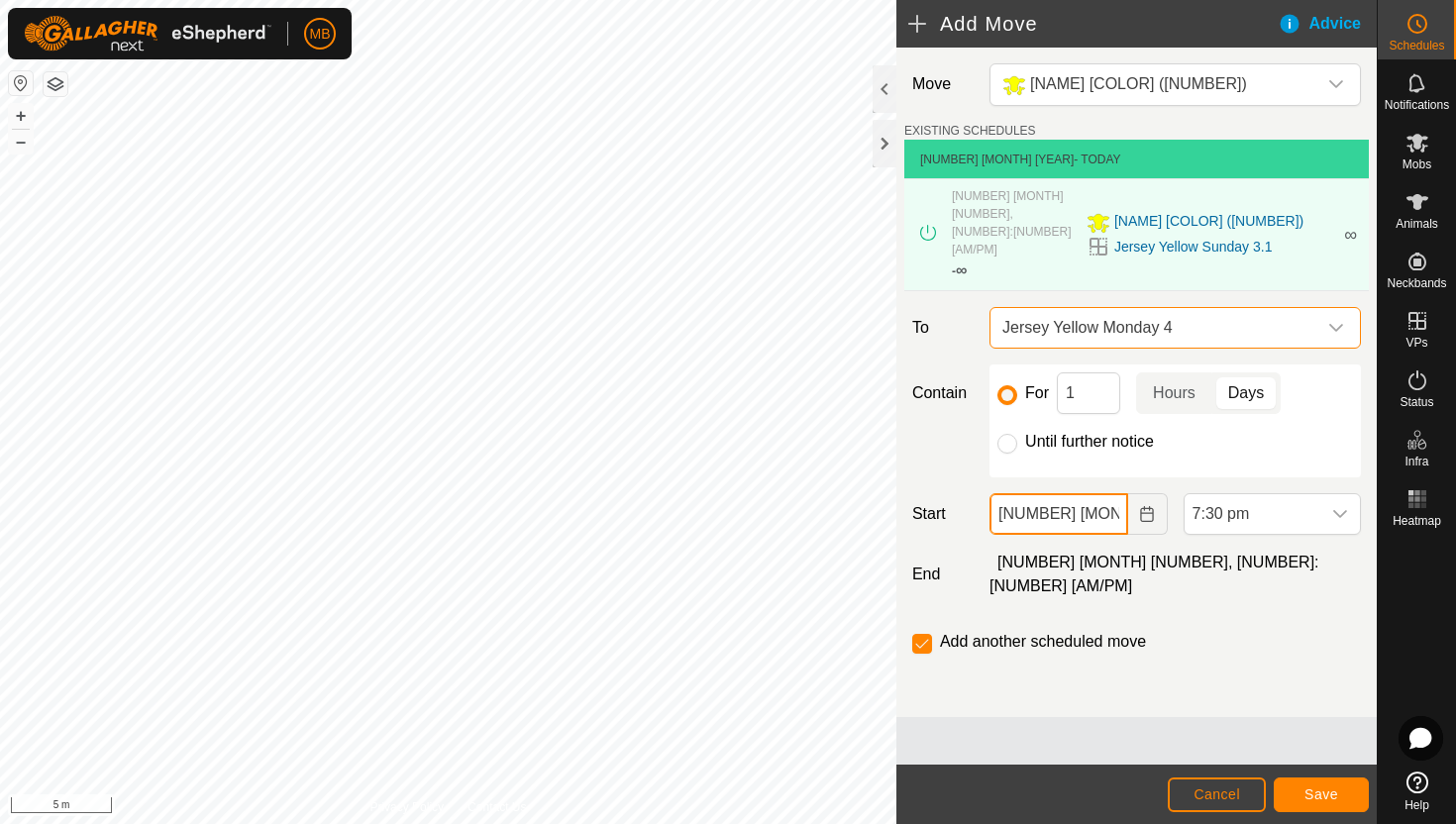 click on "03 Aug, 2025" 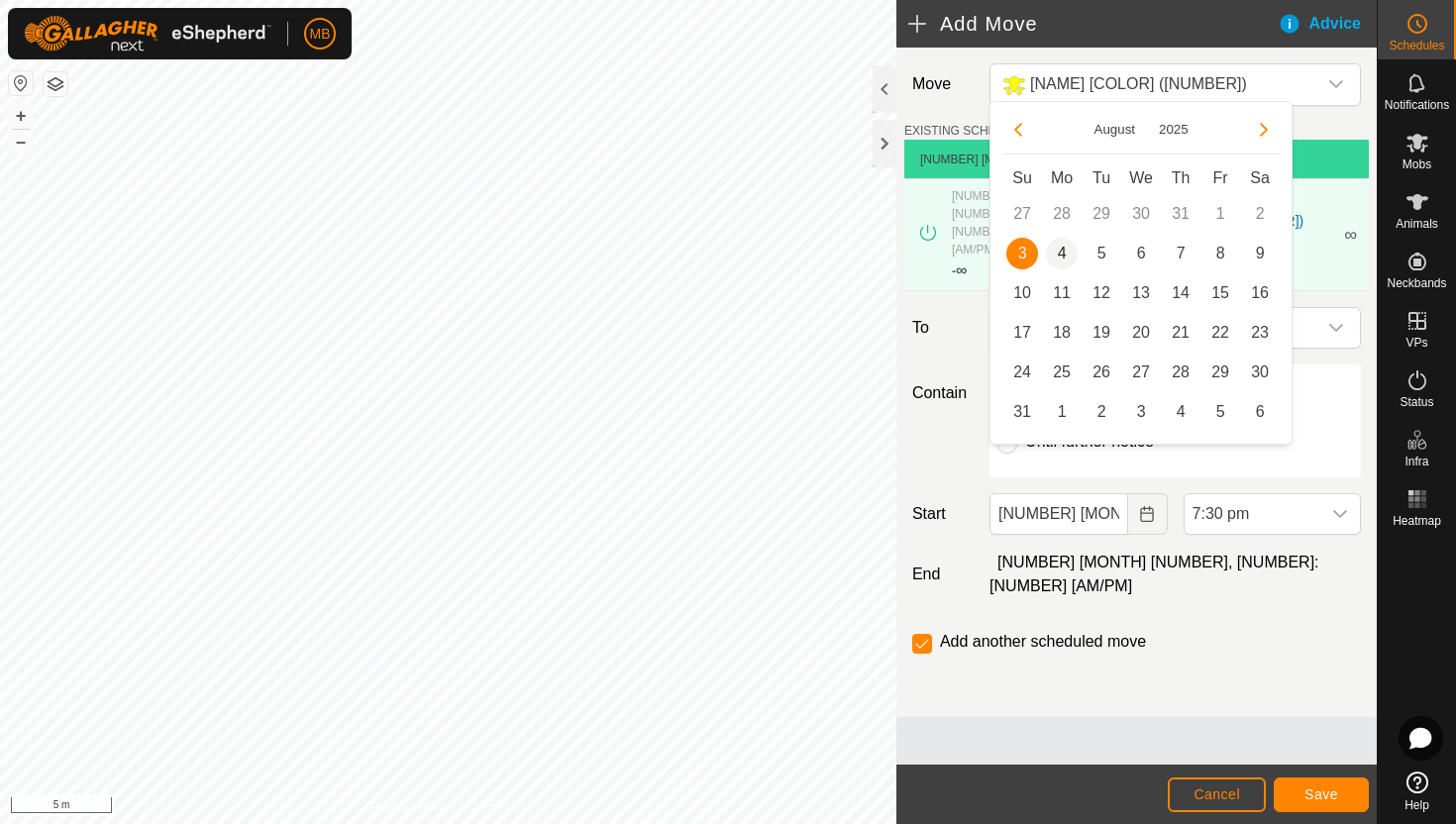 click on "4" at bounding box center [1062, 254] 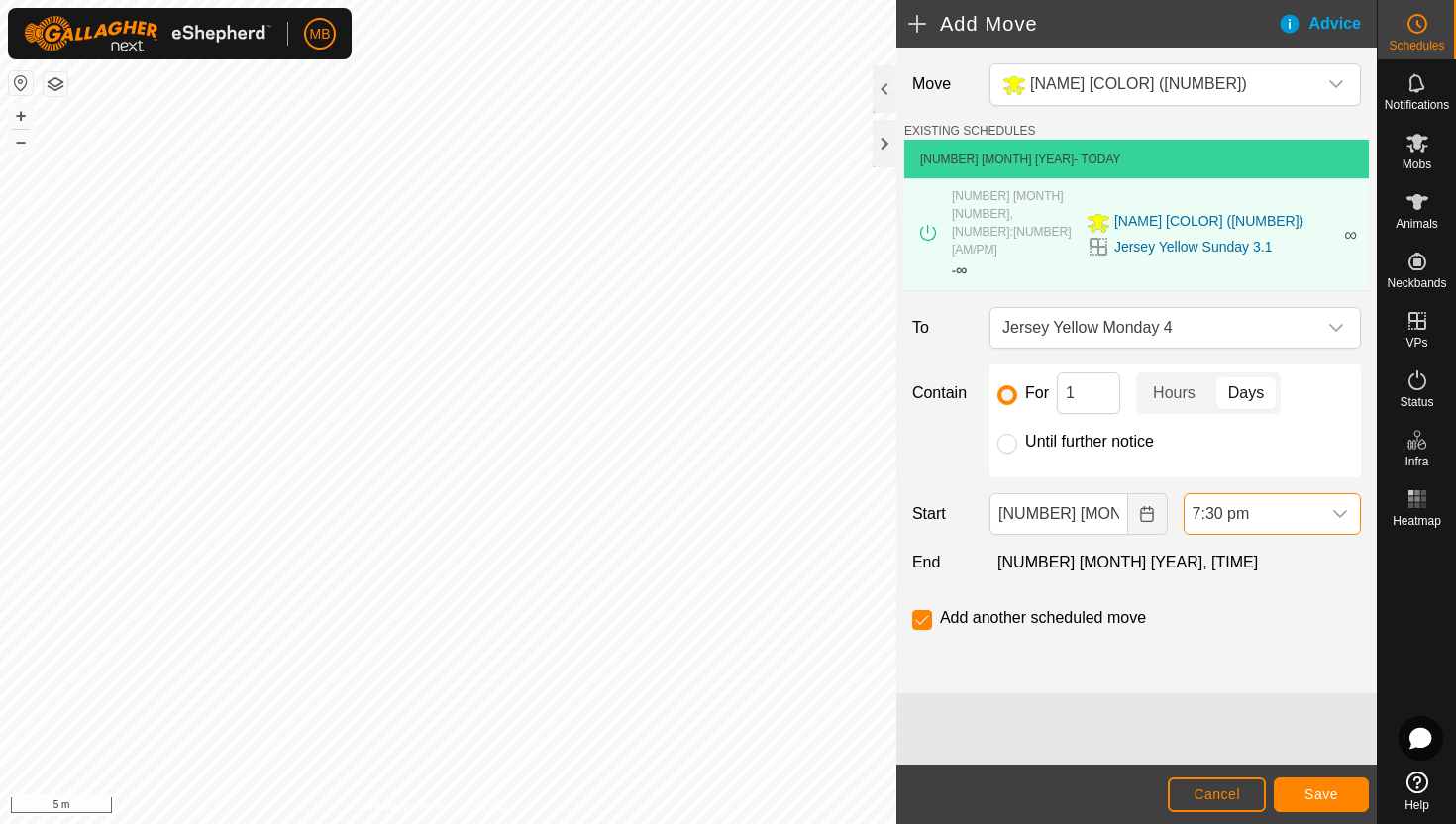 click on "7:30 pm" at bounding box center (1252, 514) 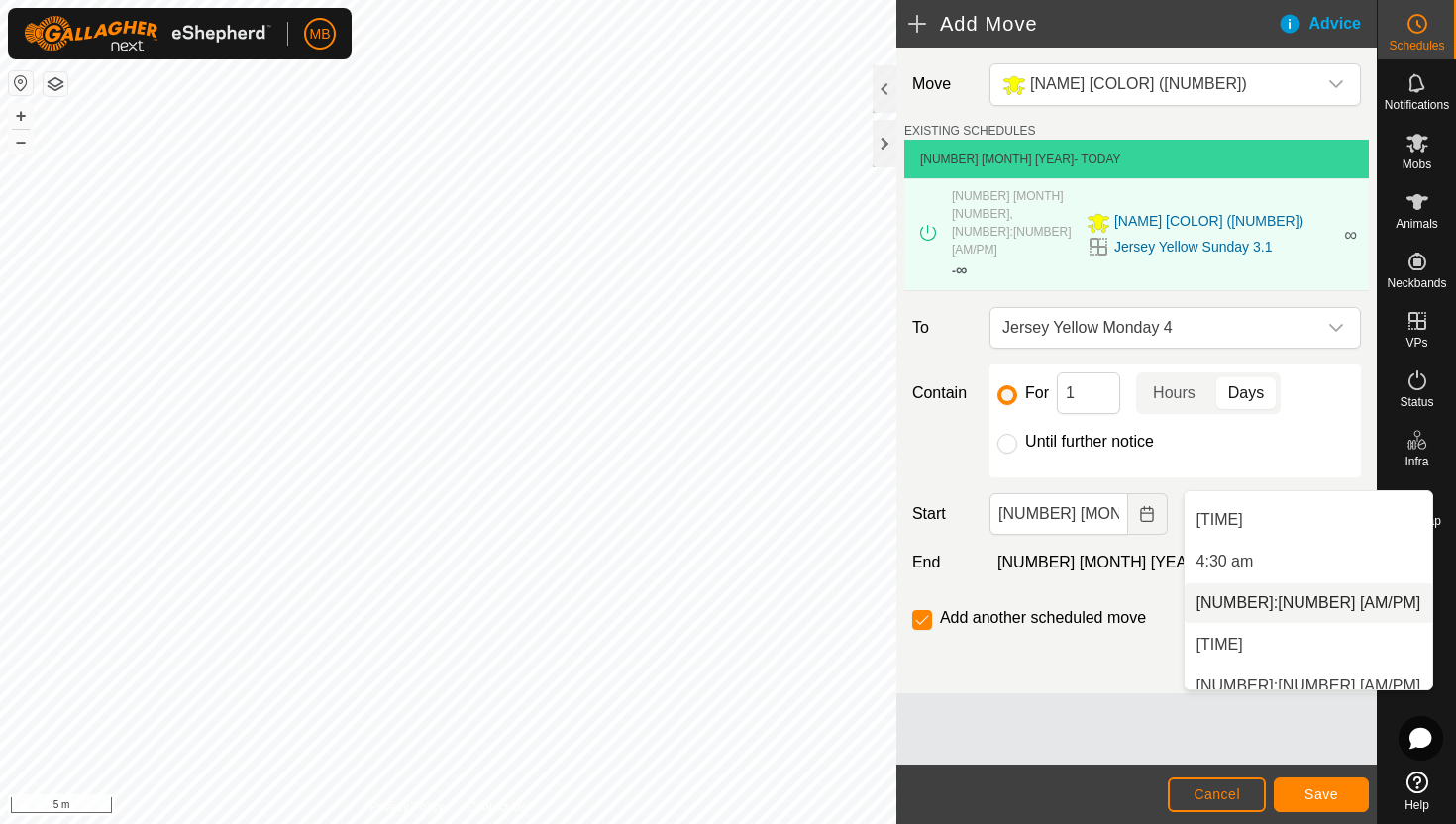 scroll, scrollTop: 297, scrollLeft: 0, axis: vertical 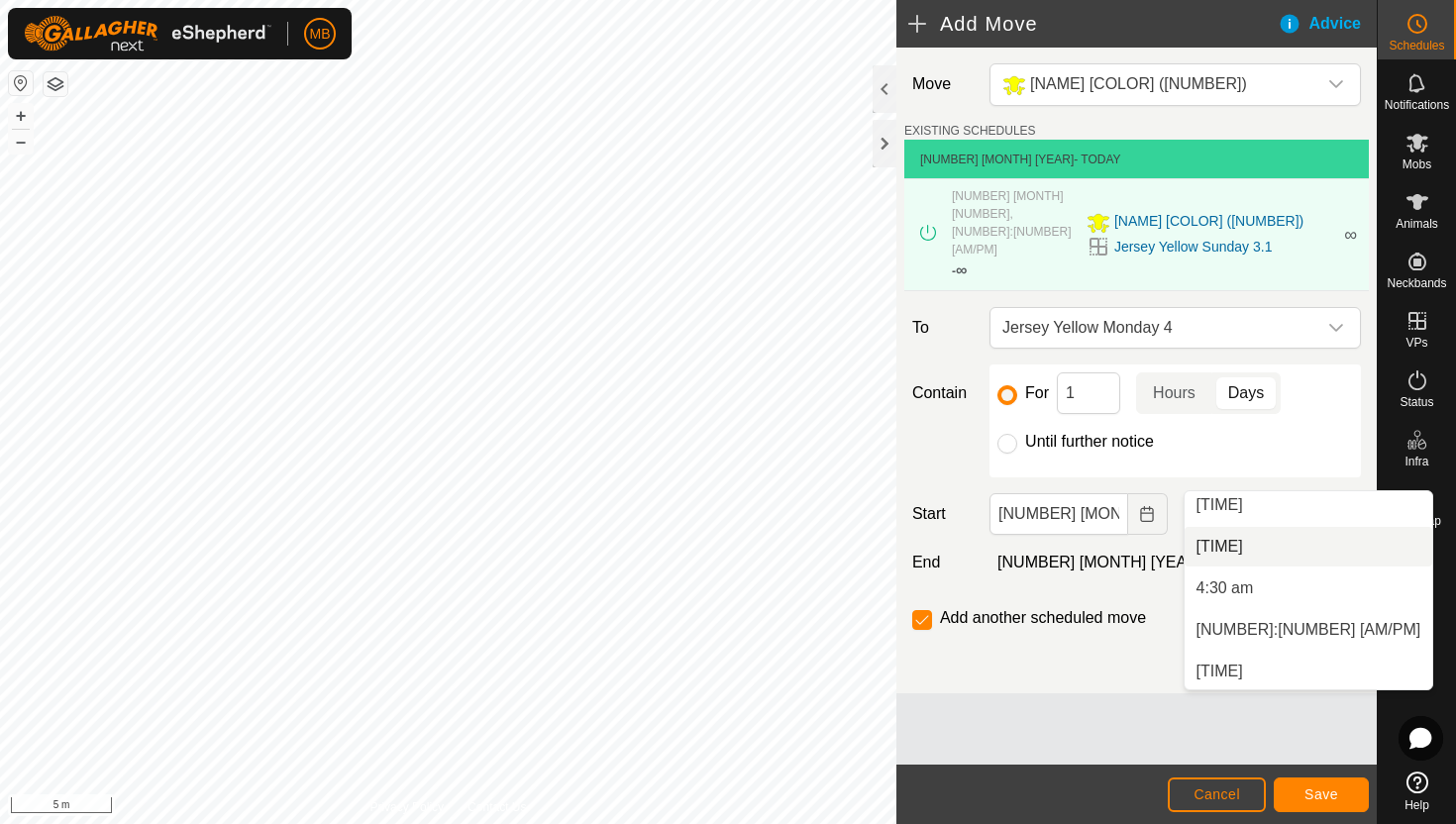 click on "4:00 am" at bounding box center (1308, 547) 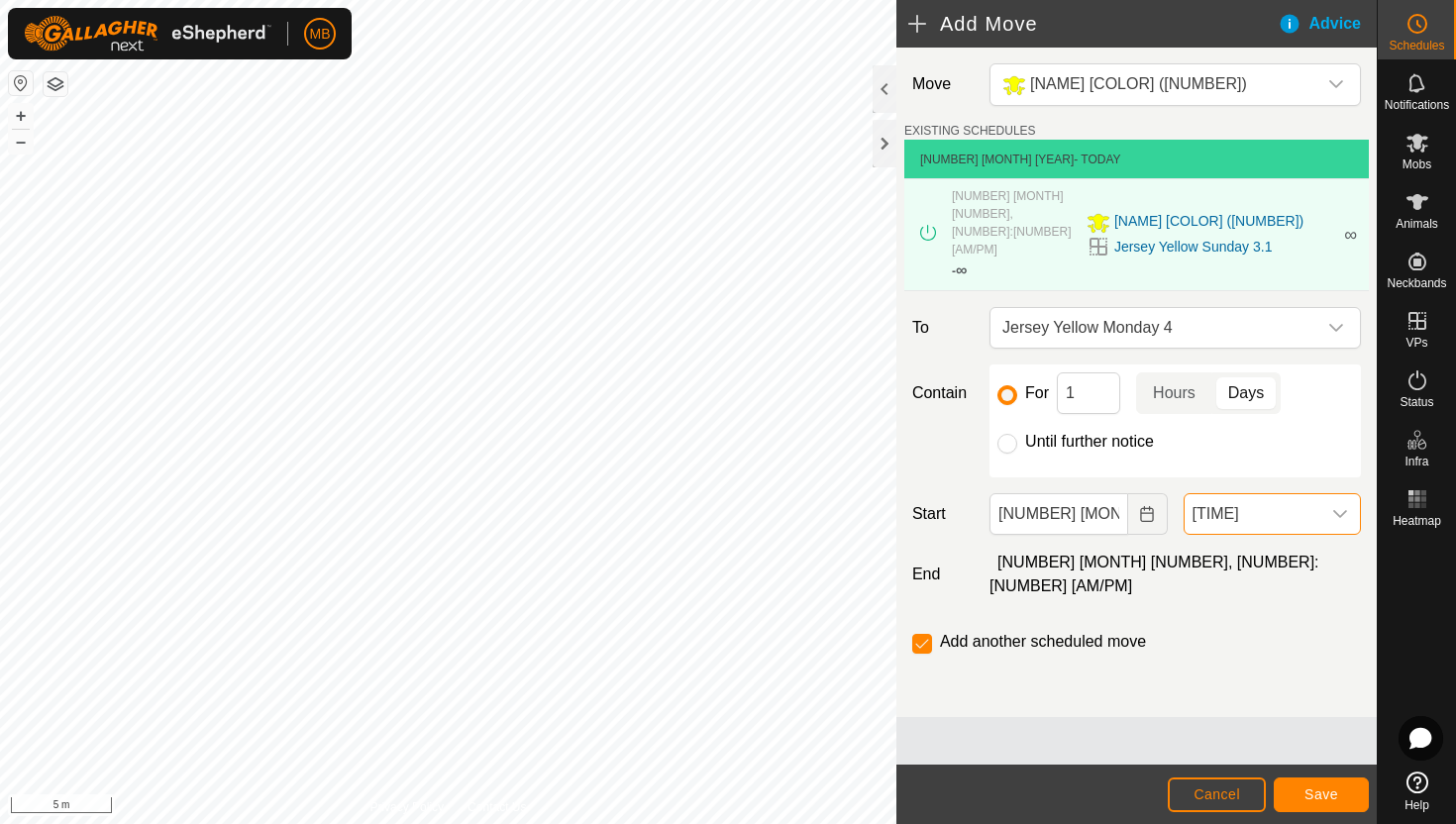 scroll, scrollTop: 1464, scrollLeft: 0, axis: vertical 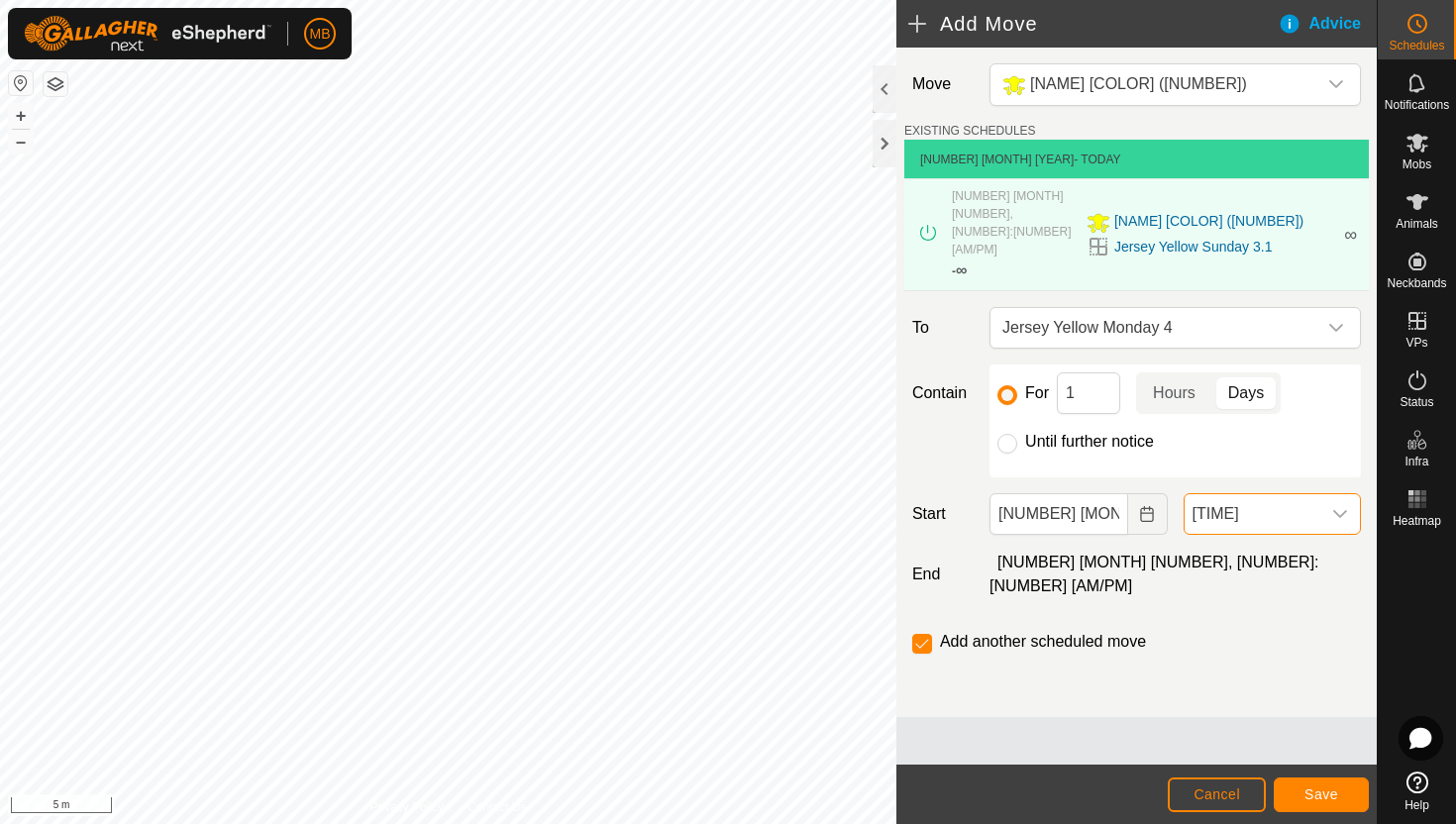 click 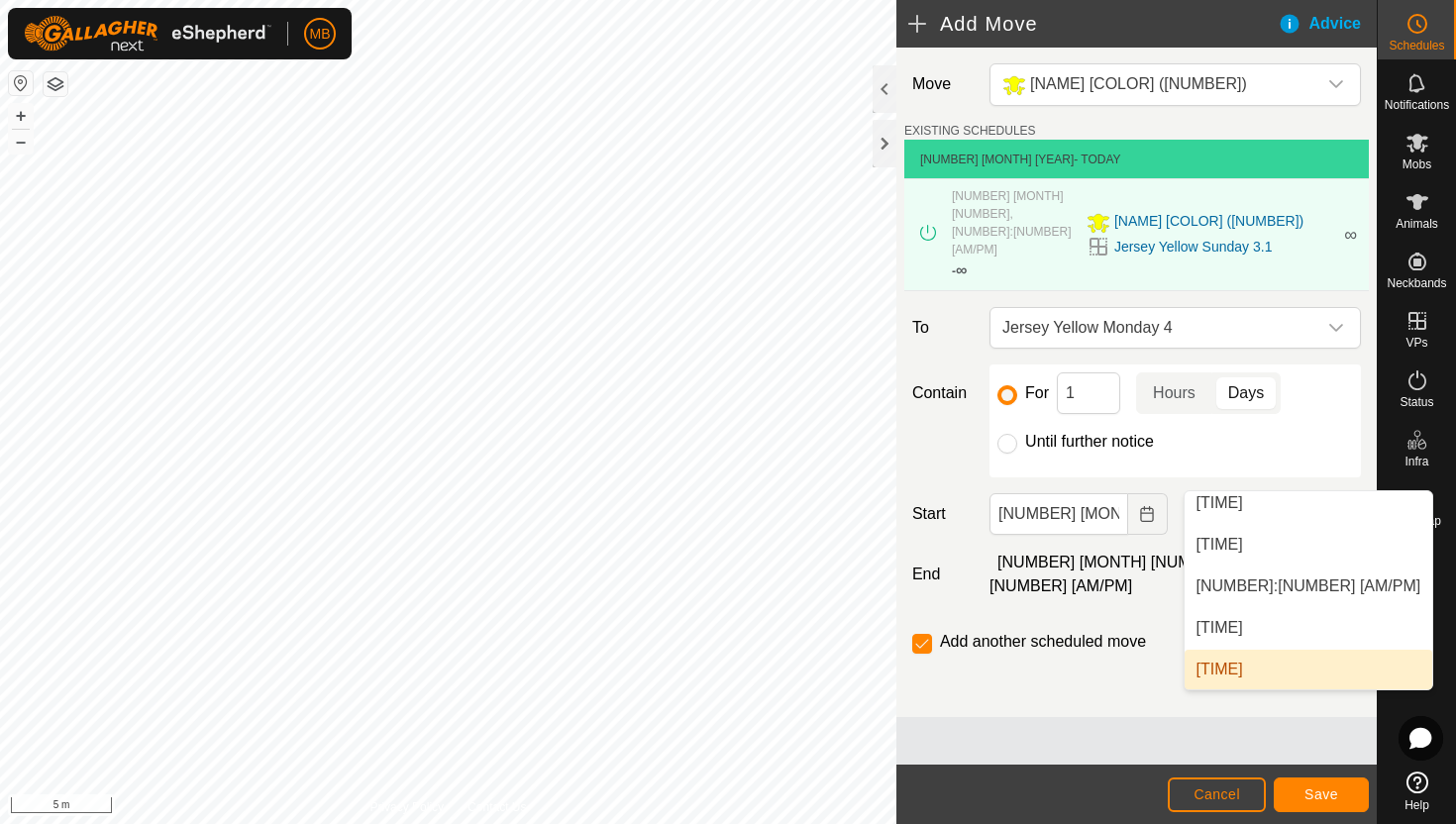 scroll, scrollTop: 166, scrollLeft: 0, axis: vertical 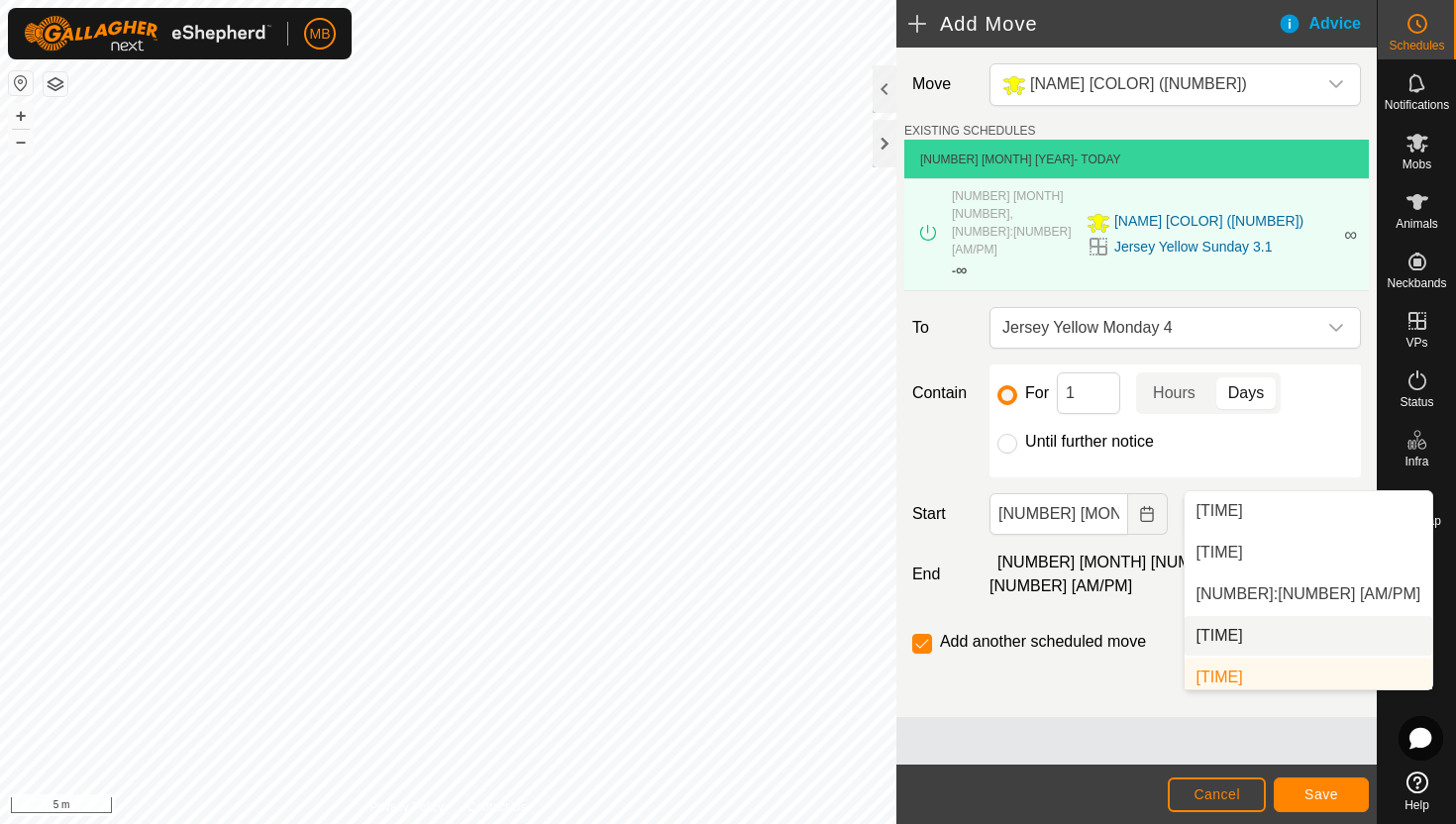 click on "3:30 am" at bounding box center (1308, 636) 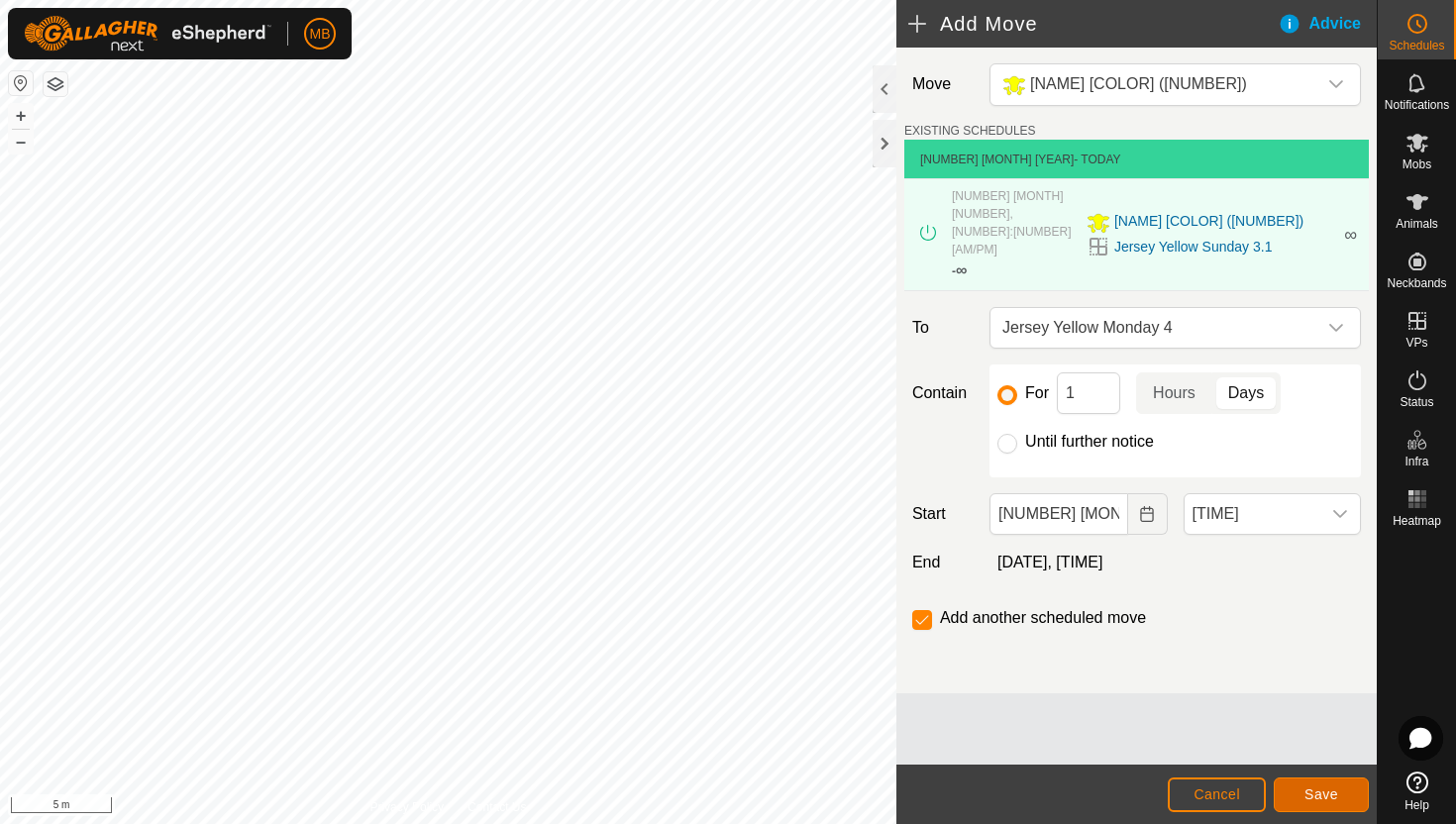click on "Save" 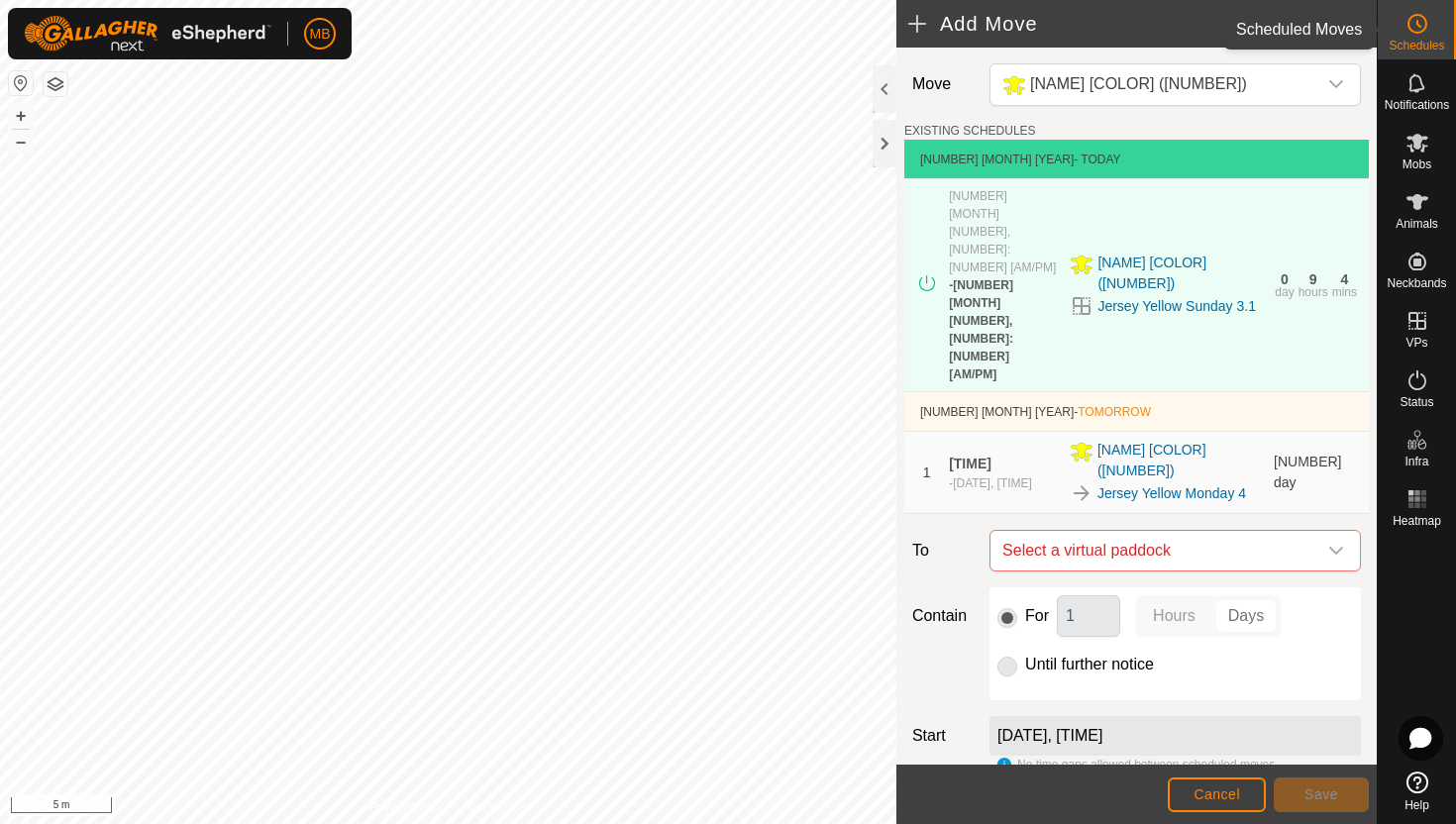 click on "Schedules" at bounding box center [1416, 30] 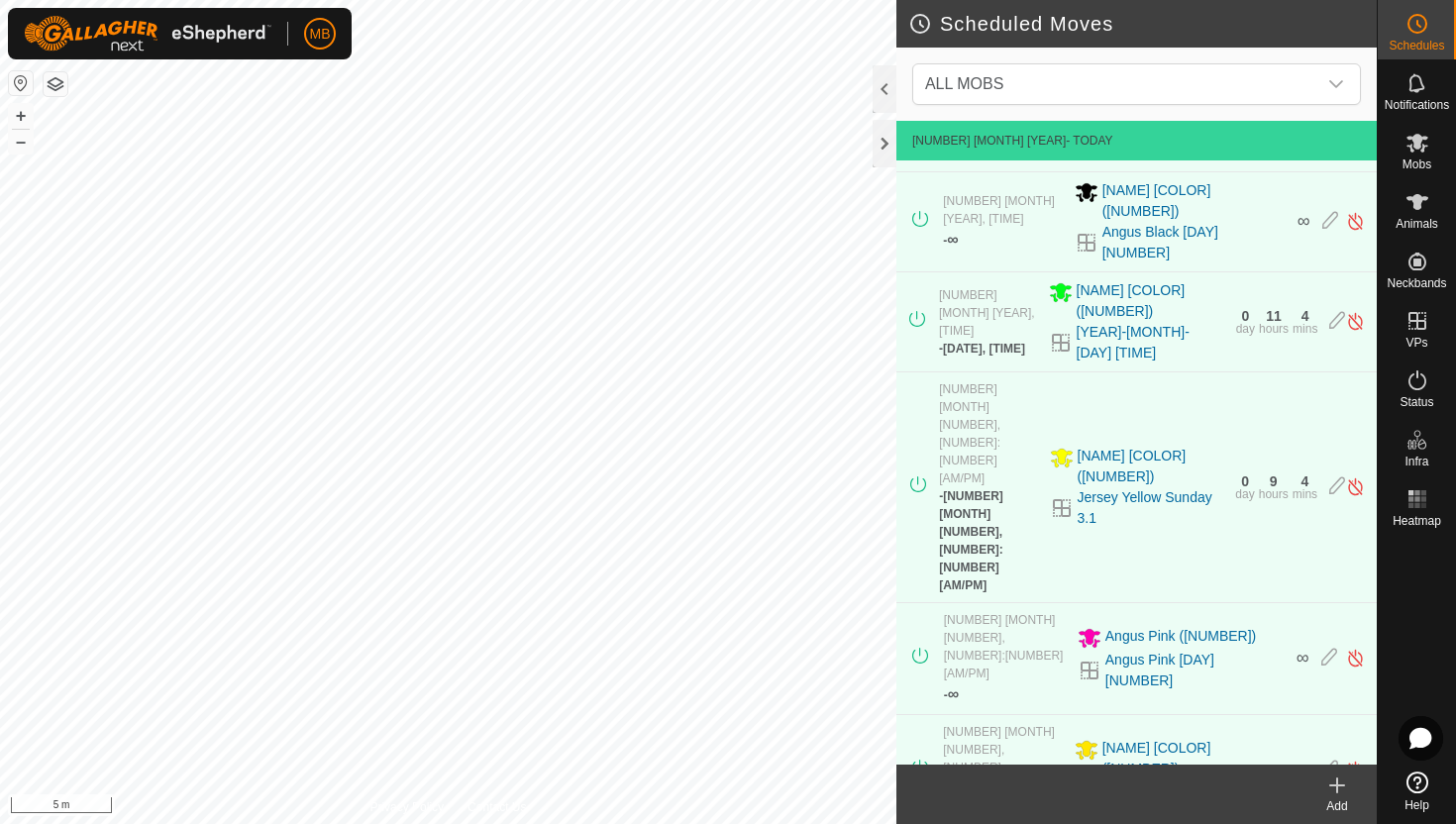 scroll, scrollTop: 502, scrollLeft: 0, axis: vertical 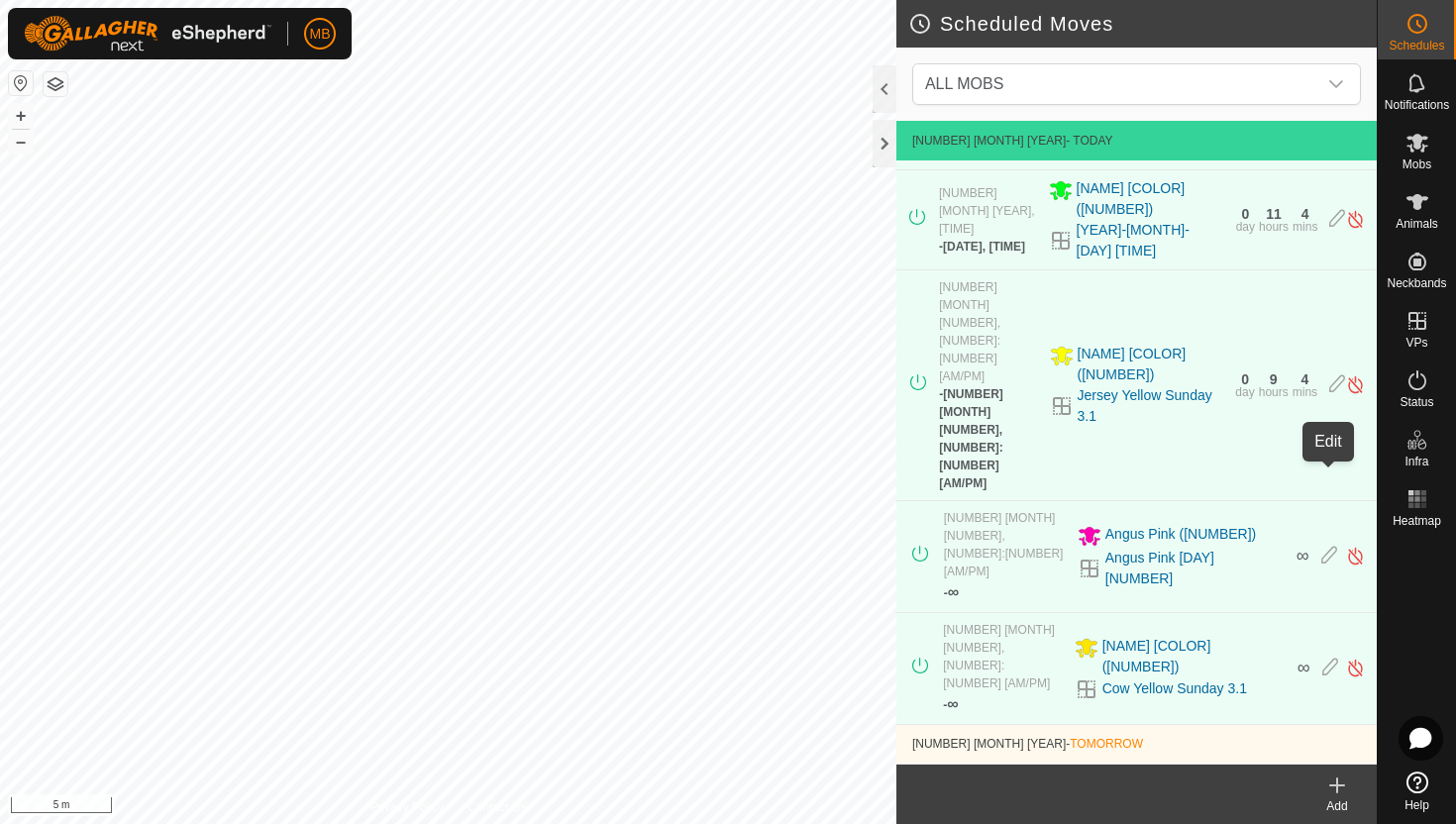 click at bounding box center [1337, 805] 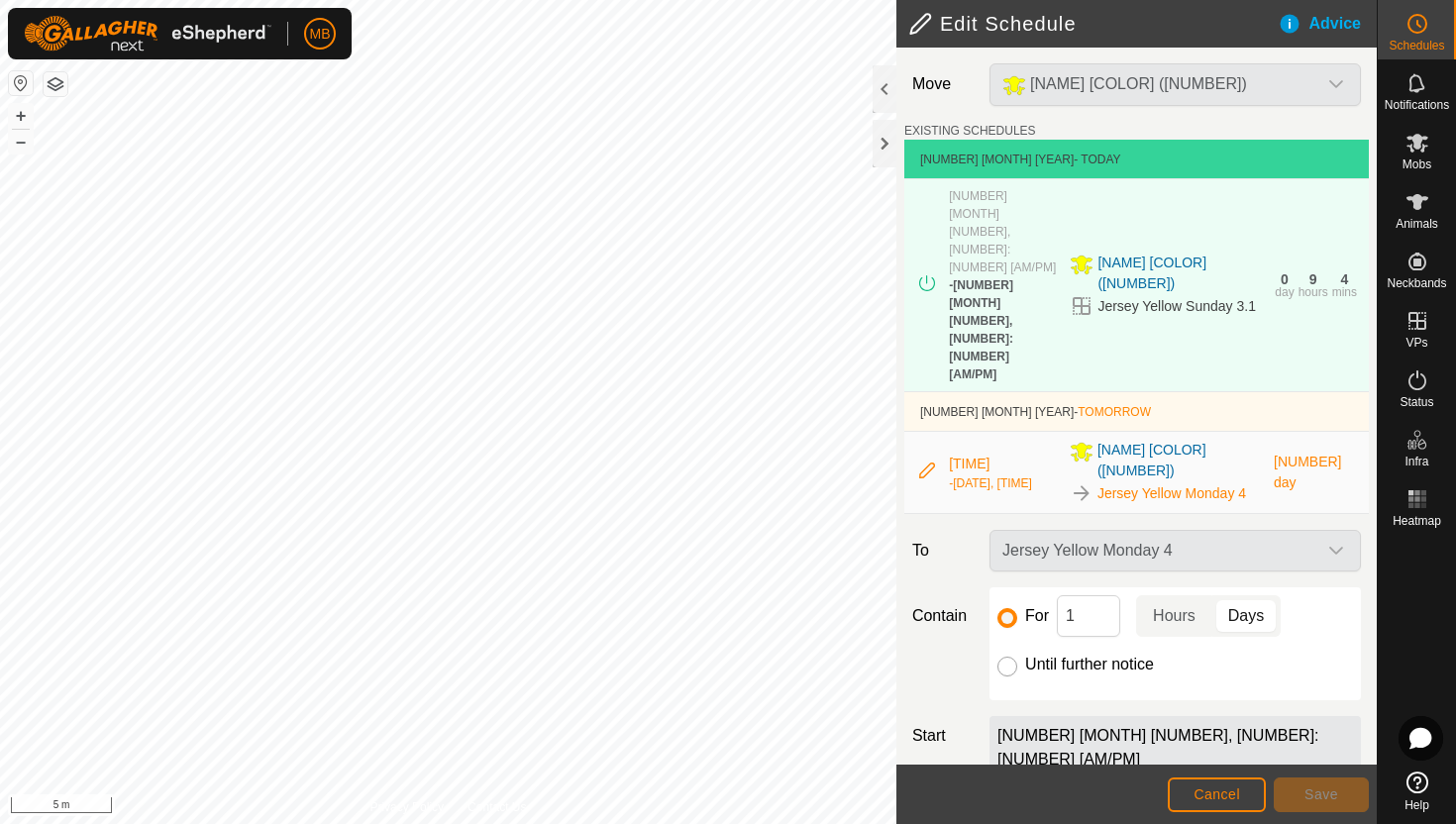 click on "Until further notice" at bounding box center [1007, 667] 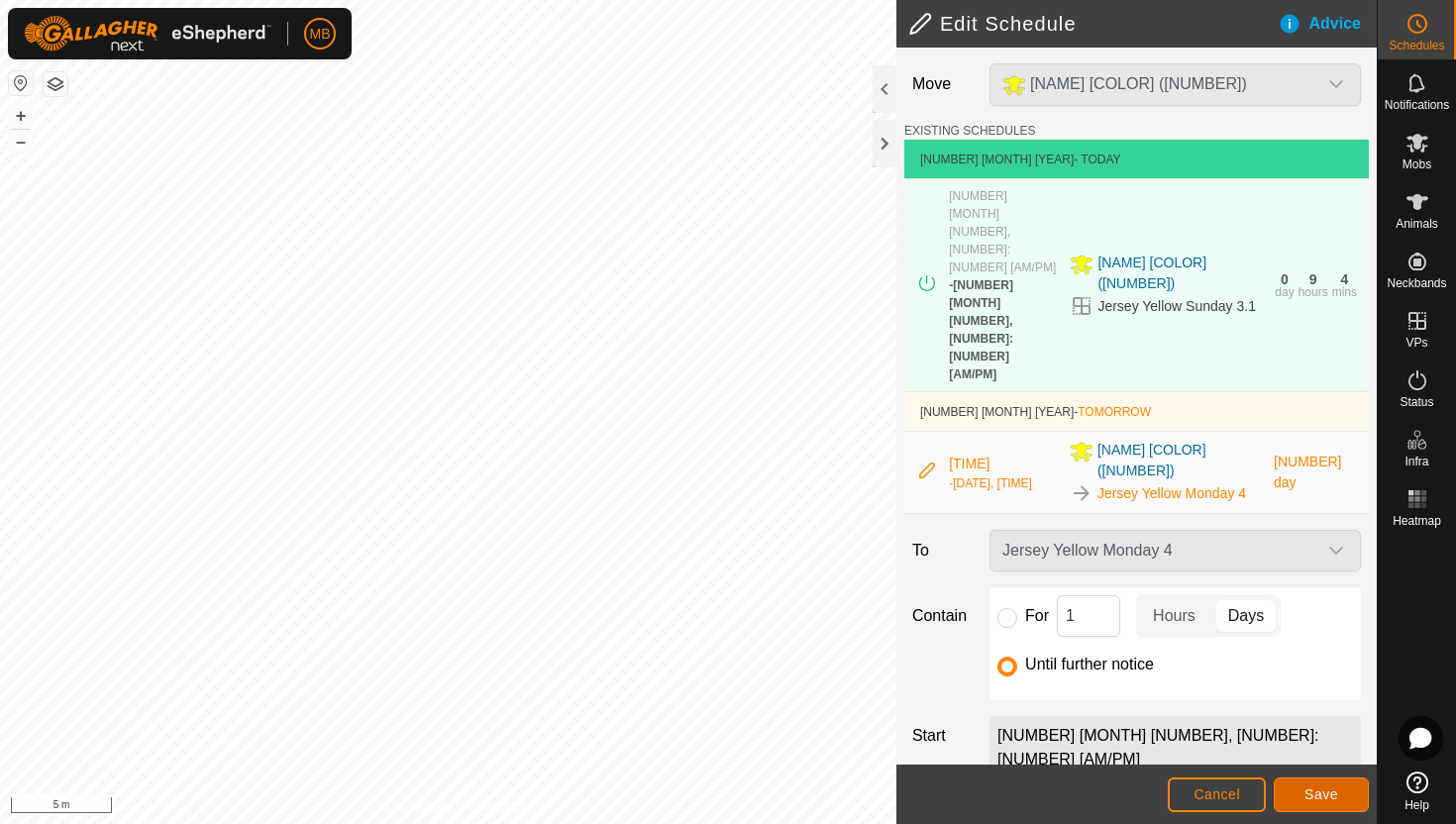 click on "Save" 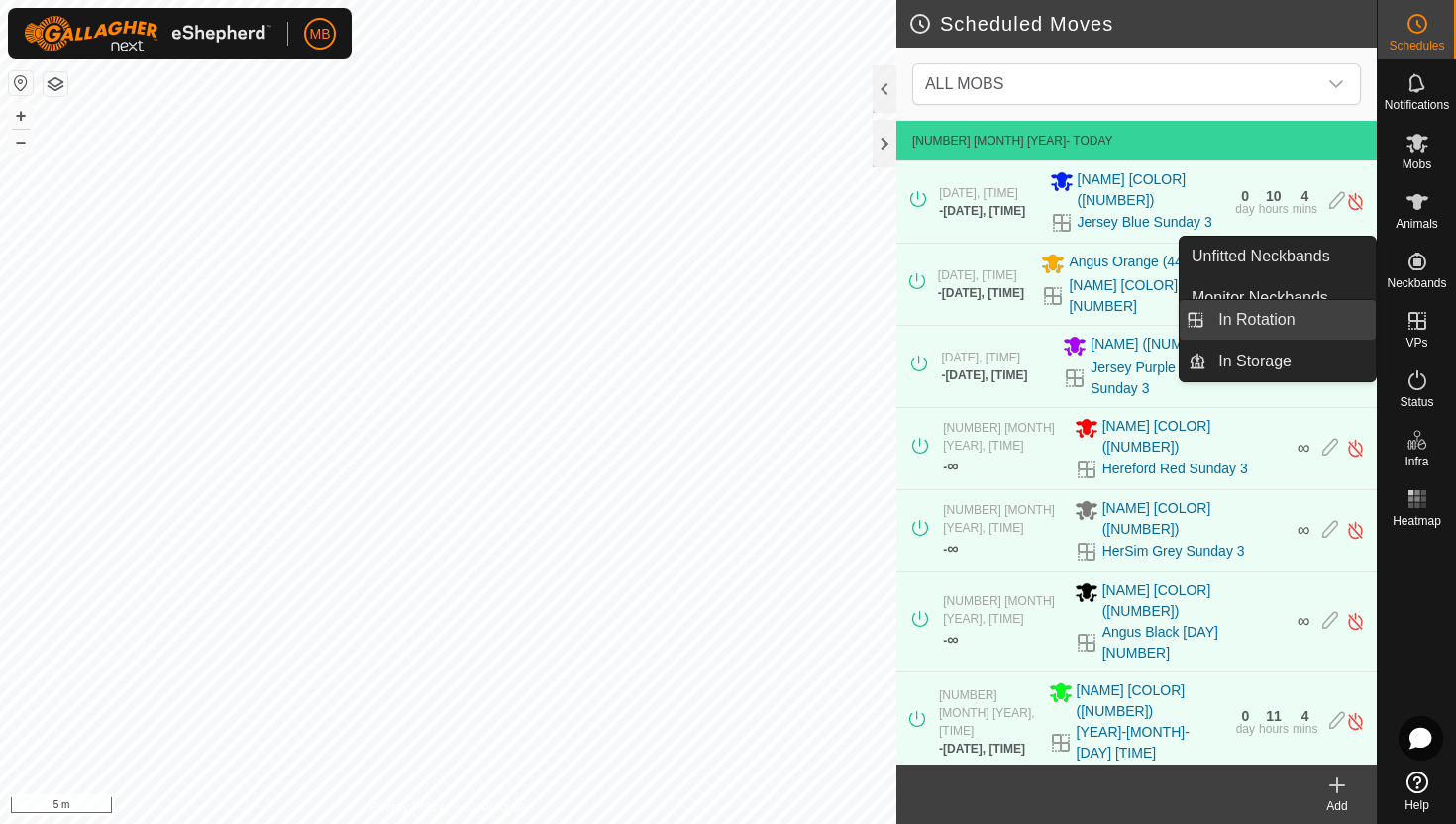 click on "In Rotation" at bounding box center [1291, 320] 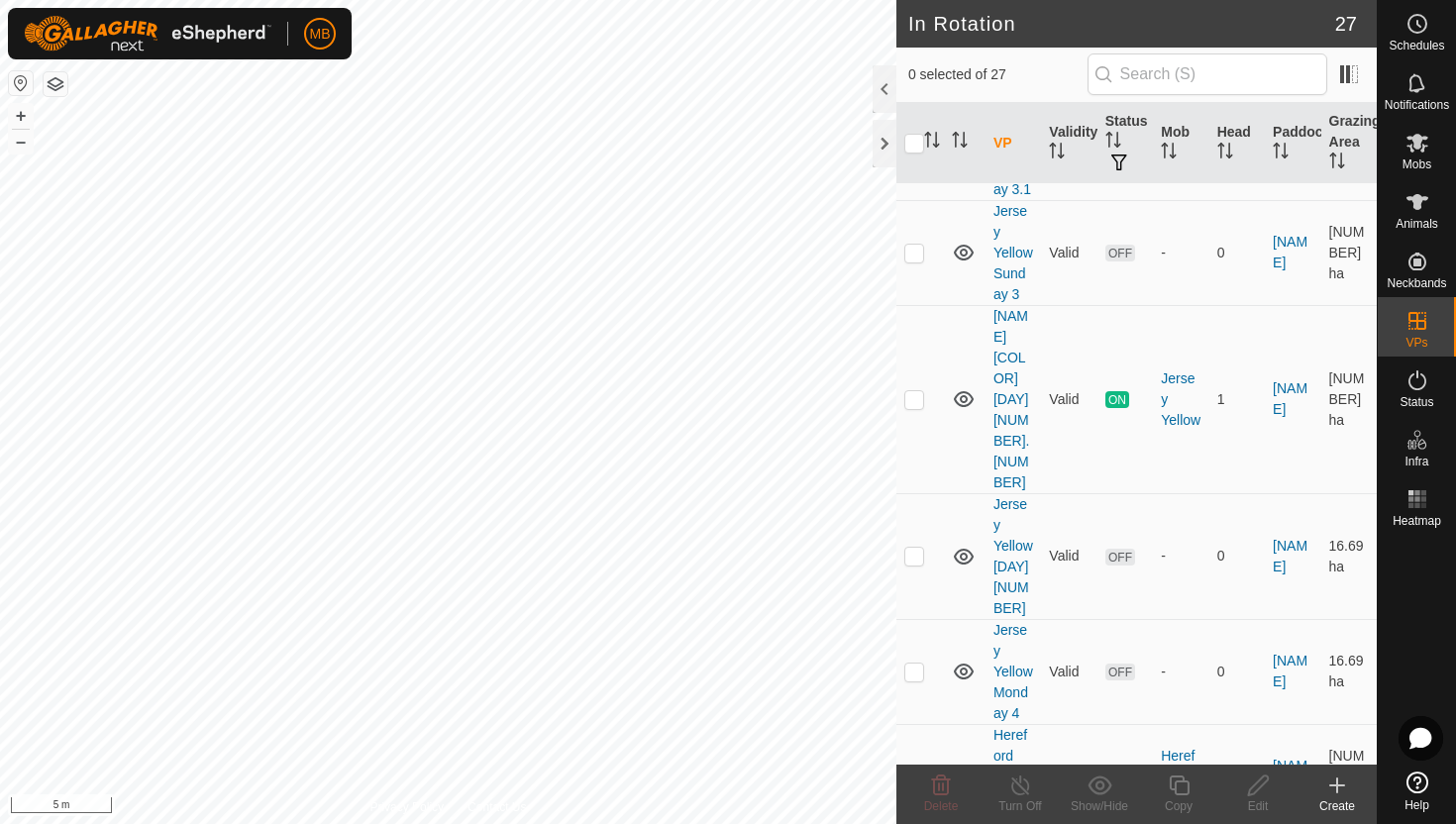 scroll, scrollTop: 1577, scrollLeft: 0, axis: vertical 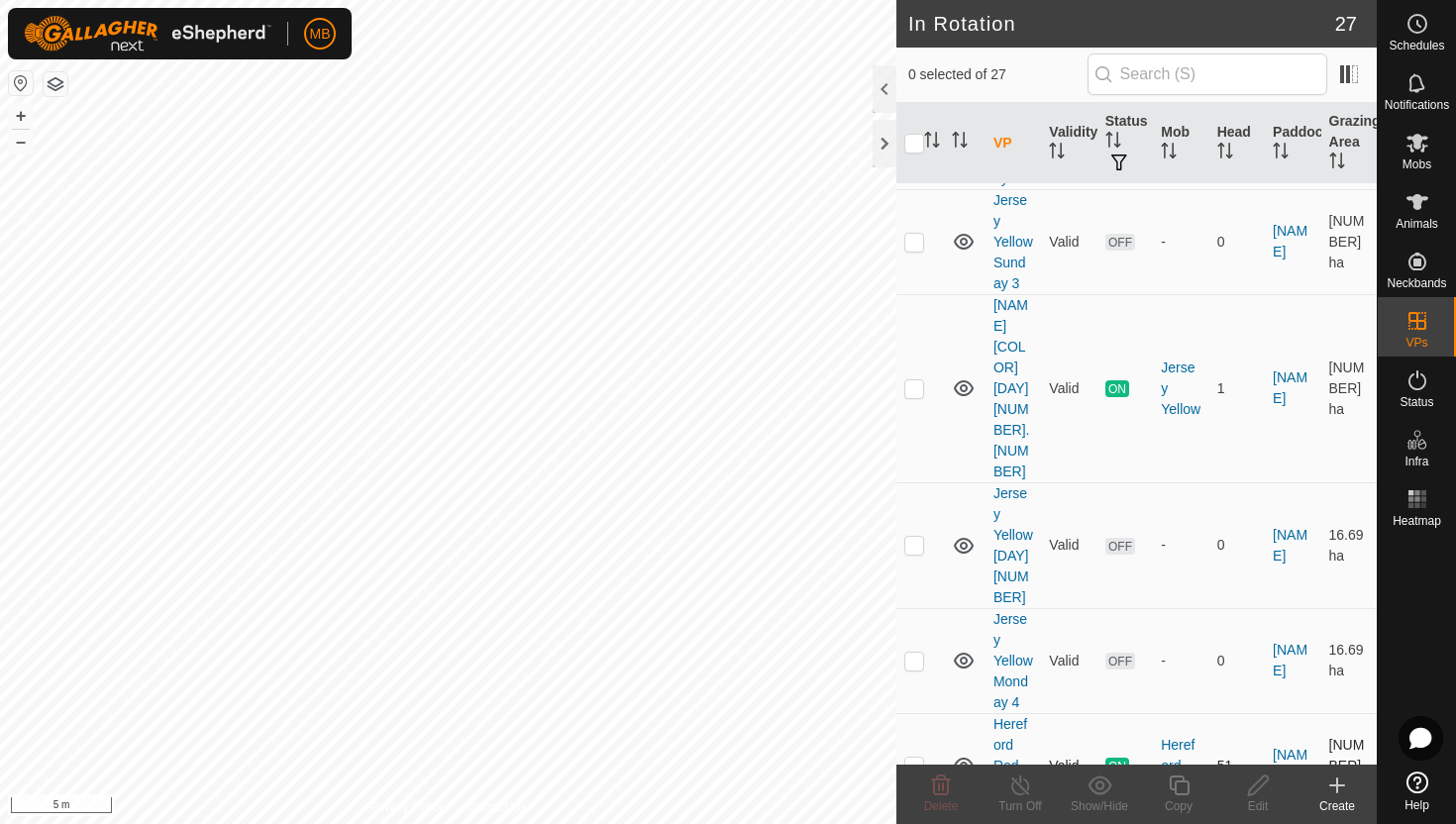 click at bounding box center [914, 766] 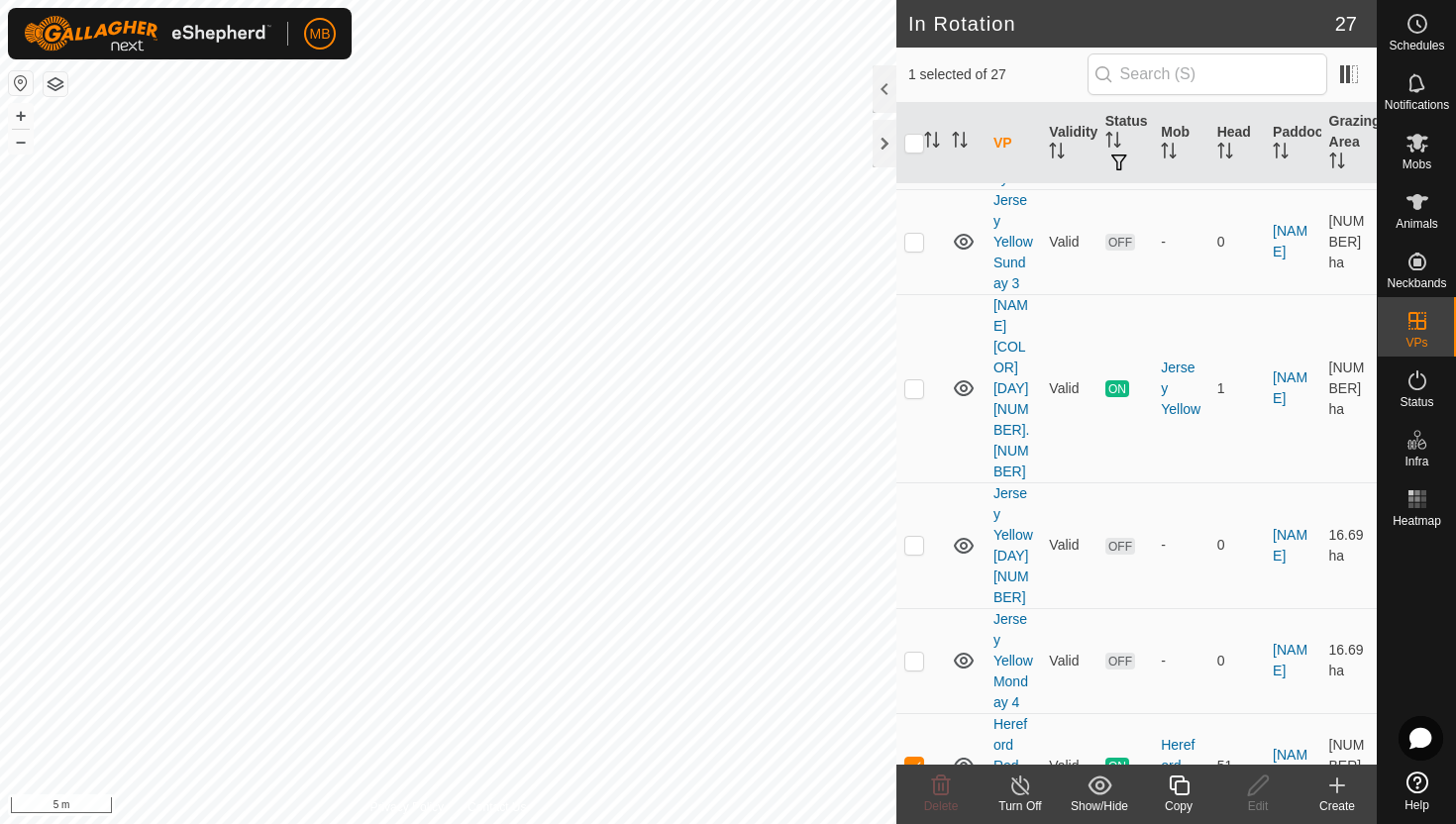 click 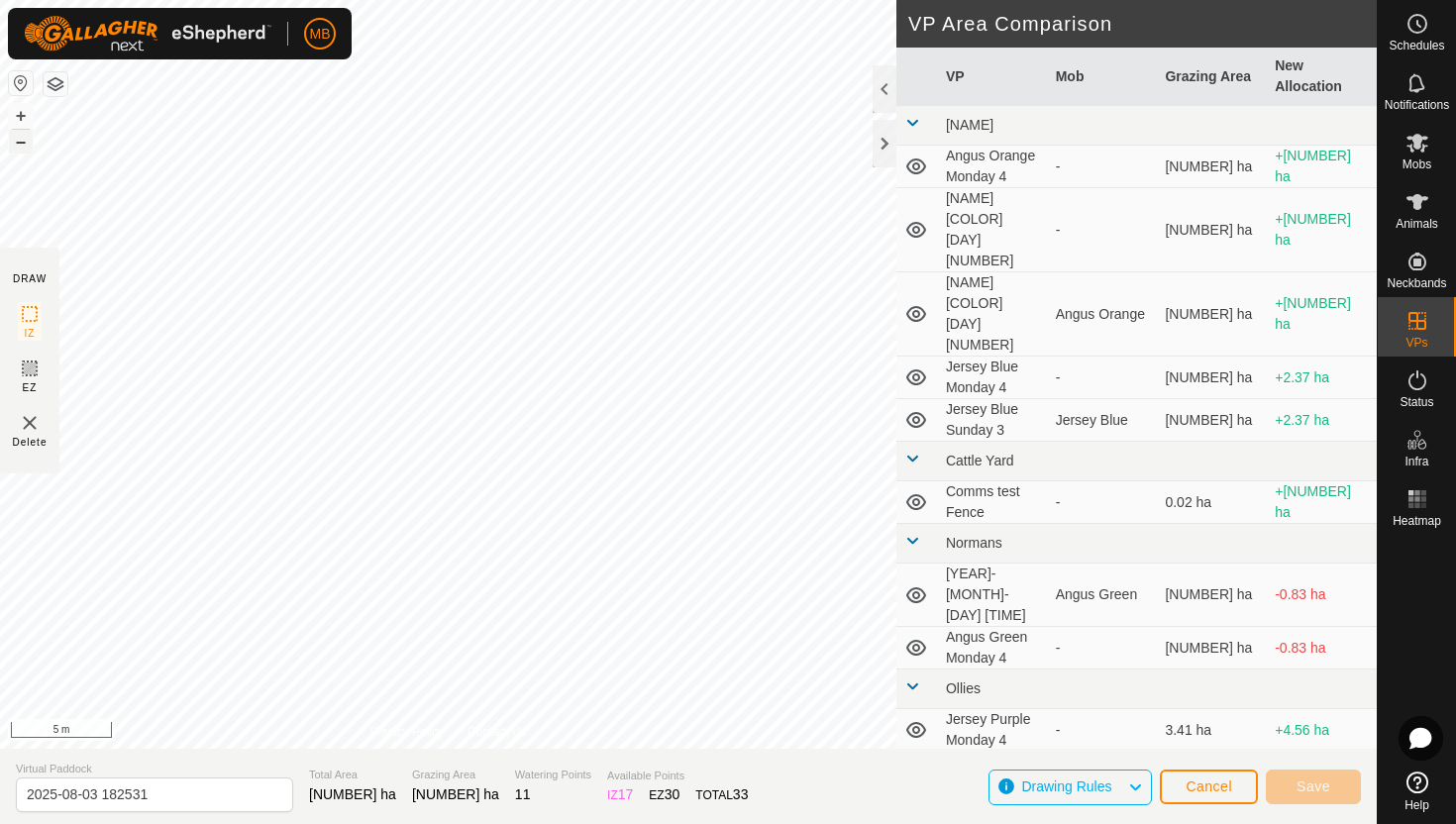 click on "–" at bounding box center [21, 142] 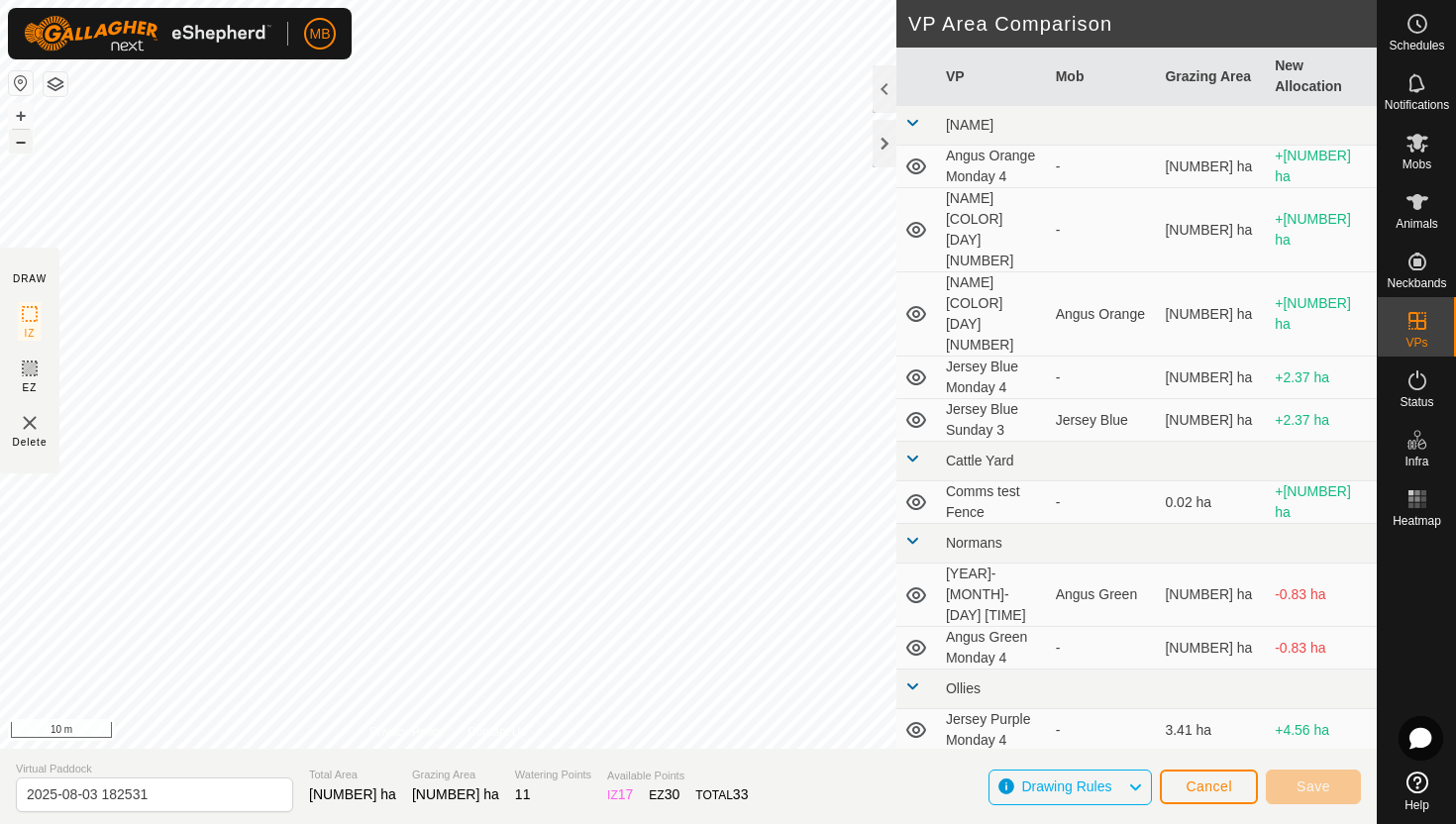 click on "–" at bounding box center [21, 142] 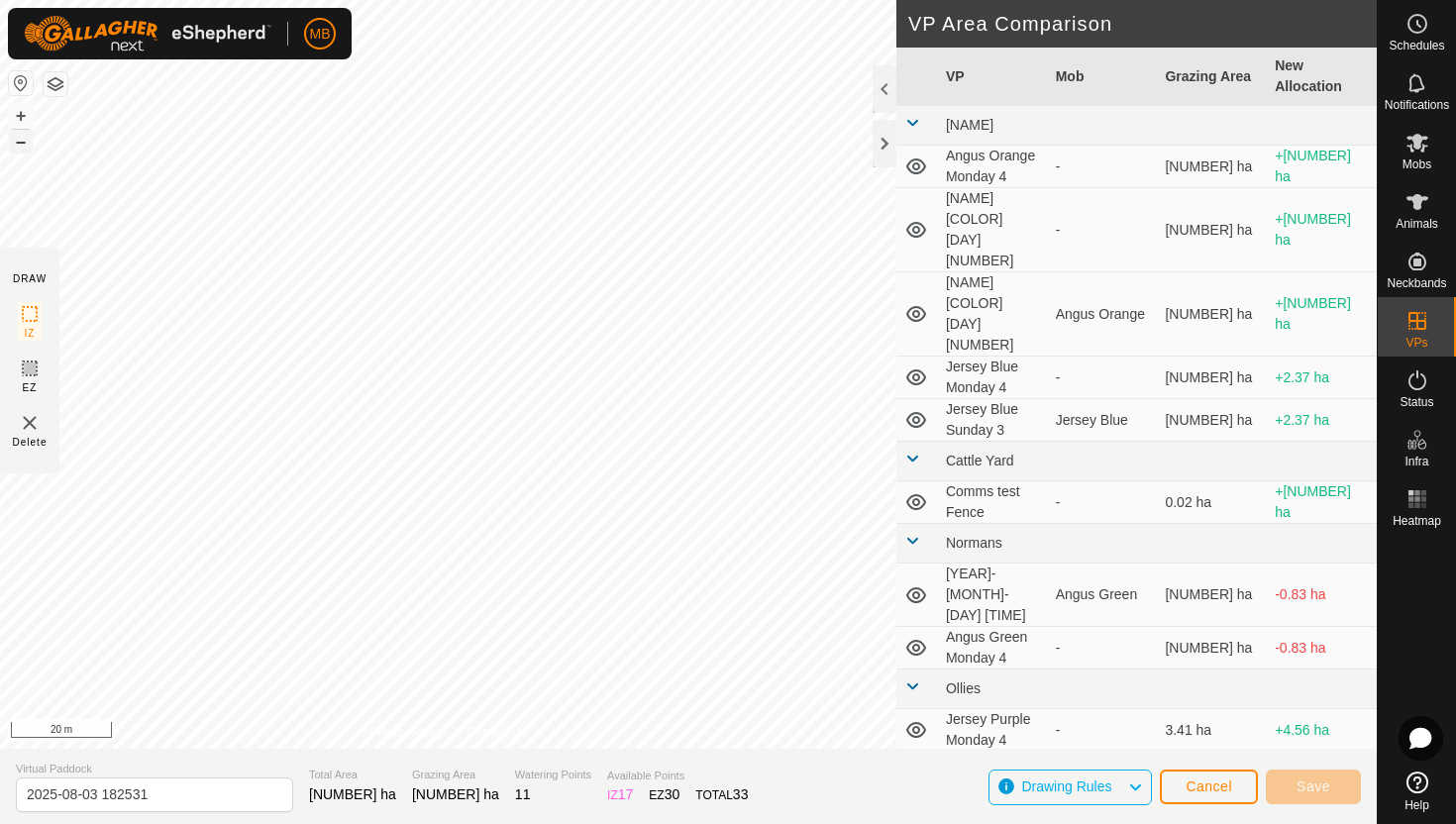 click on "–" at bounding box center [21, 142] 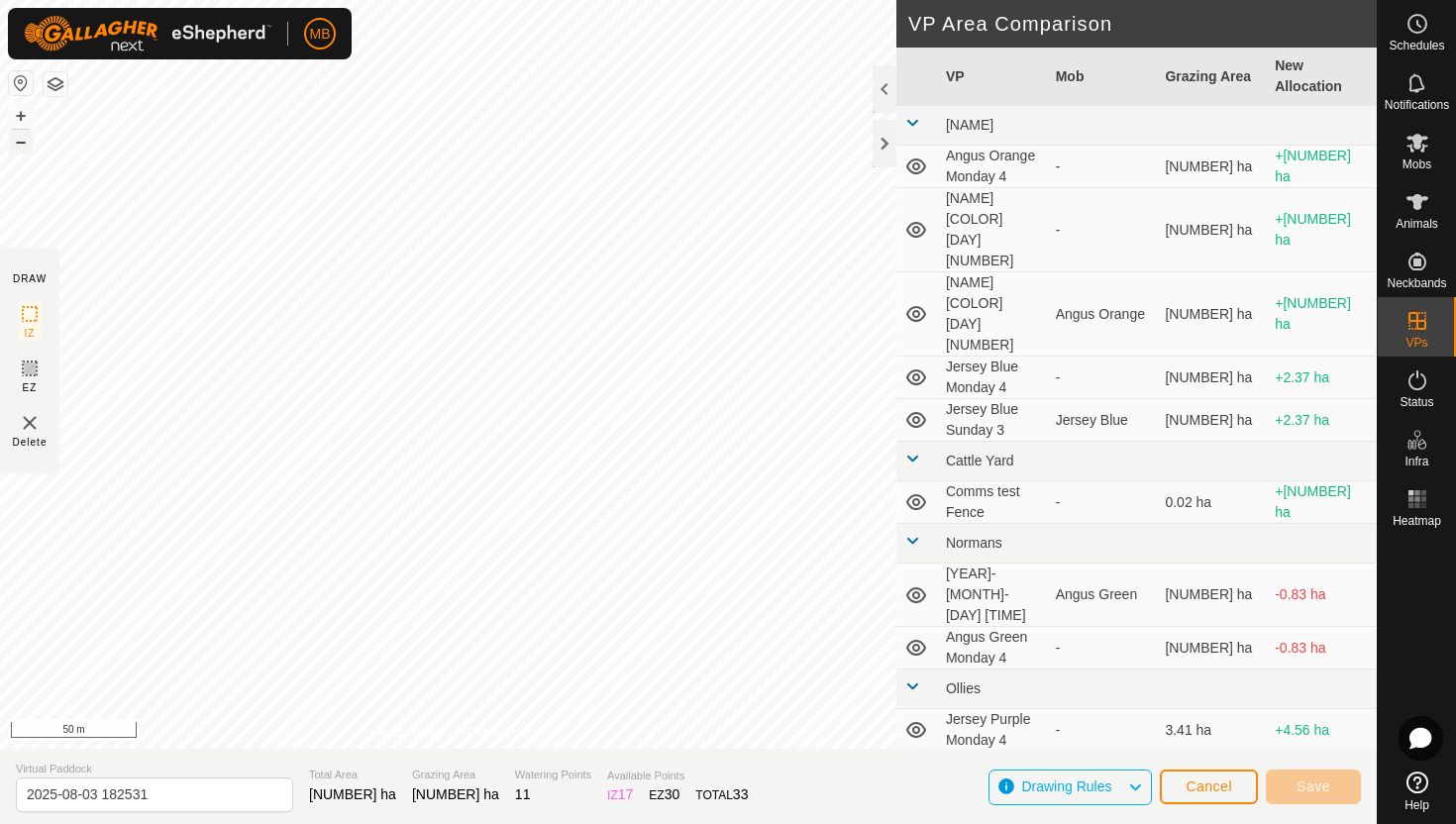 click on "–" at bounding box center [21, 142] 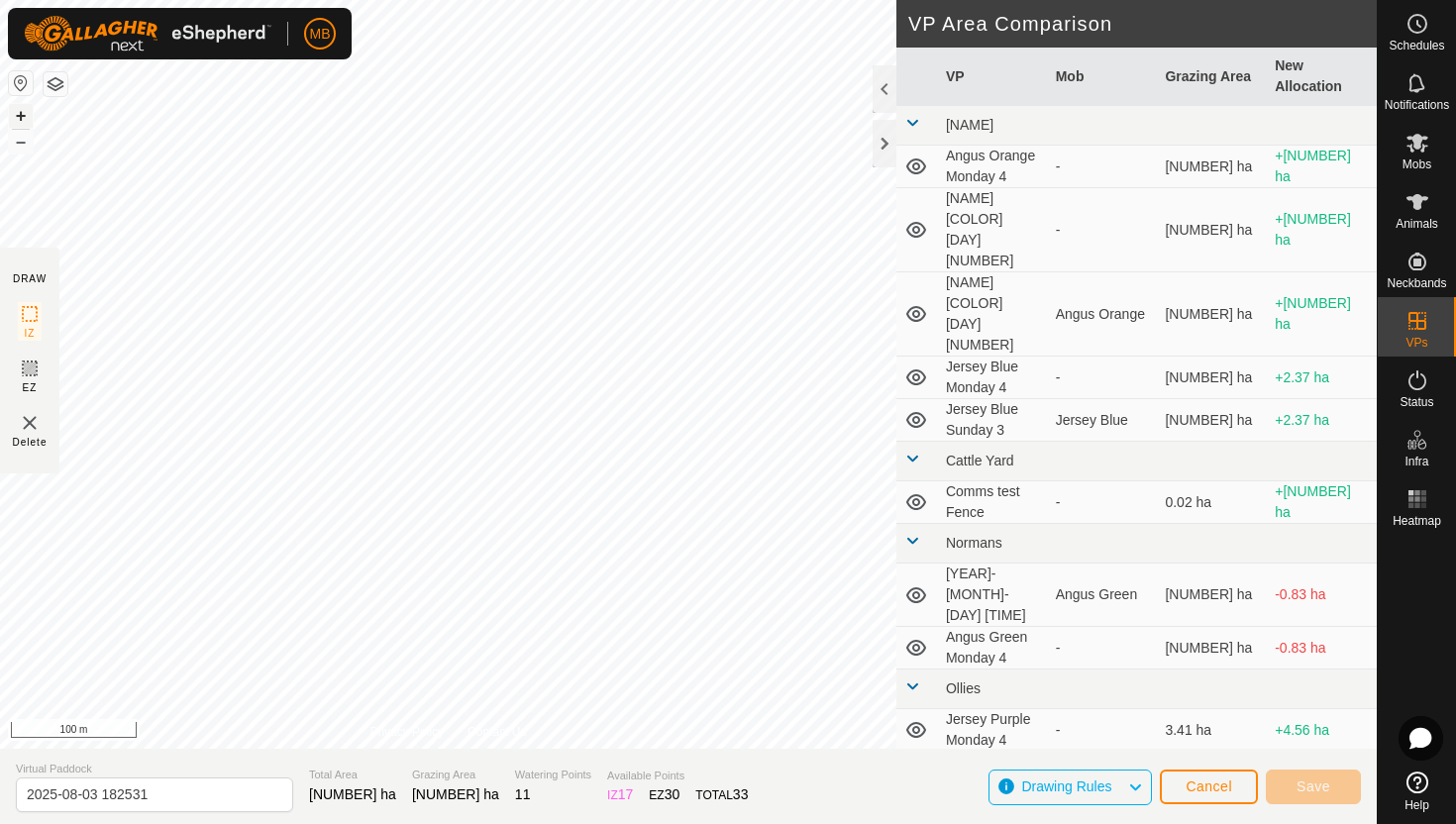 click on "+" at bounding box center (21, 116) 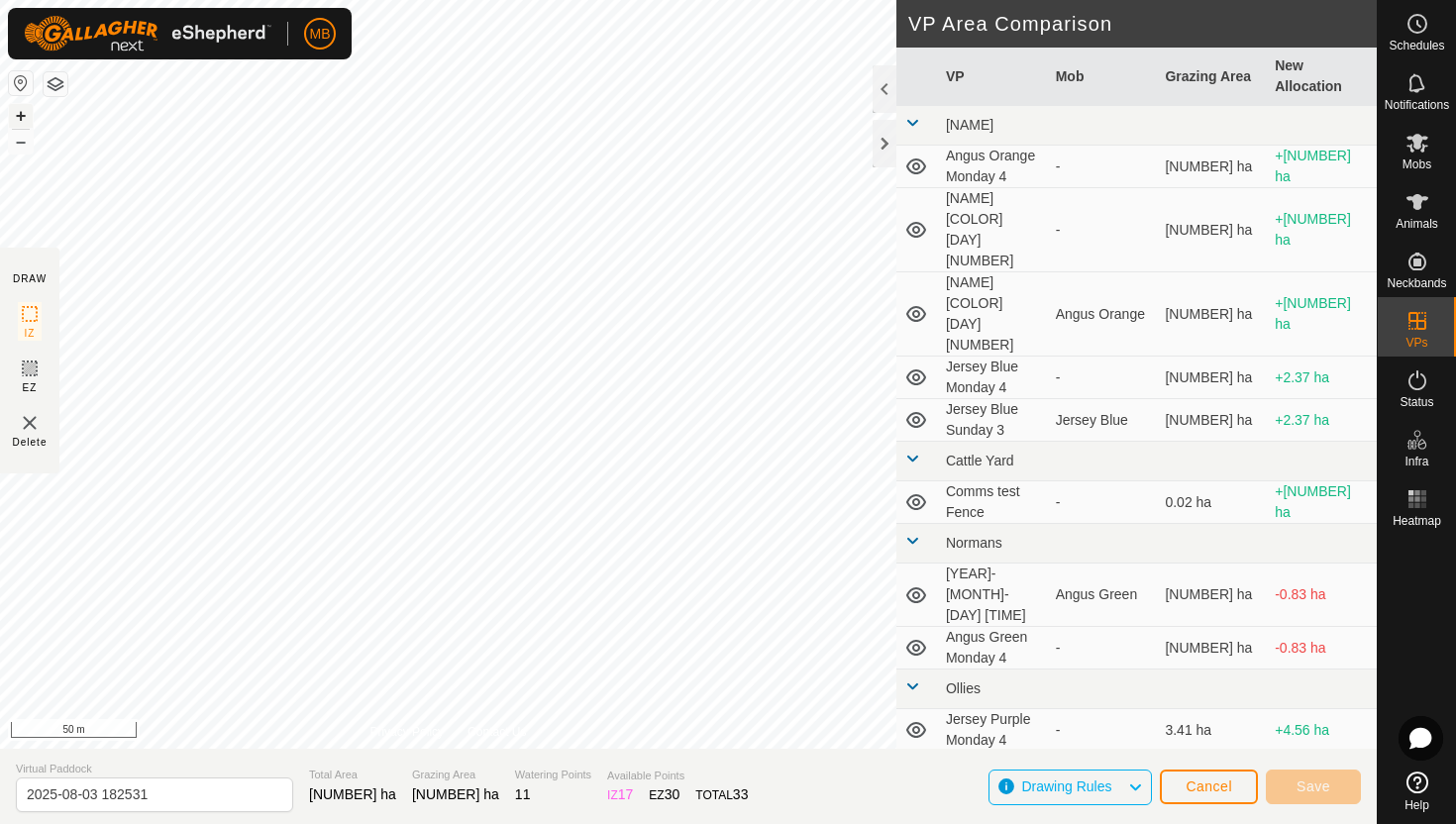 click on "+" at bounding box center (21, 116) 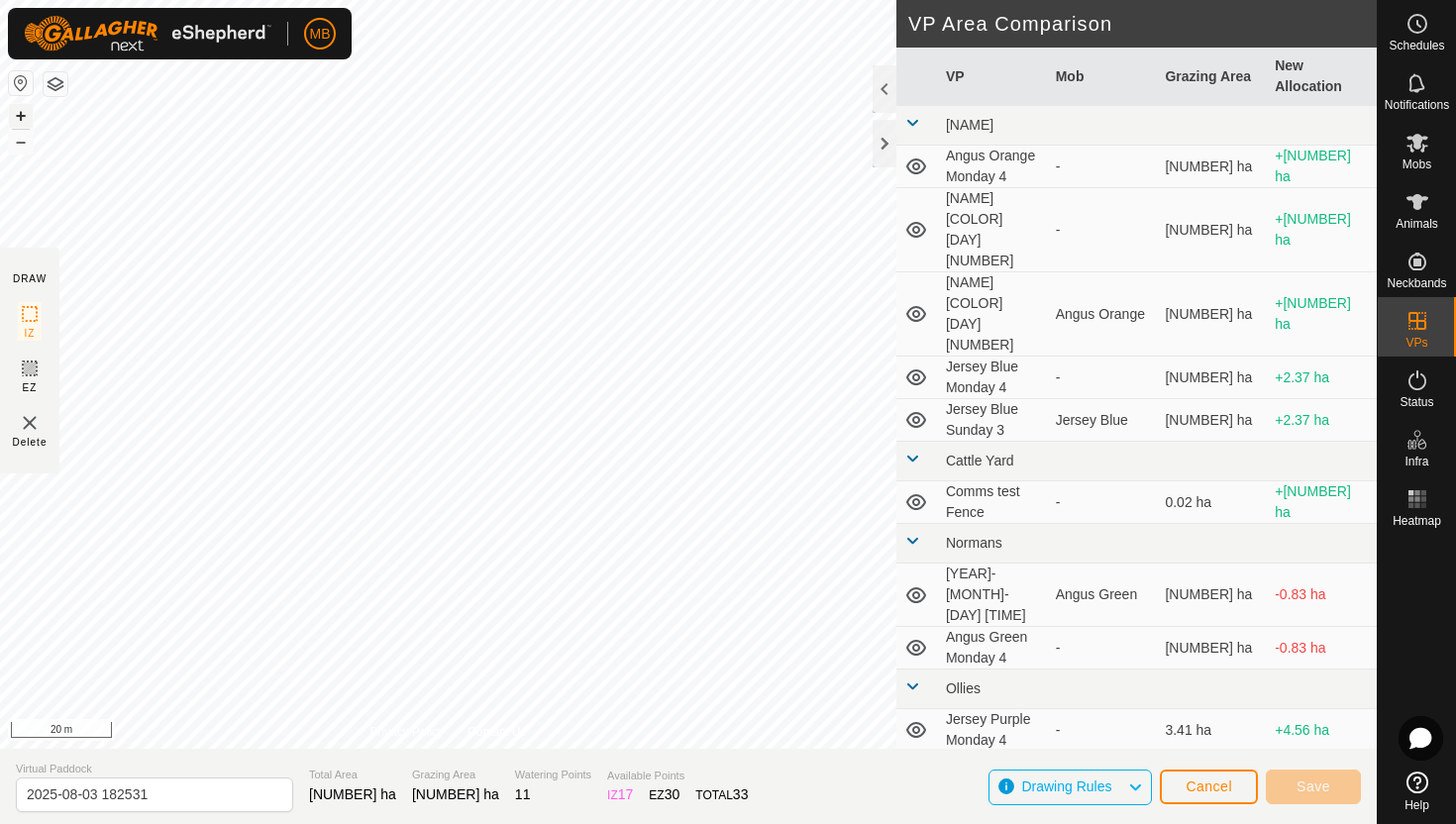 click on "+" at bounding box center [21, 116] 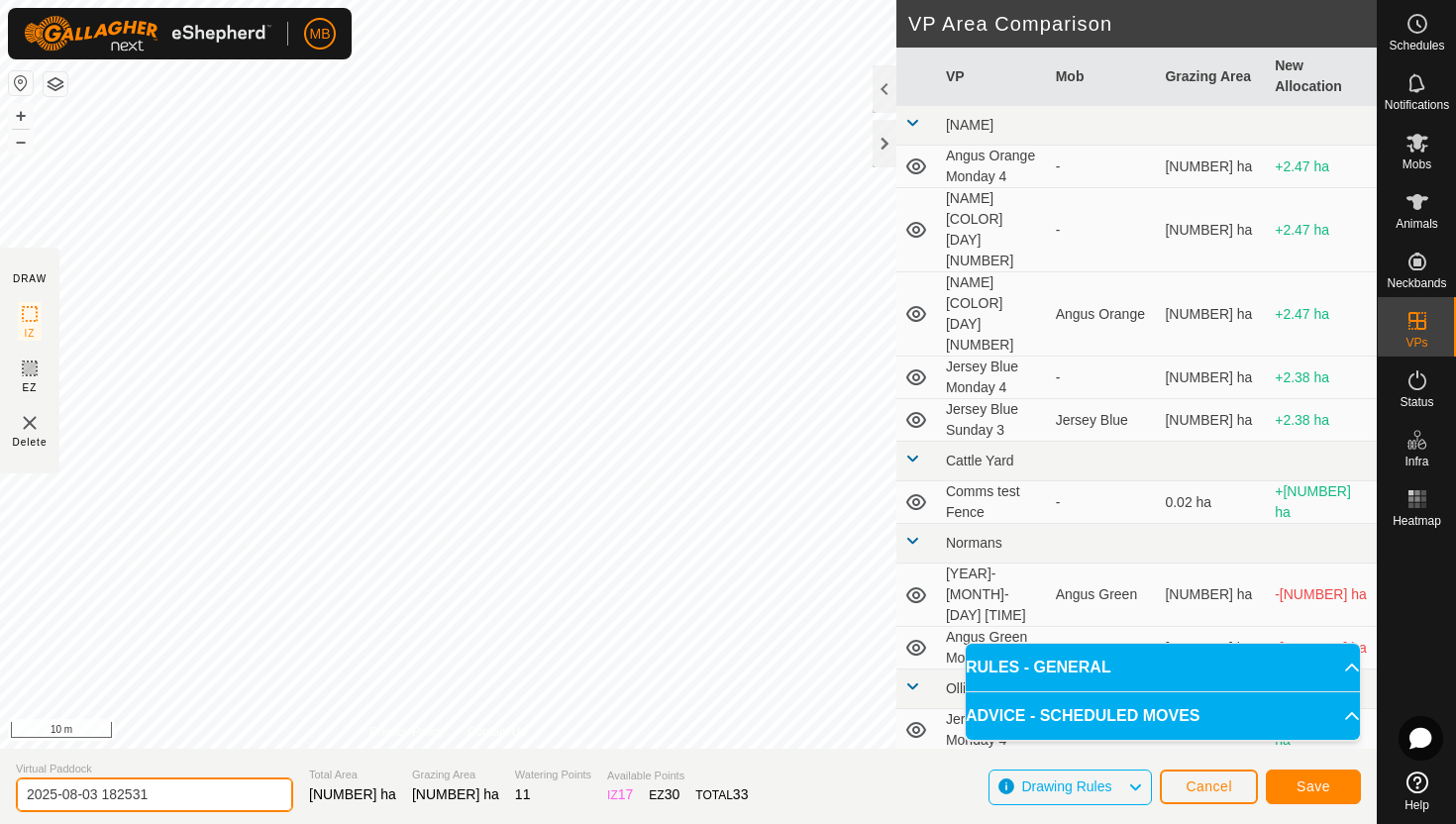 click on "2025-08-03 182531" 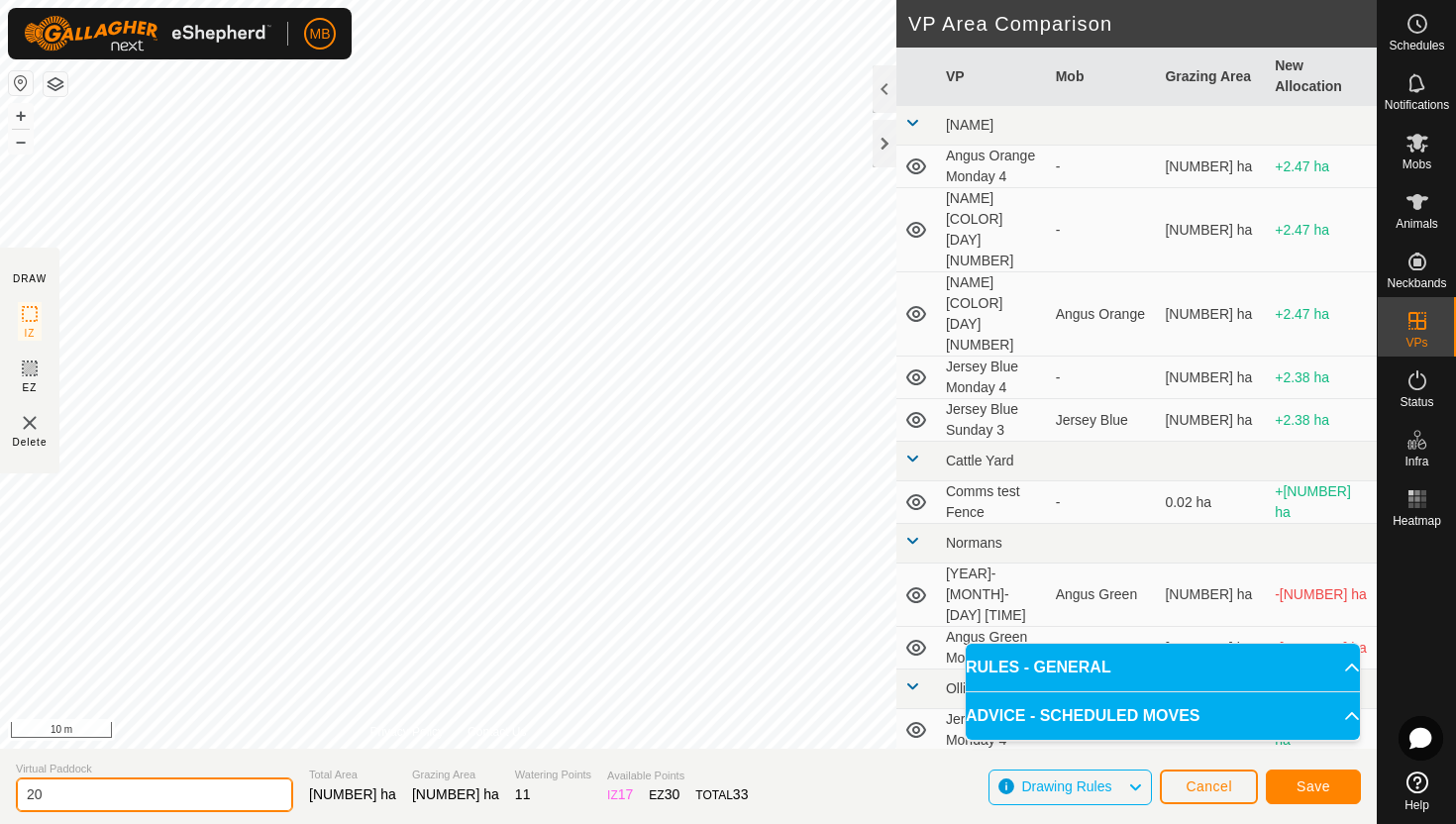 type on "2" 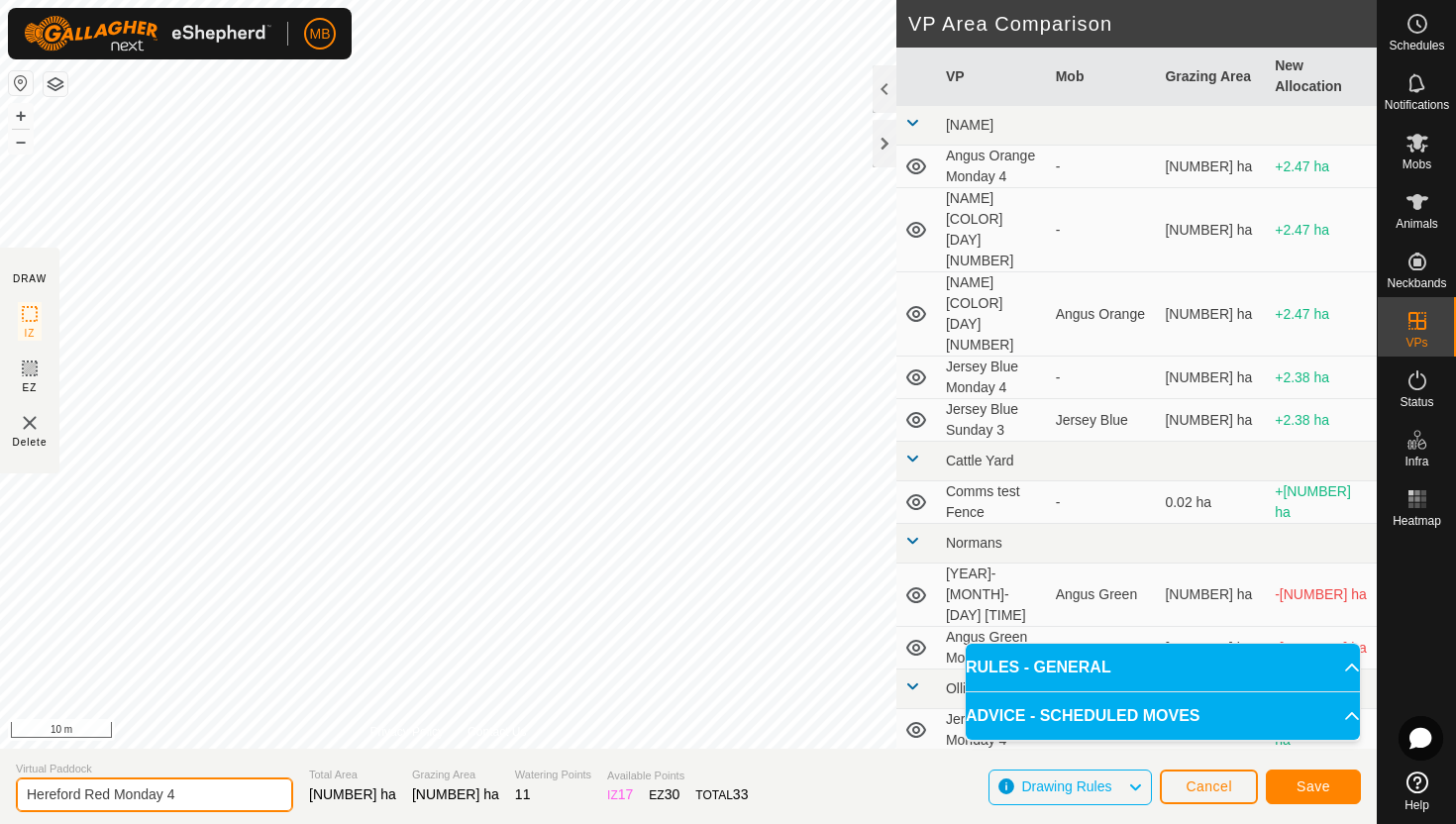 type on "Hereford Red Monday 4" 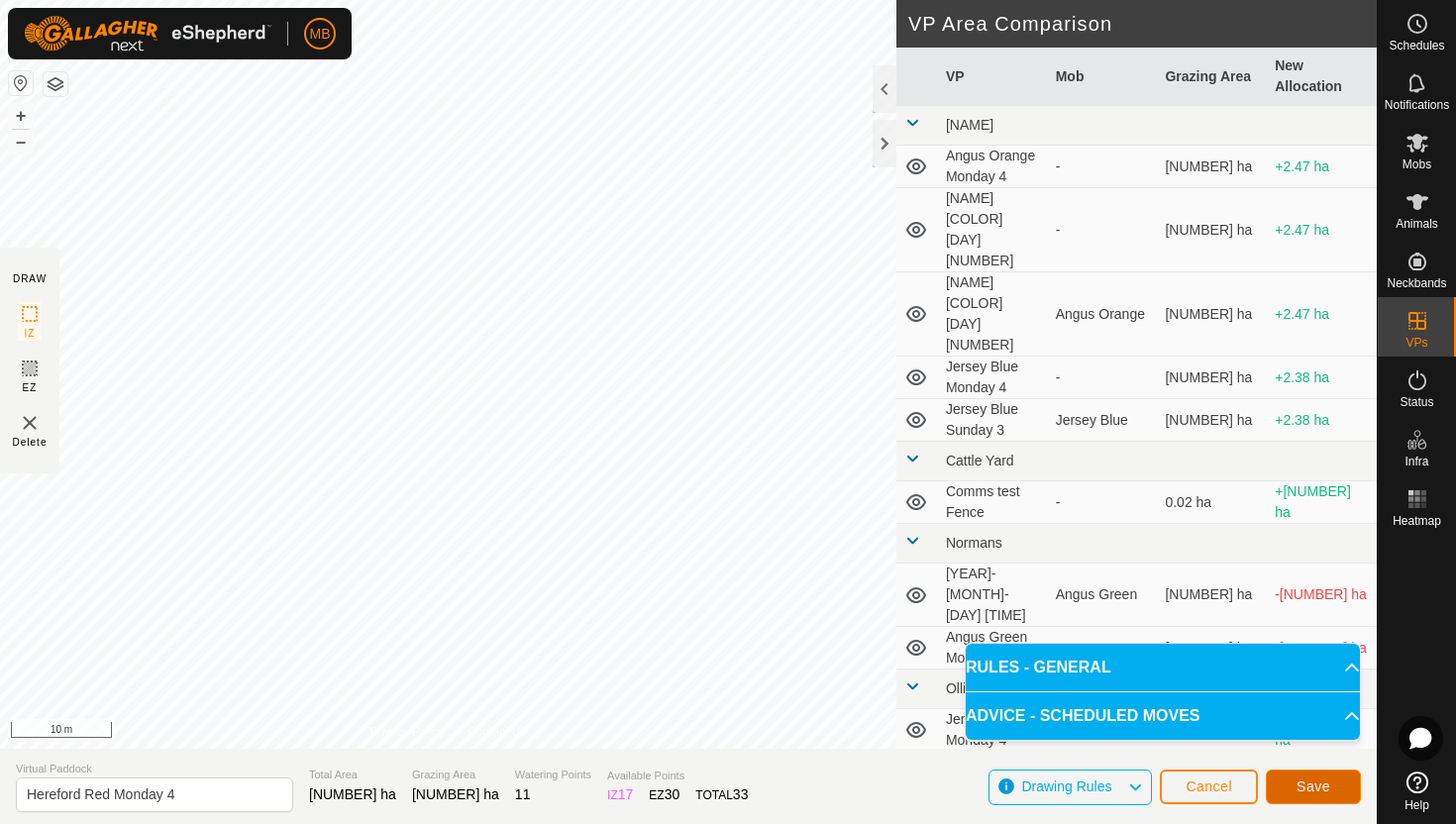 click on "Save" 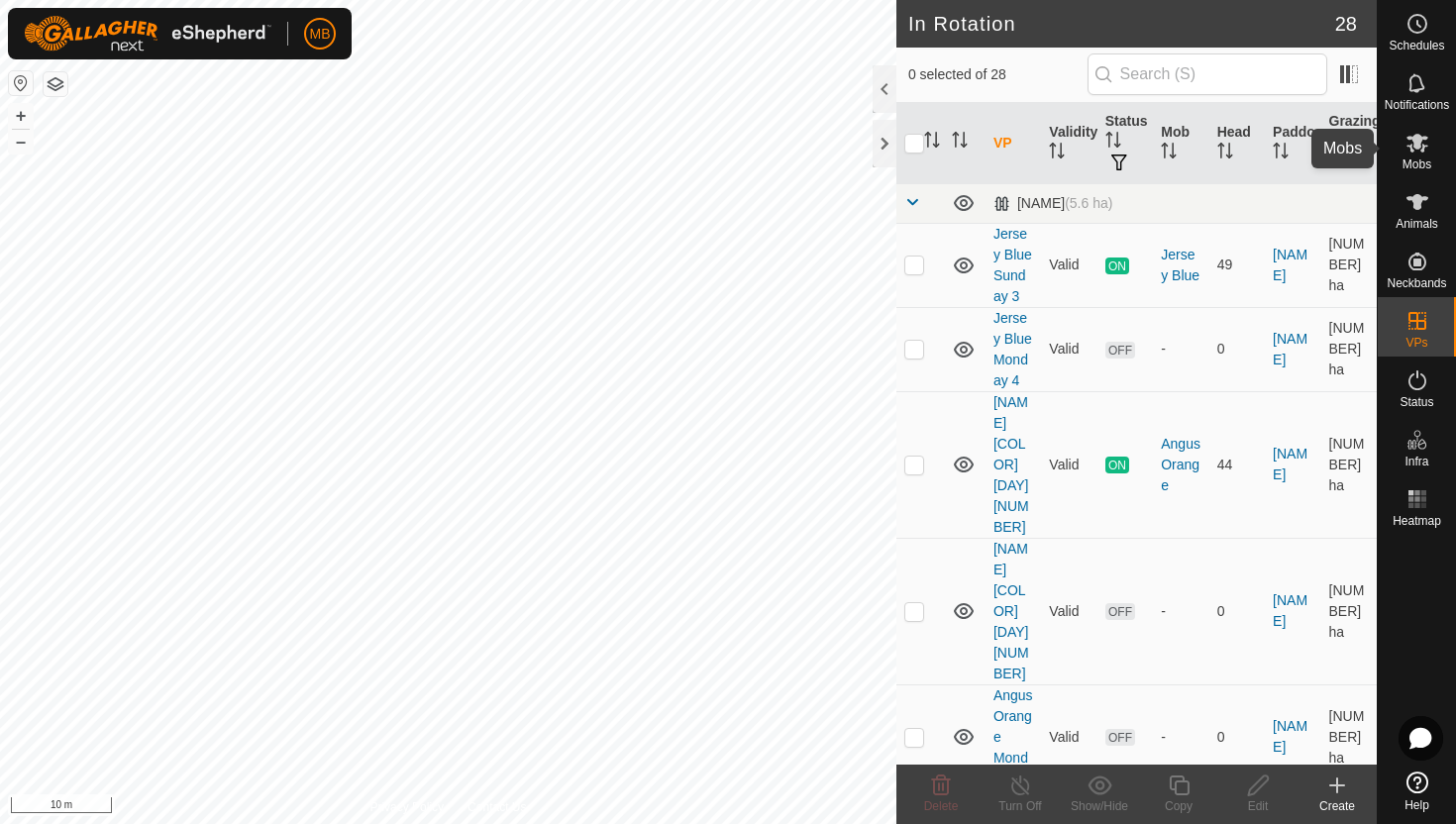 click 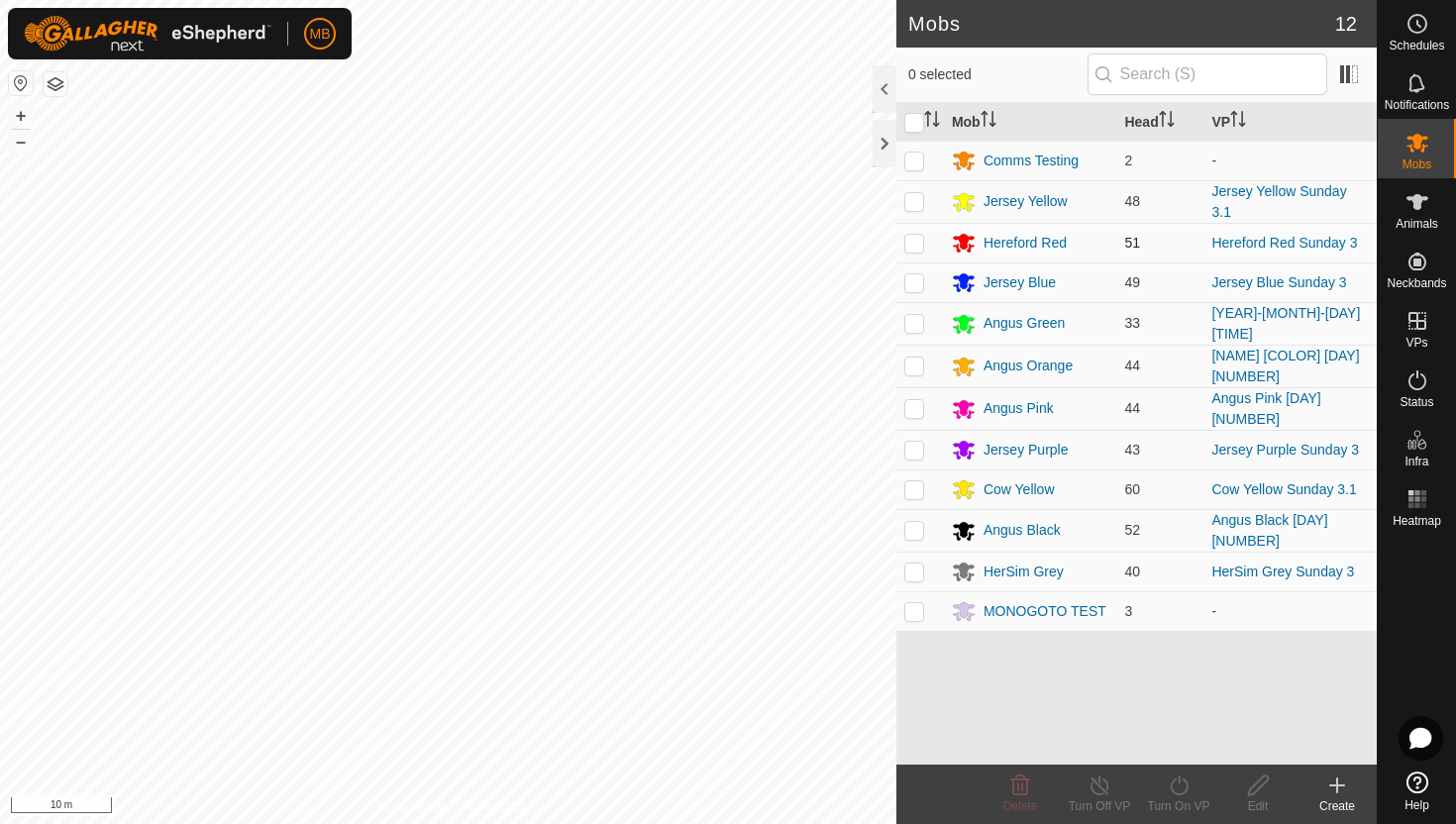 click at bounding box center (914, 243) 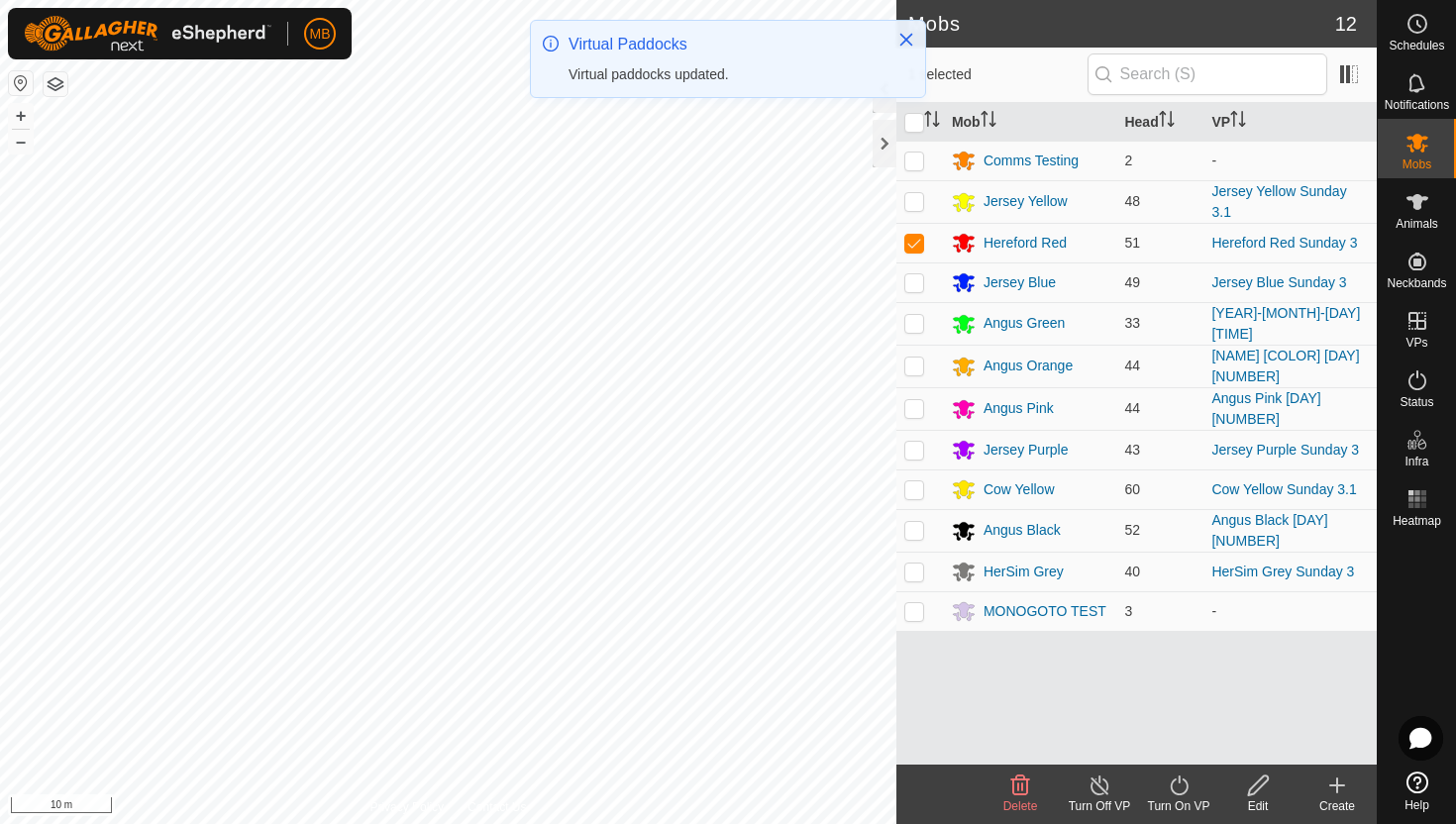 click 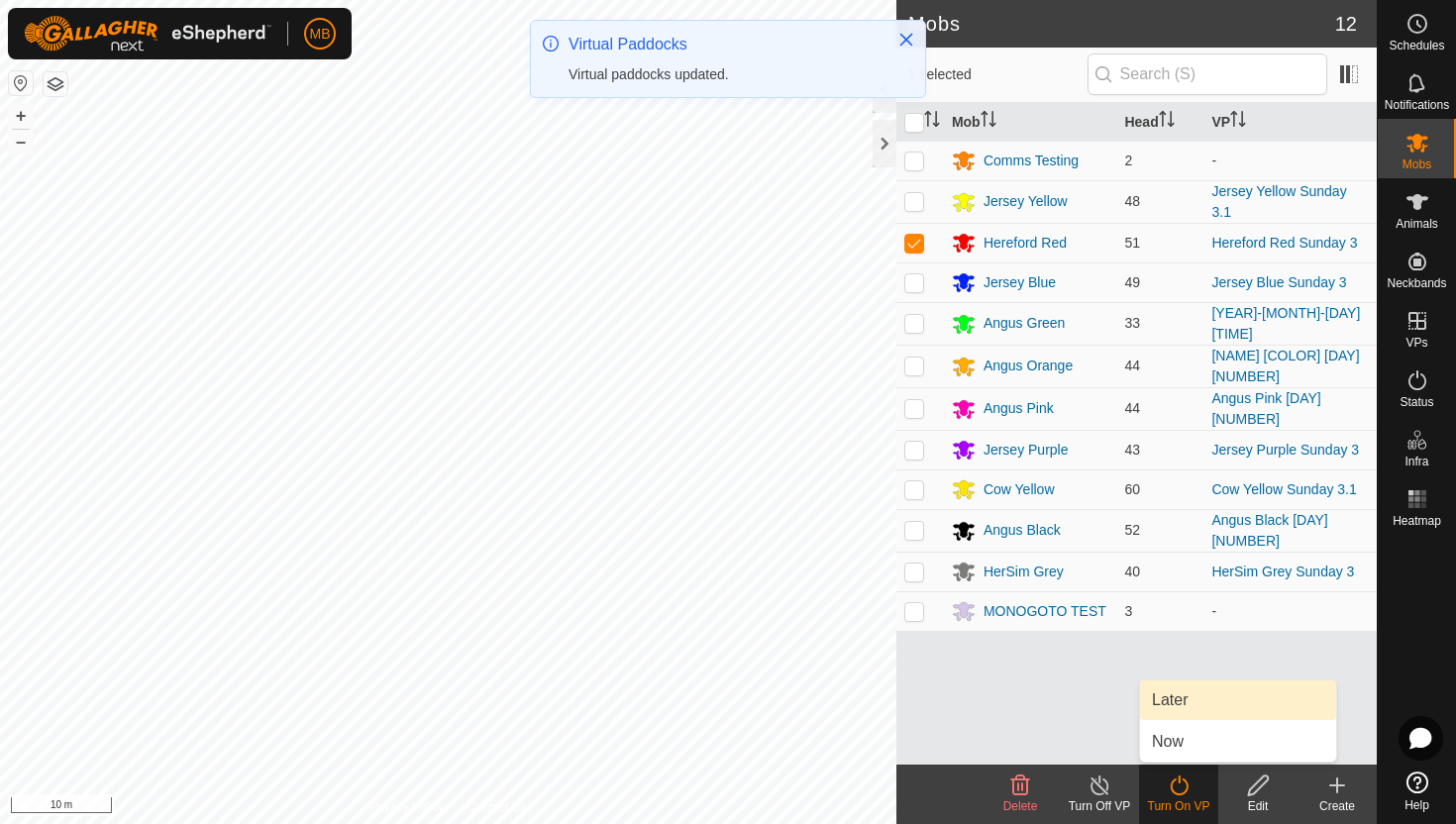 click on "Later" at bounding box center (1238, 700) 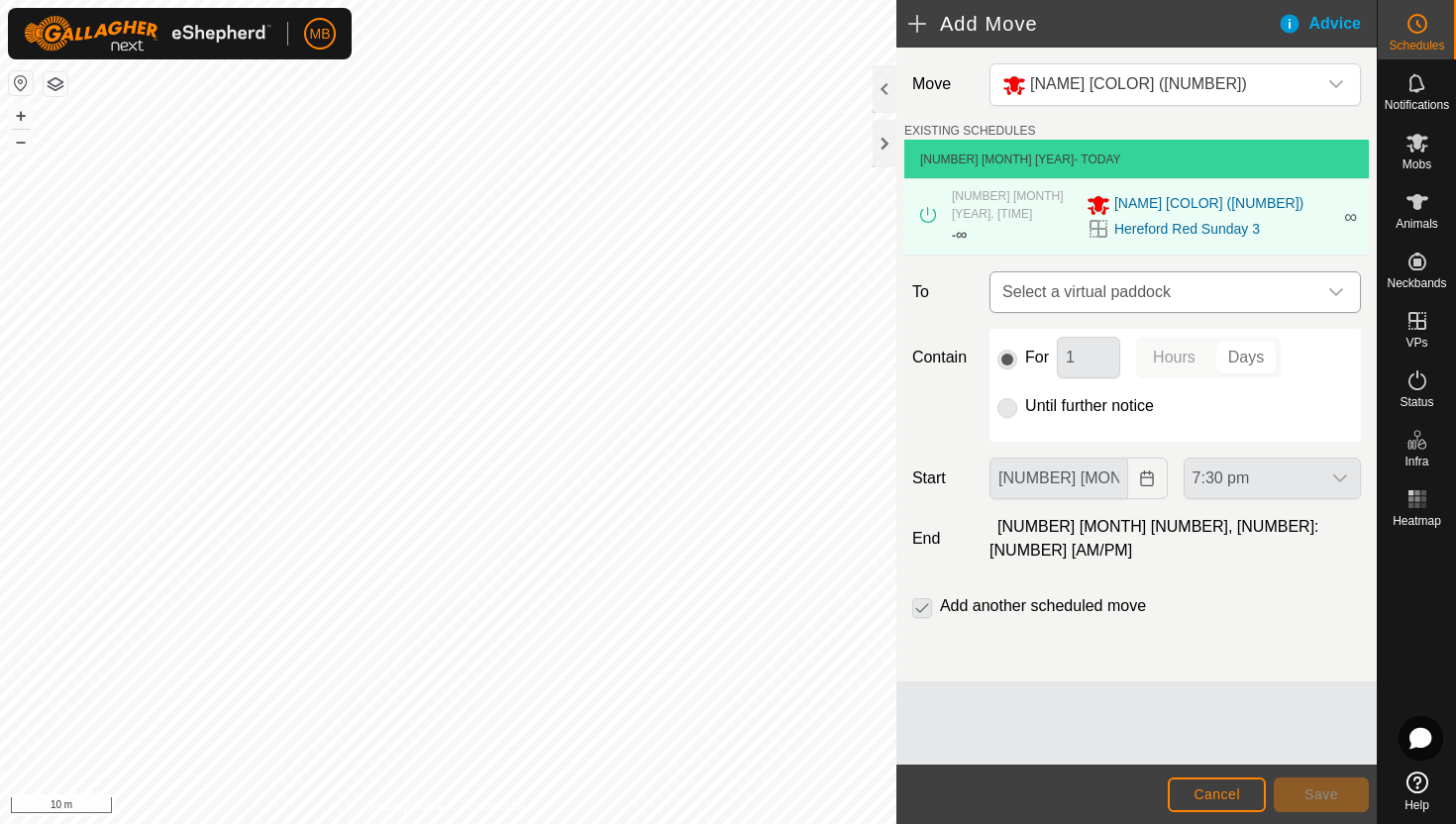 click 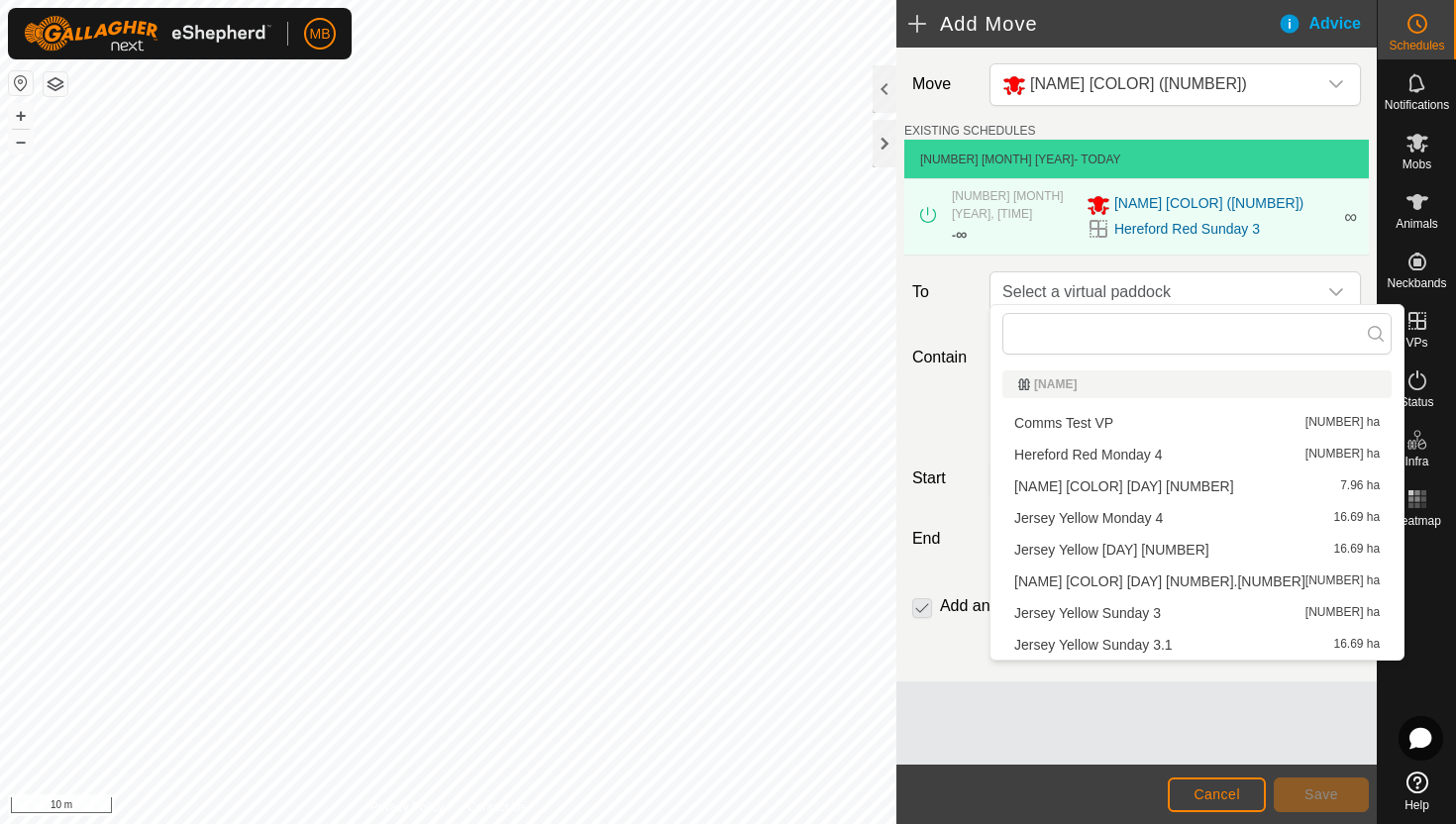 click on "Hereford Red Monday 4  7.98 ha" at bounding box center (1196, 455) 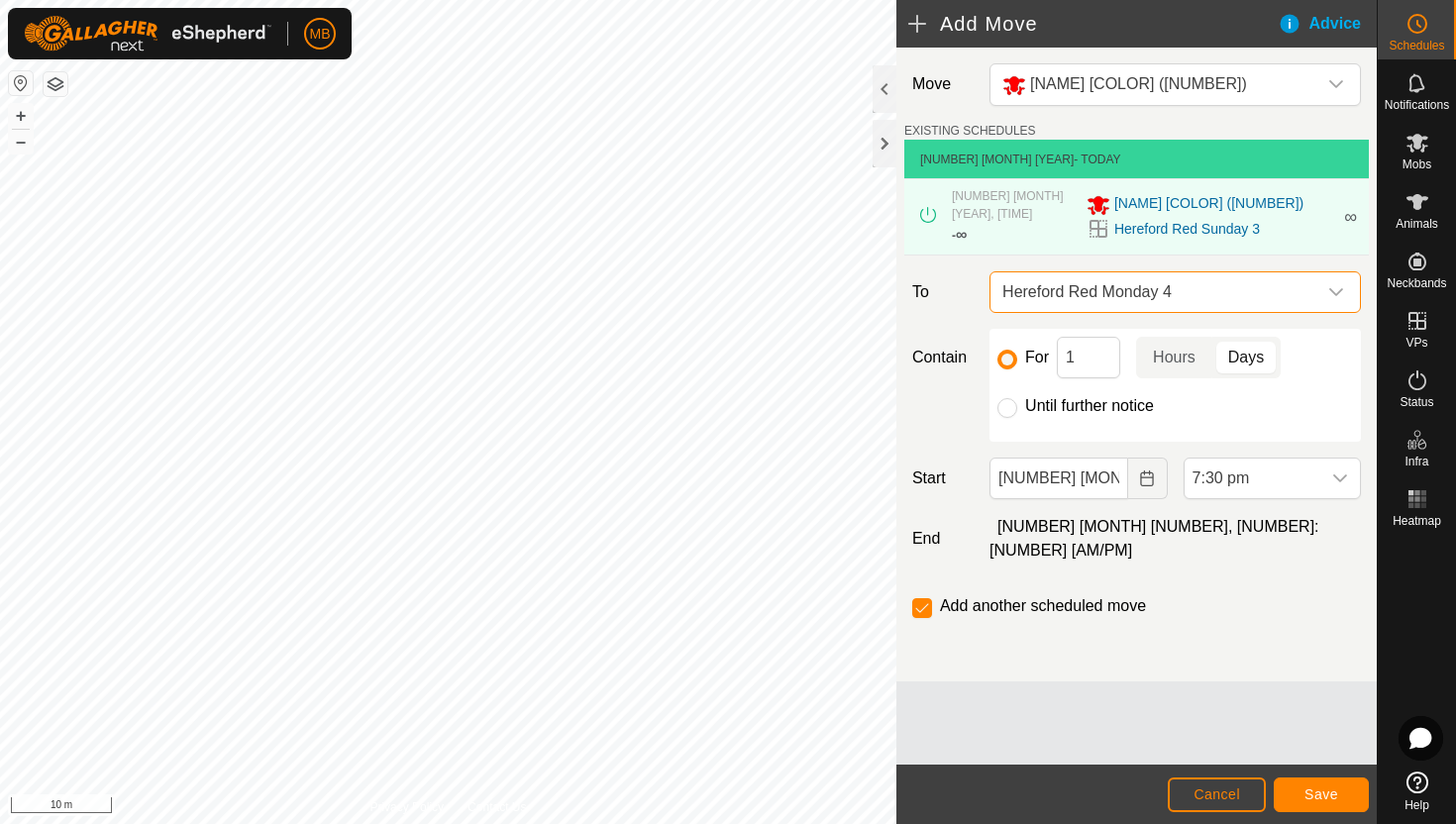 click on "Until further notice" 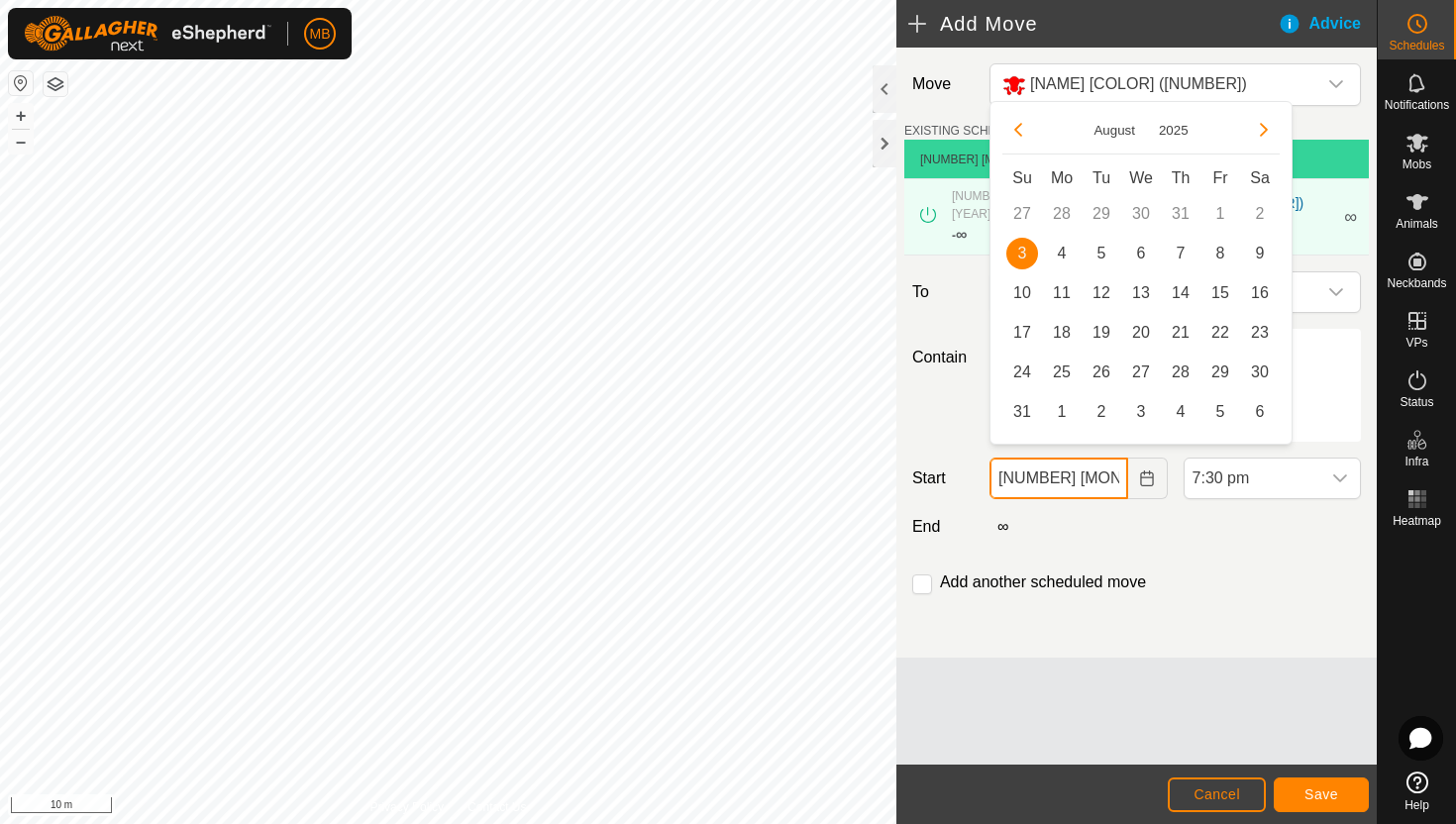 click on "03 Aug, 2025" 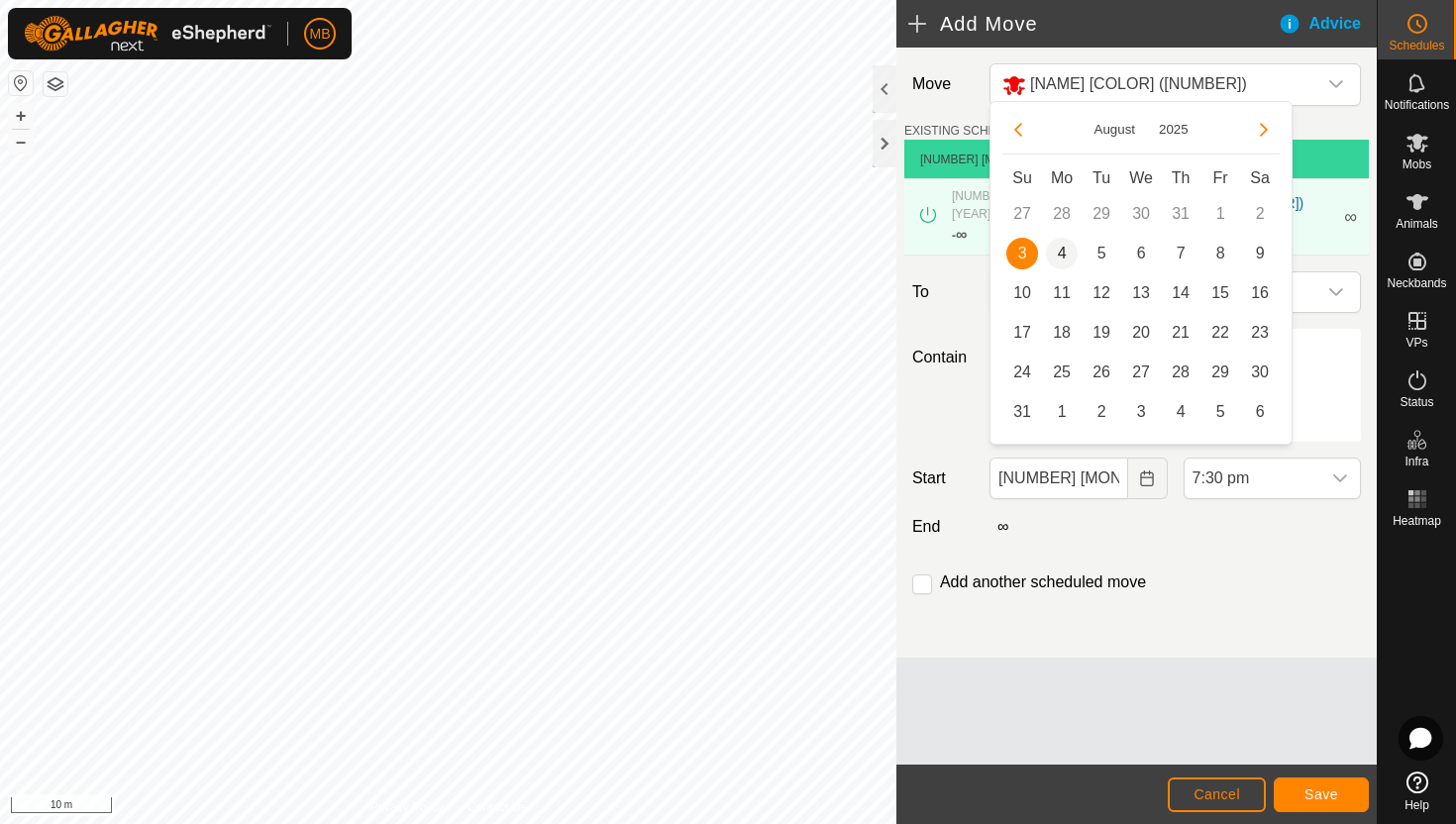 click on "4" at bounding box center [1062, 254] 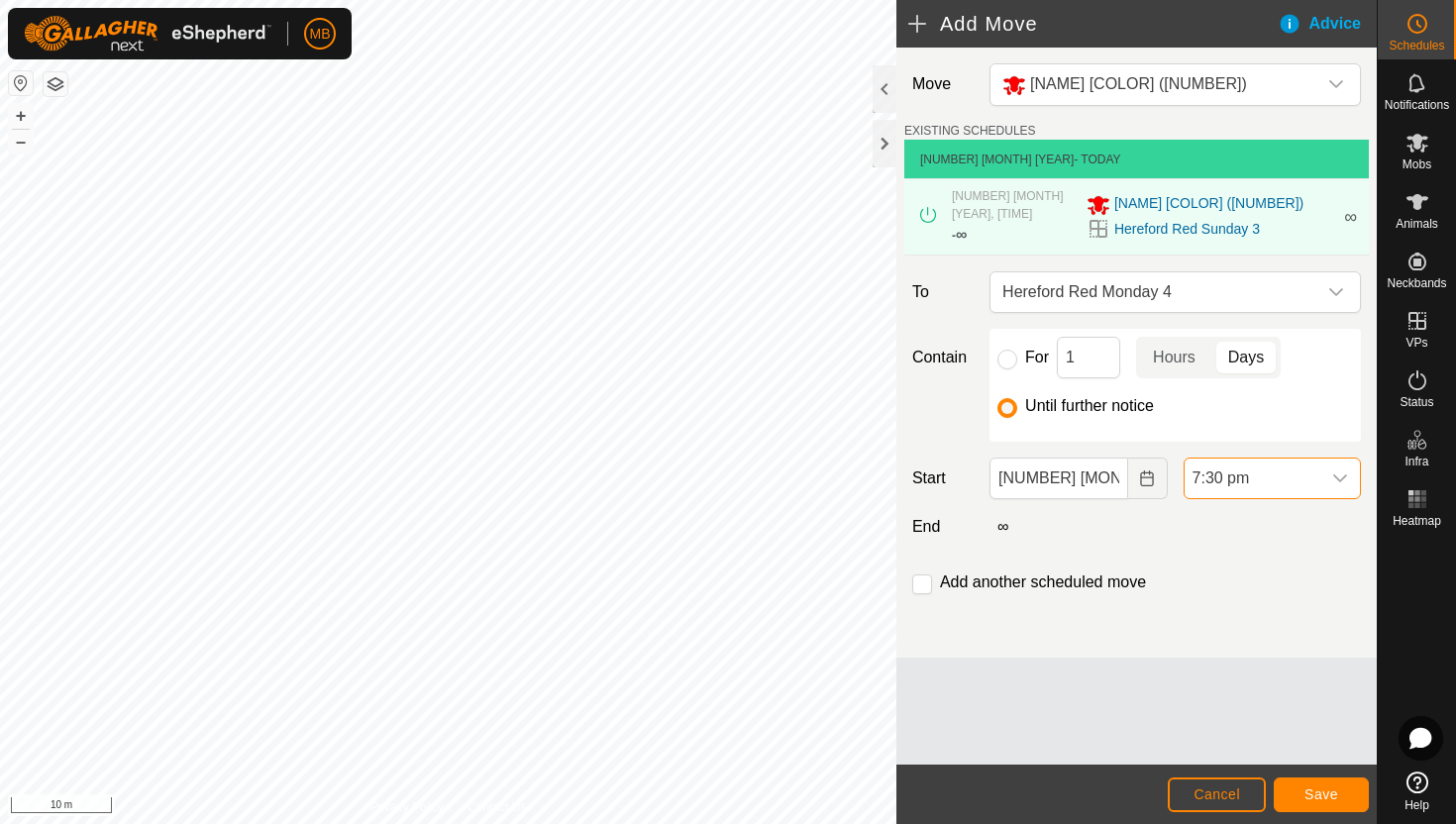 click on "7:30 pm" at bounding box center (1252, 478) 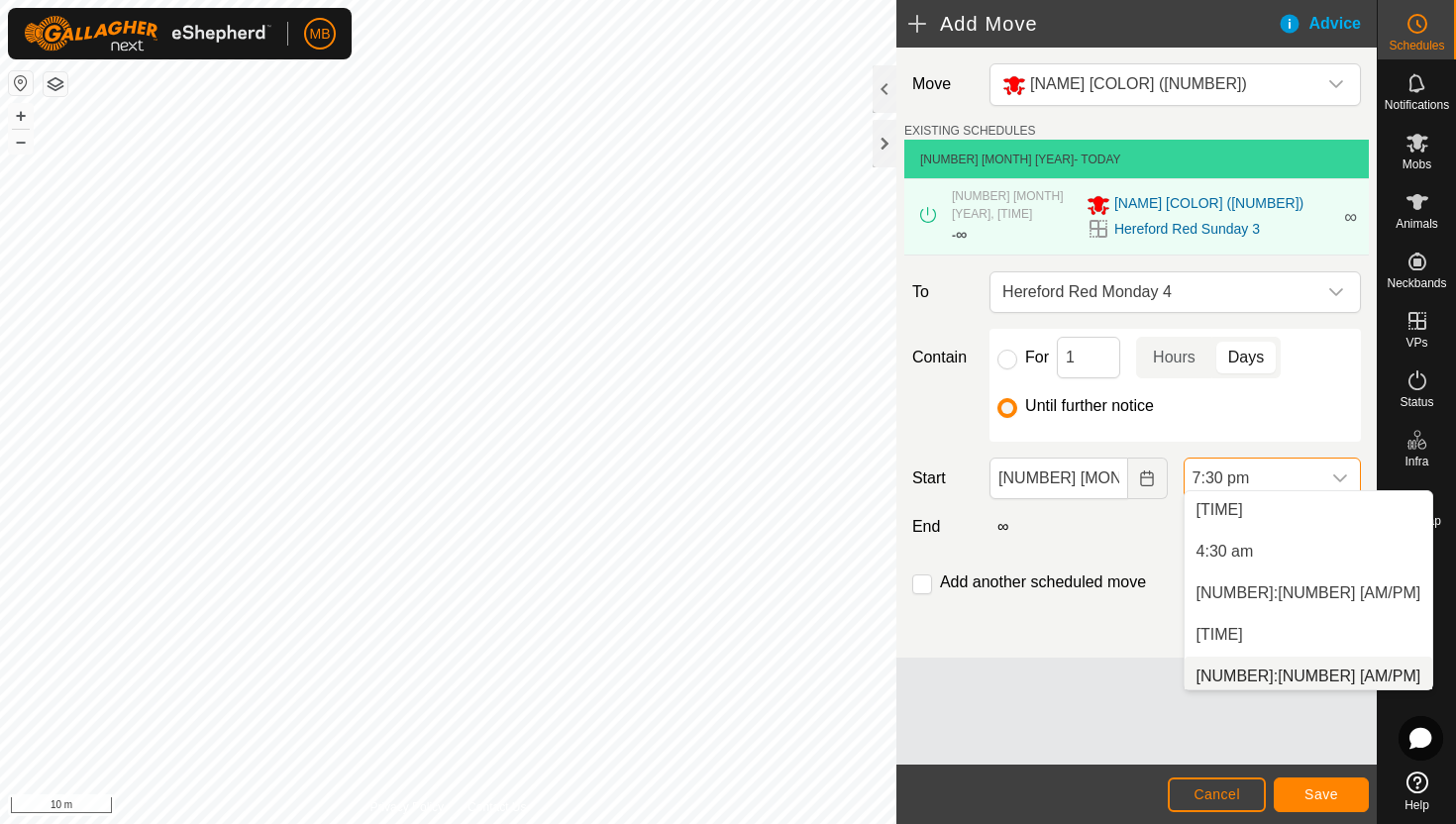 scroll, scrollTop: 332, scrollLeft: 0, axis: vertical 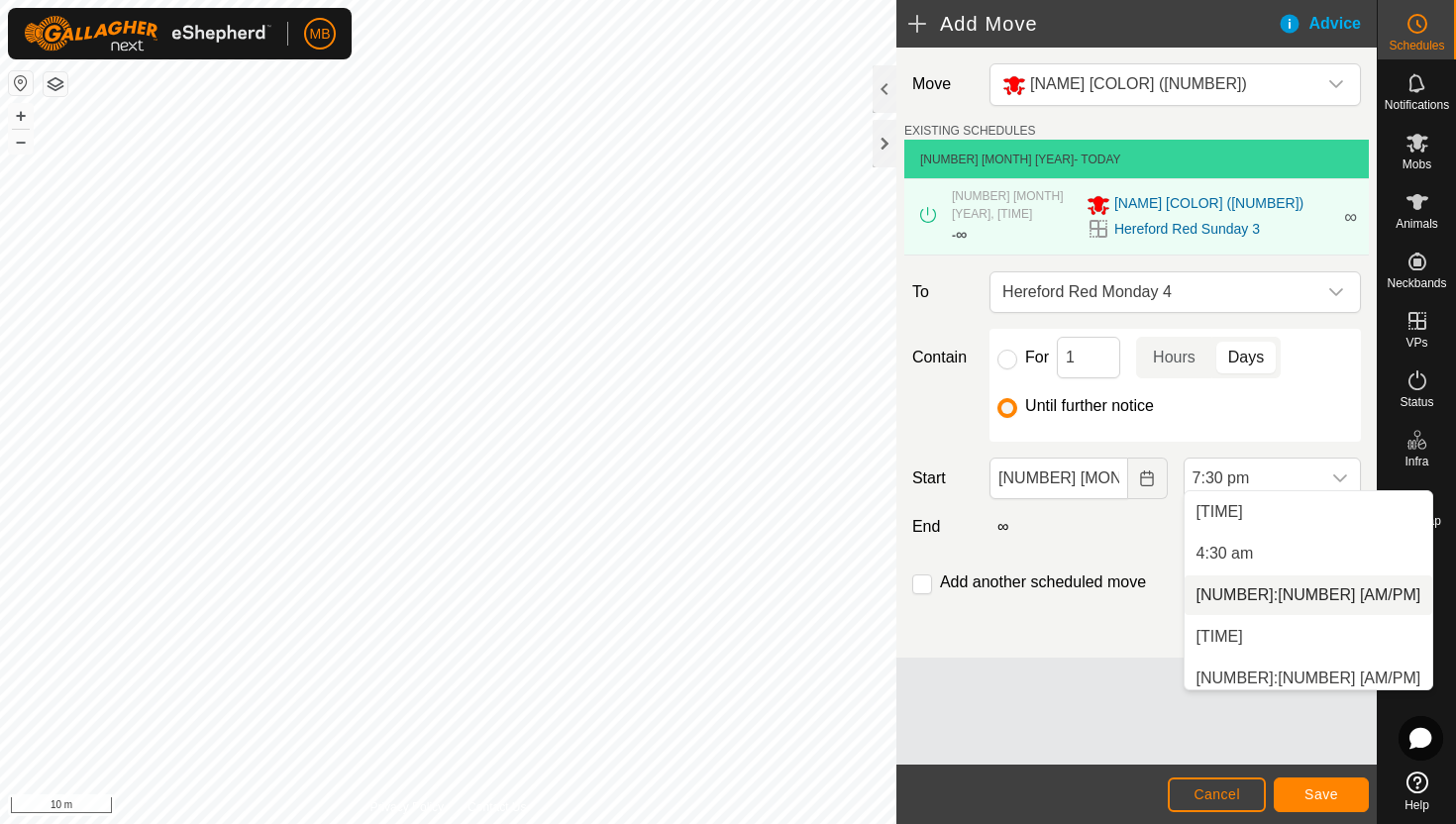 click on "5:00 am" at bounding box center (1308, 595) 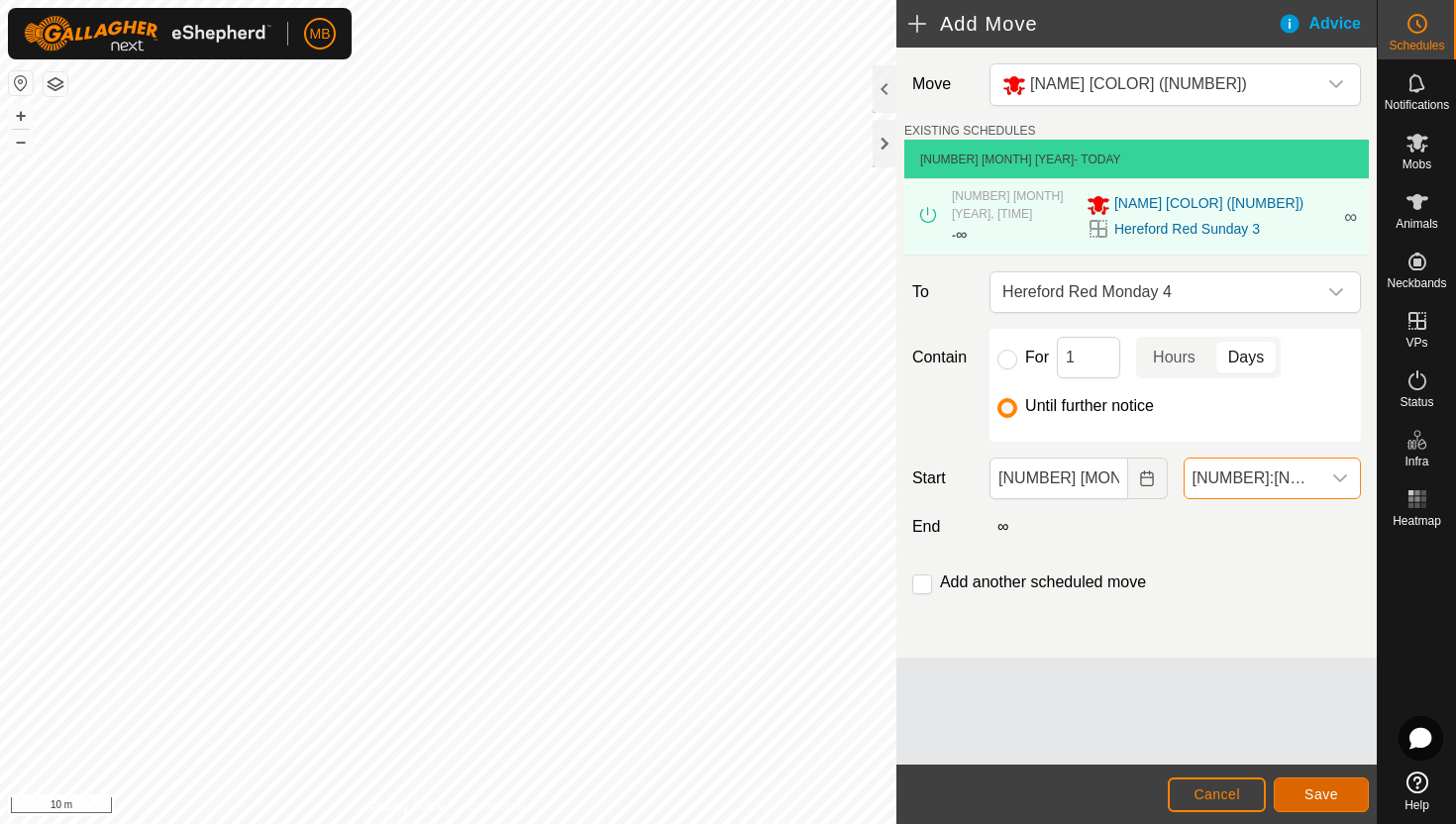 click on "Save" 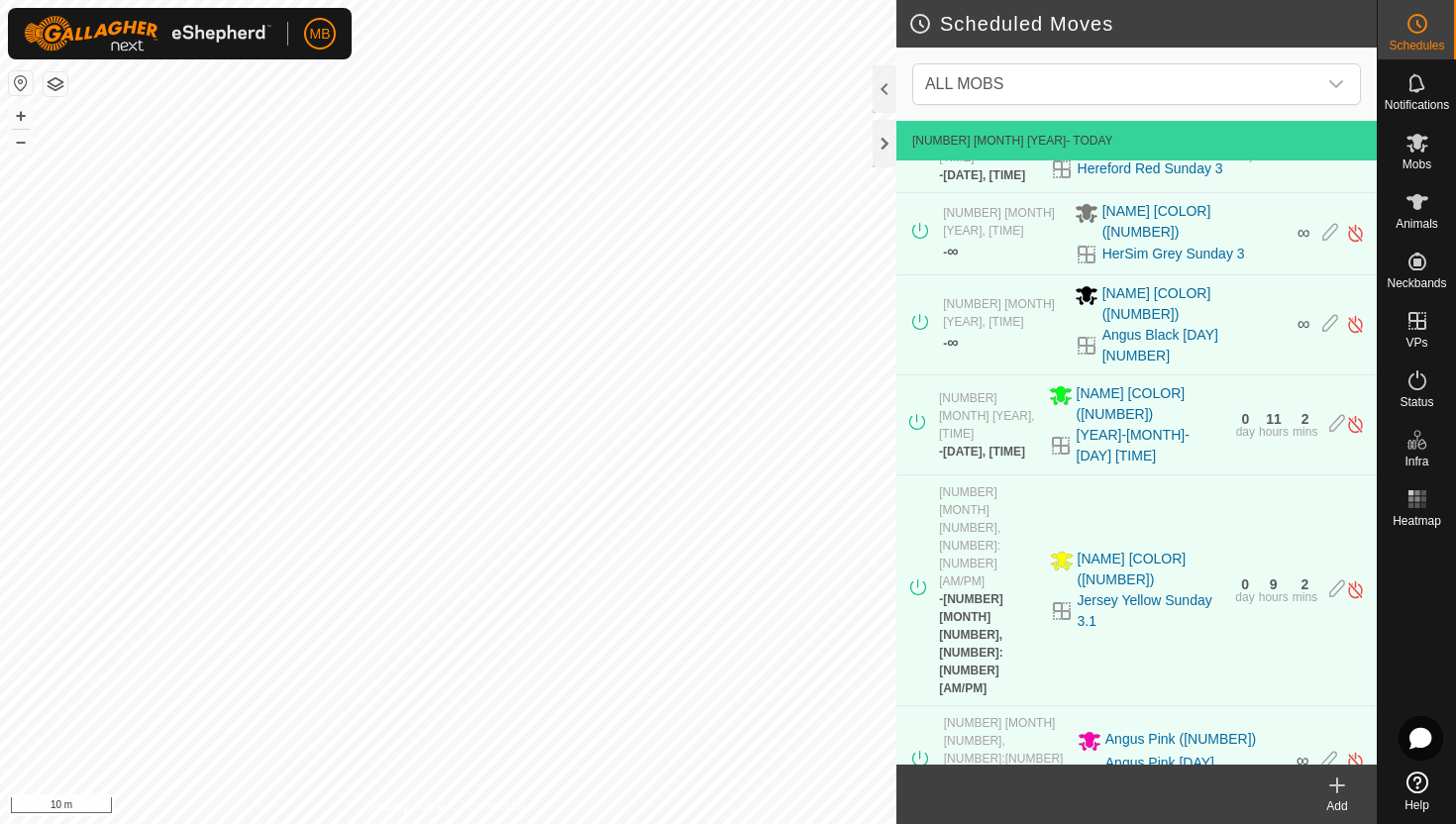 scroll, scrollTop: 584, scrollLeft: 0, axis: vertical 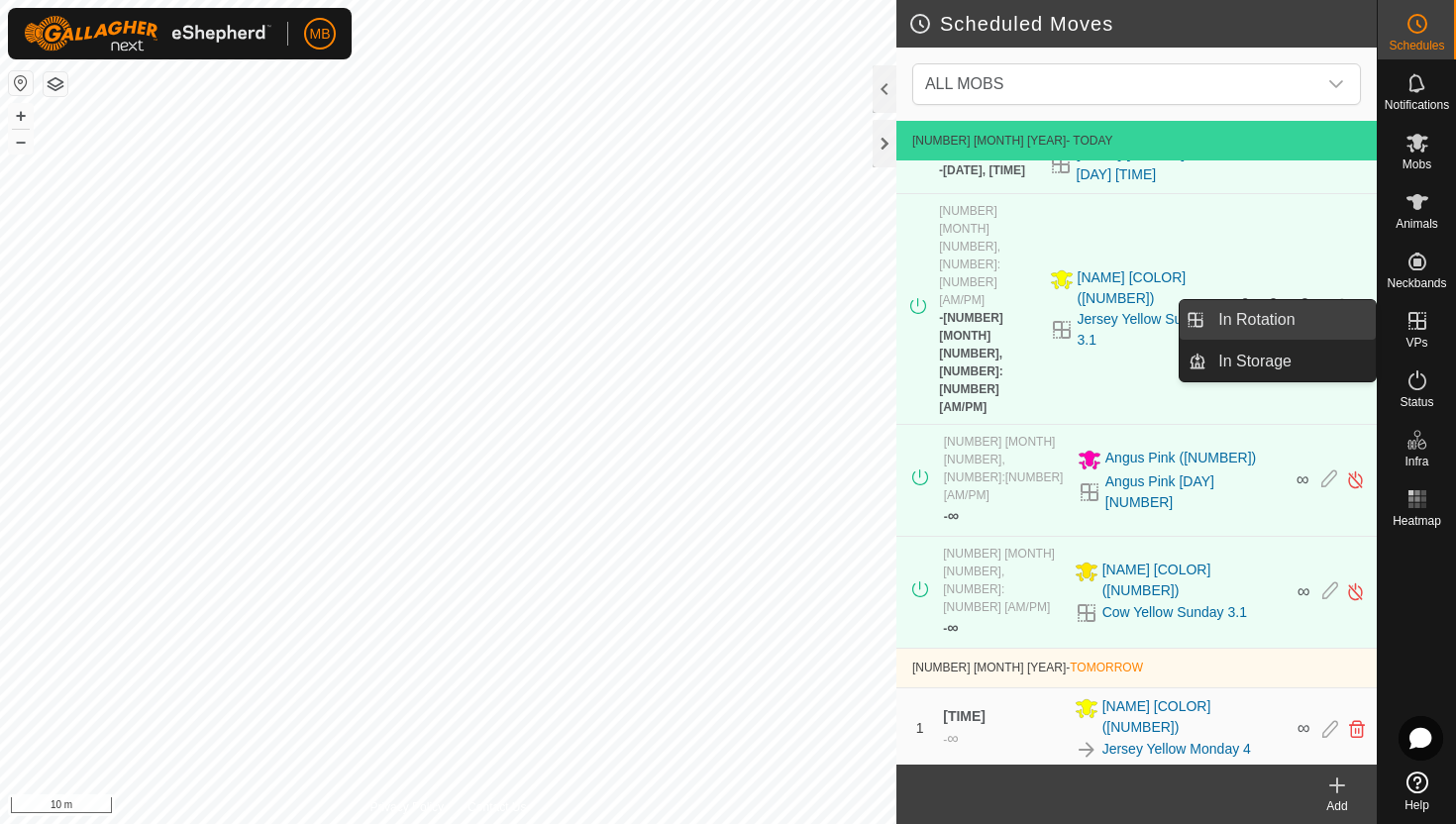 click on "In Rotation" at bounding box center [1291, 320] 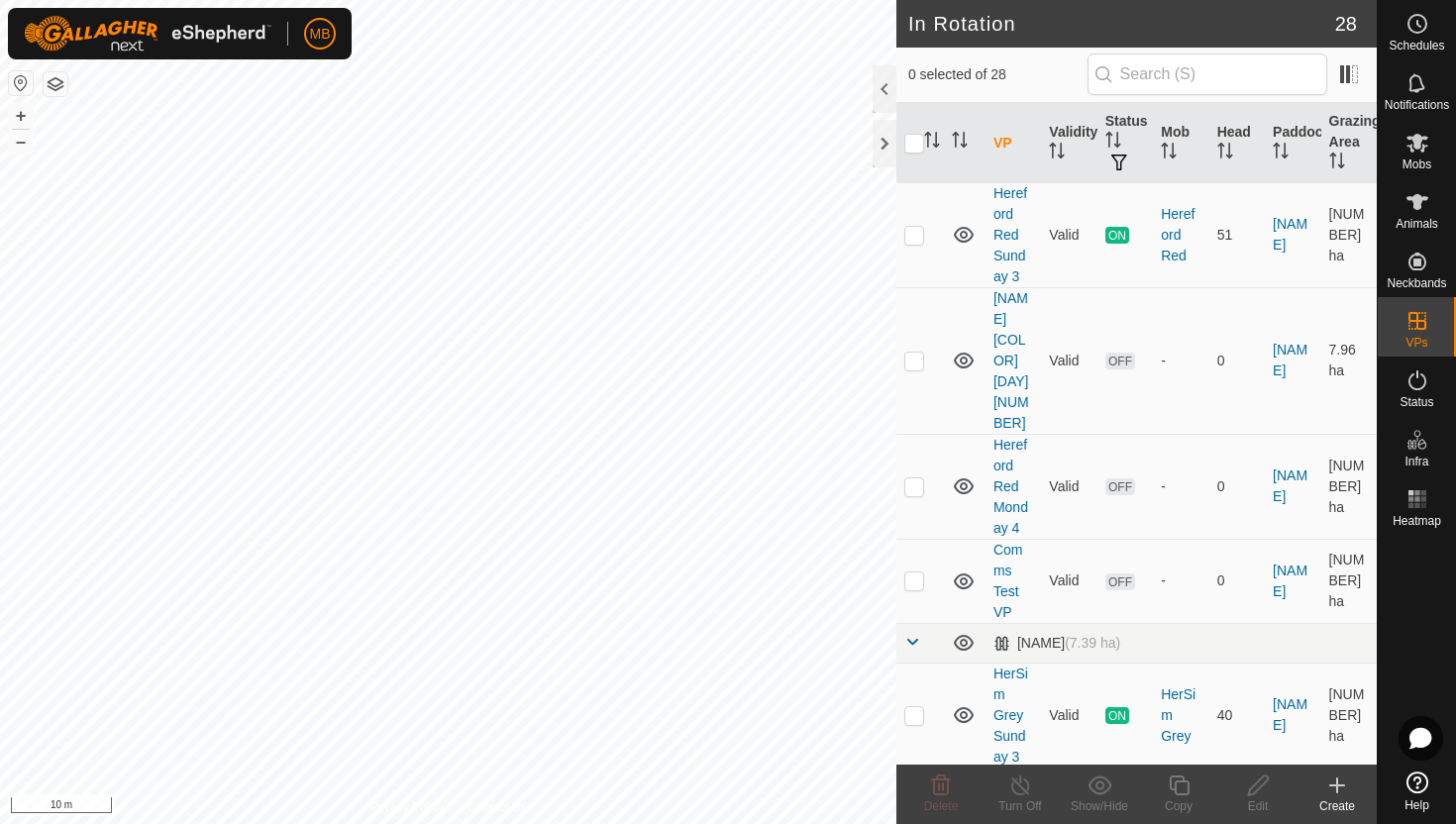 scroll, scrollTop: 2115, scrollLeft: 0, axis: vertical 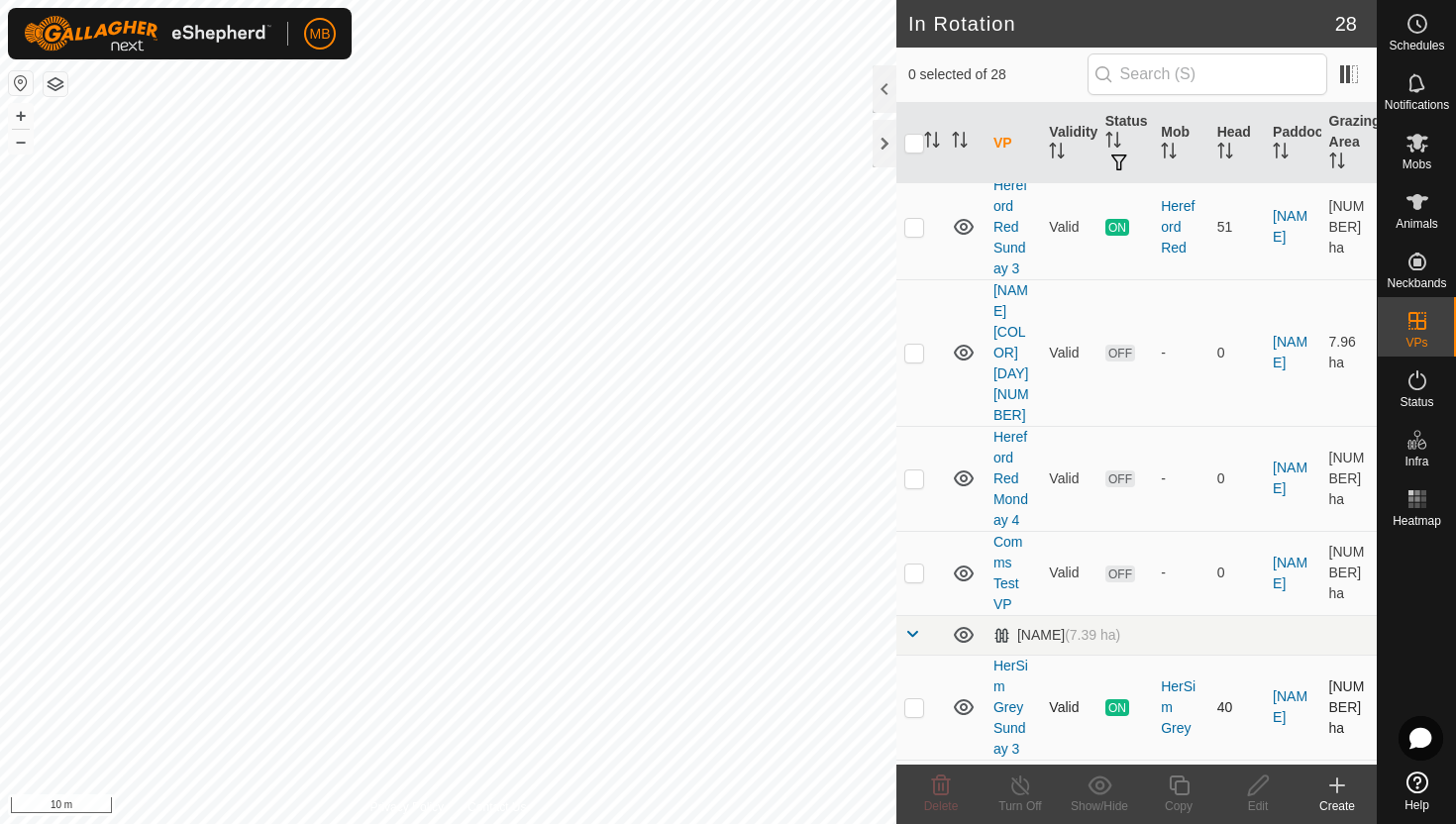 click at bounding box center [914, 707] 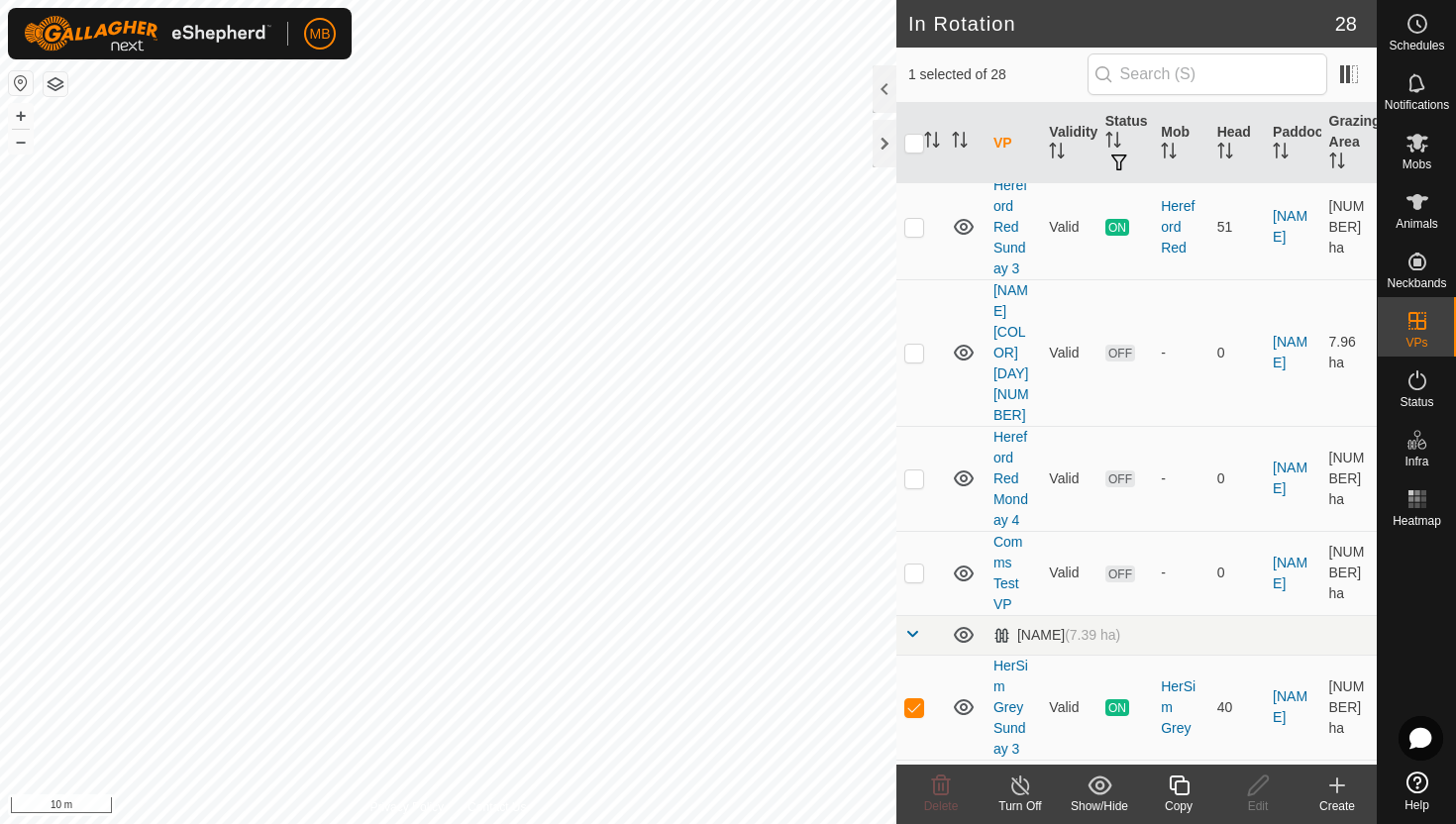 click 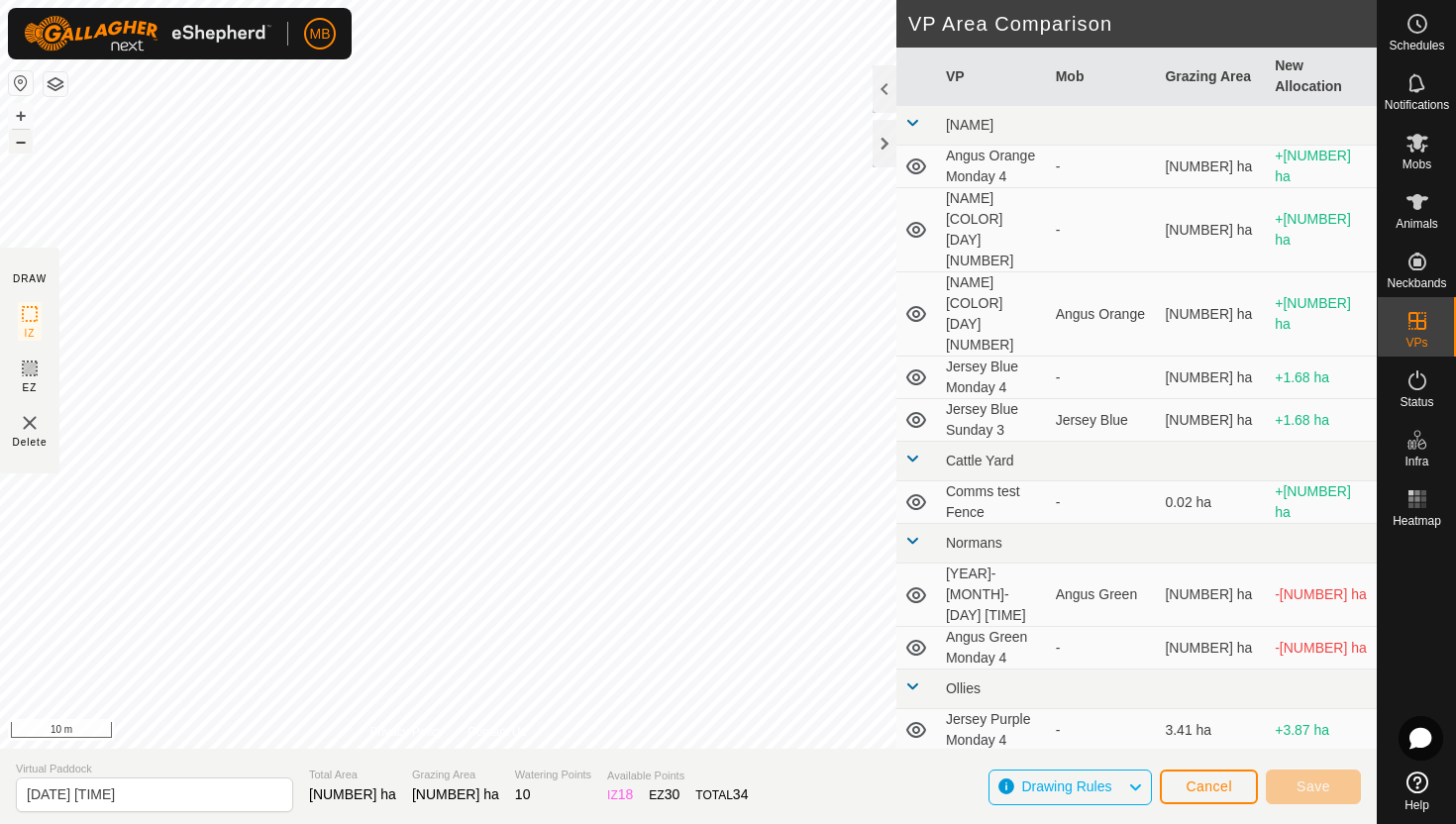 click on "–" at bounding box center (21, 142) 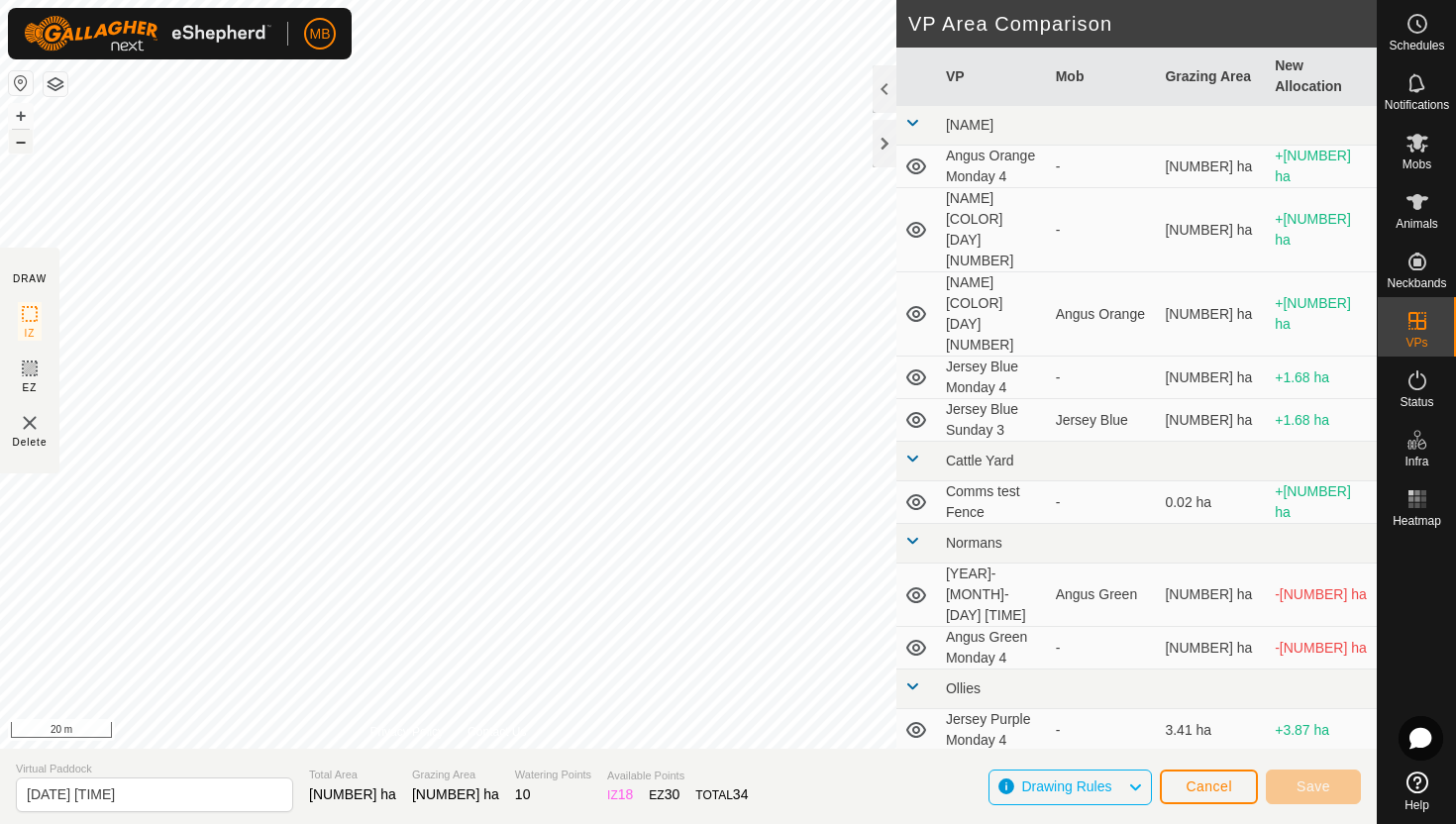 click on "–" at bounding box center (21, 142) 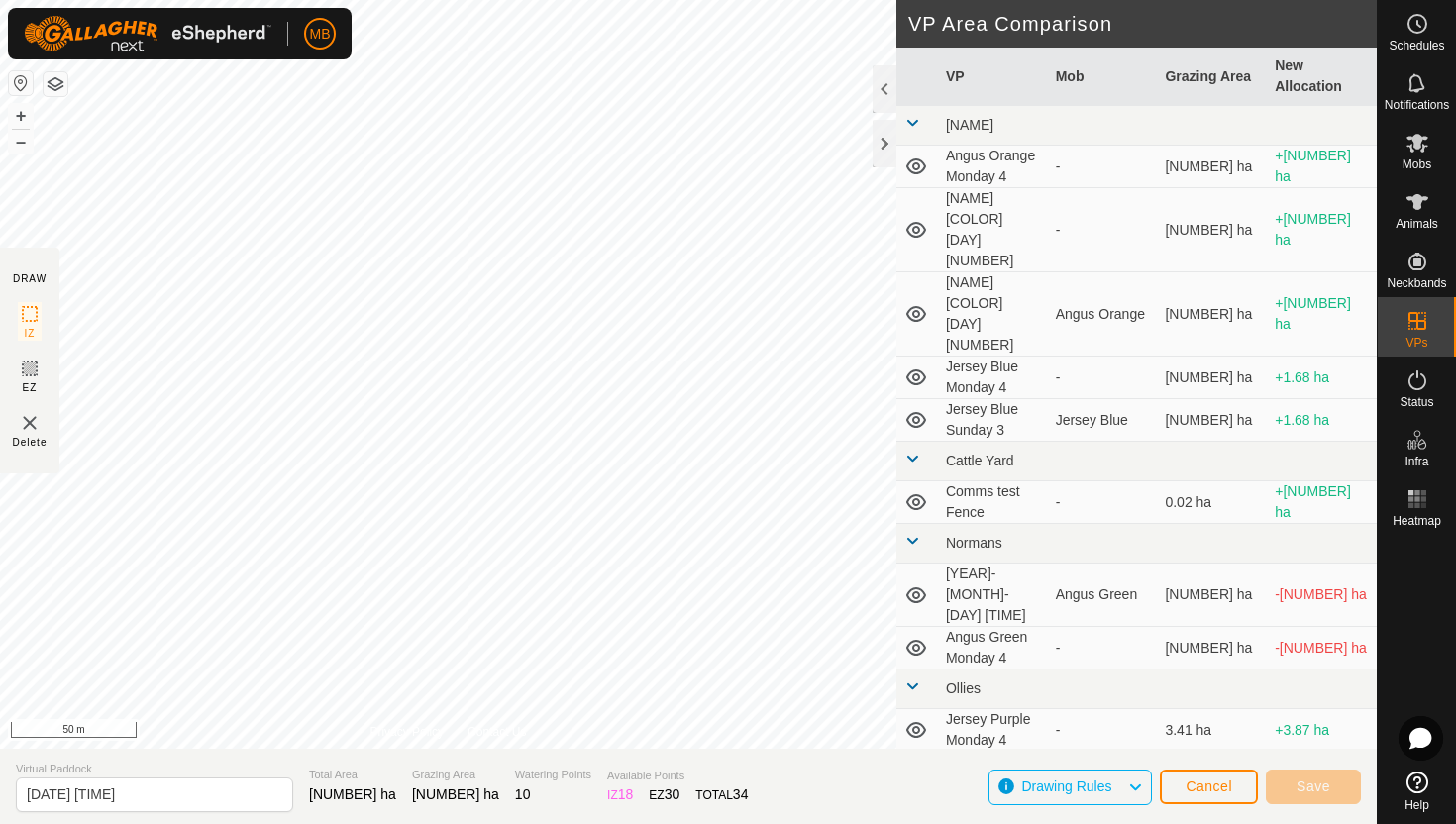 click on "MB Schedules Notifications Mobs Animals Neckbands VPs Status Infra Heatmap Help DRAW IZ EZ Delete Privacy Policy Contact Us + – ⇧ i 50 m VP Area Comparison     VP   Mob   Grazing Area   New Allocation  Bottom Davey  Angus Orange Monday 4  -  5.51 ha  +1.77 ha  Angus Orange Saturday 2  -  5.51 ha  +1.77 ha  Angus Orange Sunday 3   Angus Orange   5.51 ha  +1.77 ha  Jersey Blue Monday 4  -  5.6 ha  +1.68 ha  Jersey Blue Sunday 3   Jersey Blue   5.6 ha  +1.68 ha Cattle Yard  Comms test Fence  -  0.02 ha  +7.26 ha Normans  2025-08-02 162456   Angus Green   8.8 ha  -1.52 ha  Angus Green Monday 4  -  8.8 ha  -1.52 ha Ollies  Jersey Purple Monday 4  -  3.41 ha  +3.87 ha  Jersey Purple Saturday 2  -  3.41 ha  +3.87 ha  Jersey Purple Sunday 3   Jersey Purple   3.41 ha  +3.87 ha Techno  Comms Test VP  -  25.11 ha  -17.83 ha  Hereford Red Monday 4  -  7.98 ha  -0.7 ha  Hereford Red Saturday 2  -  7.96 ha  -0.68 ha  Hereford Red Sunday 3   Hereford Red   7.97 ha  -0.69 ha  Jersey Yellow Monday 4  - -9.41 ha" at bounding box center (728, 412) 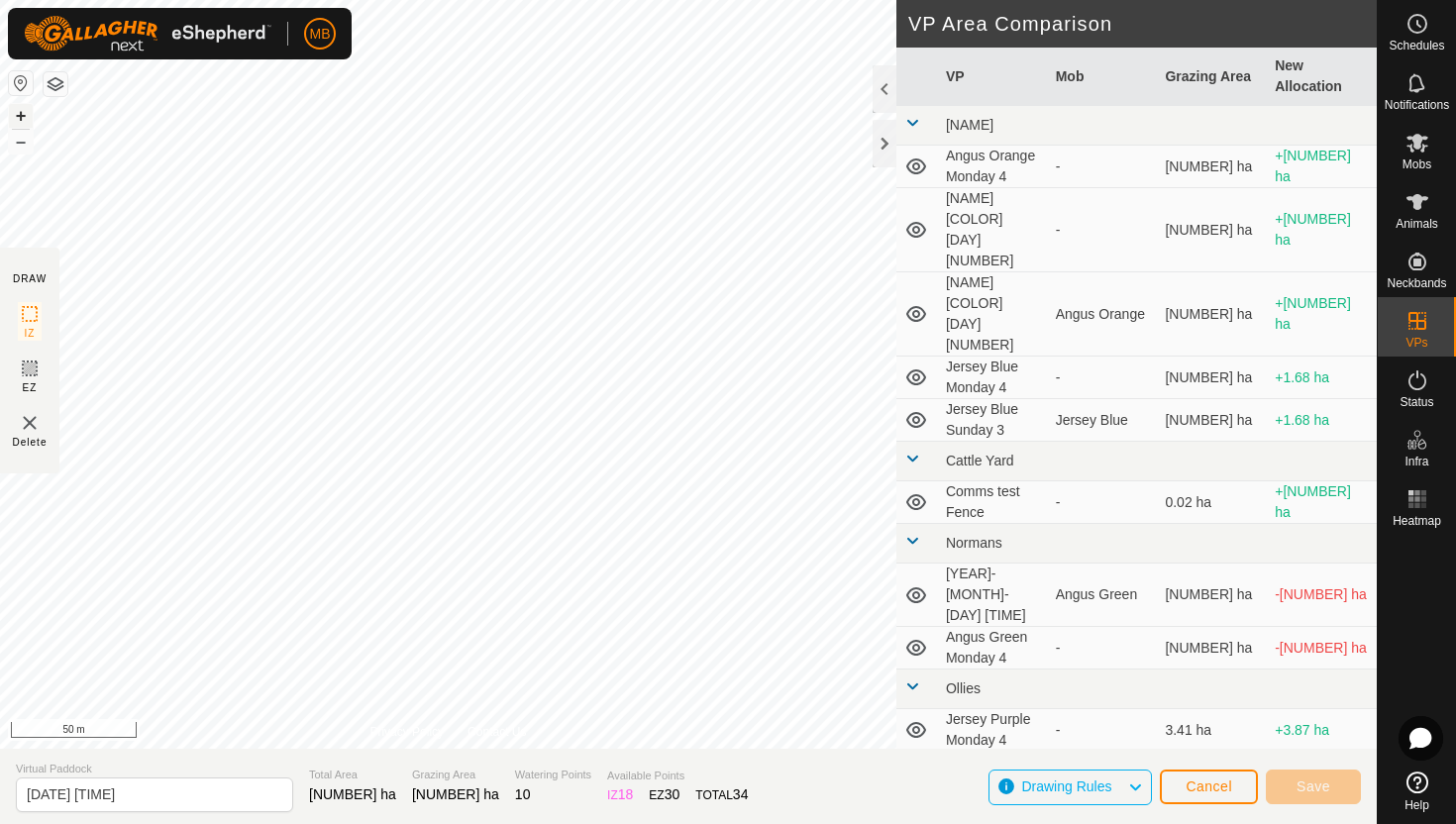 click on "+" at bounding box center [21, 116] 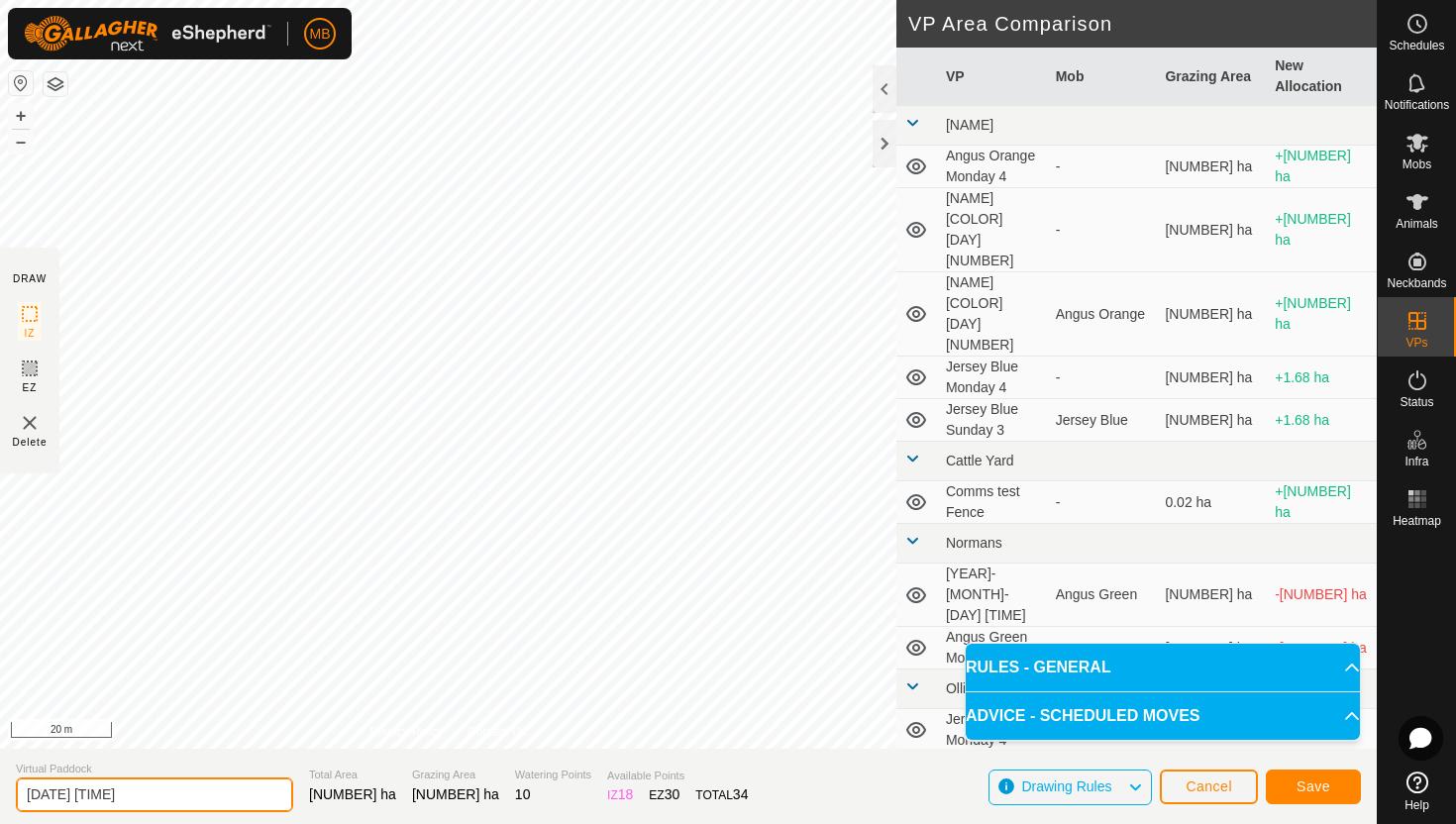 click on "2025-08-03 182811" 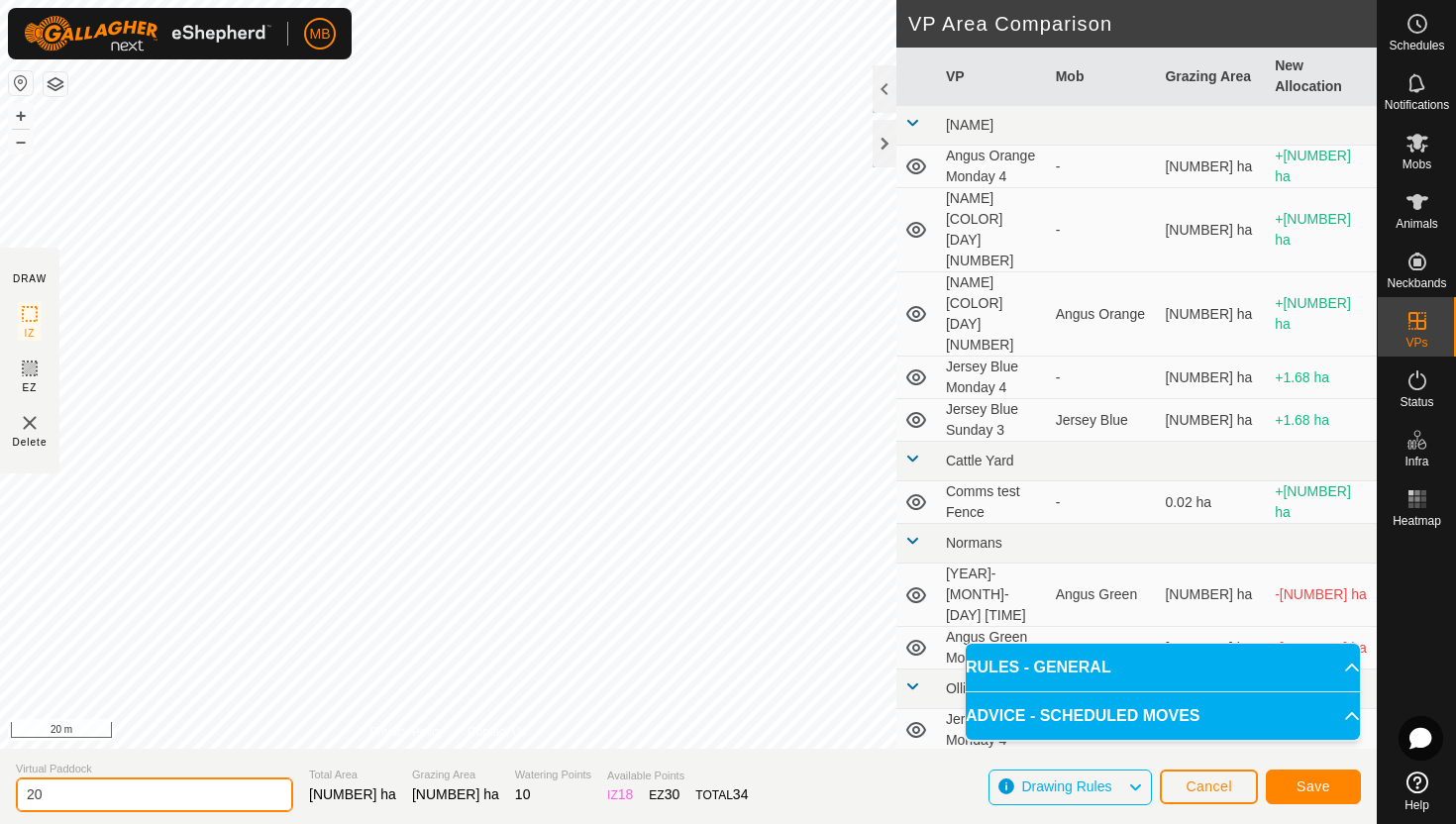 type on "2" 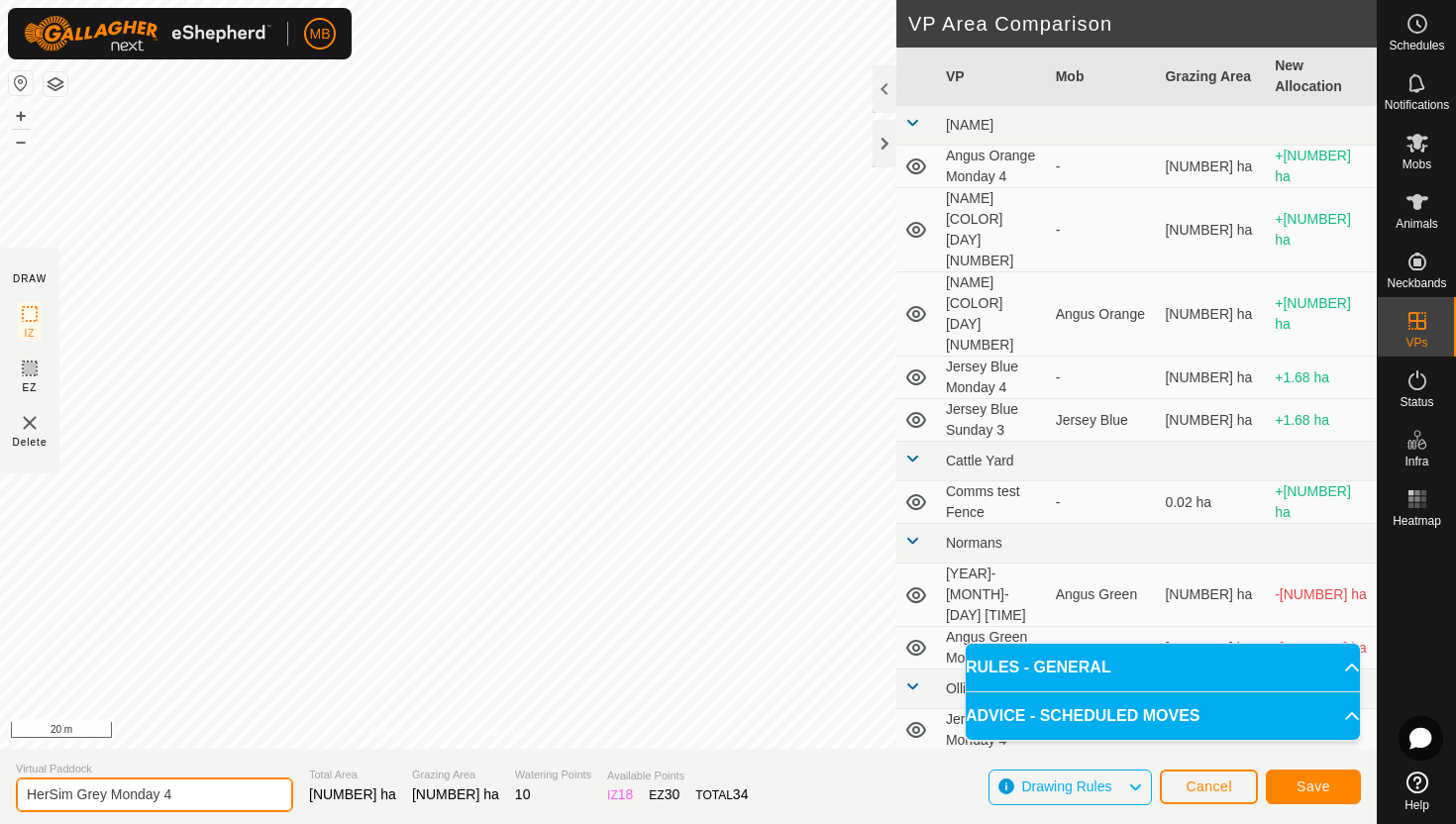 type on "HerSim Grey Monday 4" 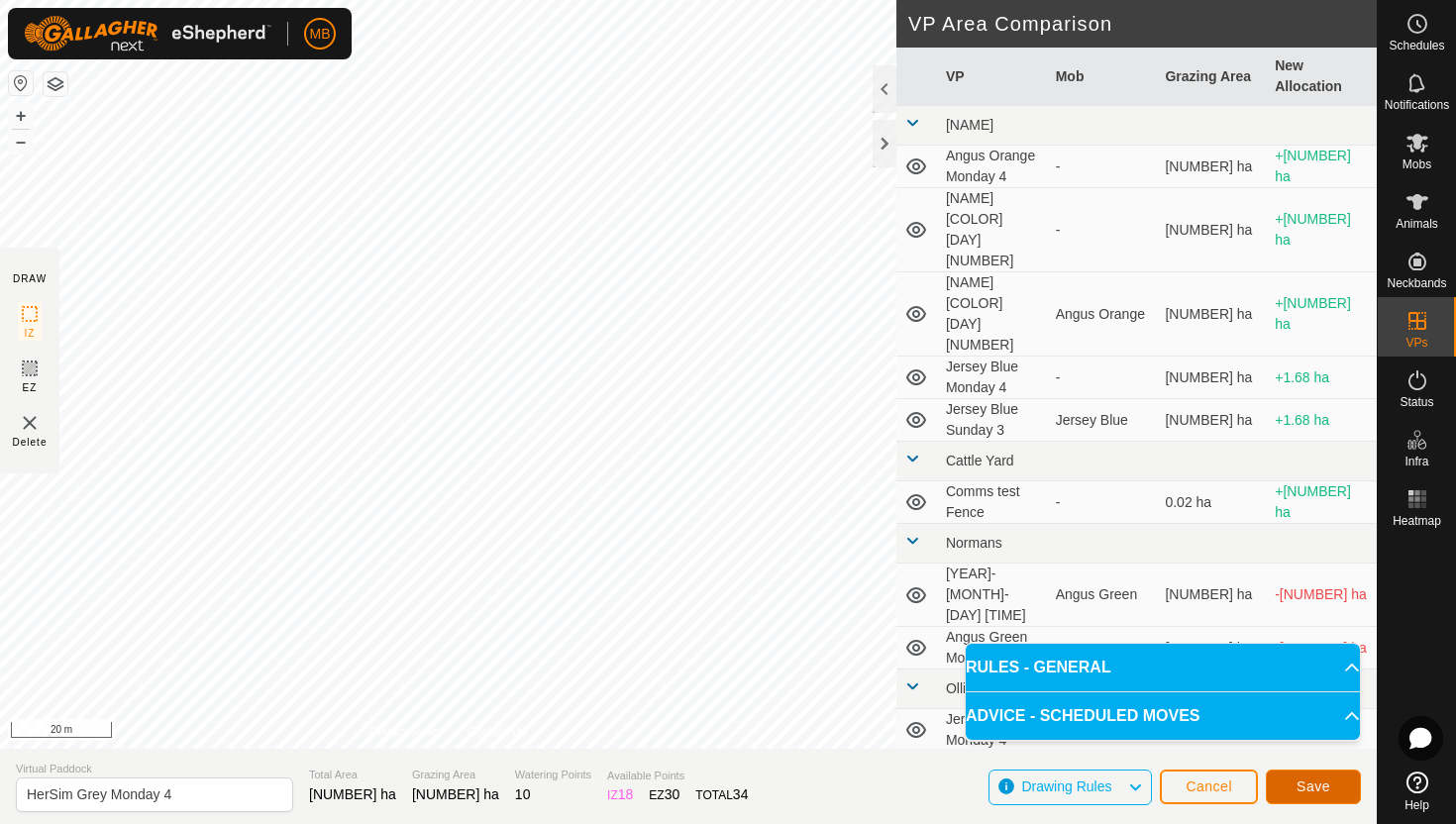 click on "Save" 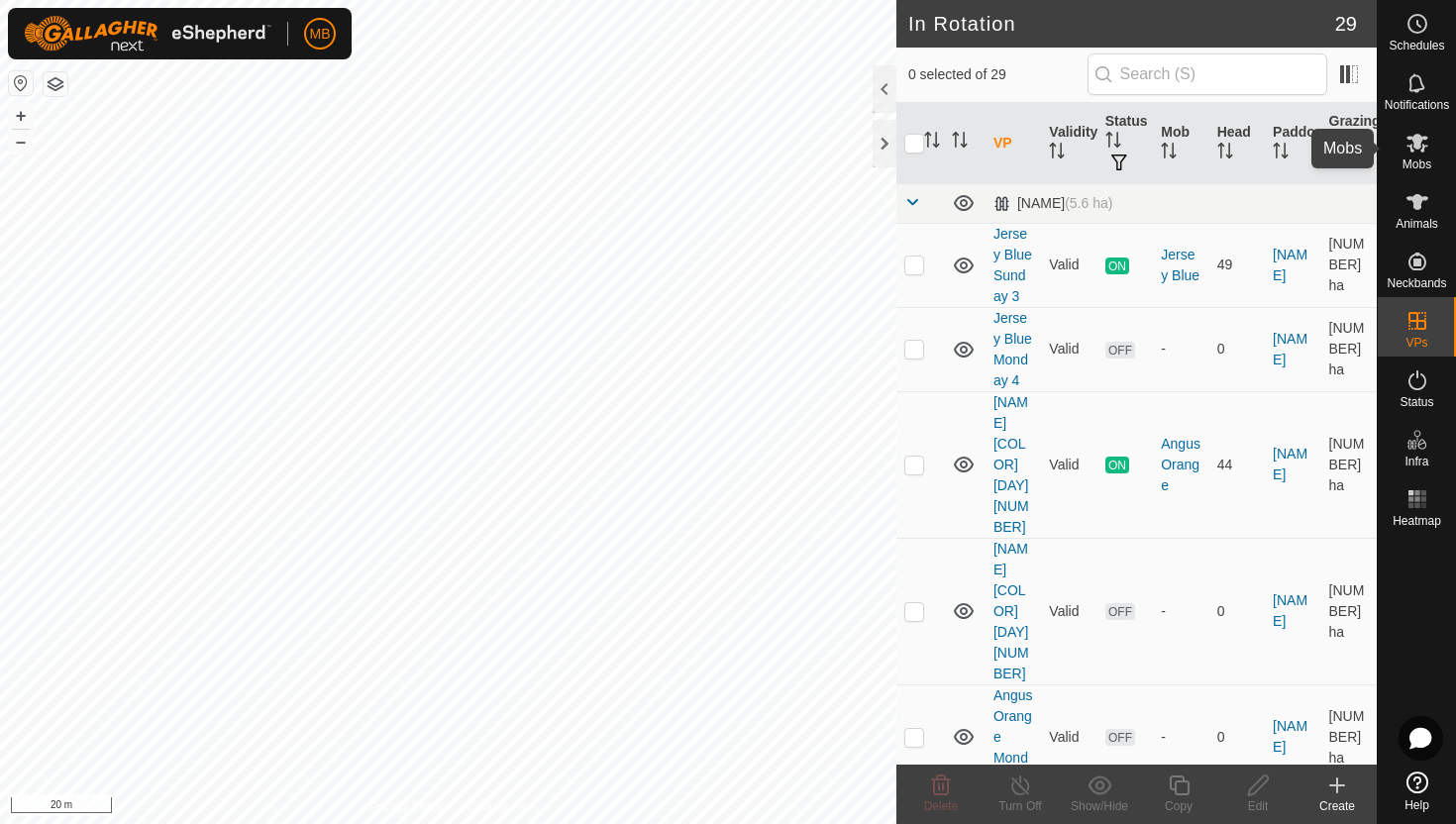 click 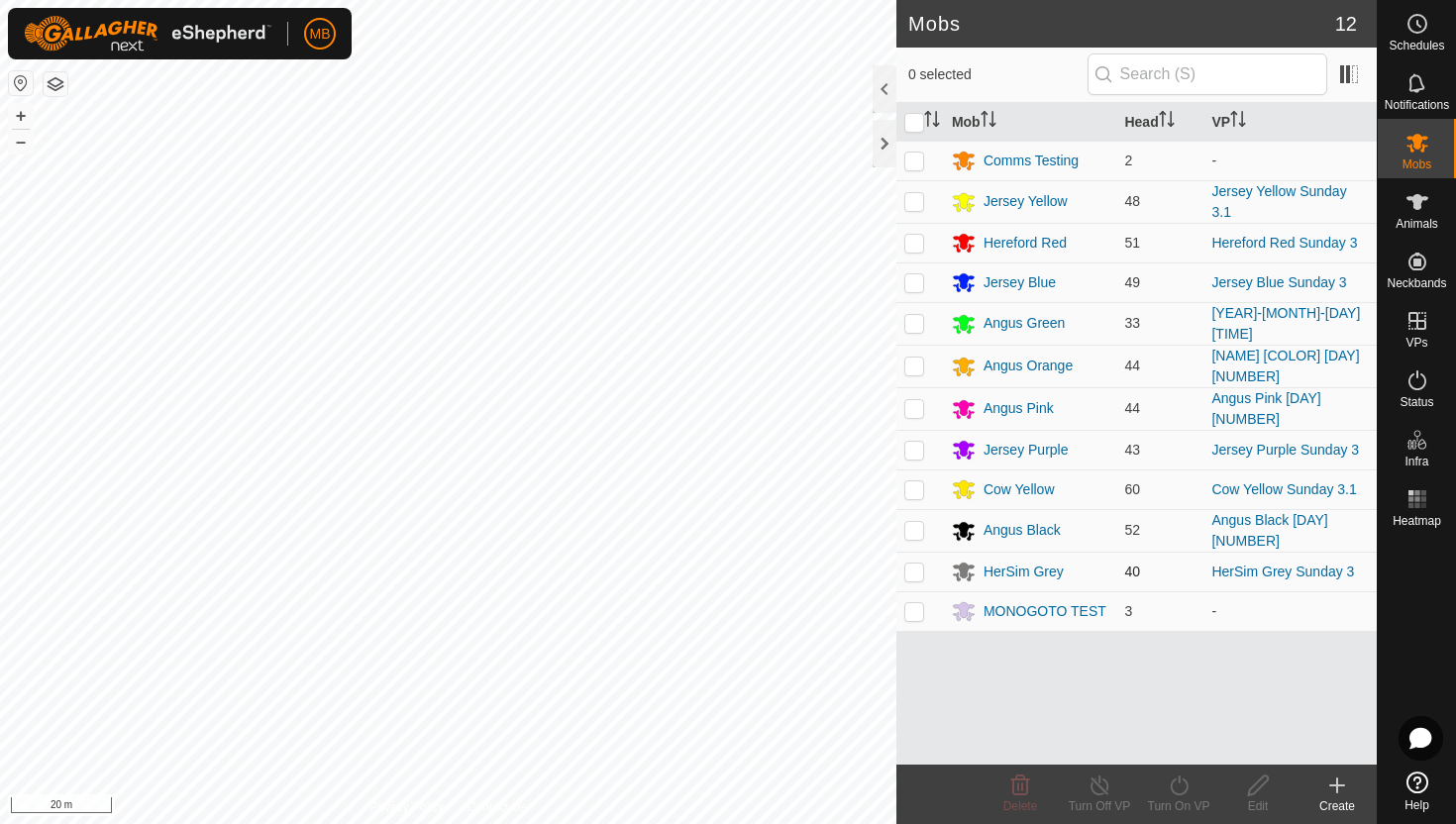 click at bounding box center [914, 571] 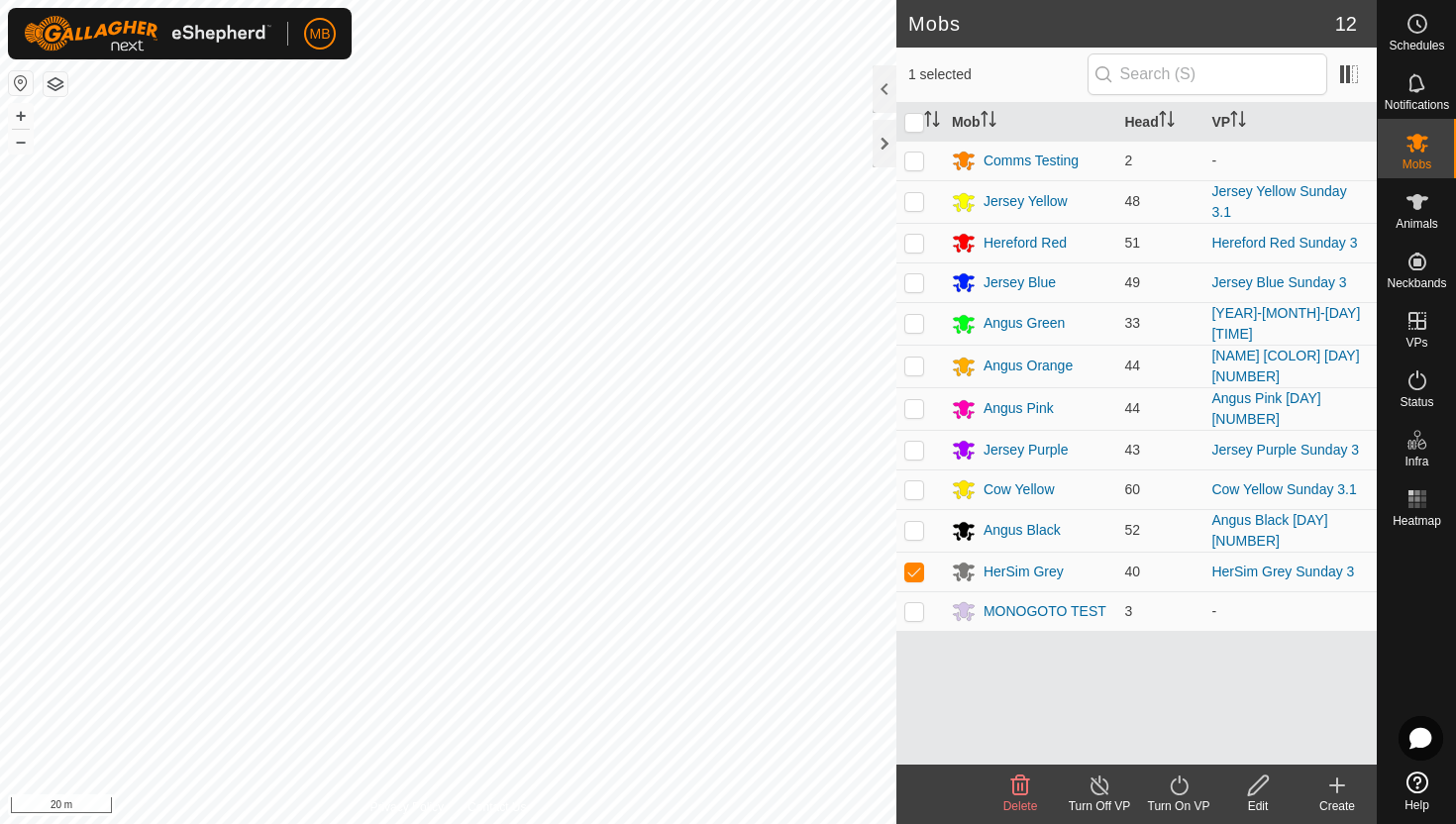 click 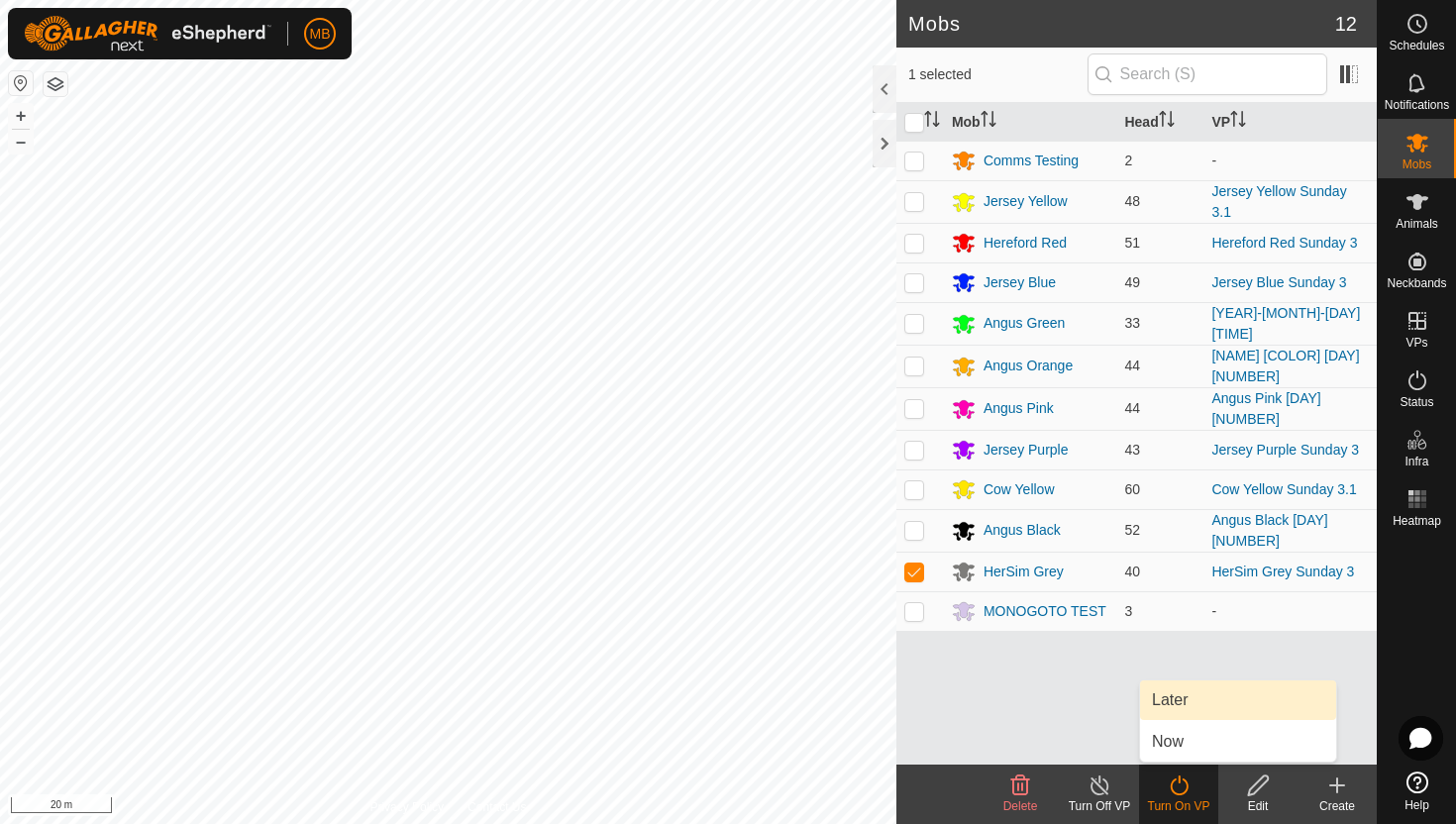 click on "Later" at bounding box center [1238, 700] 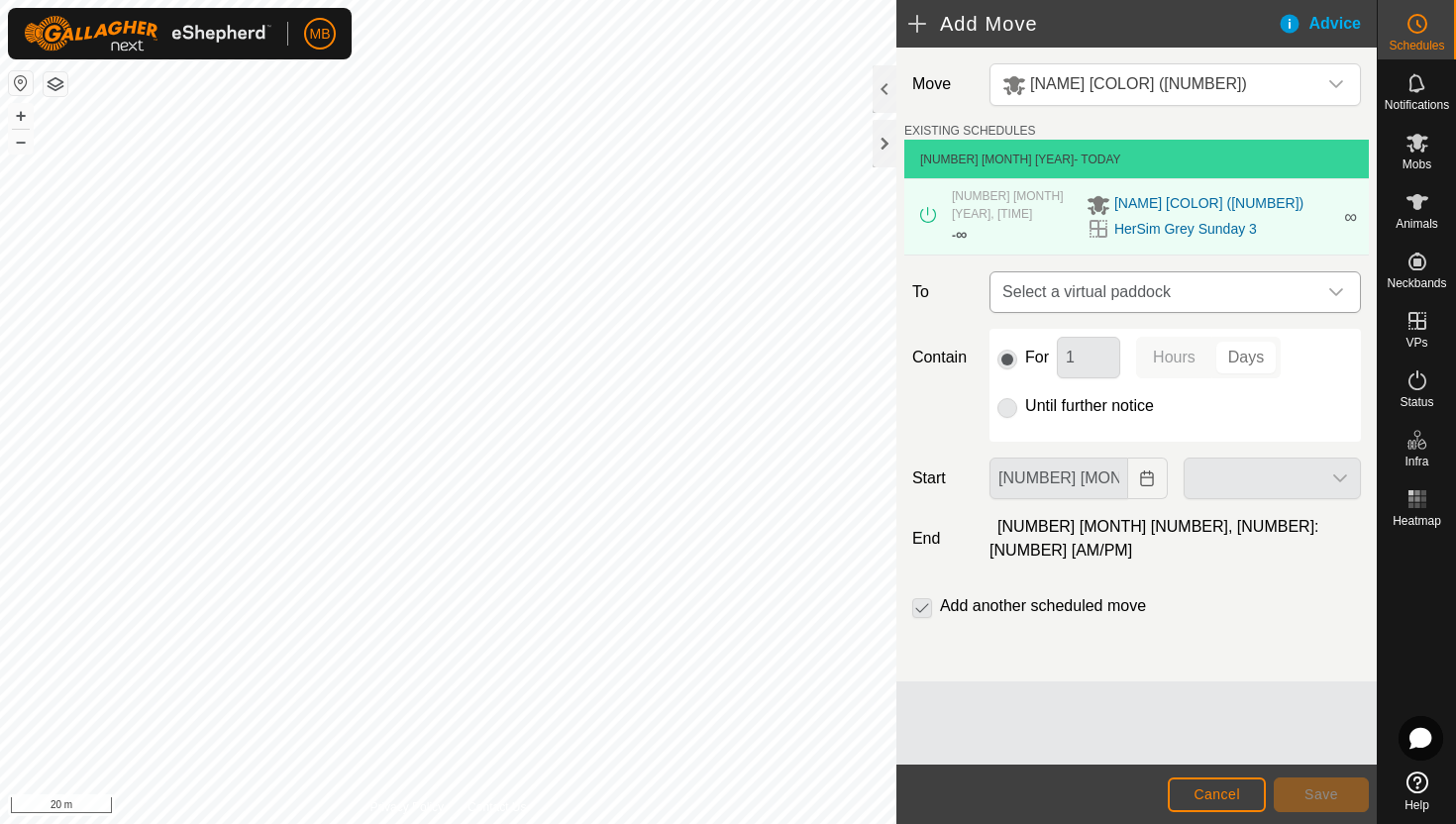 click on "Select a virtual paddock" at bounding box center [1155, 292] 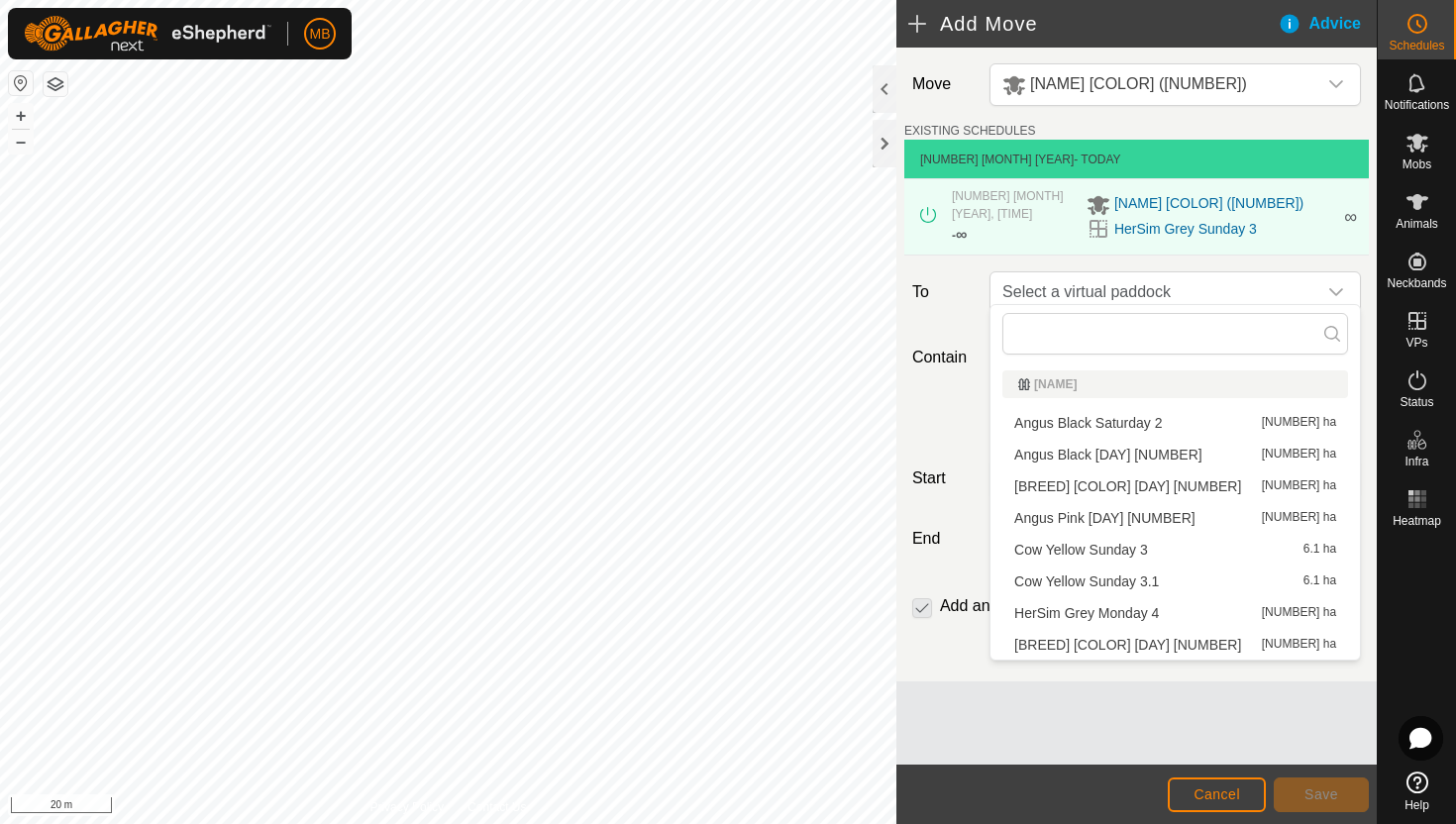 click on "HerSim Grey Monday 4  7.28 ha" at bounding box center (1175, 613) 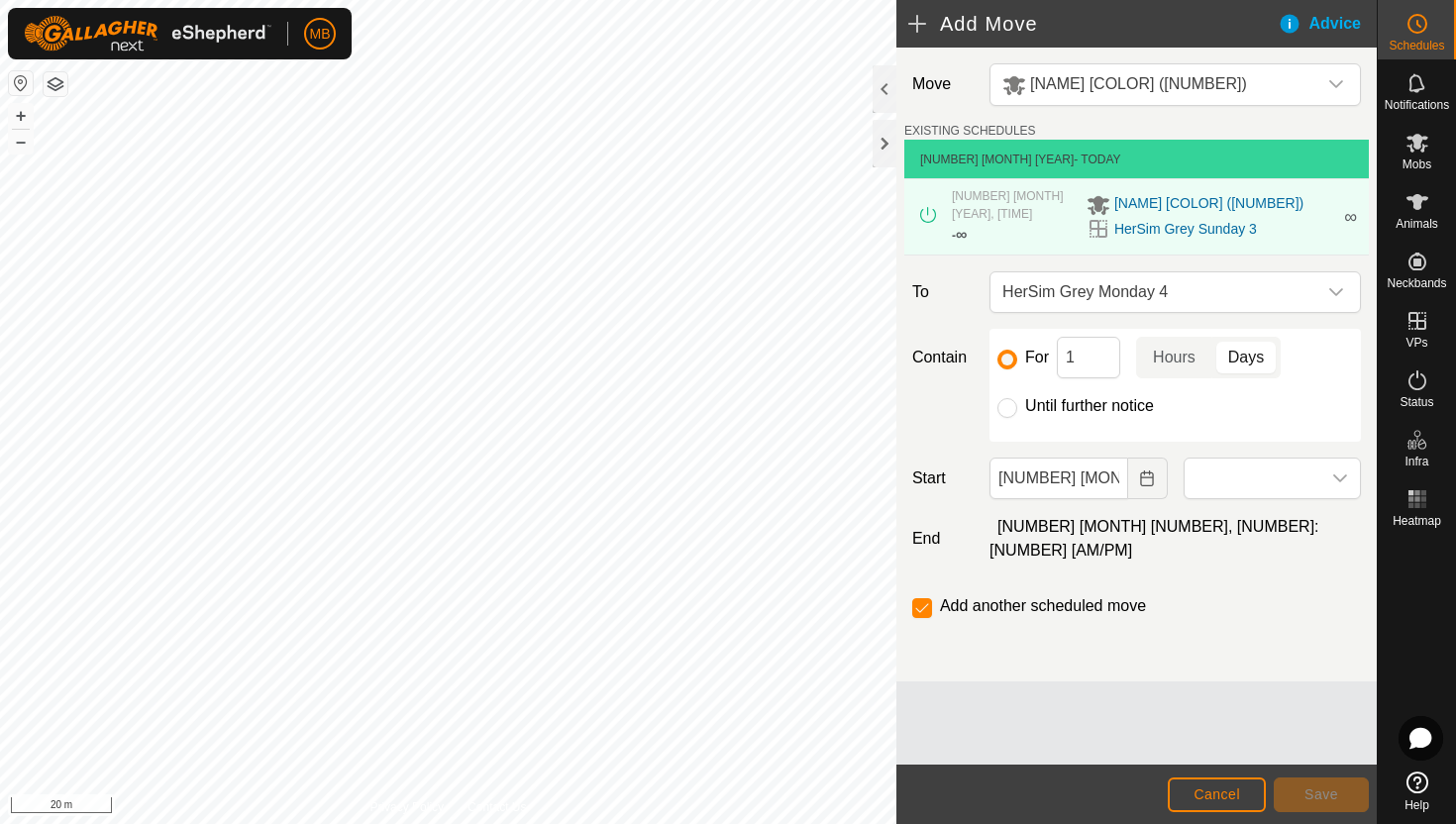 click on "Until further notice" 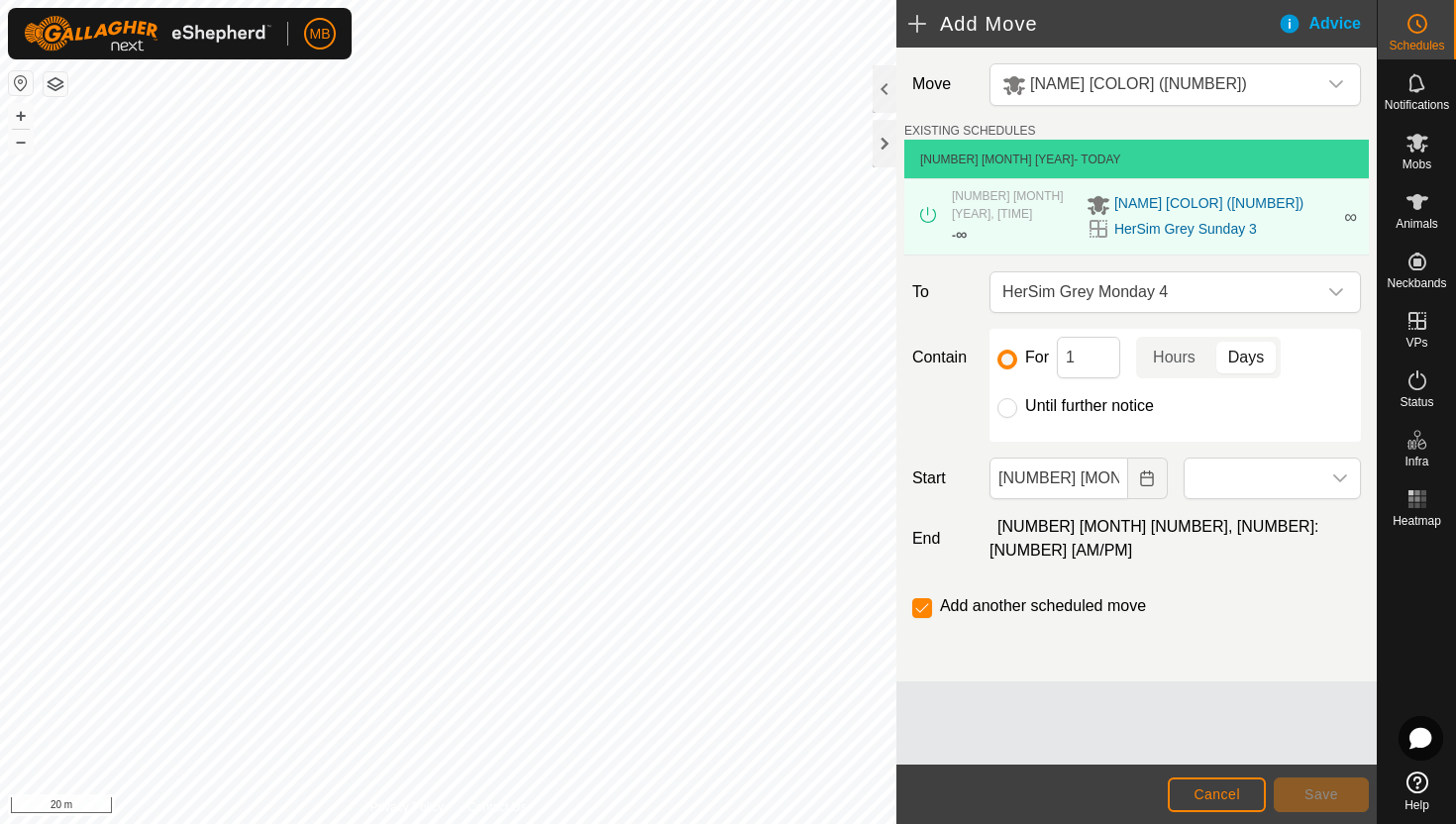 radio on "true" 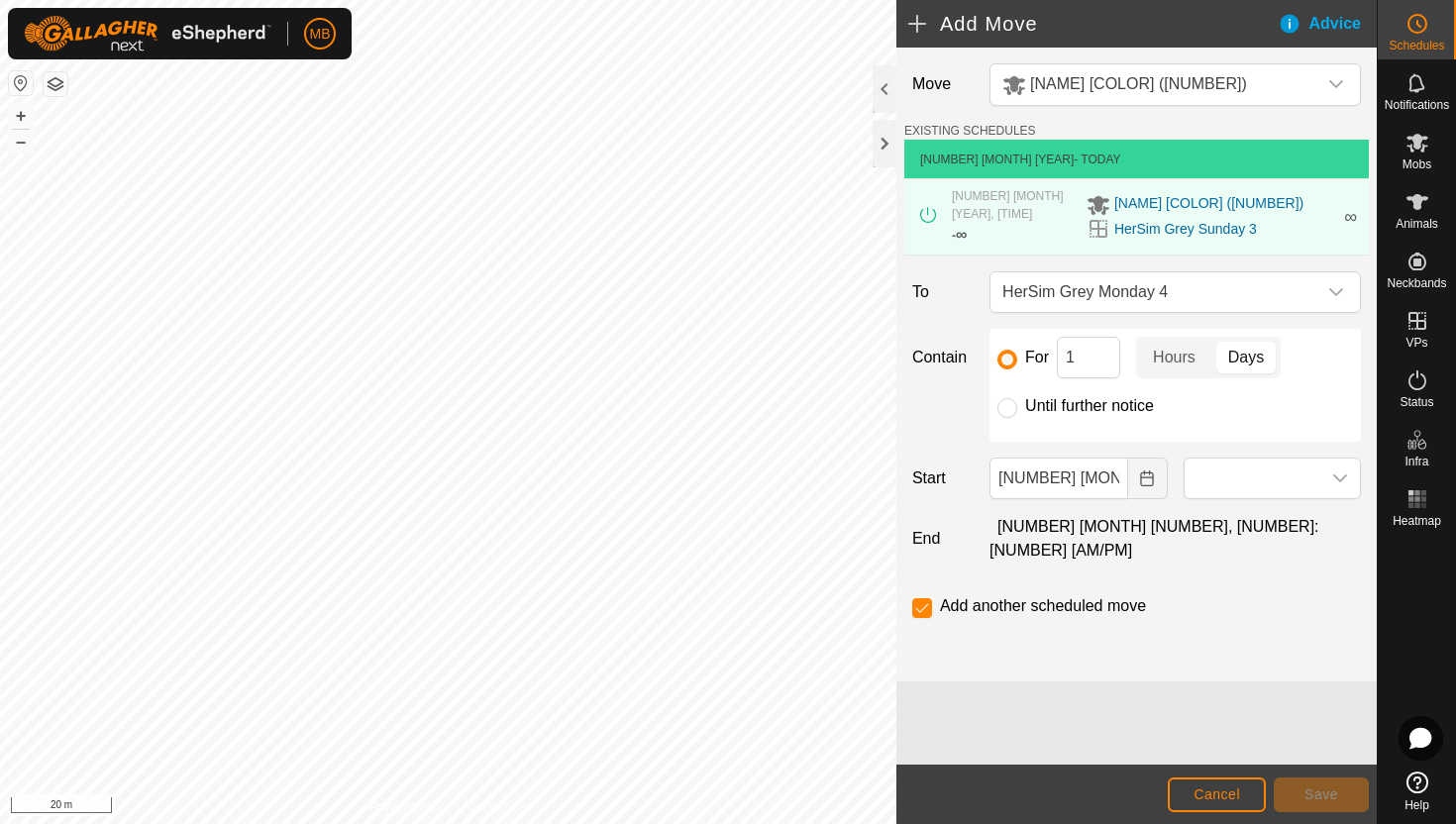 checkbox on "false" 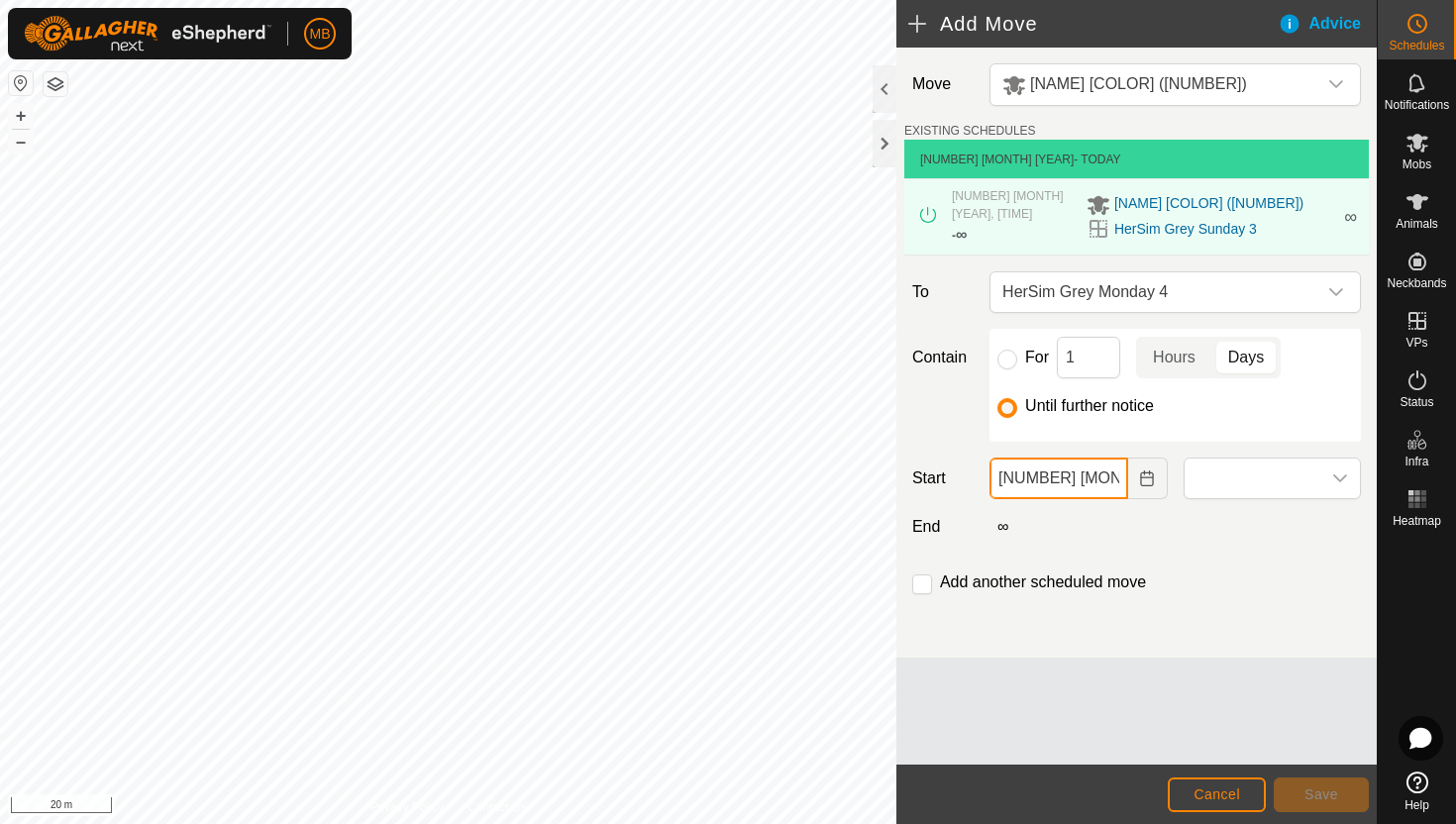 click on "03 Aug, 2025" 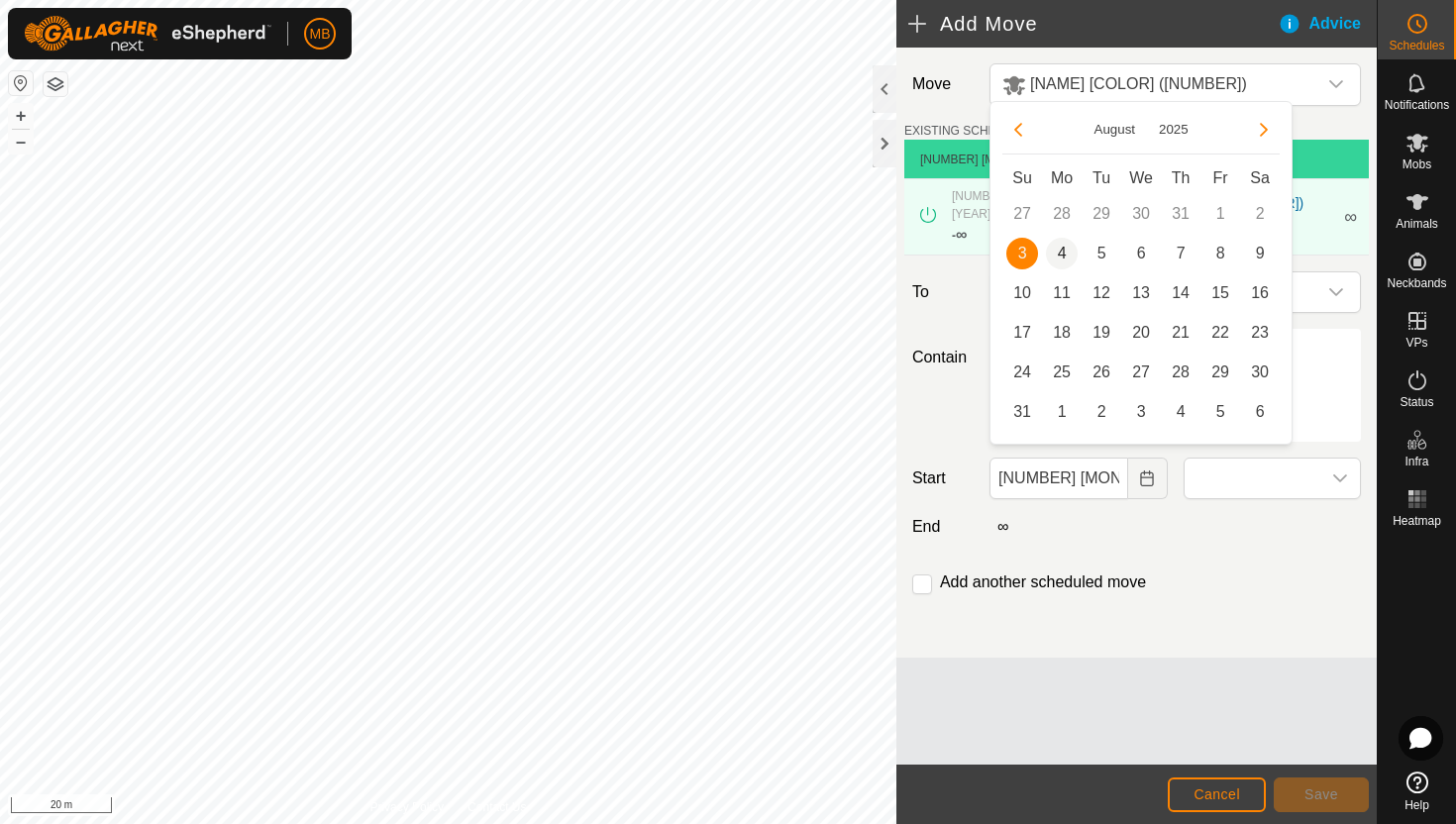 click on "4" at bounding box center [1062, 254] 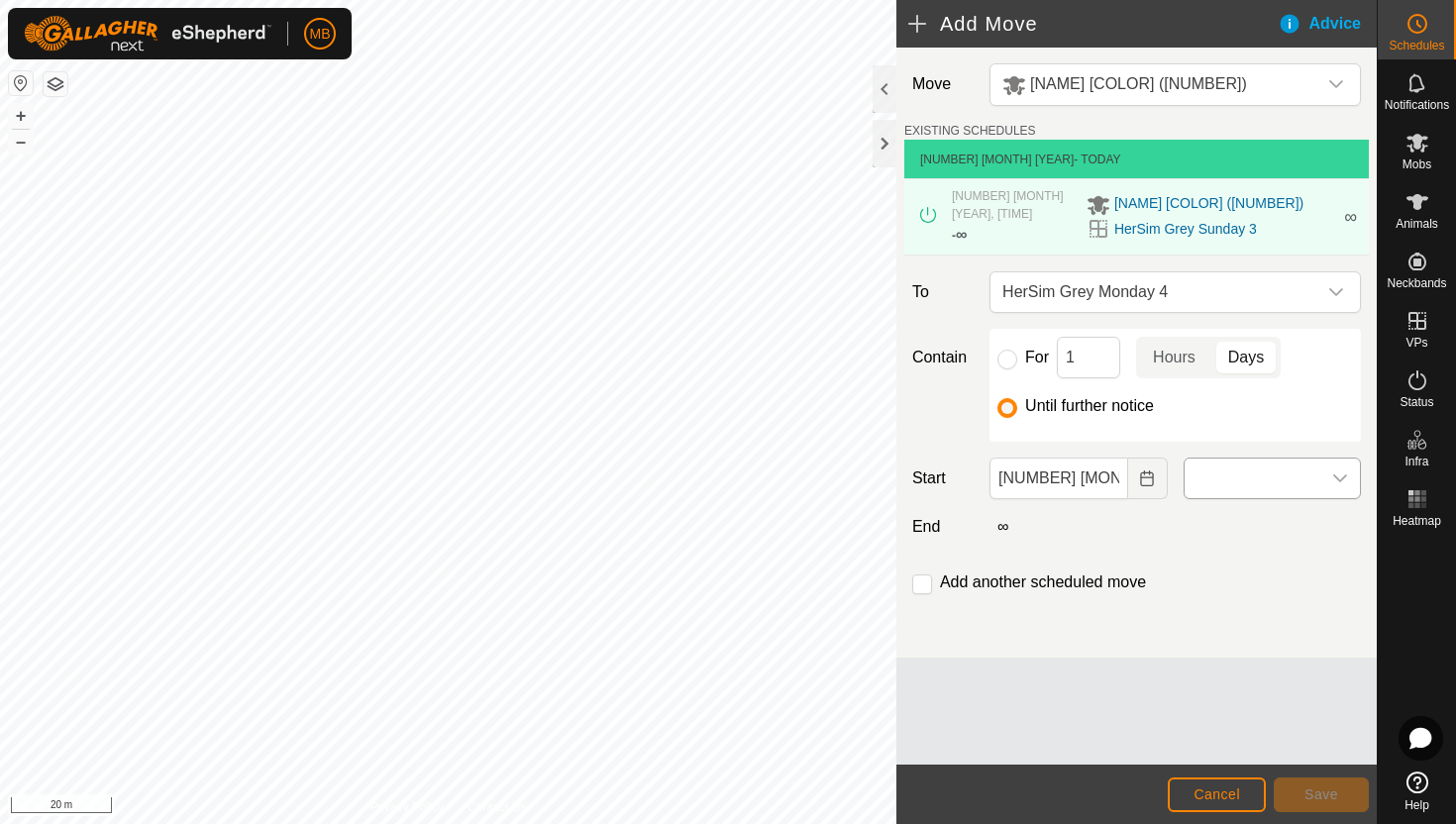 click at bounding box center (1252, 478) 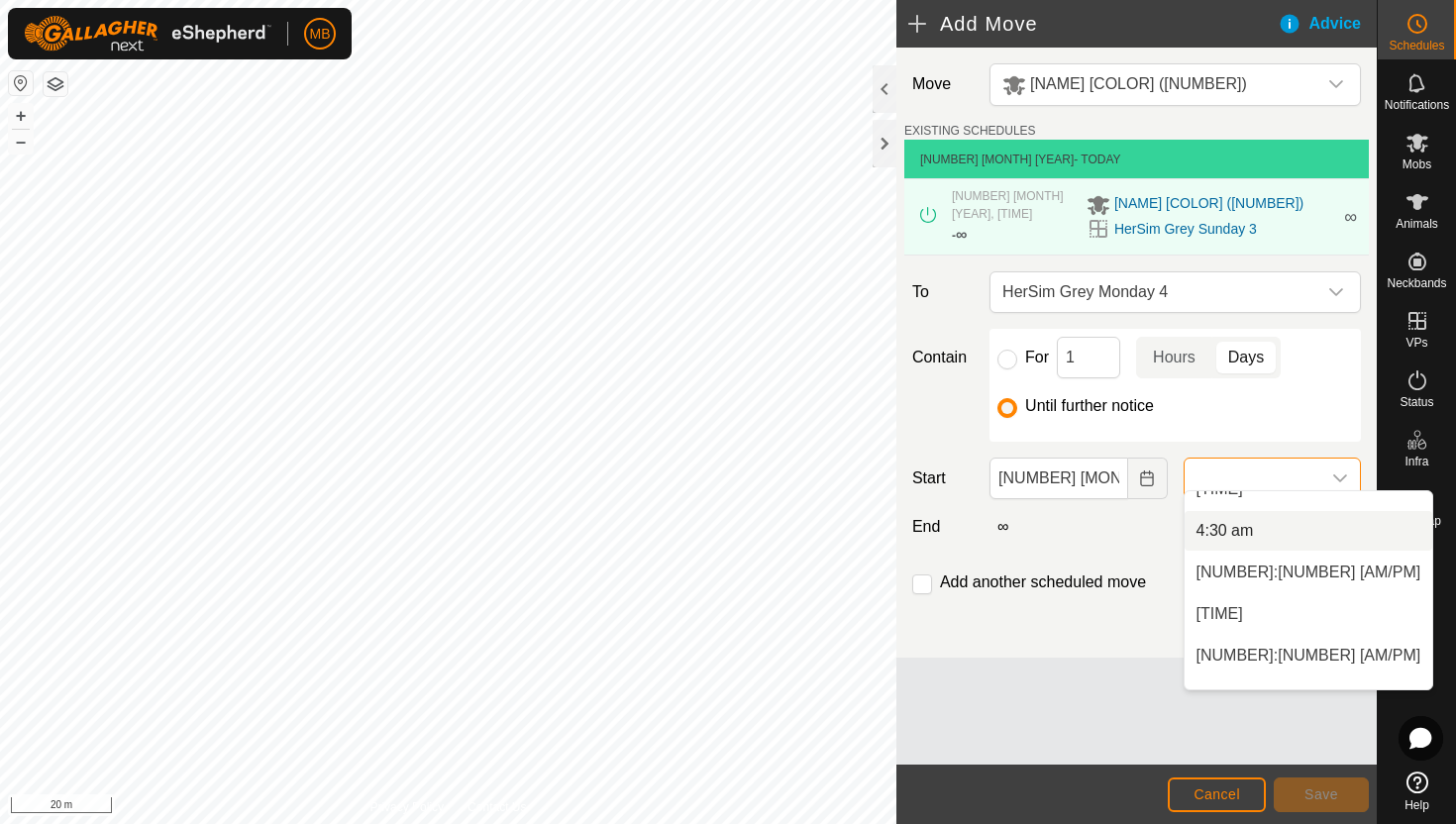 scroll, scrollTop: 361, scrollLeft: 0, axis: vertical 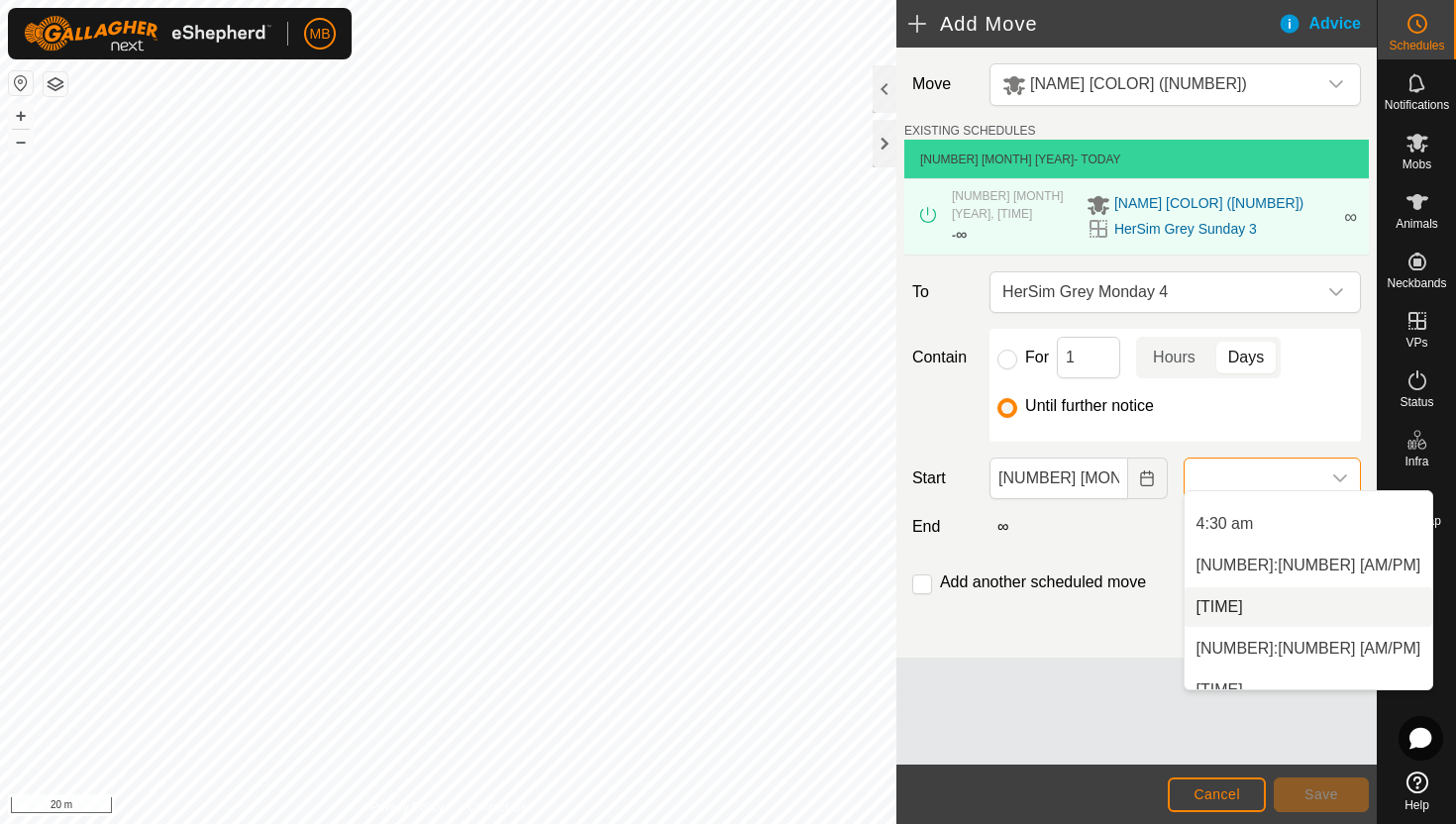 click on "5:30 am" at bounding box center (1308, 607) 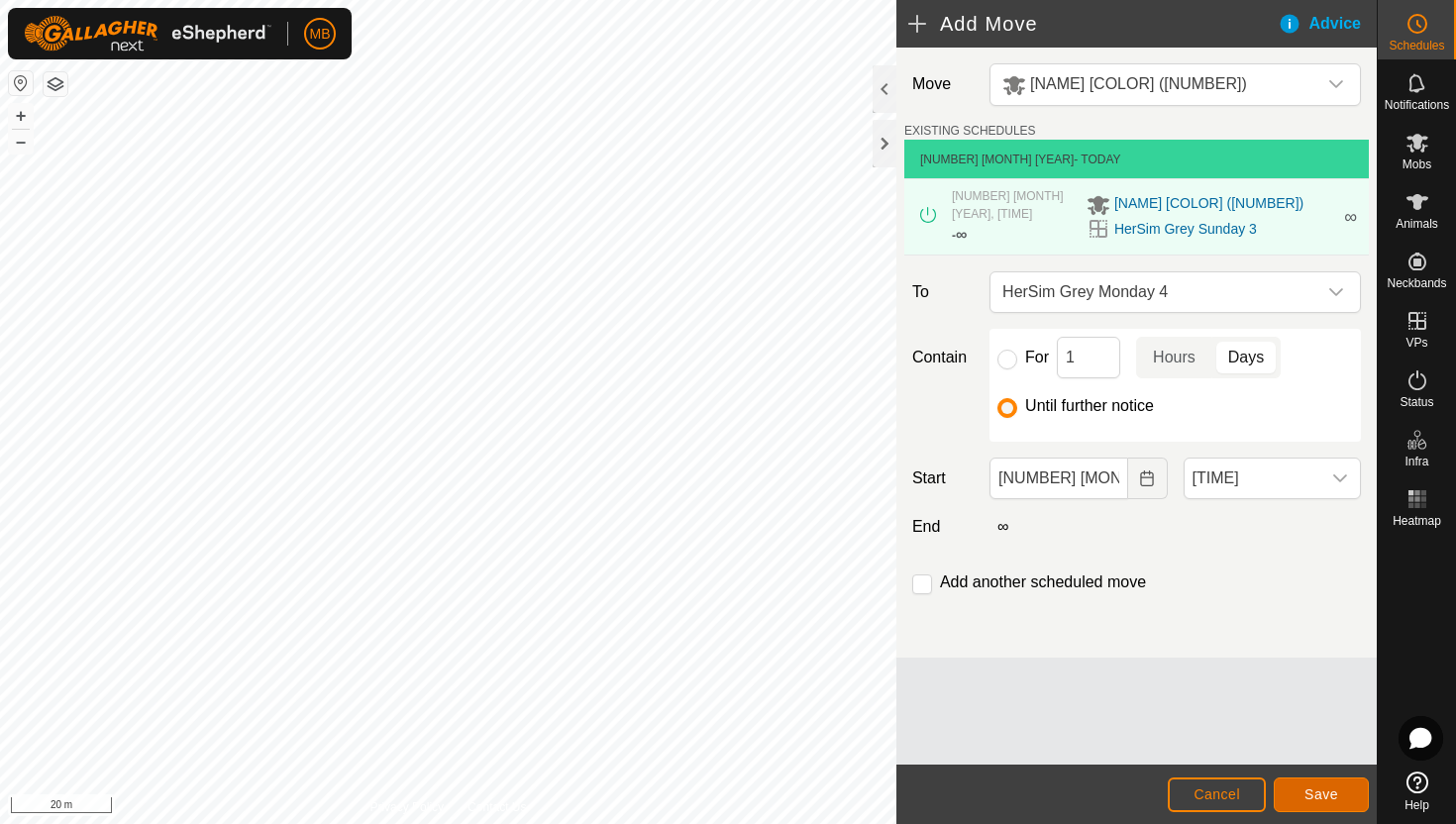 click on "Save" 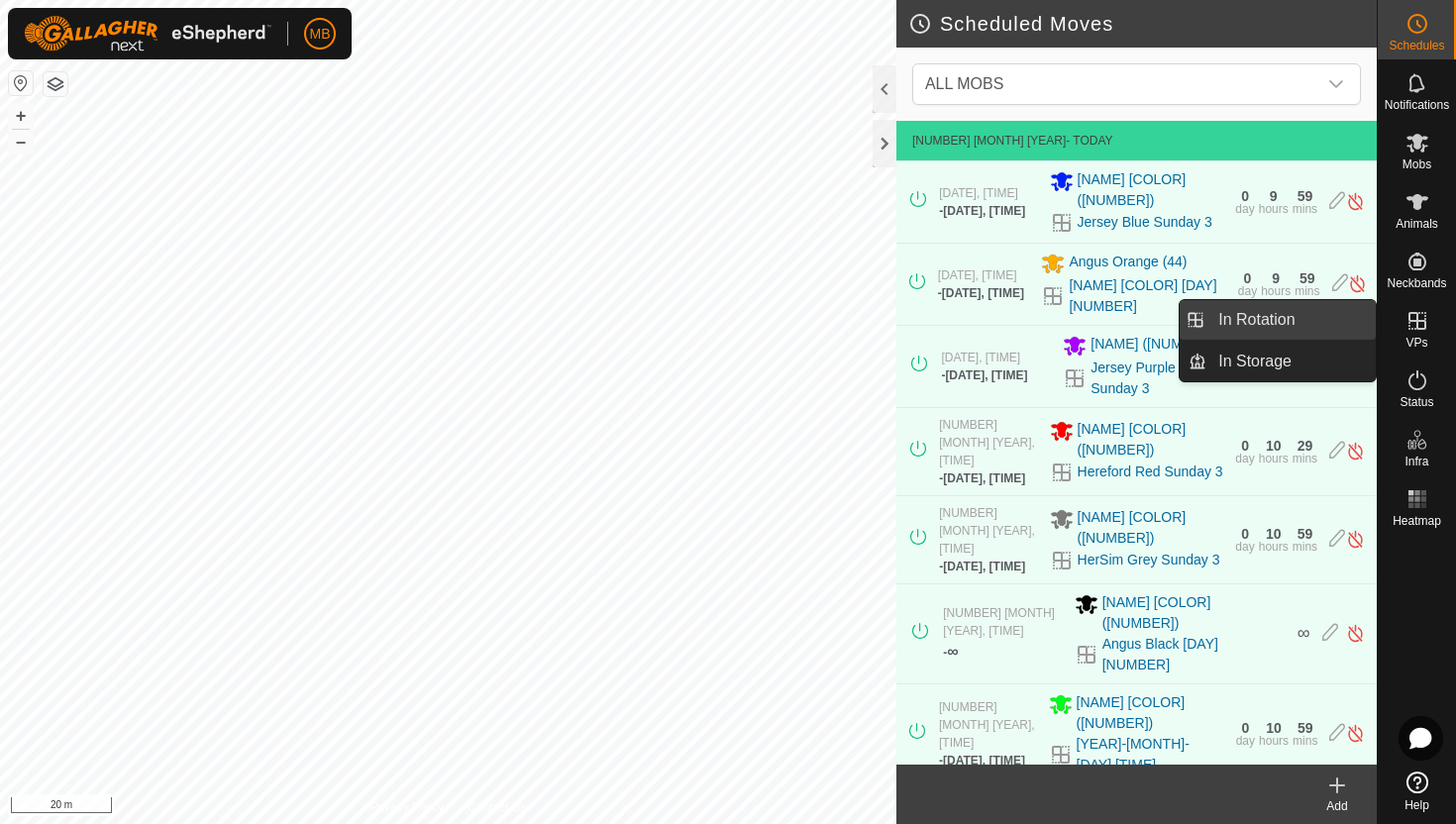 click on "In Rotation" at bounding box center [1291, 320] 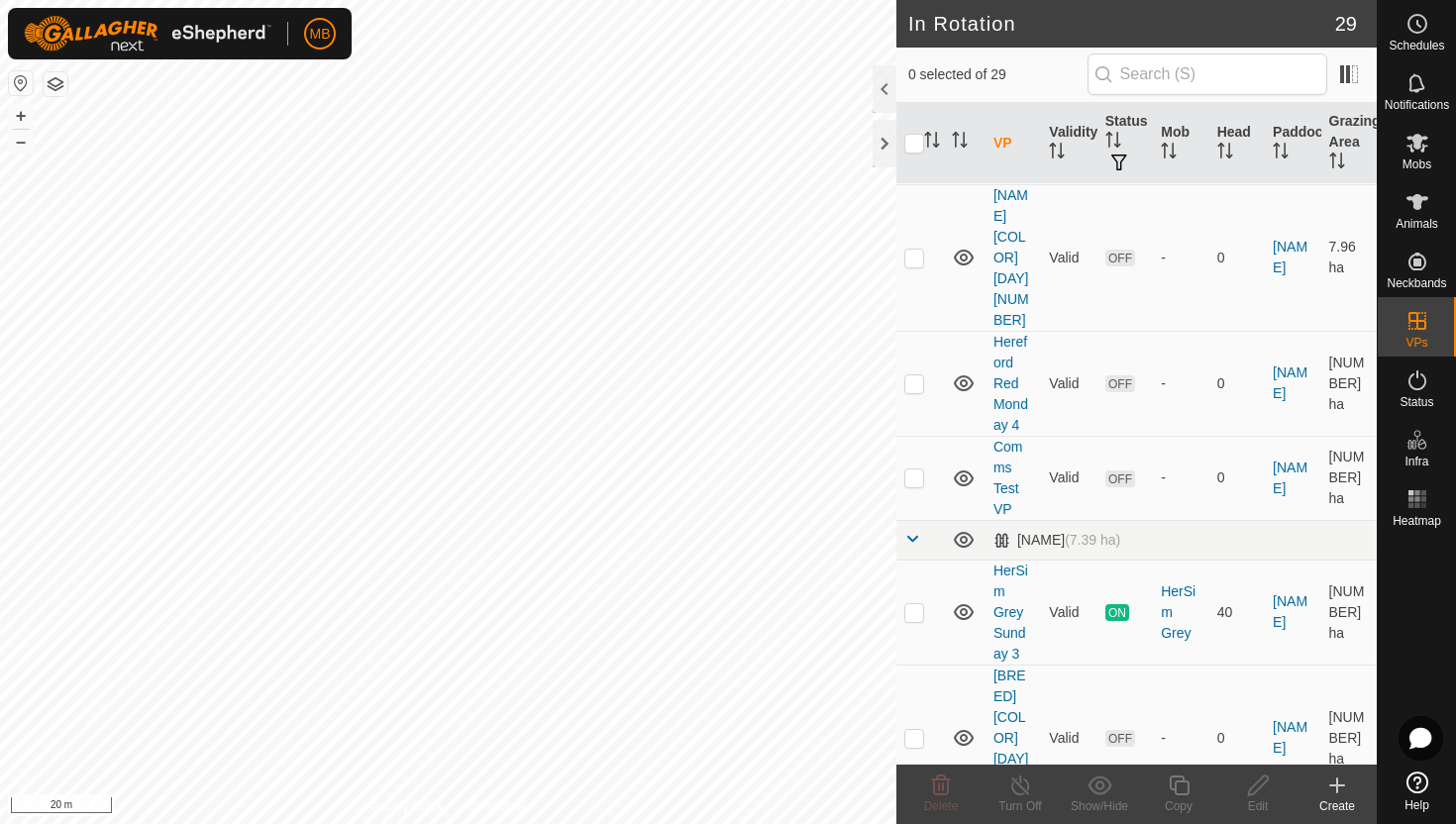 scroll, scrollTop: 2218, scrollLeft: 0, axis: vertical 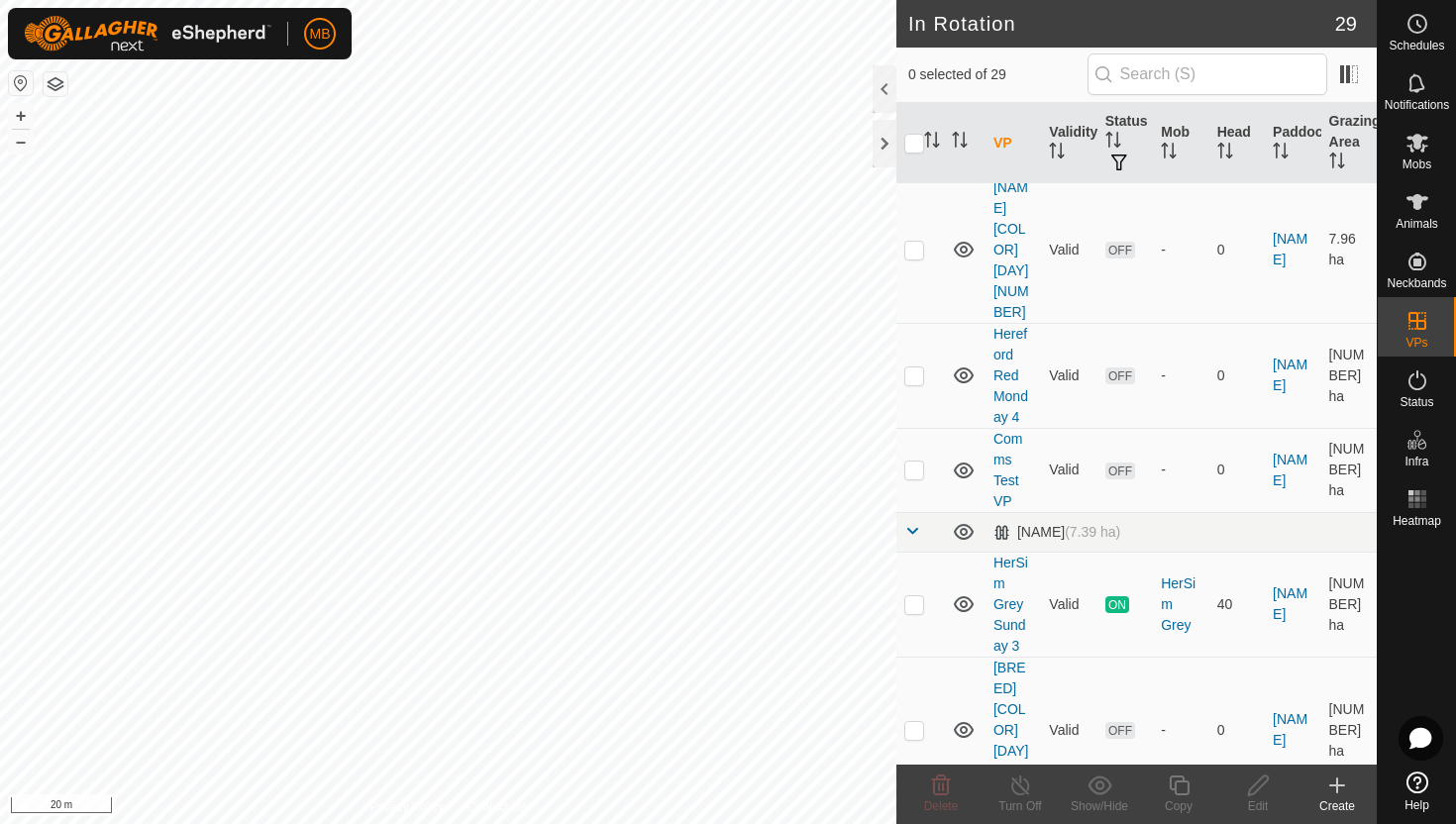click at bounding box center (914, 950) 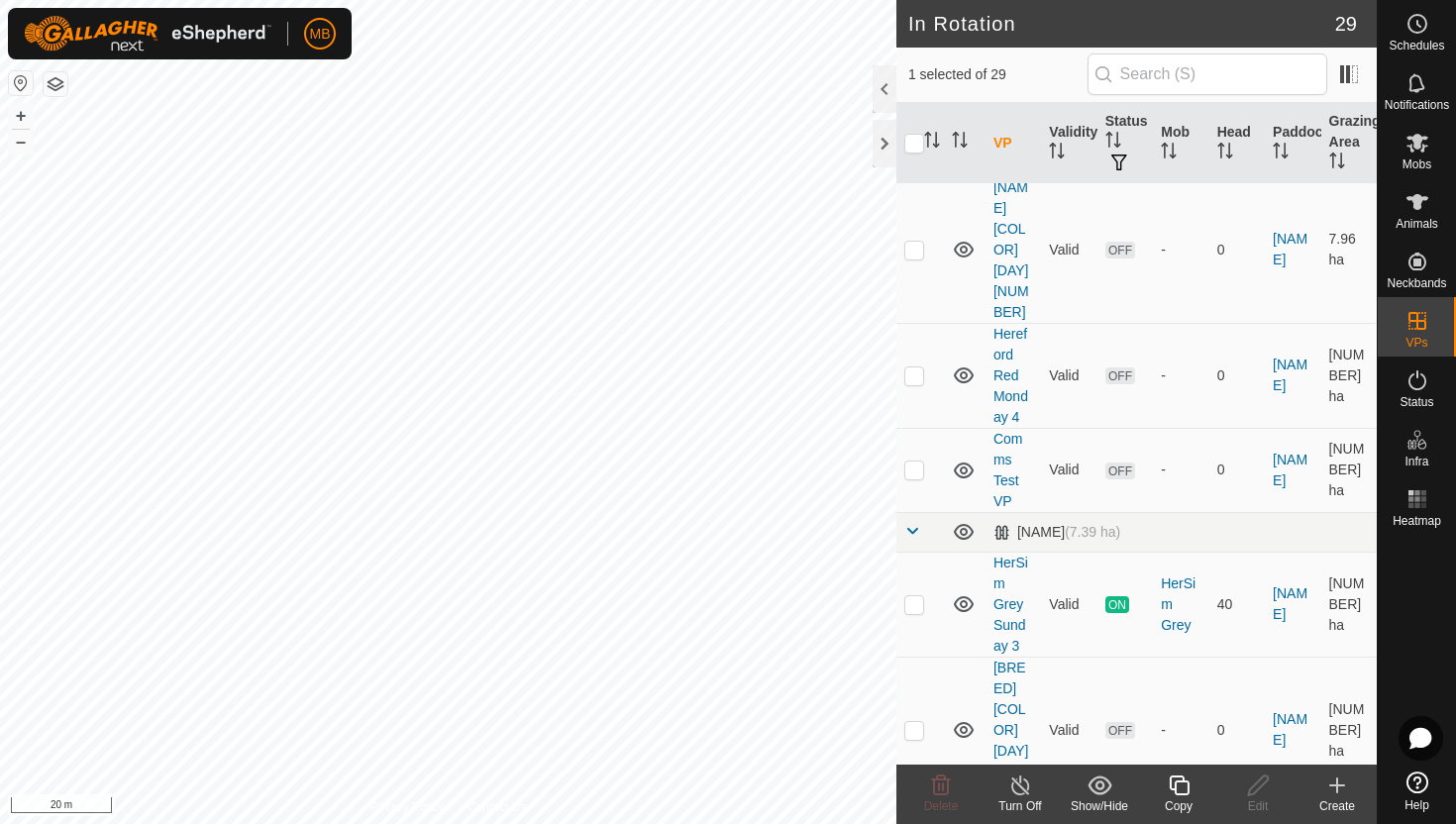 click 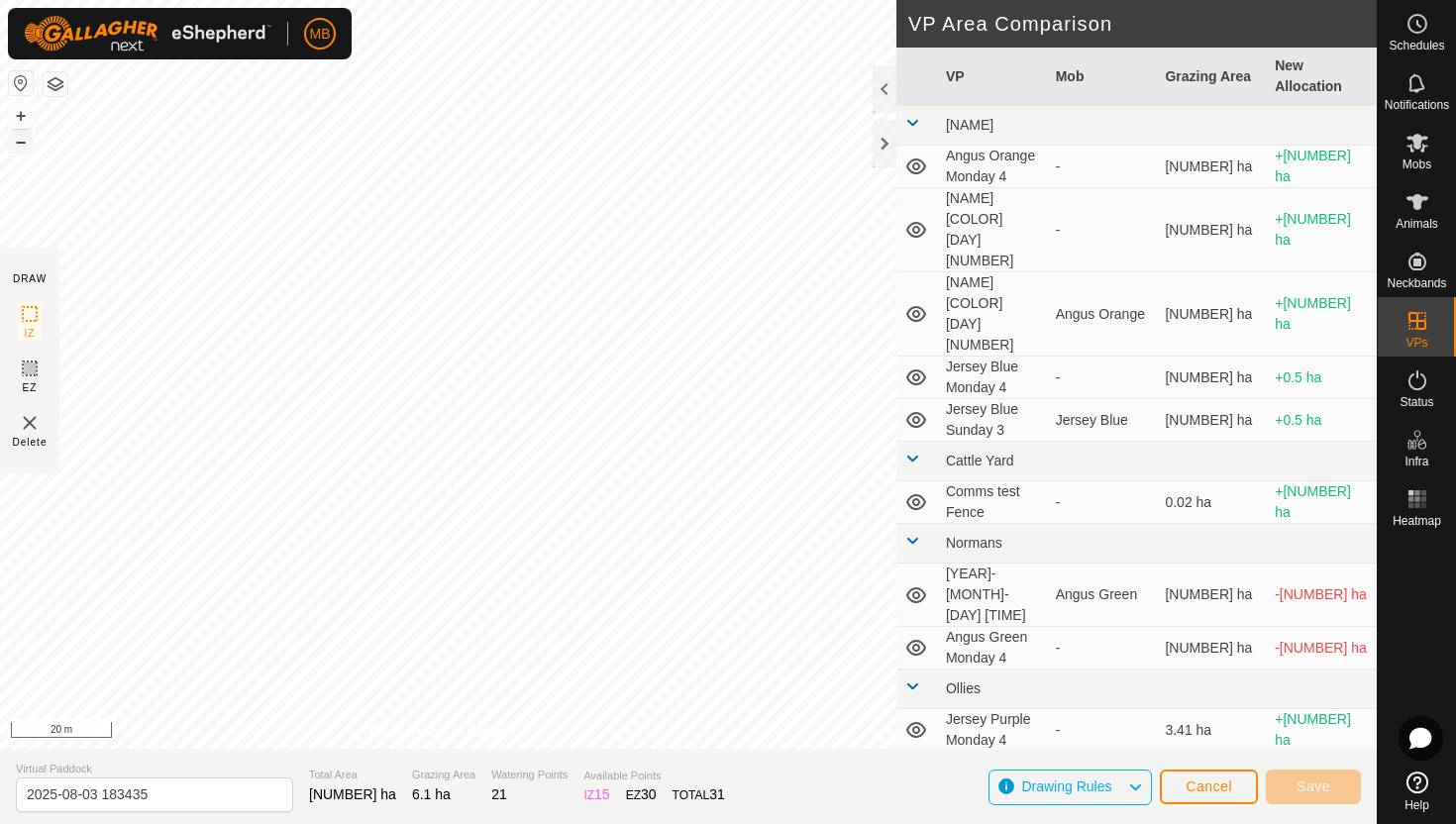click on "–" at bounding box center (21, 142) 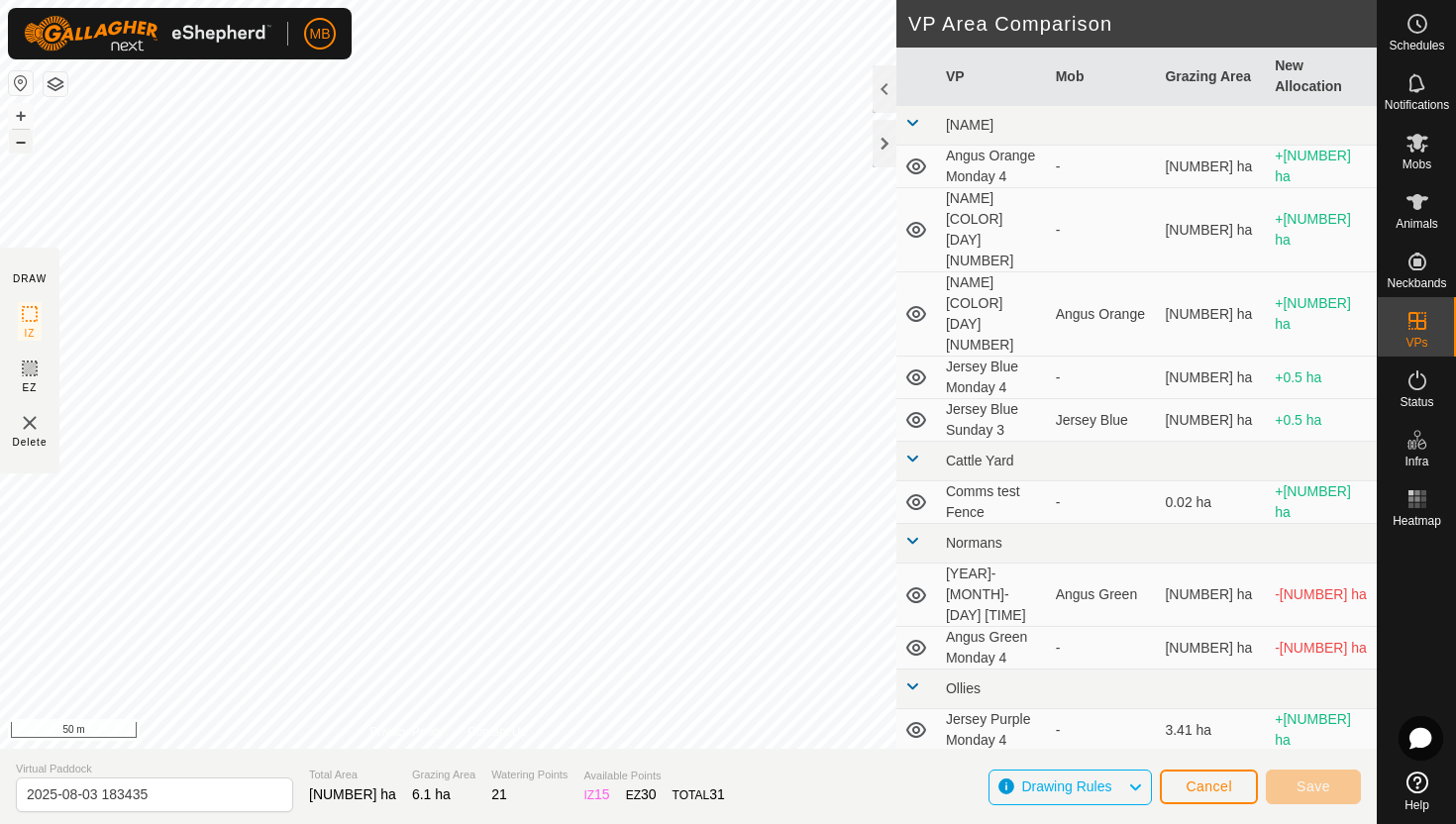 click on "–" at bounding box center [21, 142] 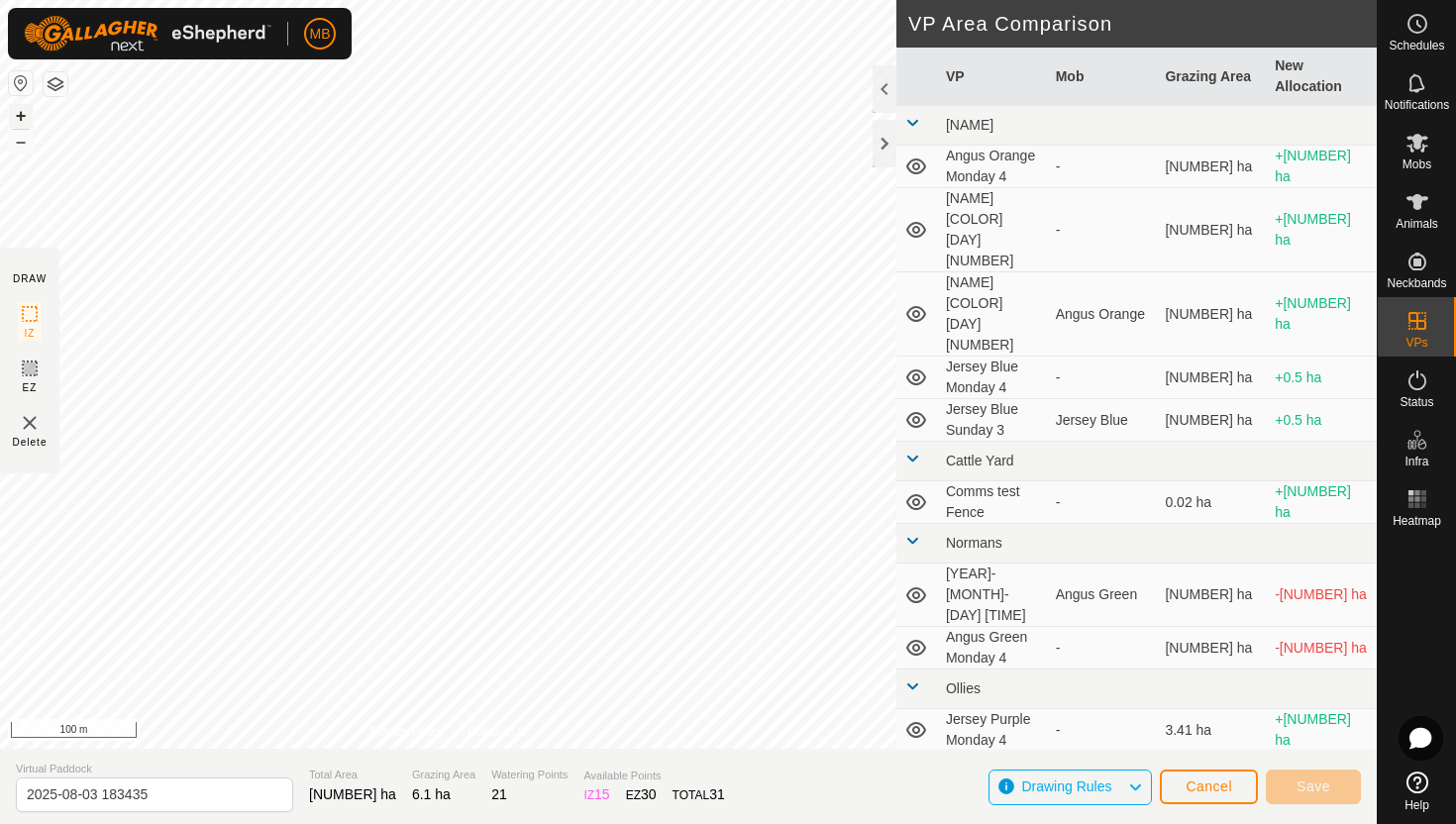 click on "+" at bounding box center (21, 116) 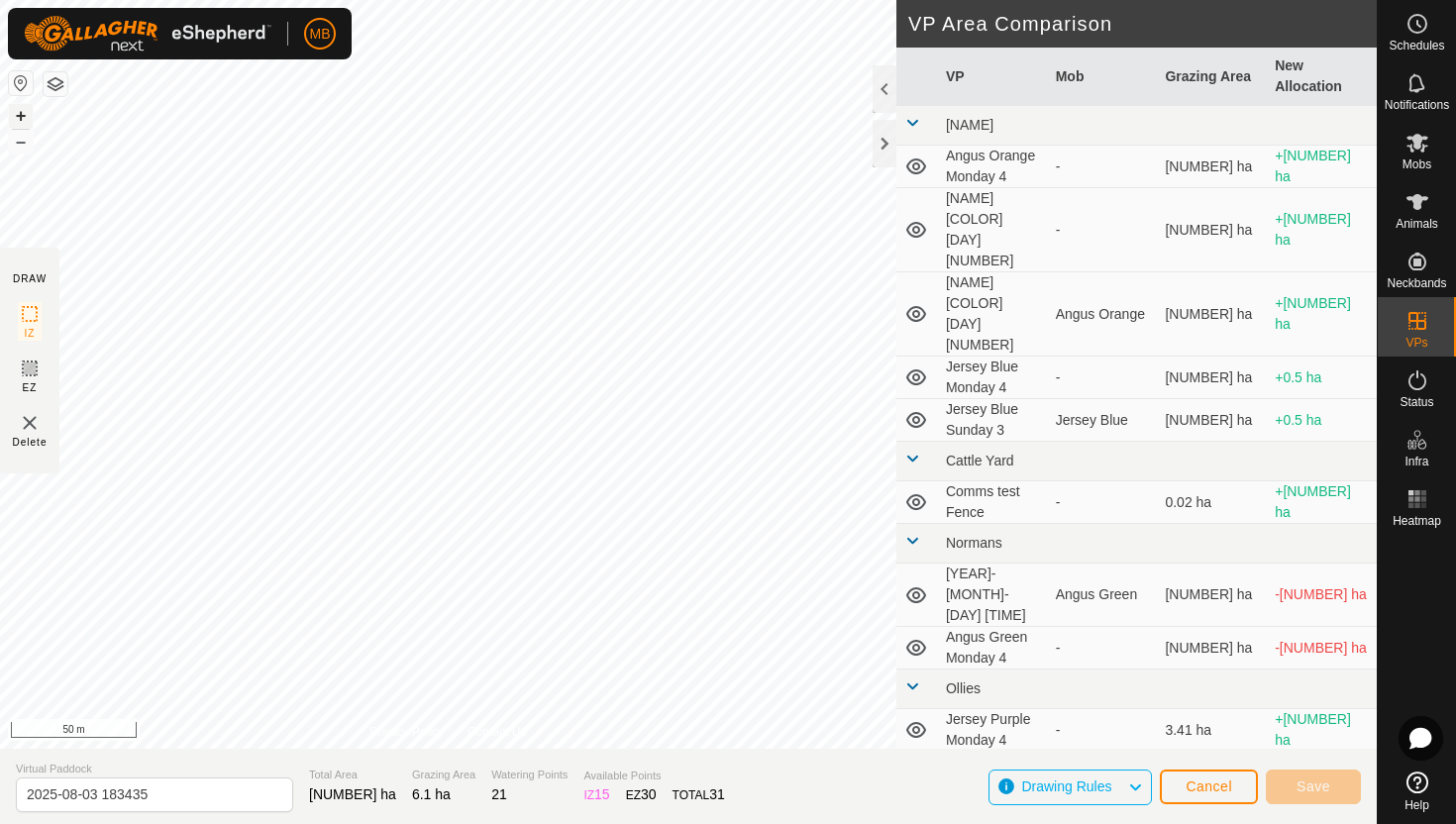 click on "+" at bounding box center [21, 116] 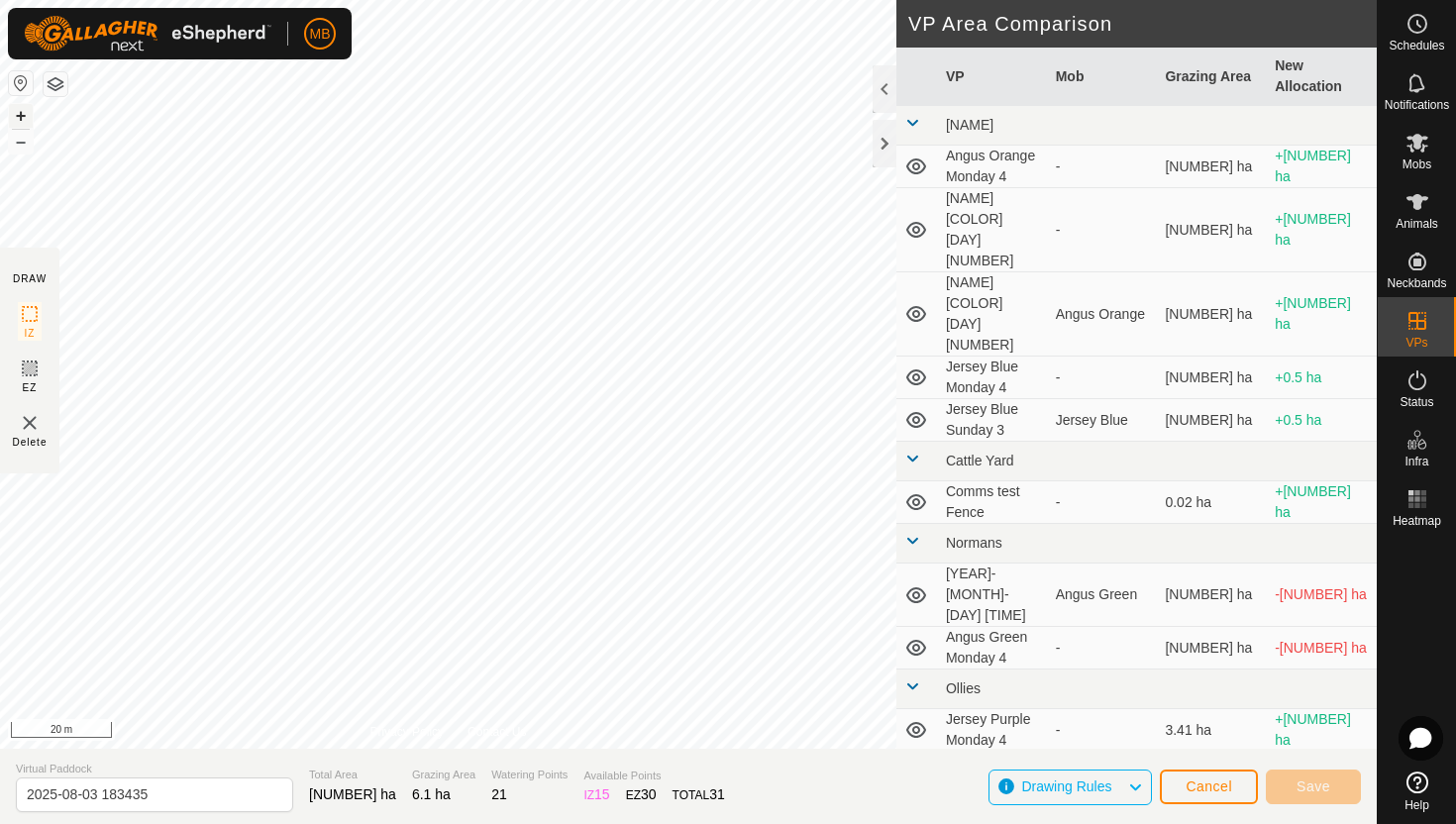 click on "+" at bounding box center (21, 116) 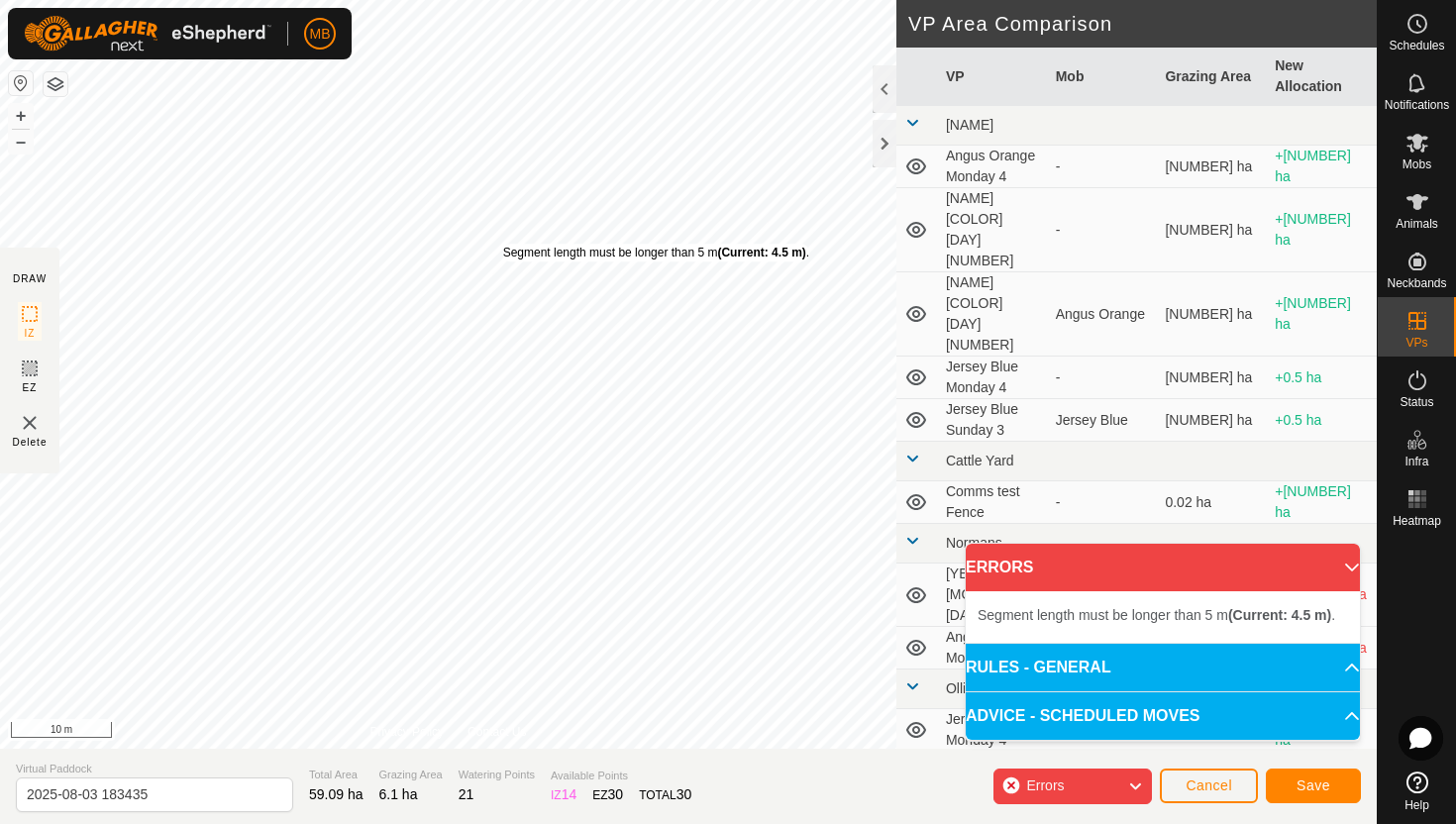 click on "Segment length must be longer than 5 m  (Current: 4.5 m) ." at bounding box center [656, 253] 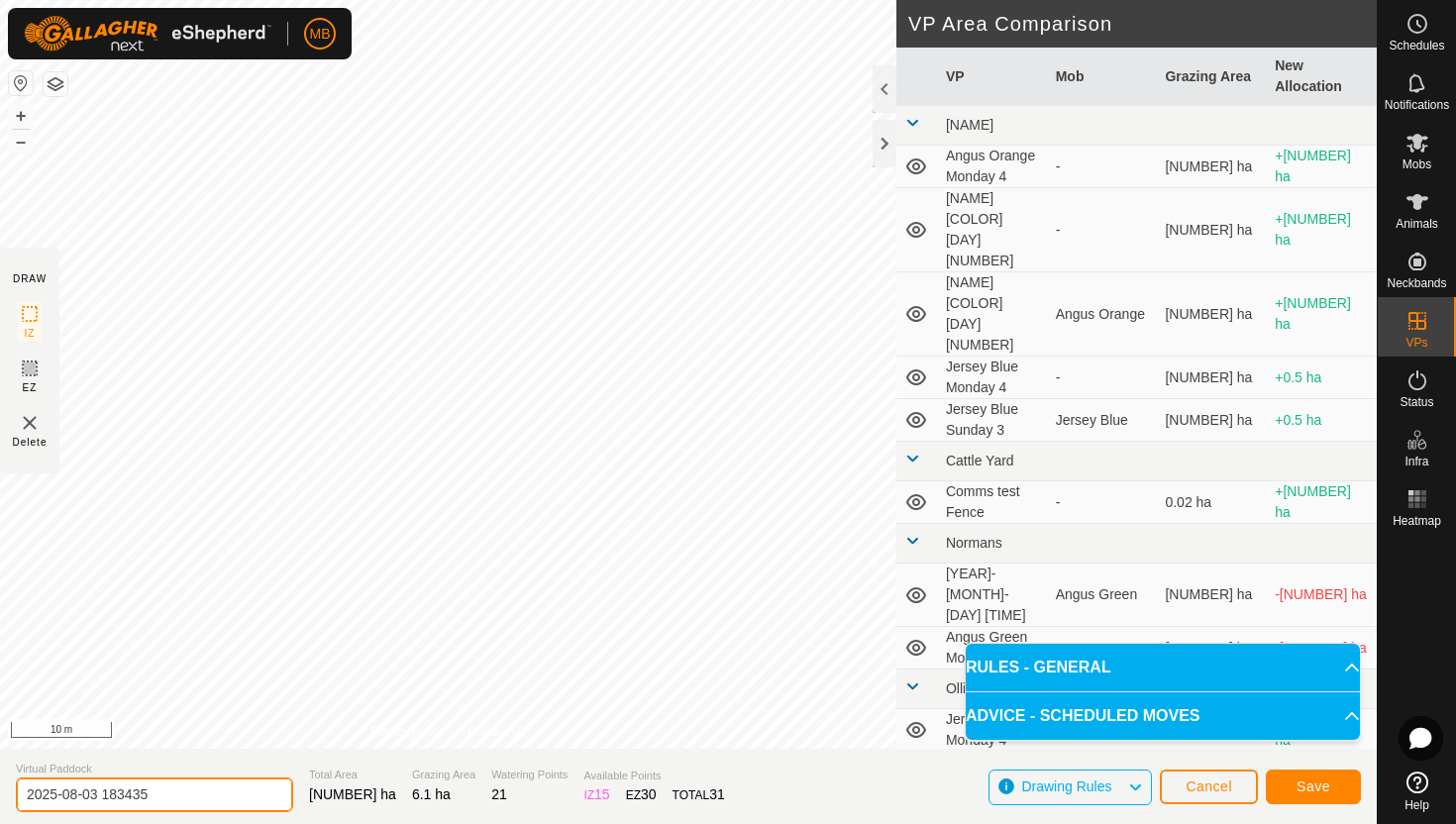 click on "2025-08-03 183435" 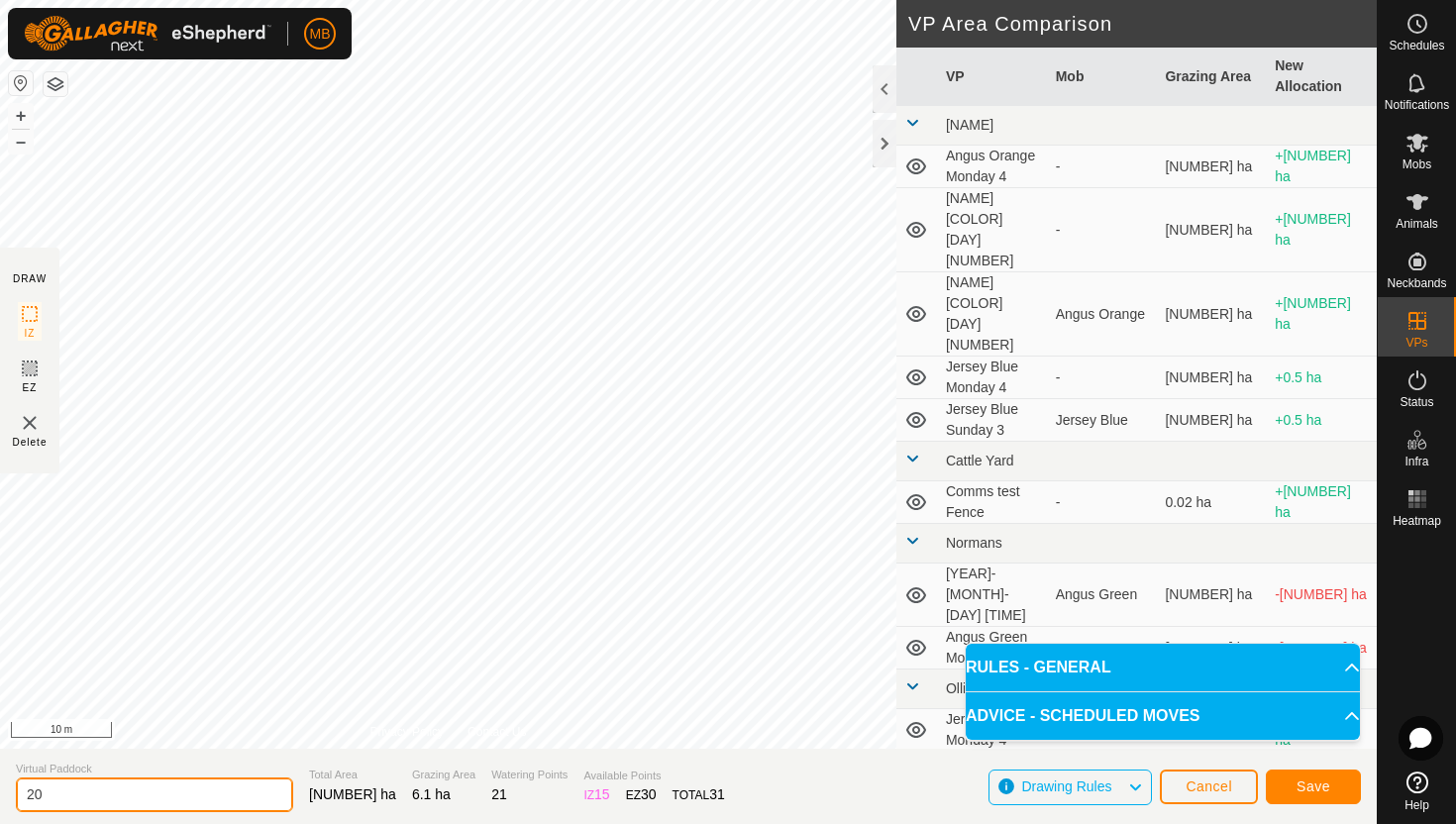 type on "2" 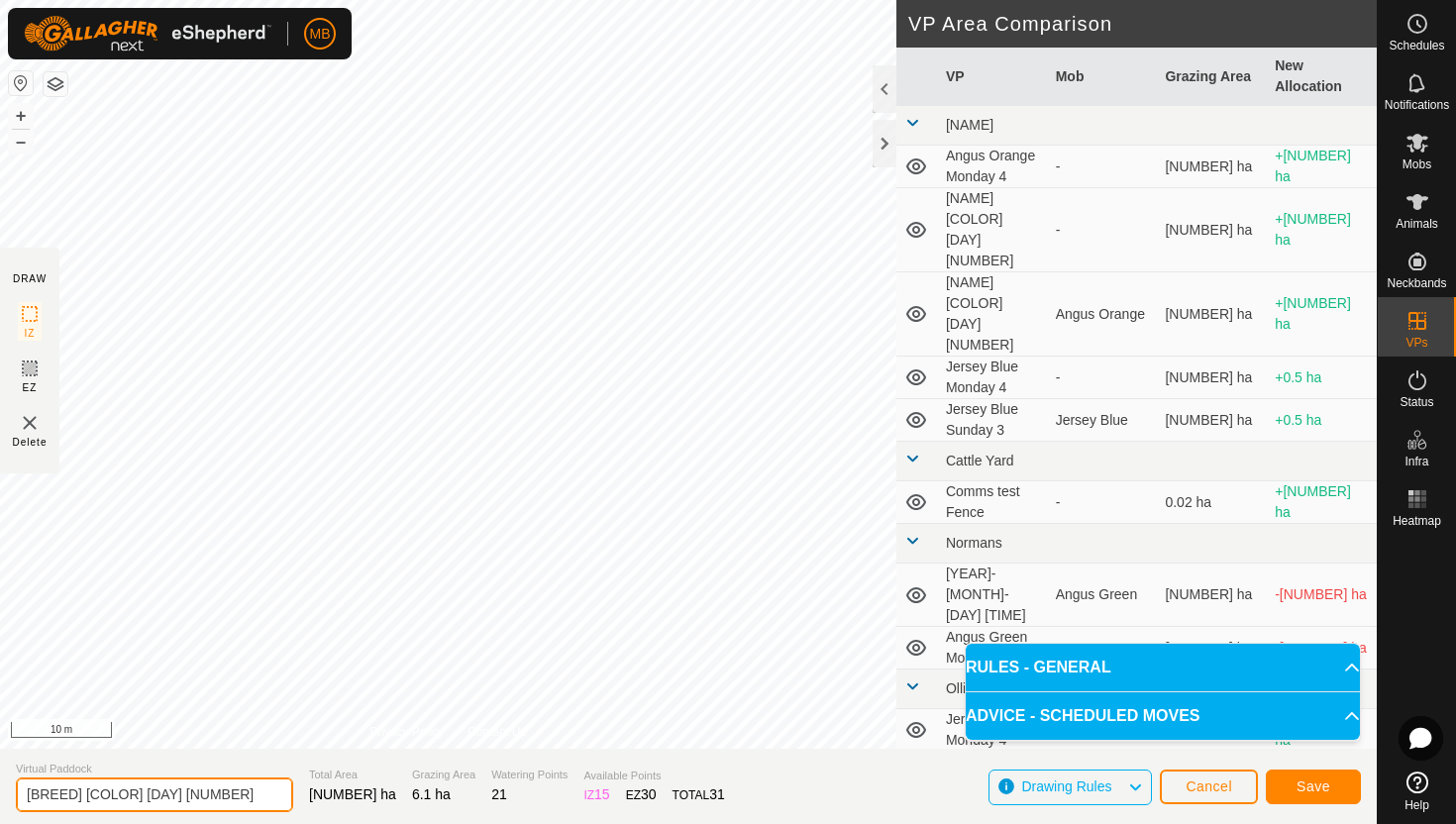 click on "Cow yellow Monday 4" 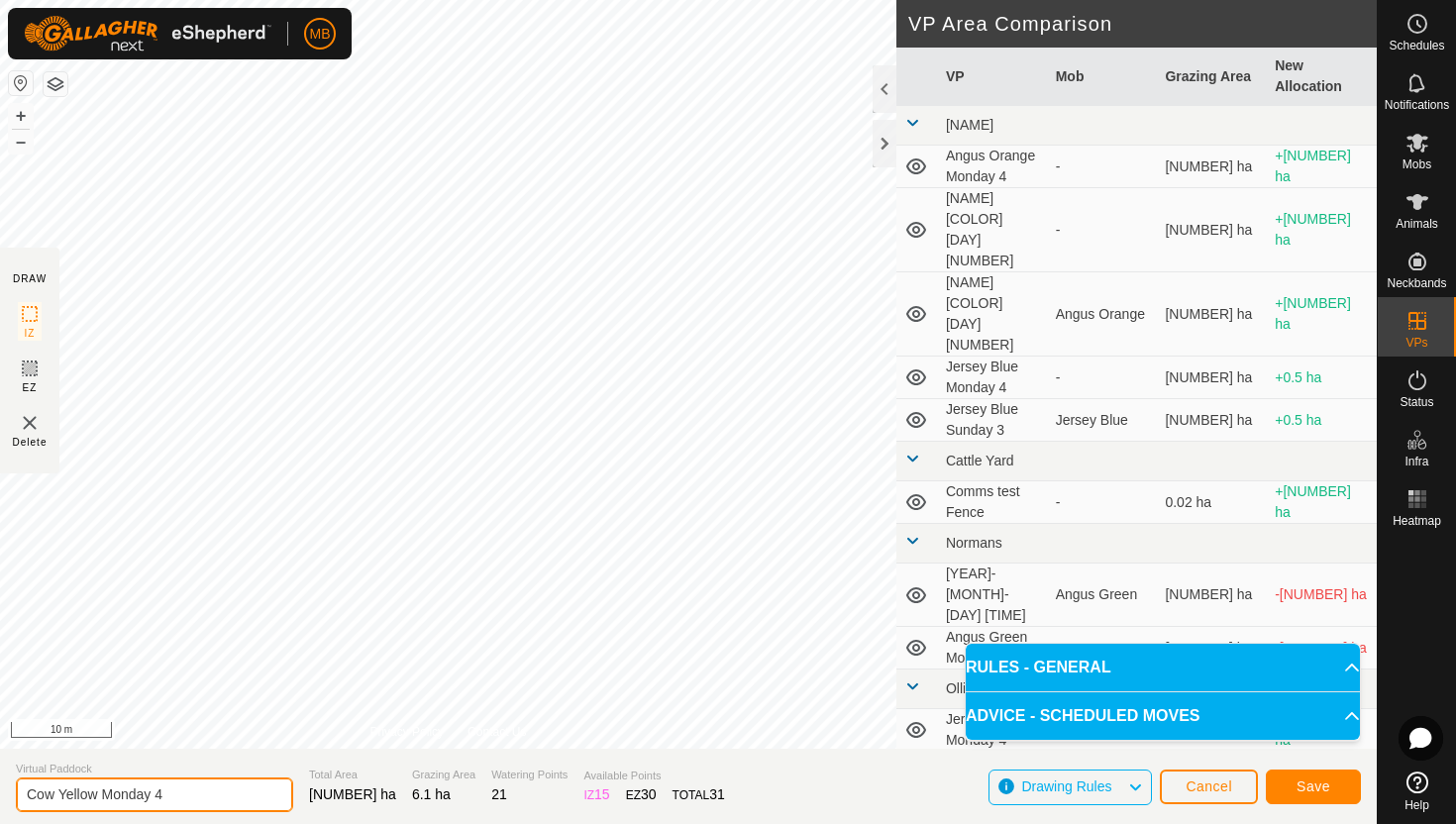 type on "Cow Yellow Monday 4" 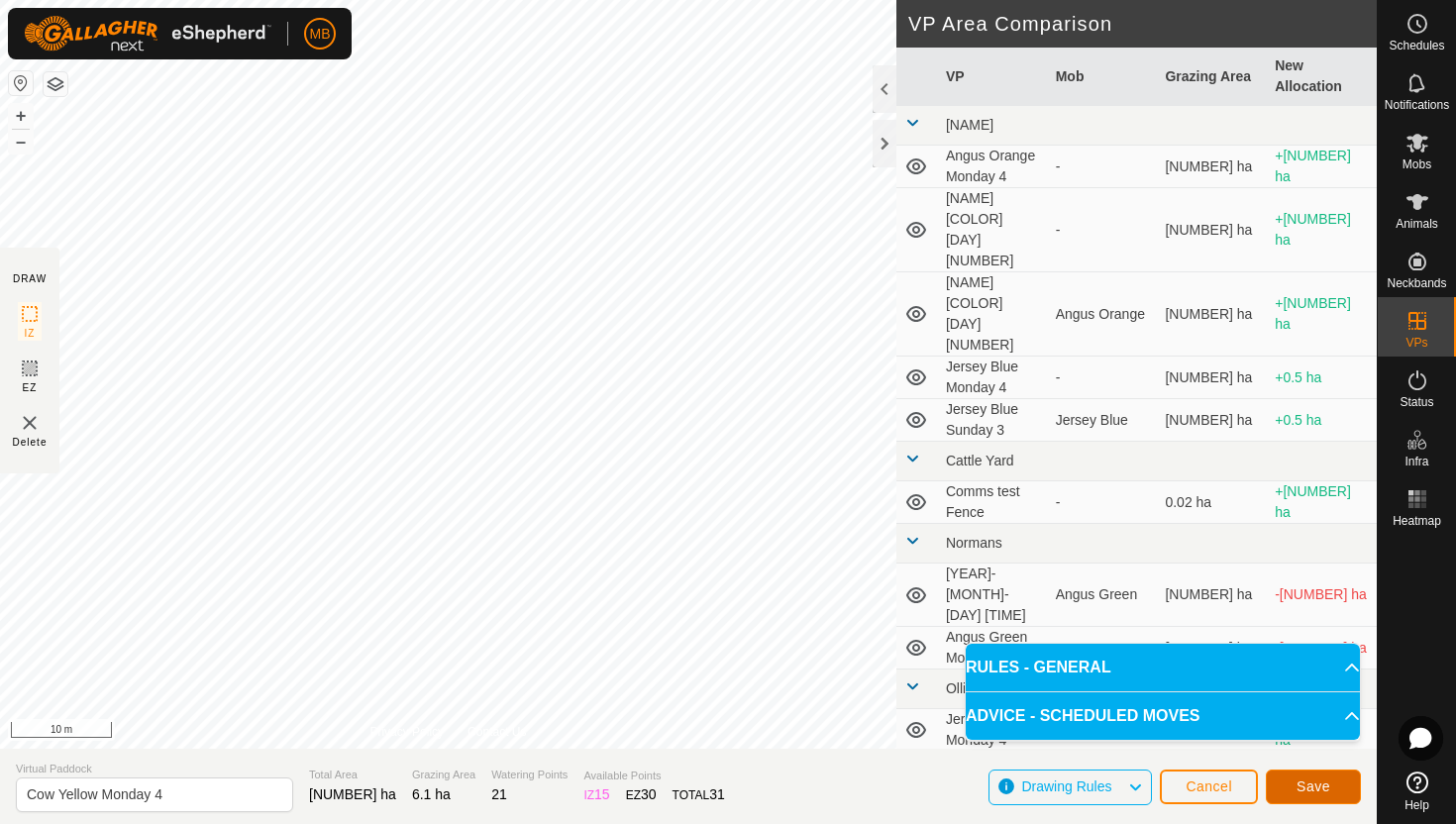 click on "Save" 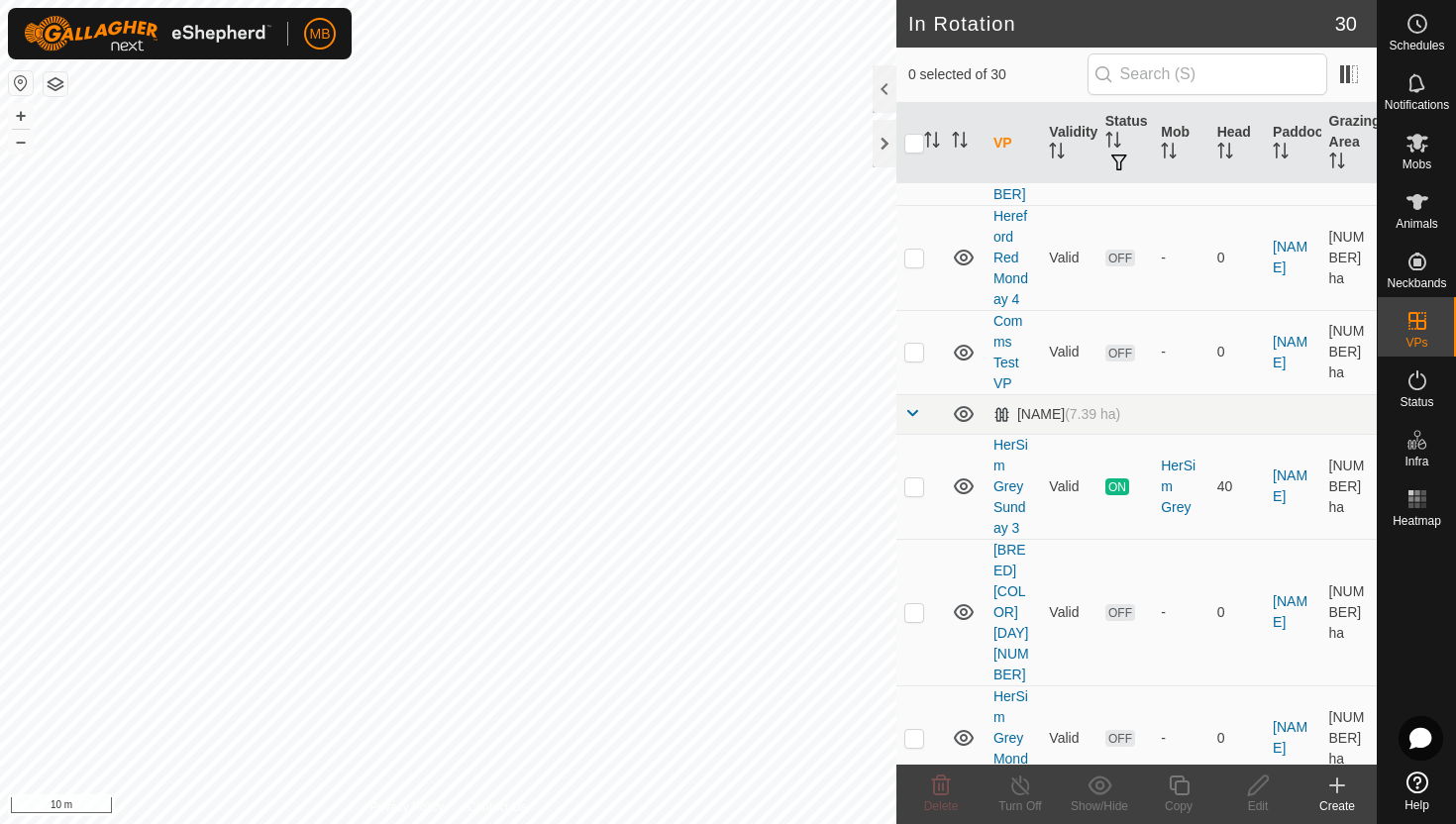 scroll, scrollTop: 2343, scrollLeft: 0, axis: vertical 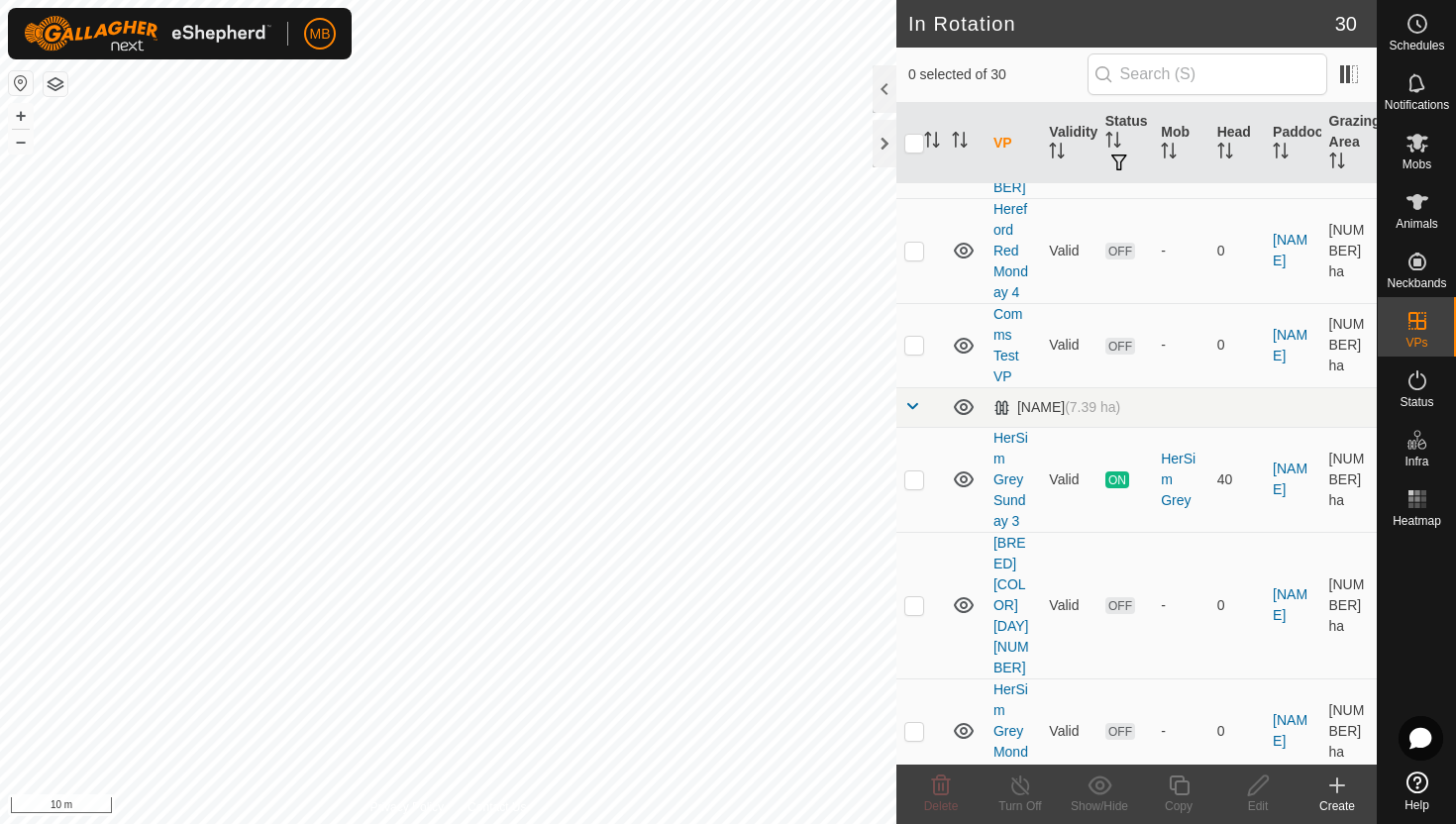 click at bounding box center (914, 993) 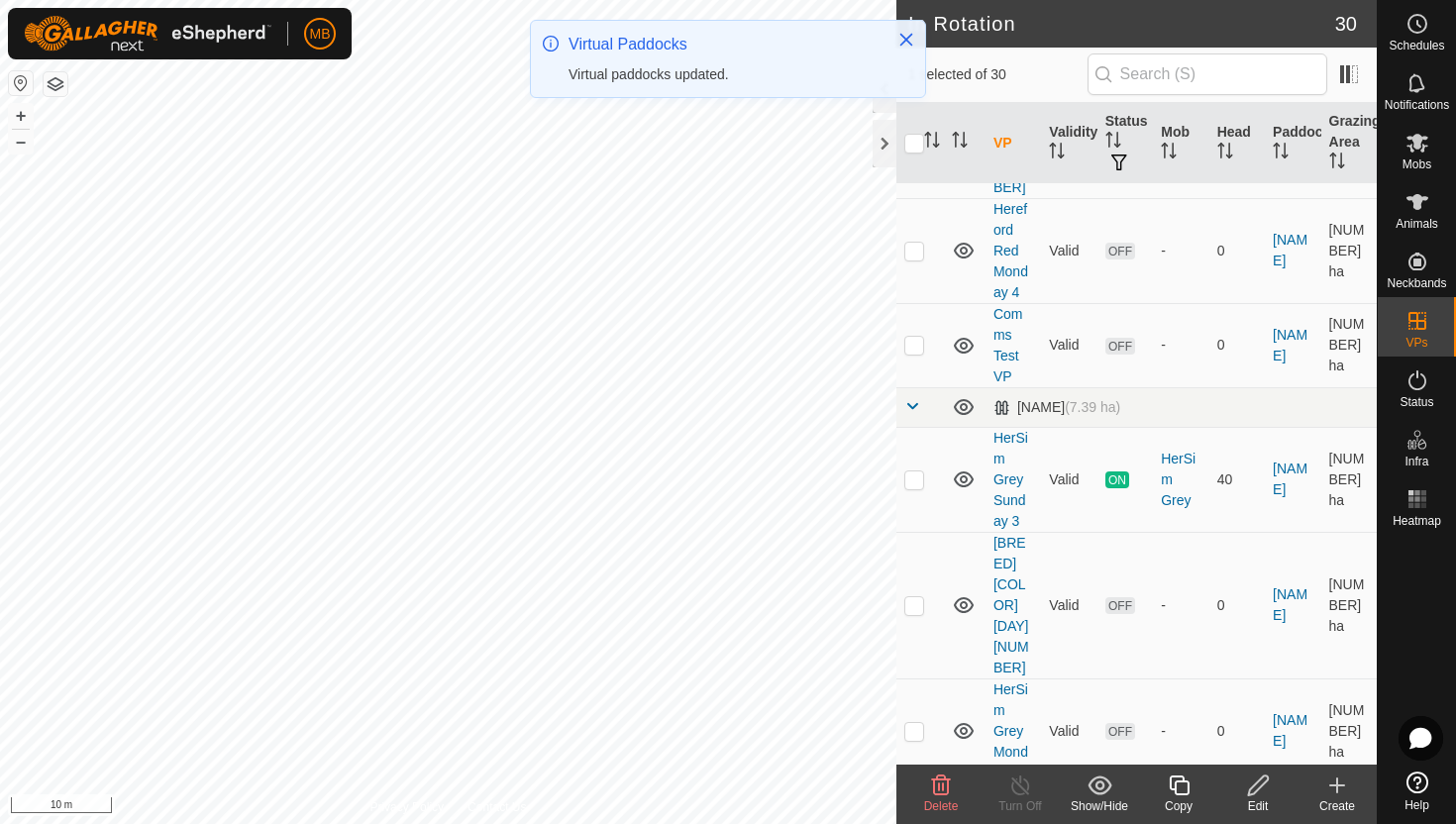 click 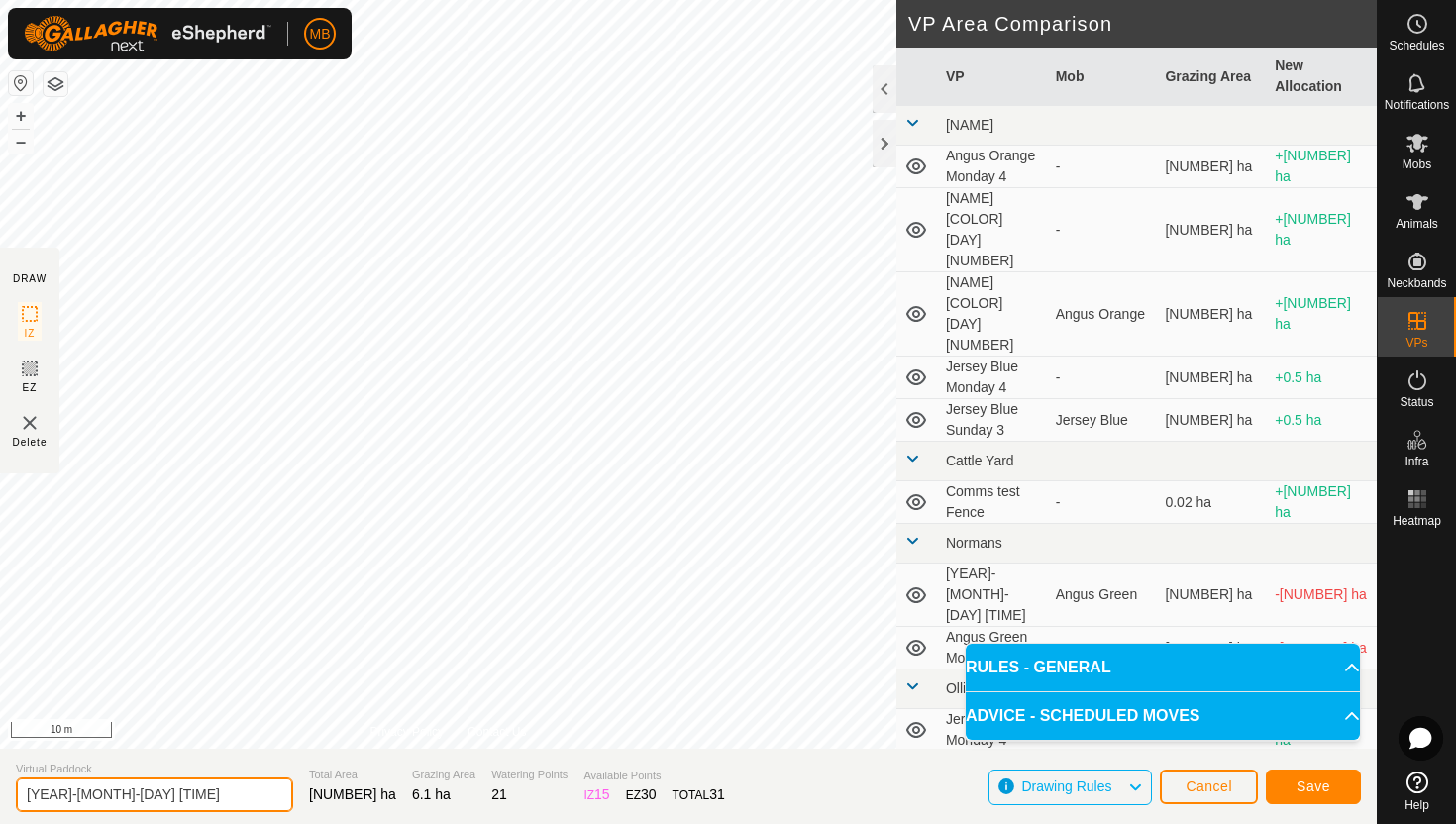 click on "2025-08-03 183552" 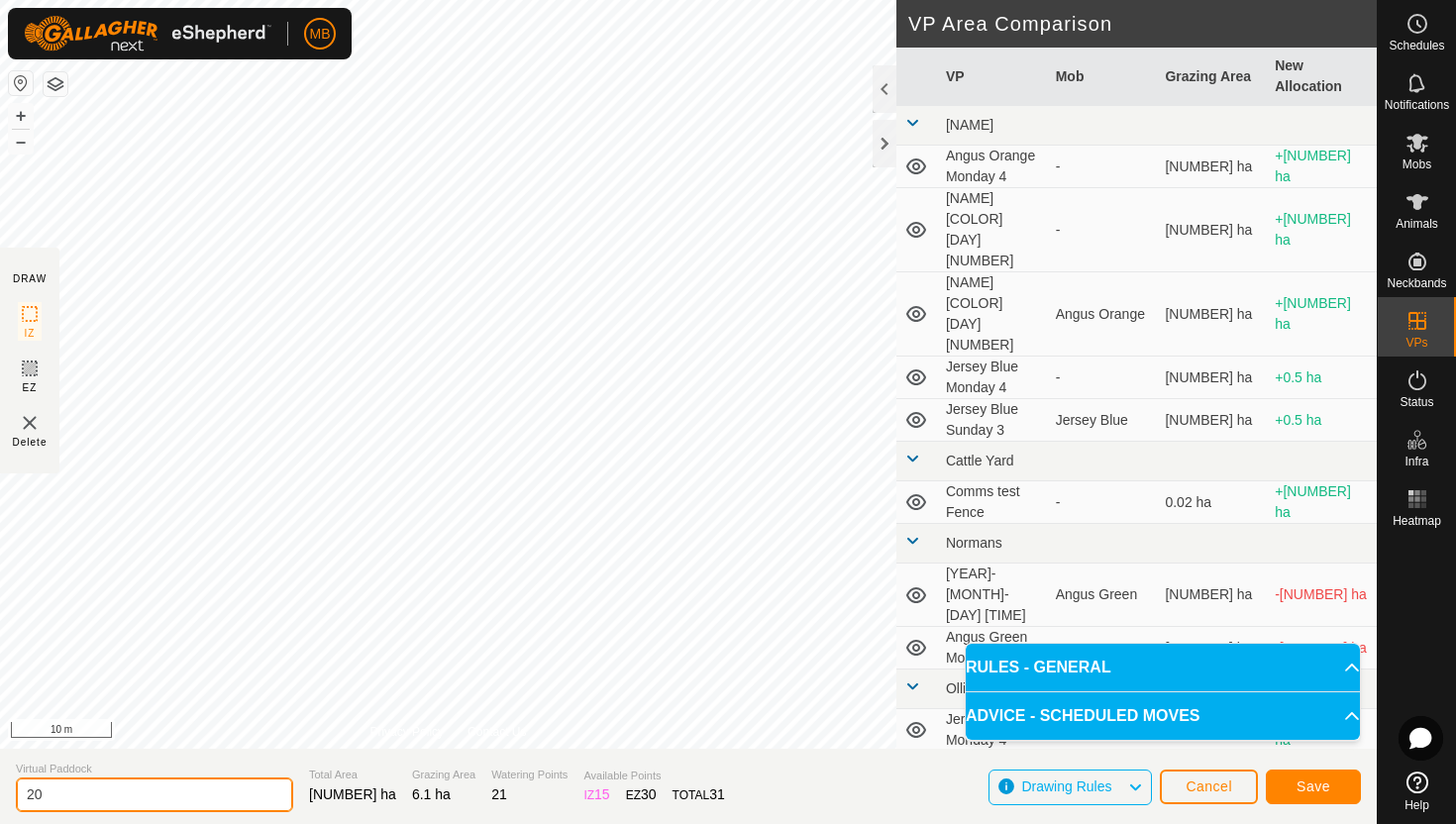 type on "2" 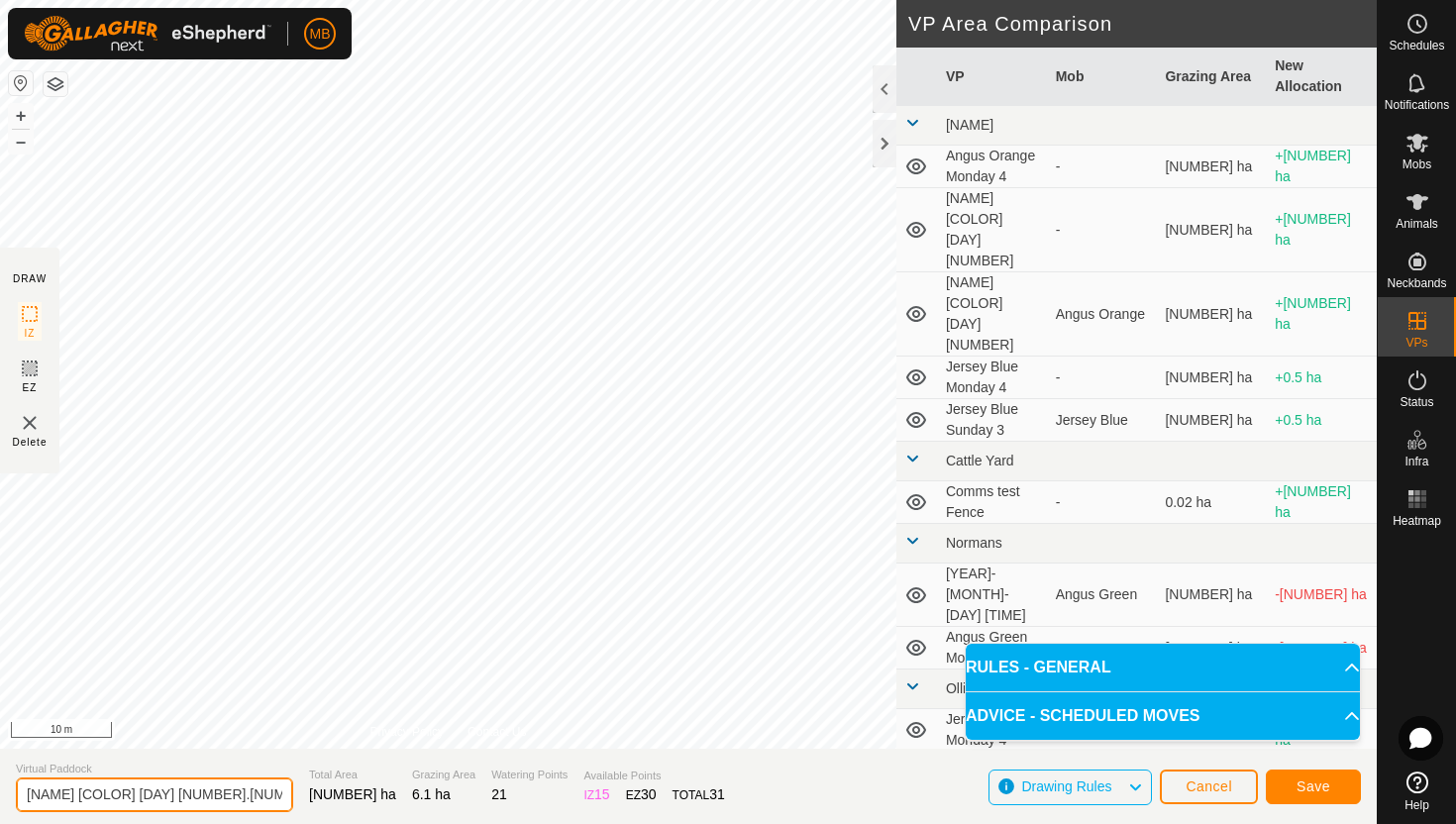 type on "Cow Yellow Monday 4.1" 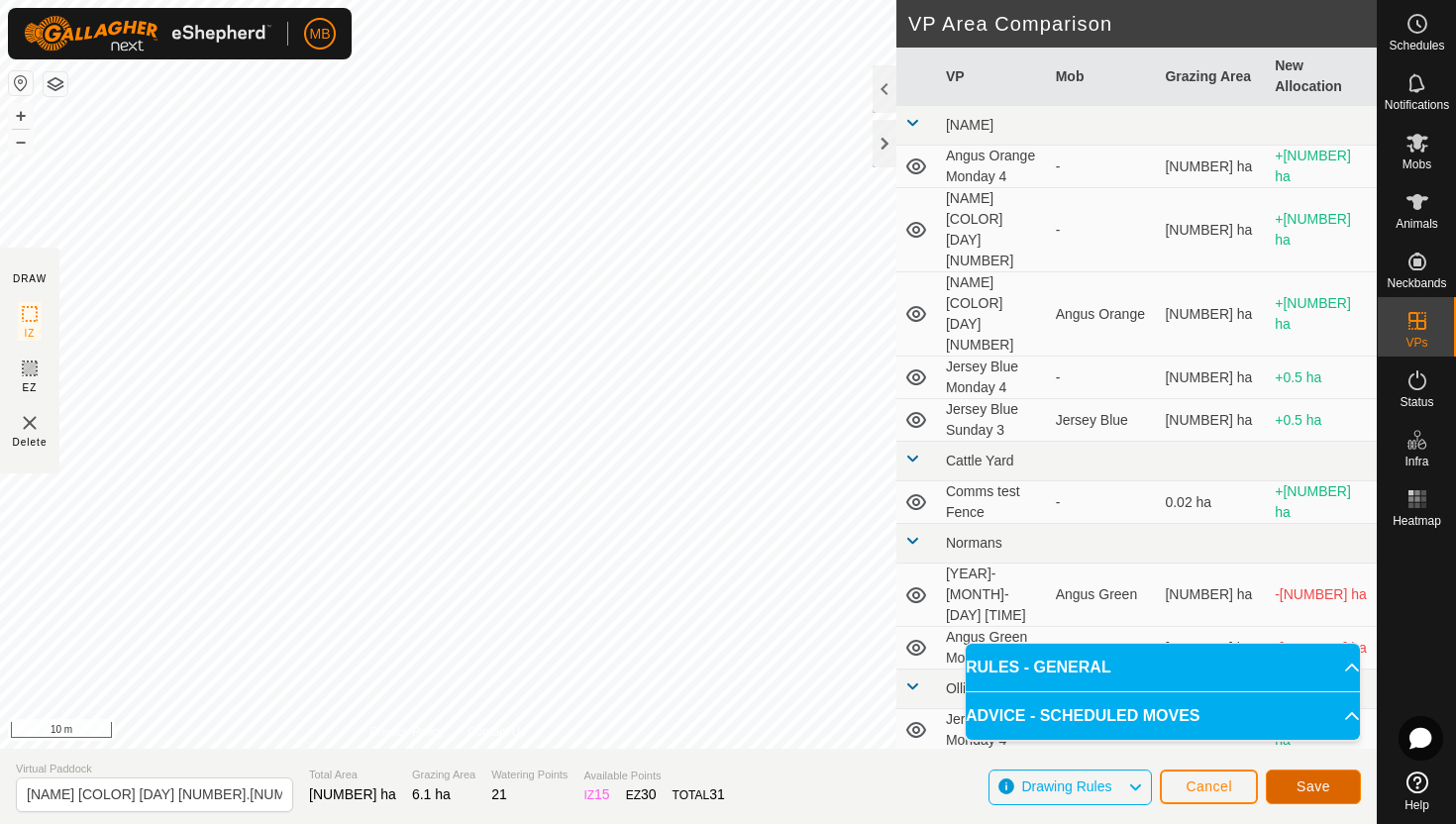 click on "Save" 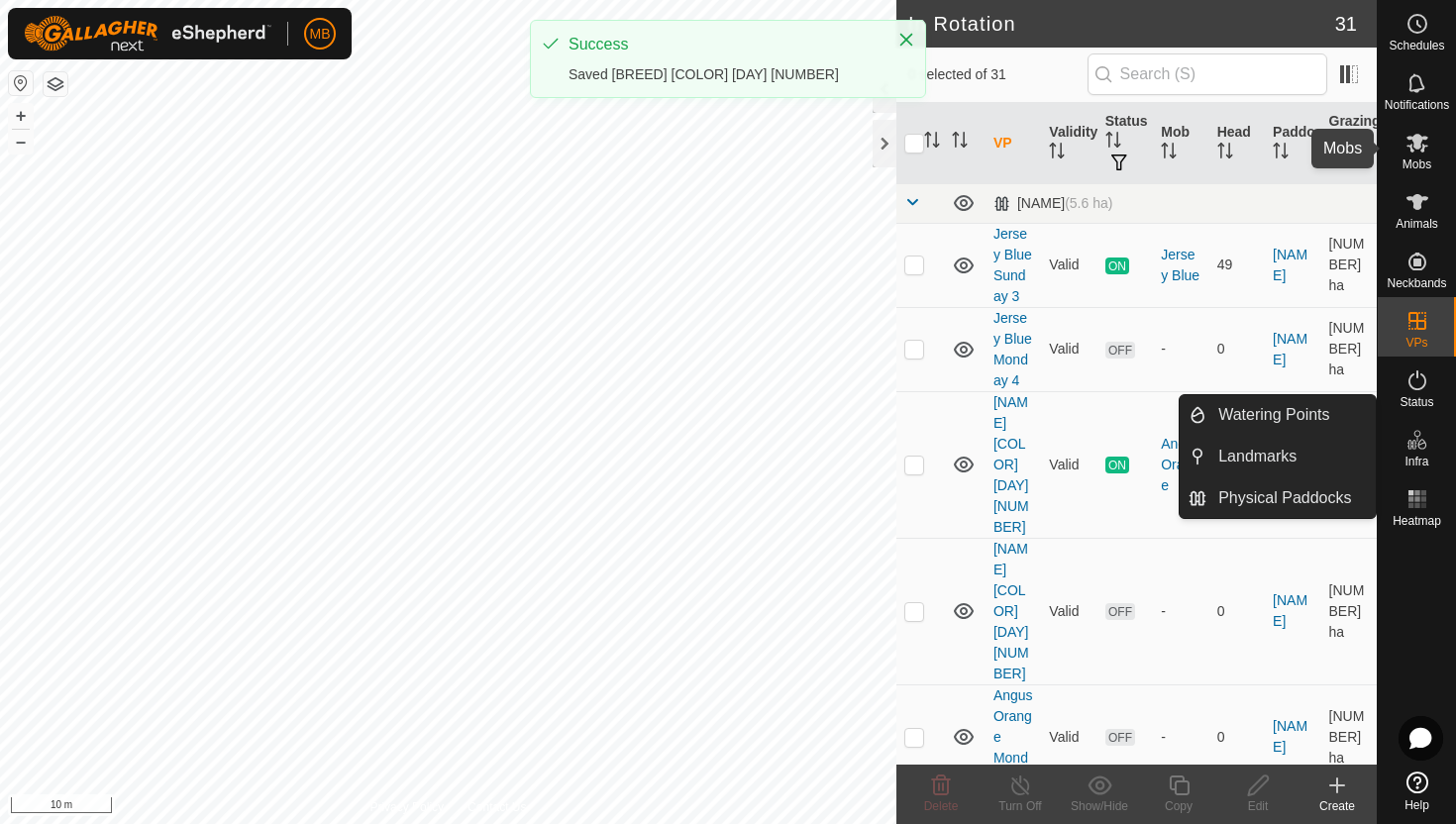 click 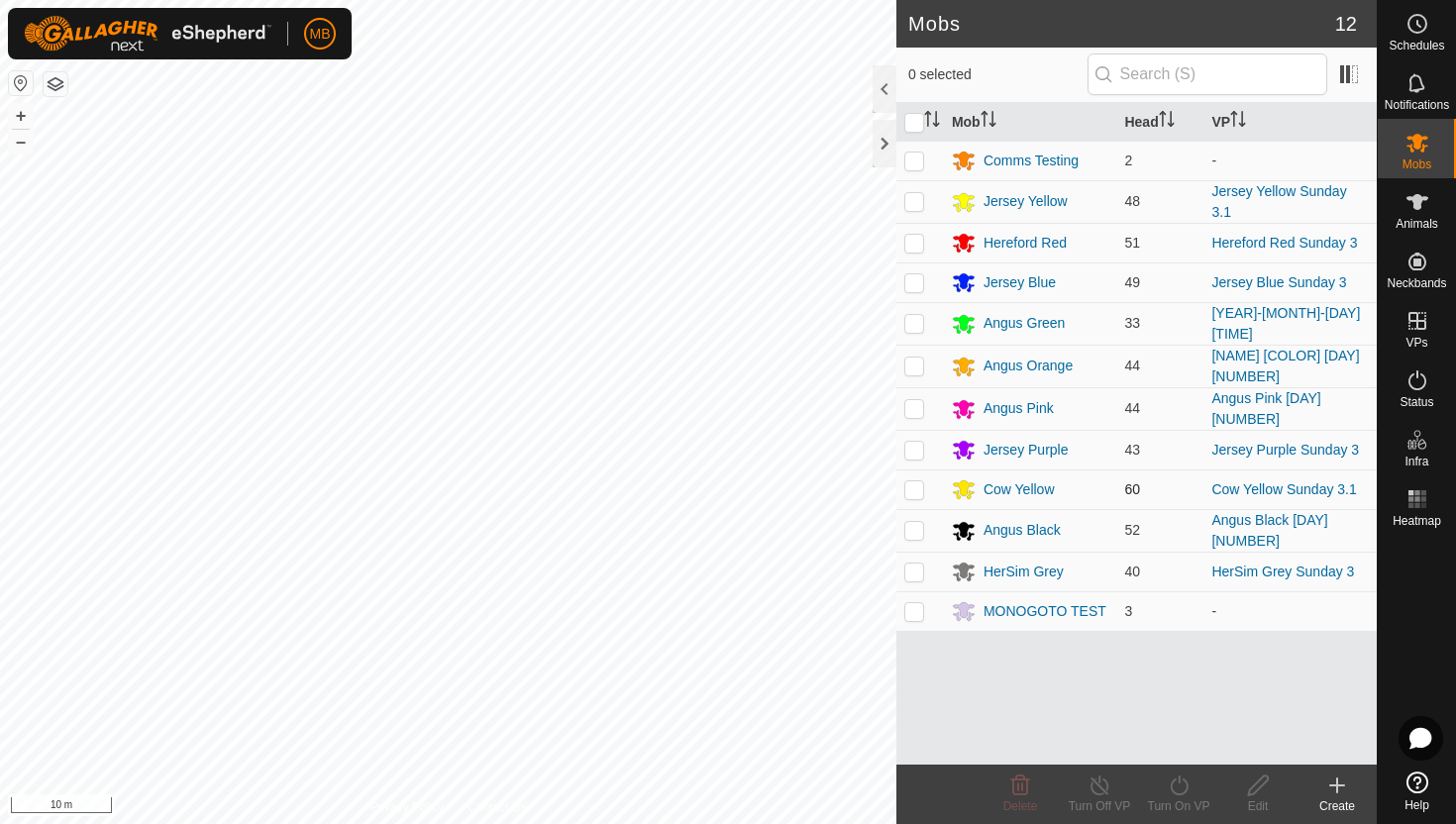 click at bounding box center [914, 489] 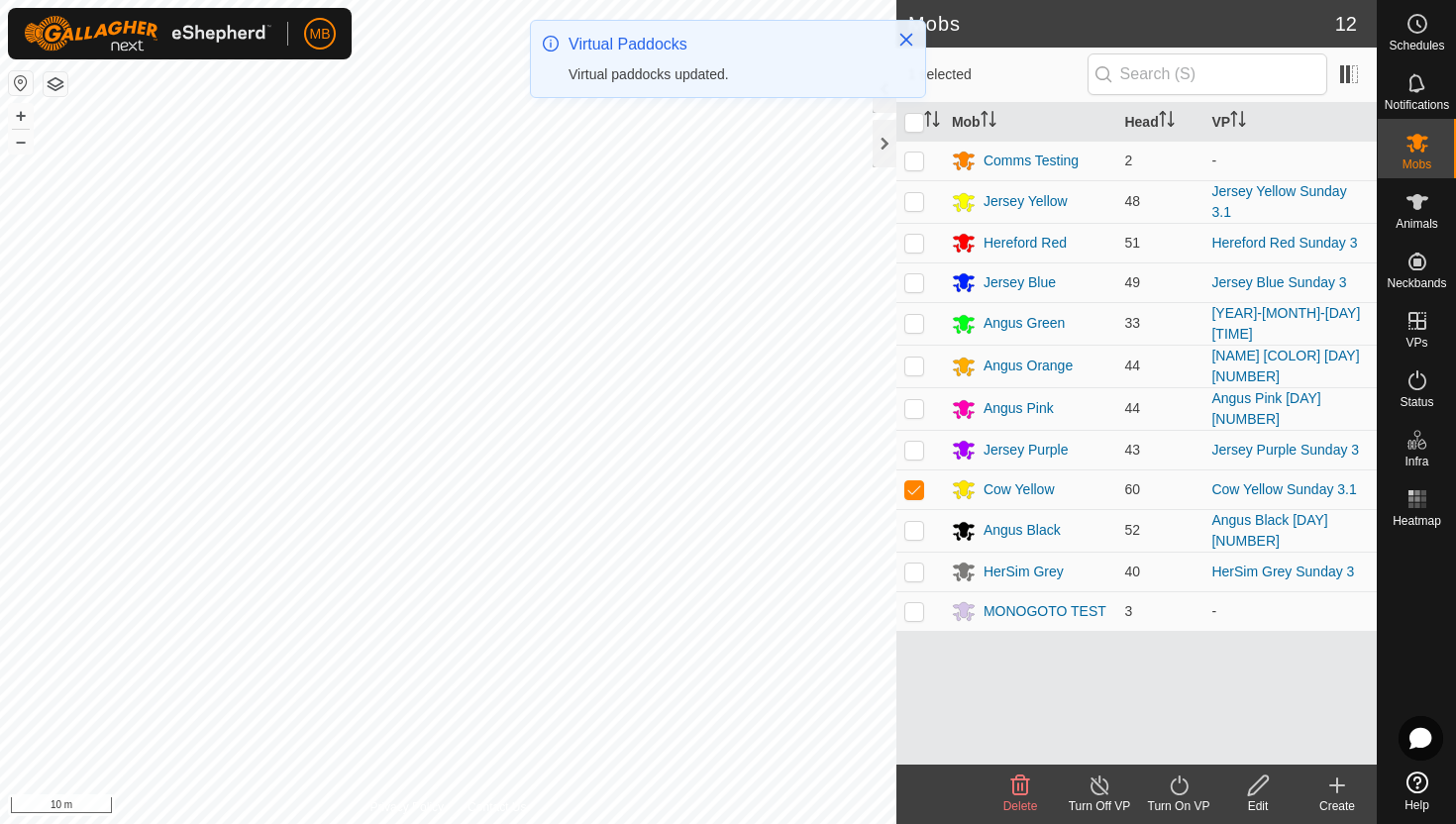 click 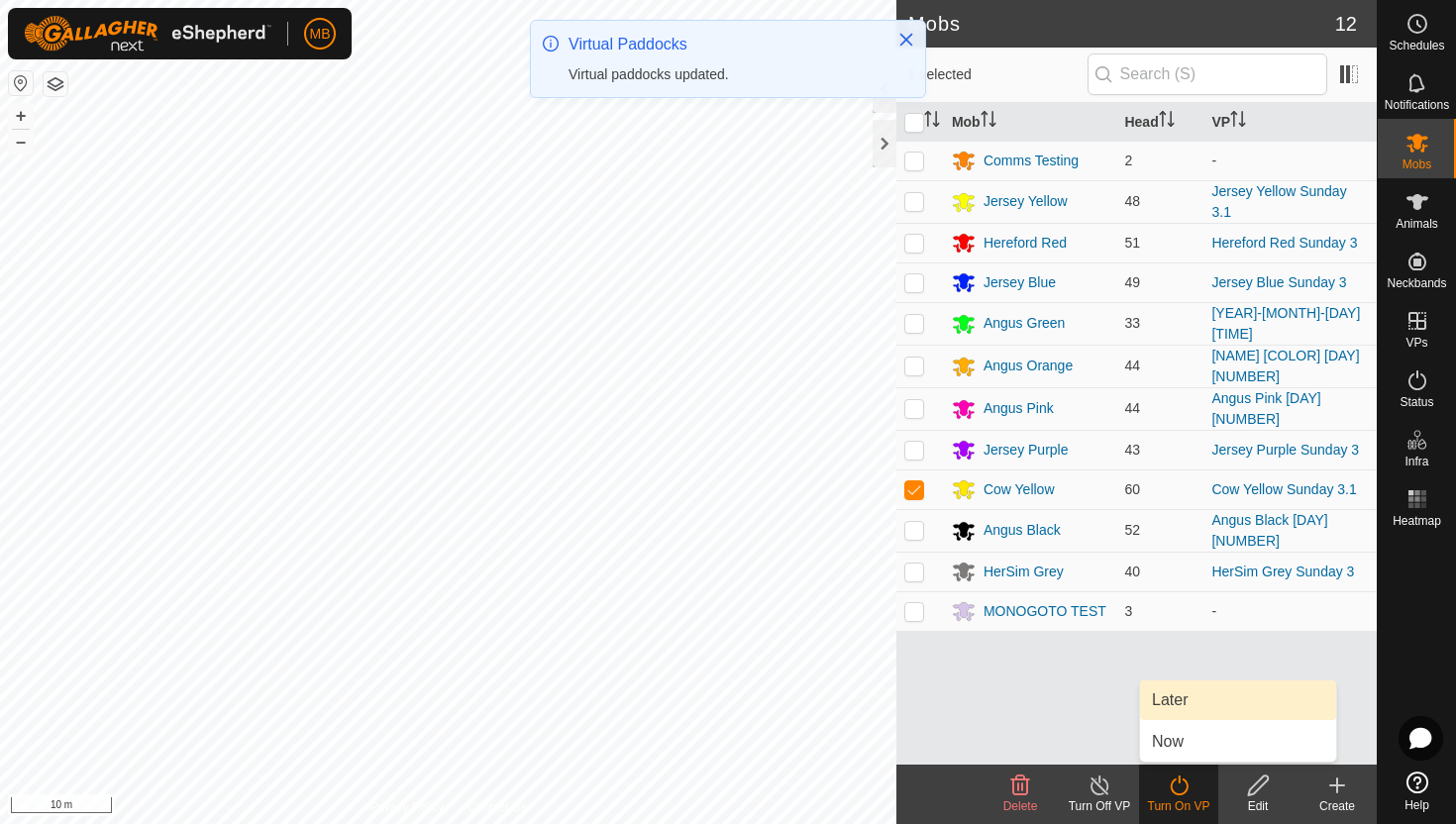 click on "Later" at bounding box center [1238, 700] 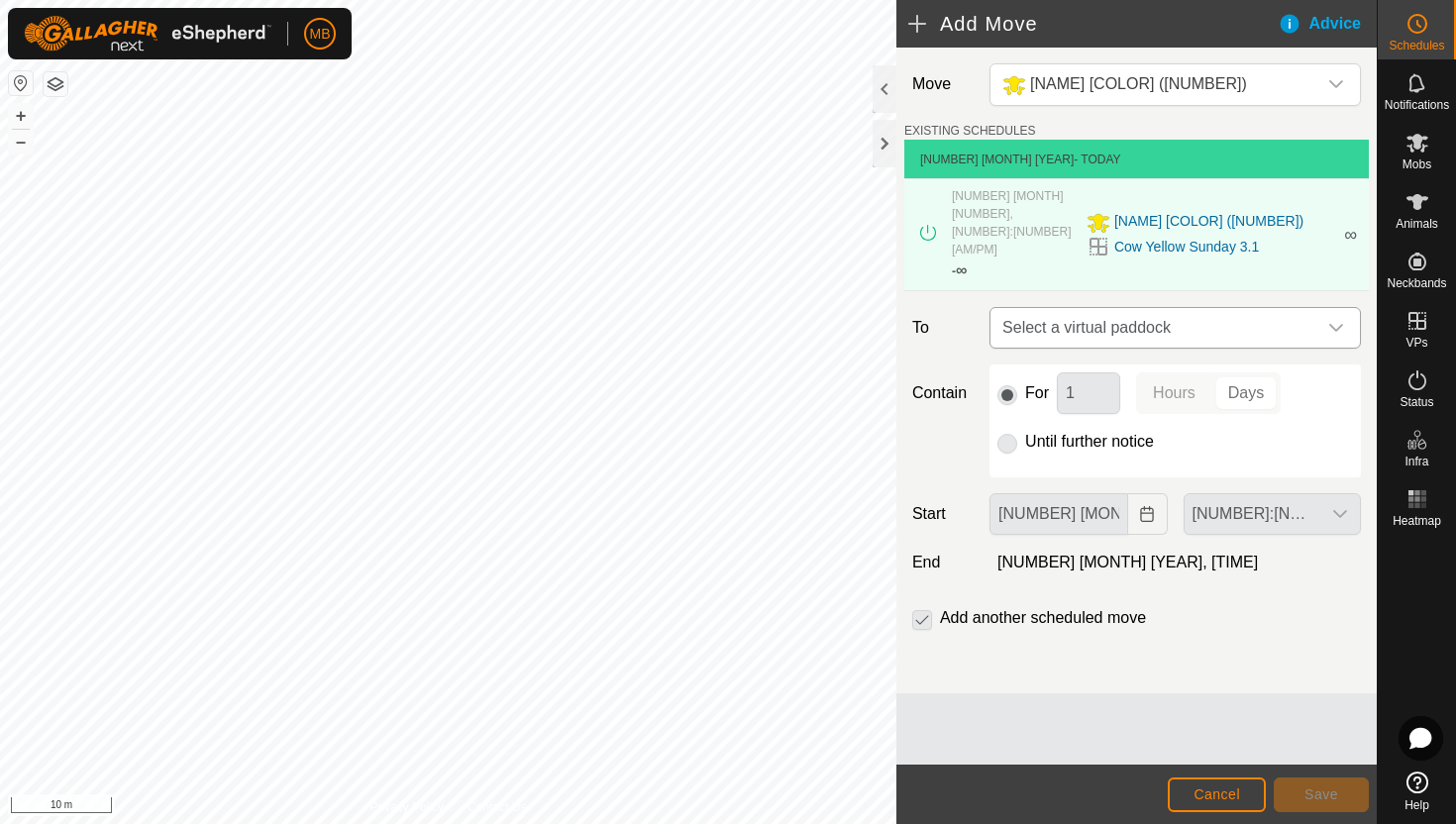 click 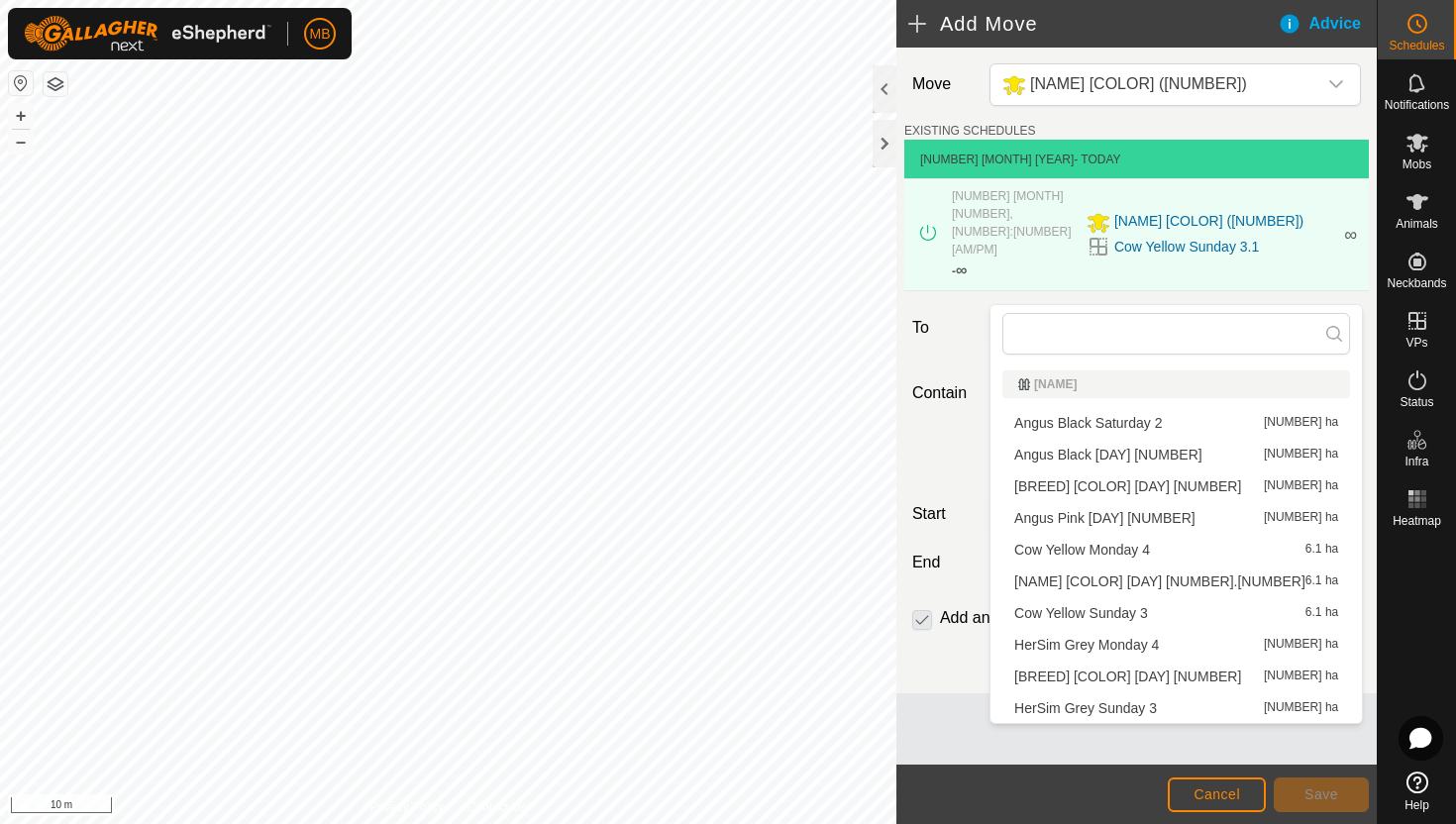 click on "Cow Yellow Monday 4  6.1 ha" at bounding box center [1176, 550] 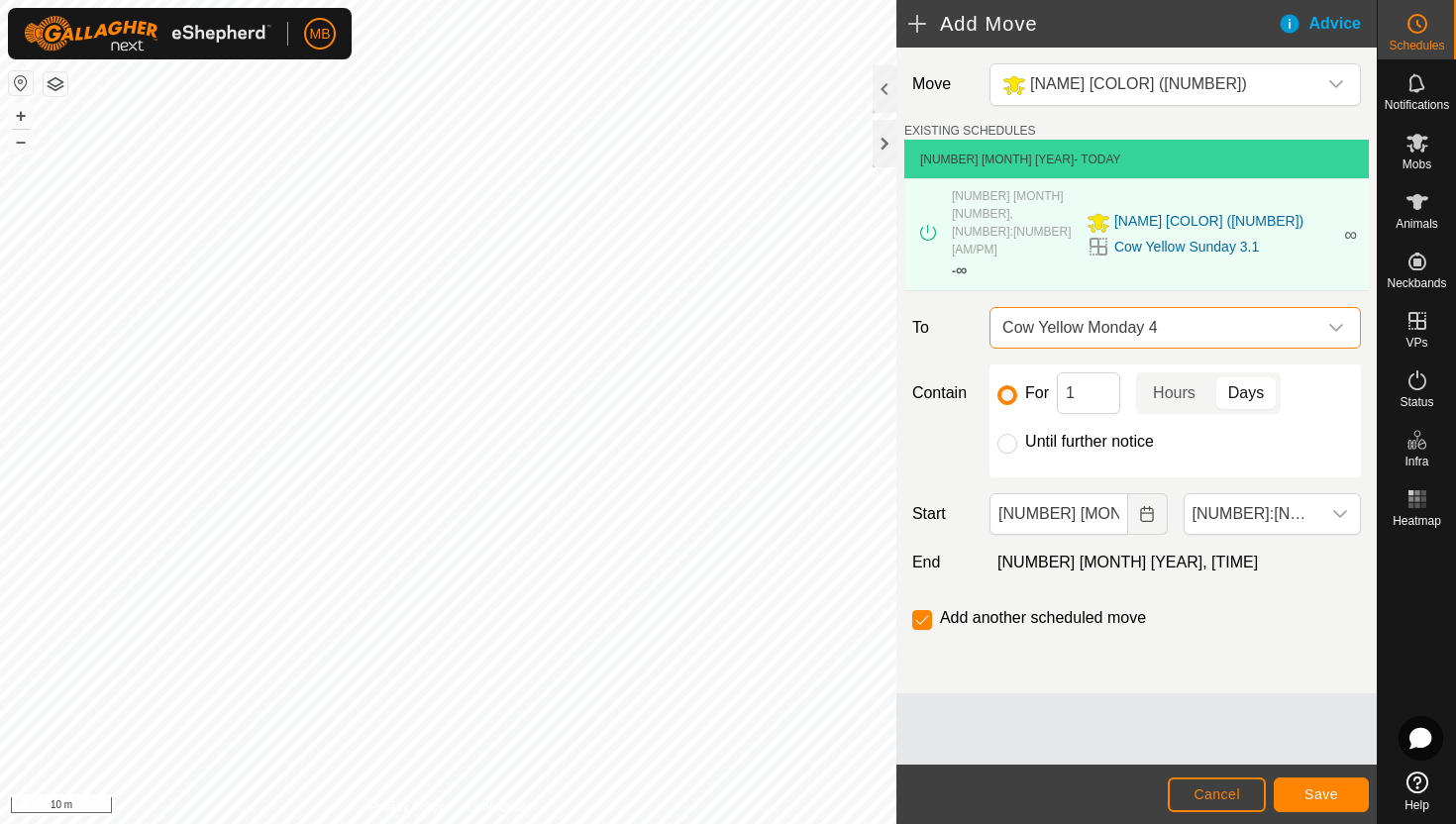 click on "Until further notice" 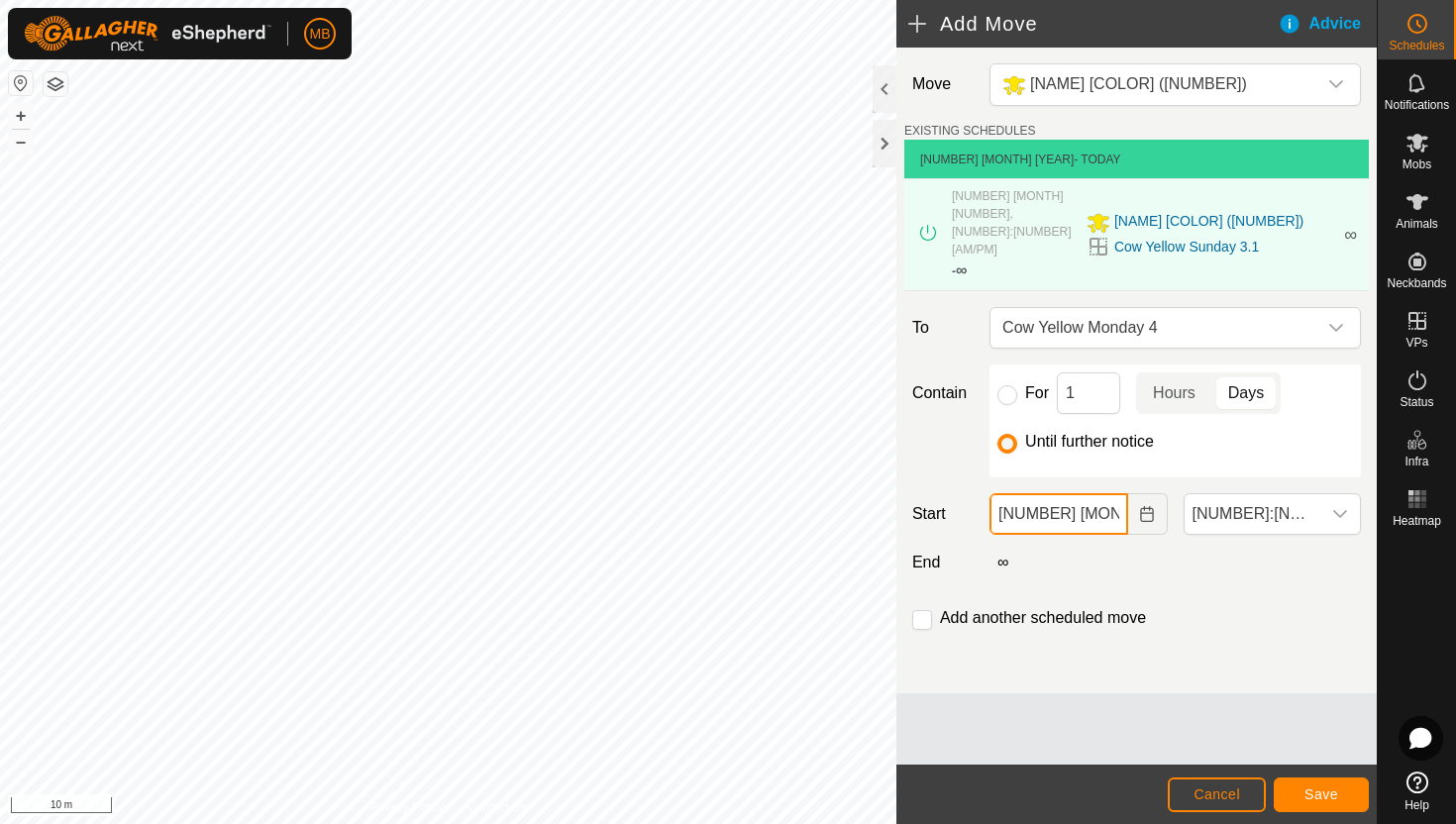 click on "03 Aug, 2025" 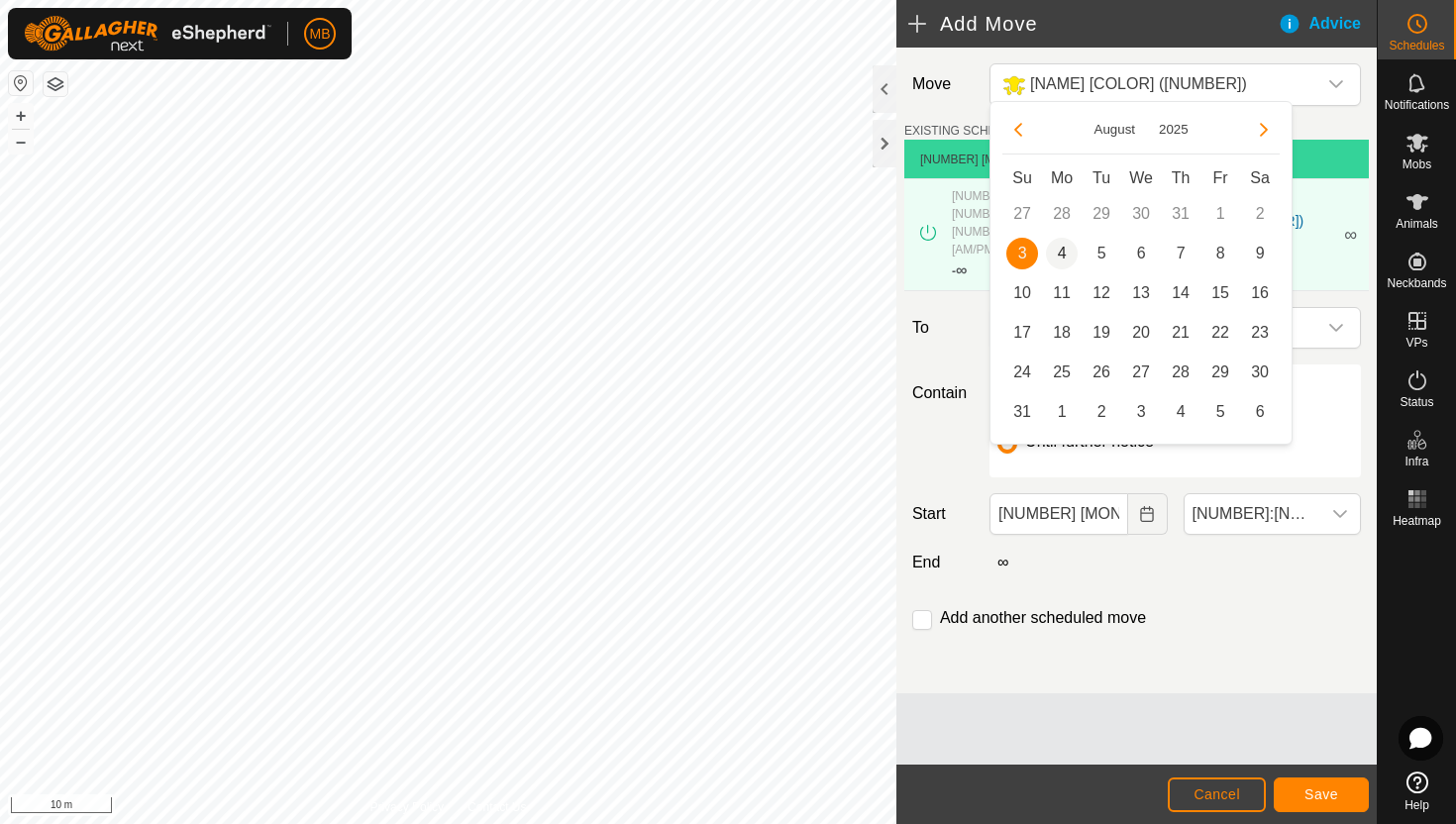 click on "4" at bounding box center [1062, 254] 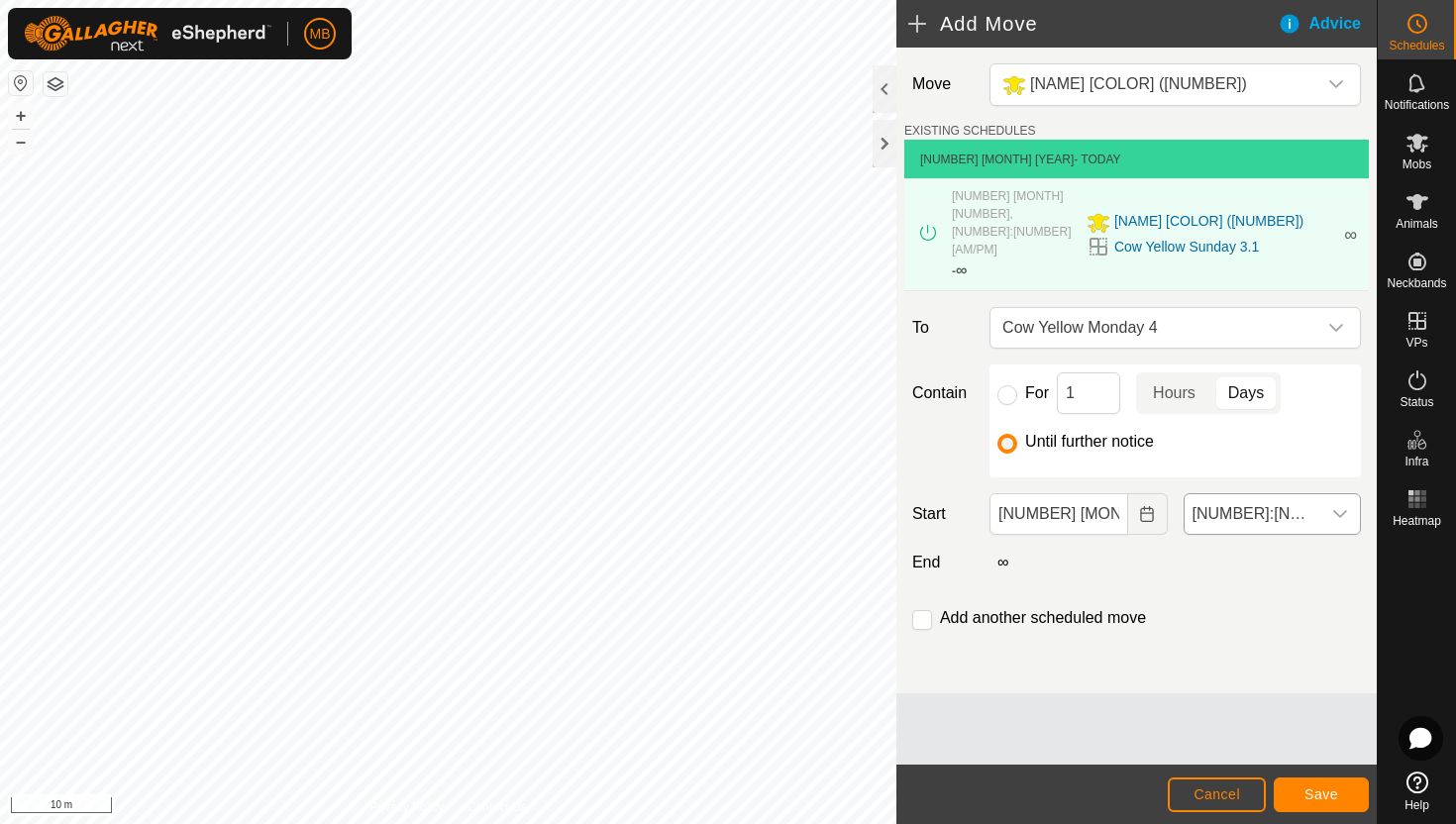 click on "8:00 pm" at bounding box center (1252, 514) 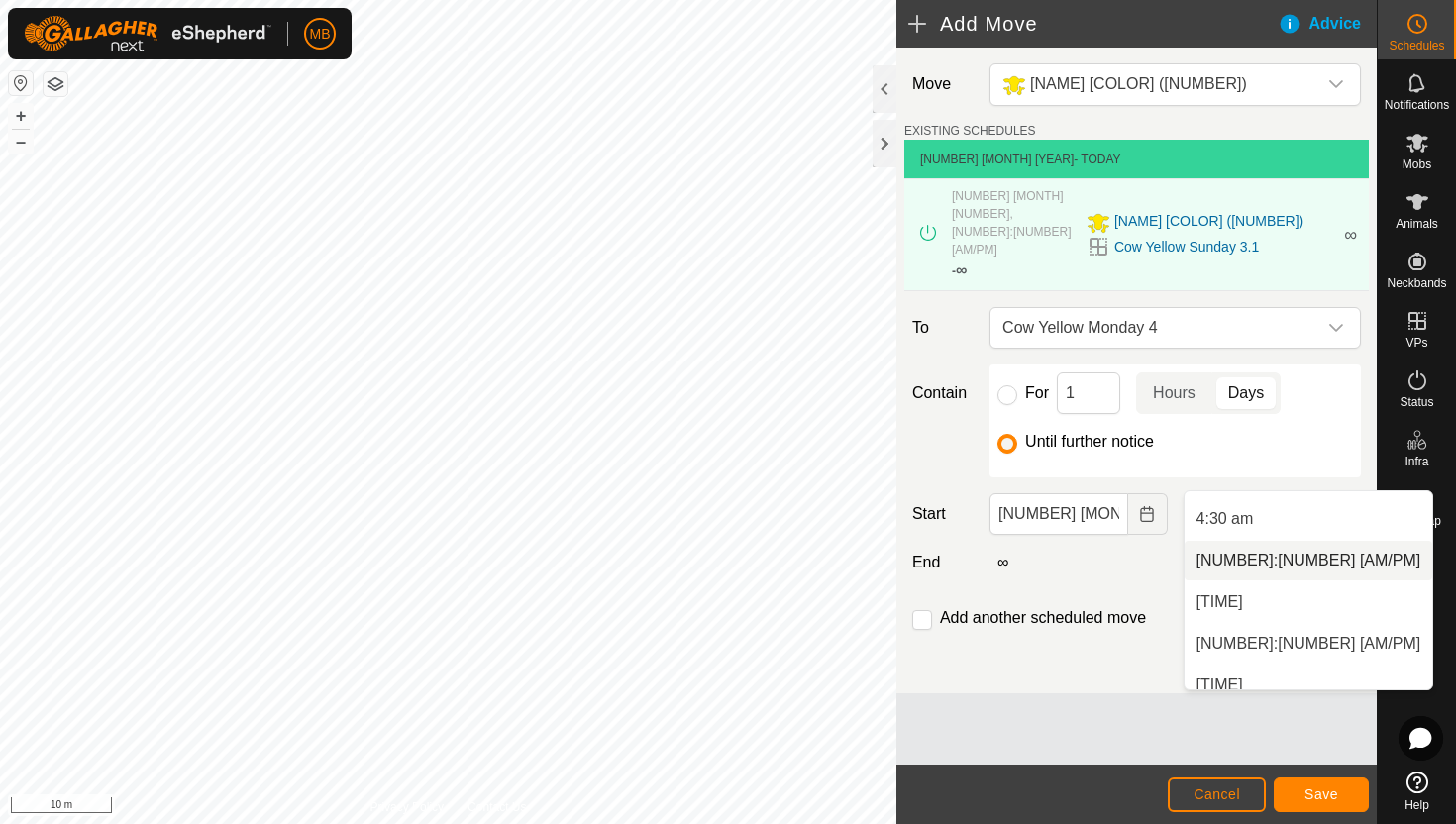 scroll, scrollTop: 367, scrollLeft: 0, axis: vertical 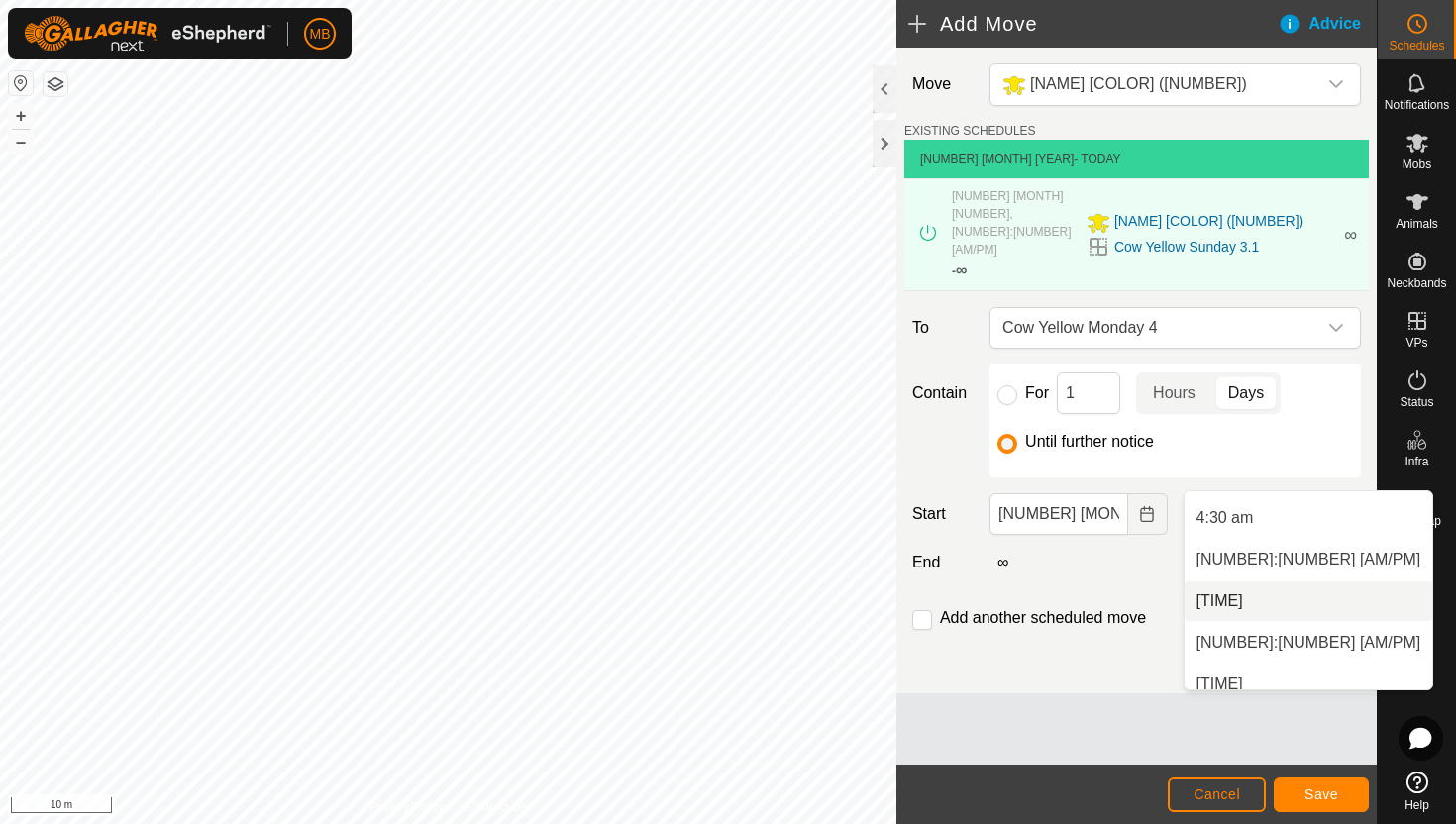 click on "5:30 am" at bounding box center [1308, 601] 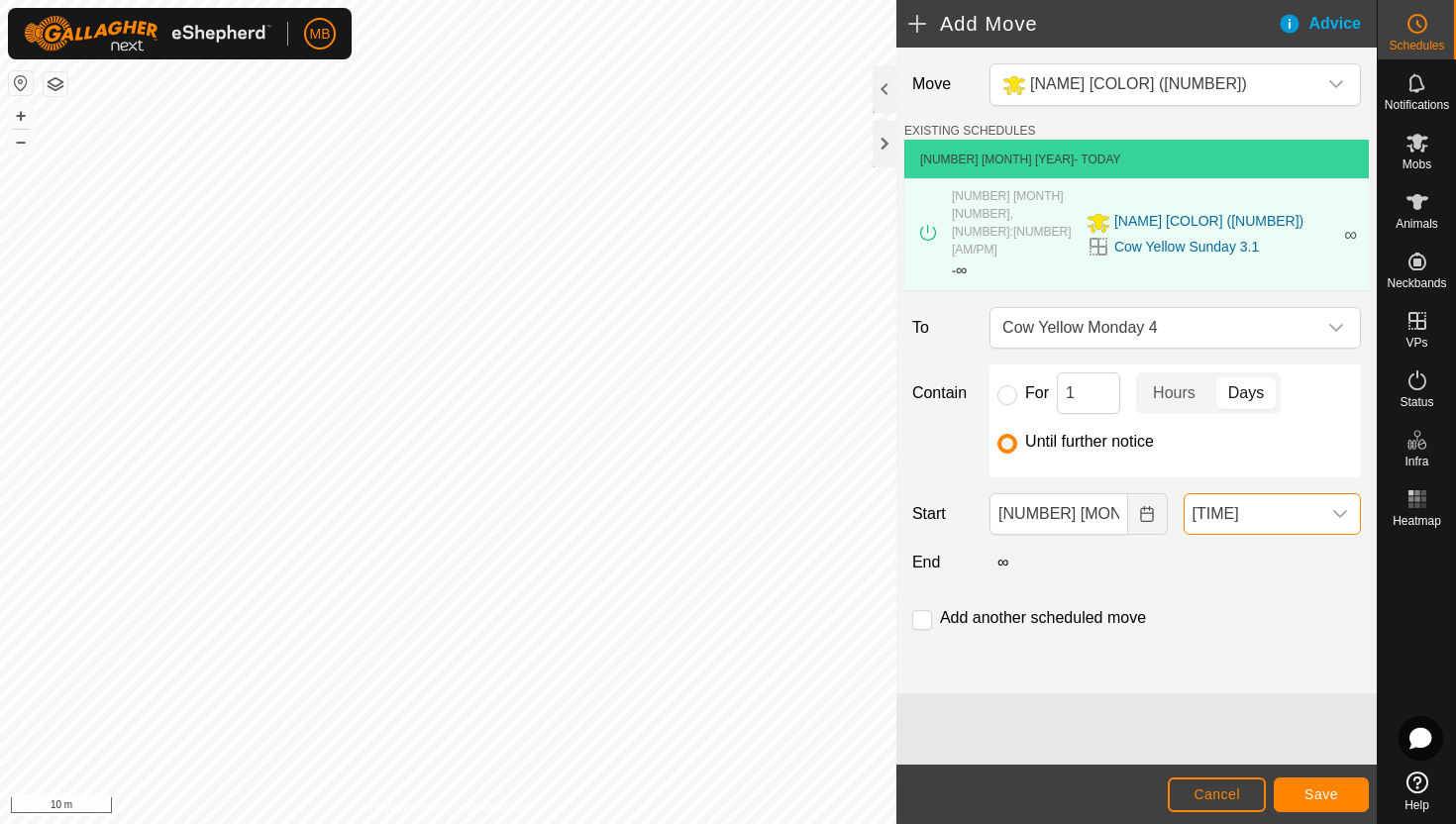 scroll, scrollTop: 1505, scrollLeft: 0, axis: vertical 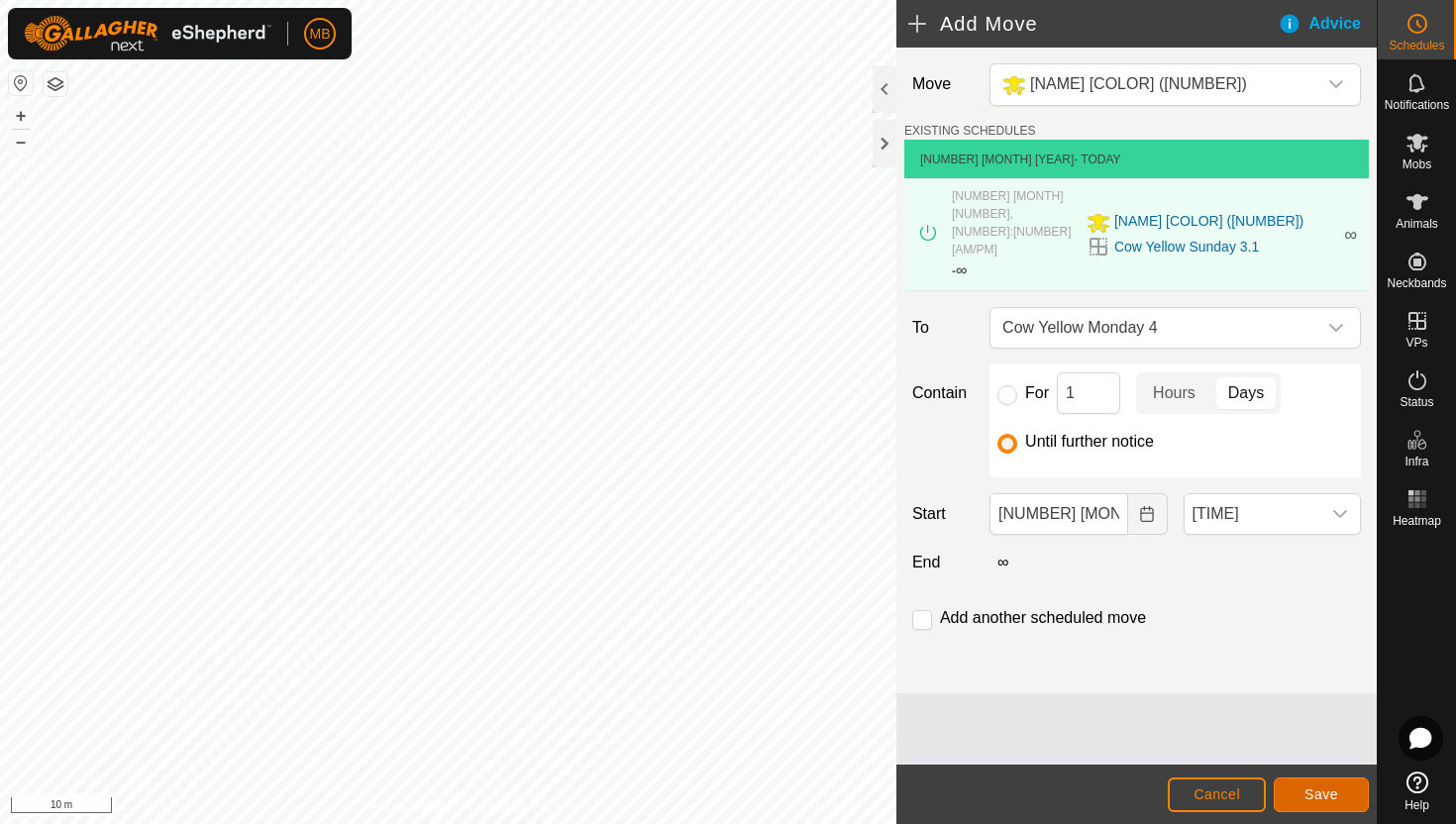 click on "Save" 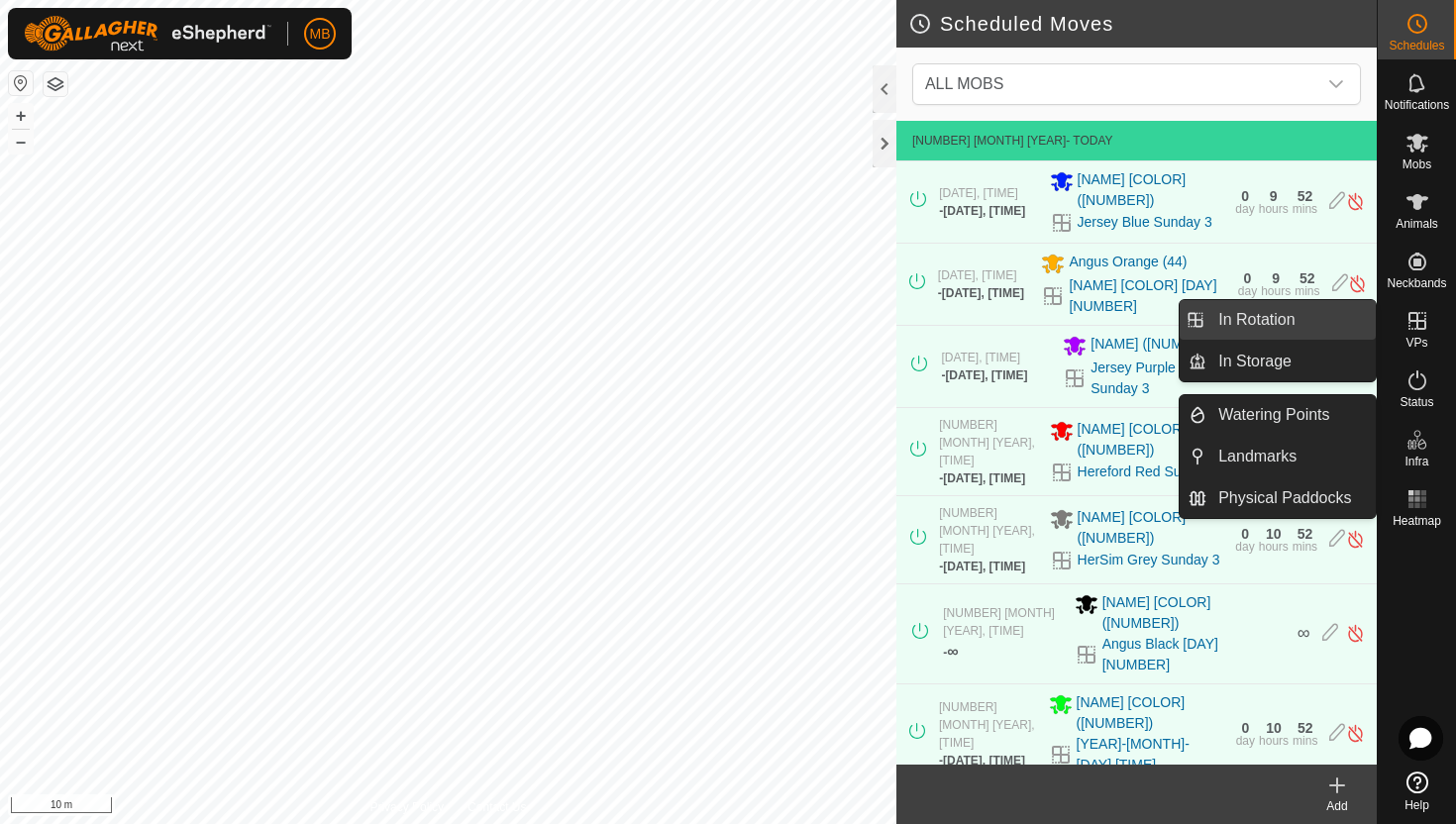 click on "In Rotation" at bounding box center [1291, 320] 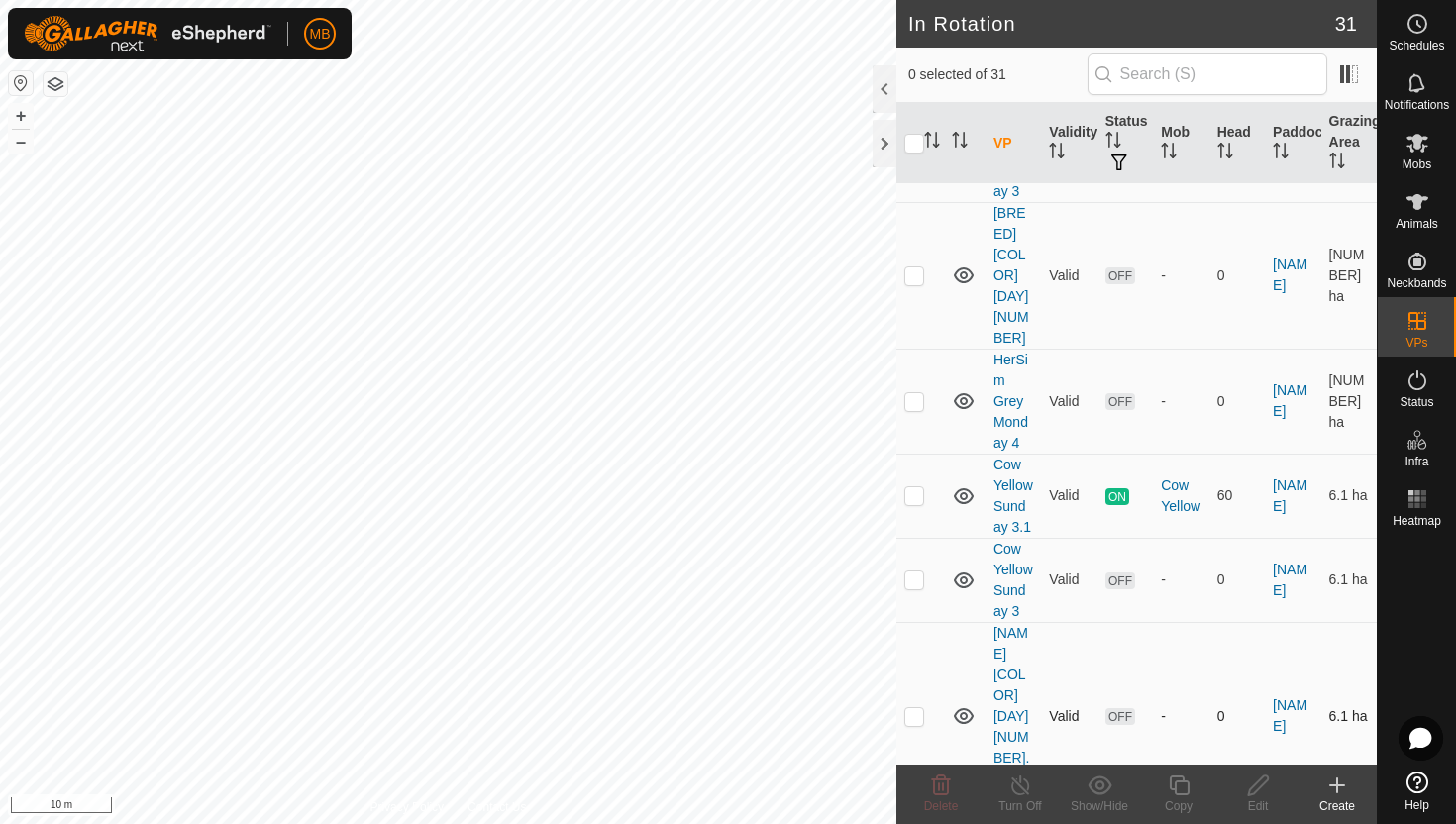 scroll, scrollTop: 2674, scrollLeft: 0, axis: vertical 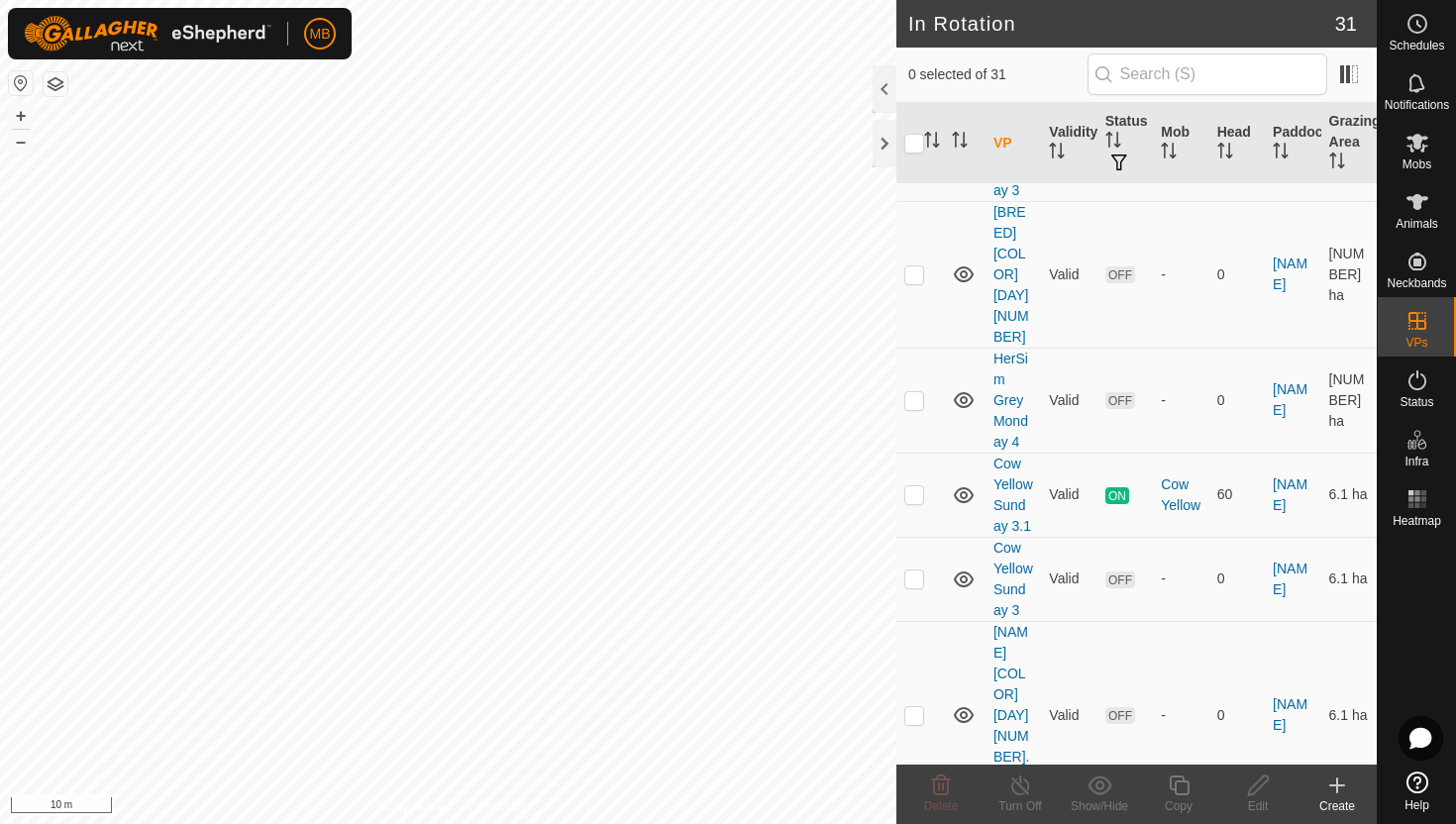 click at bounding box center [914, 946] 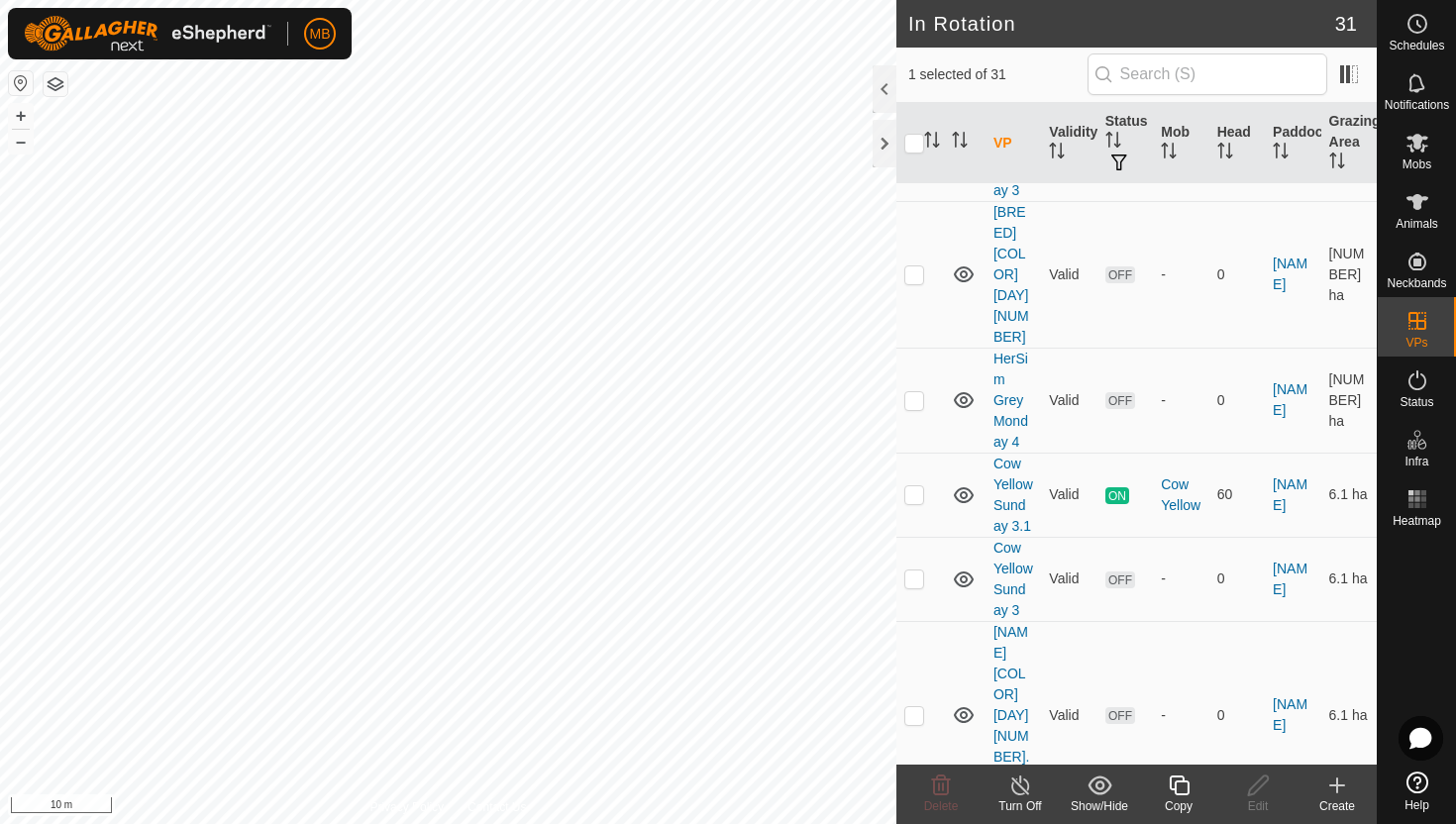 click 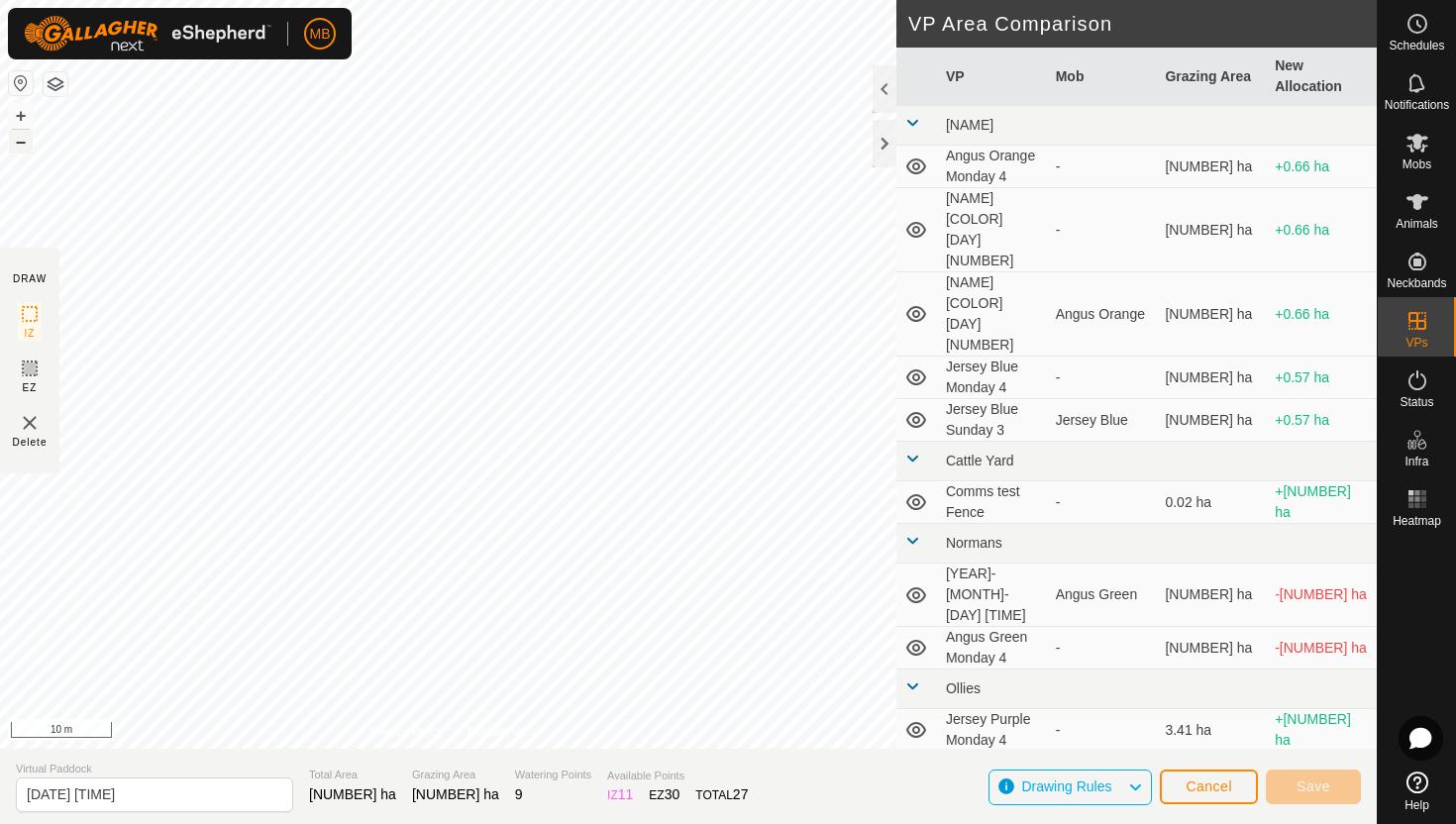 click on "–" at bounding box center (21, 142) 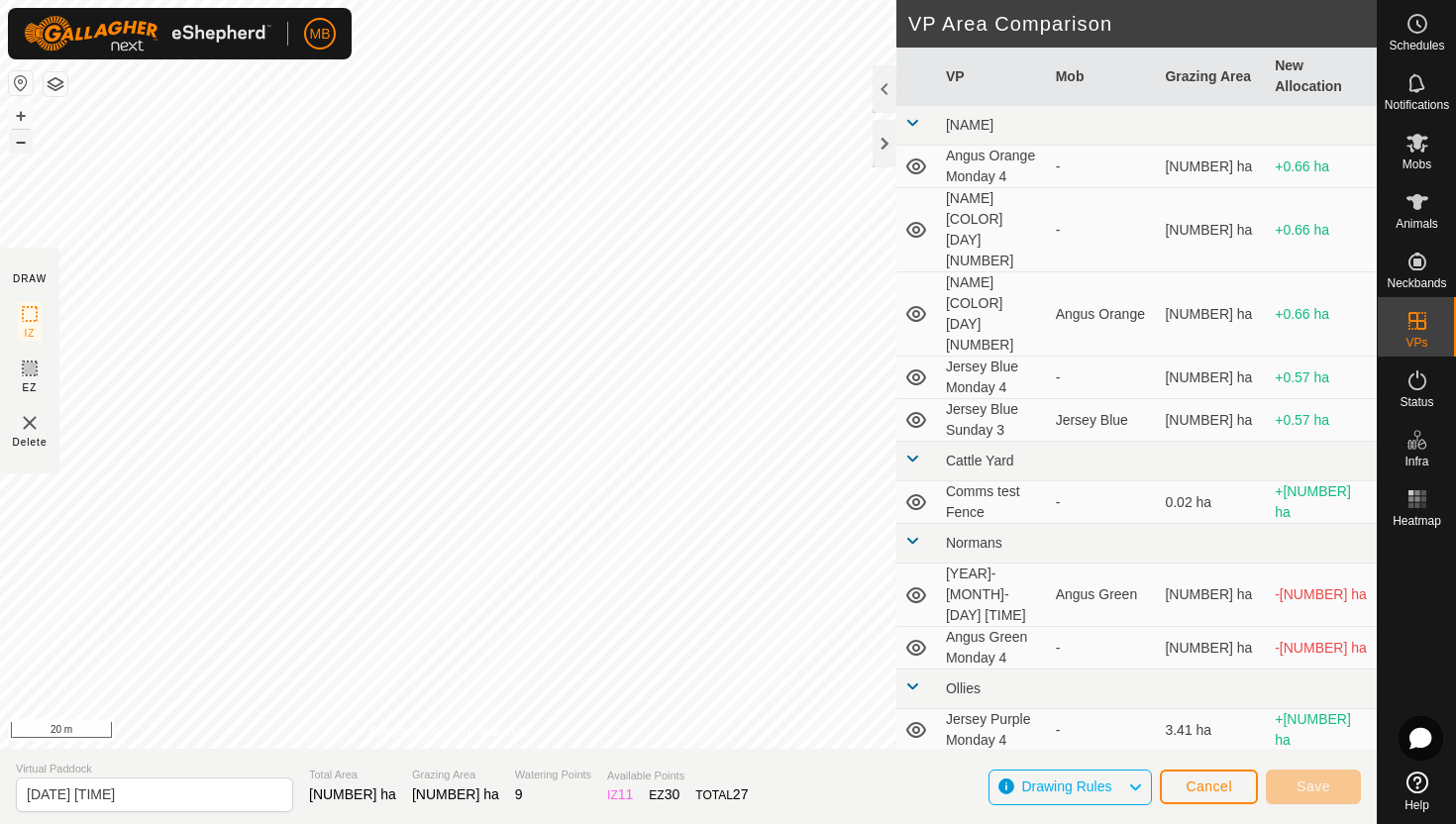click on "–" at bounding box center (21, 142) 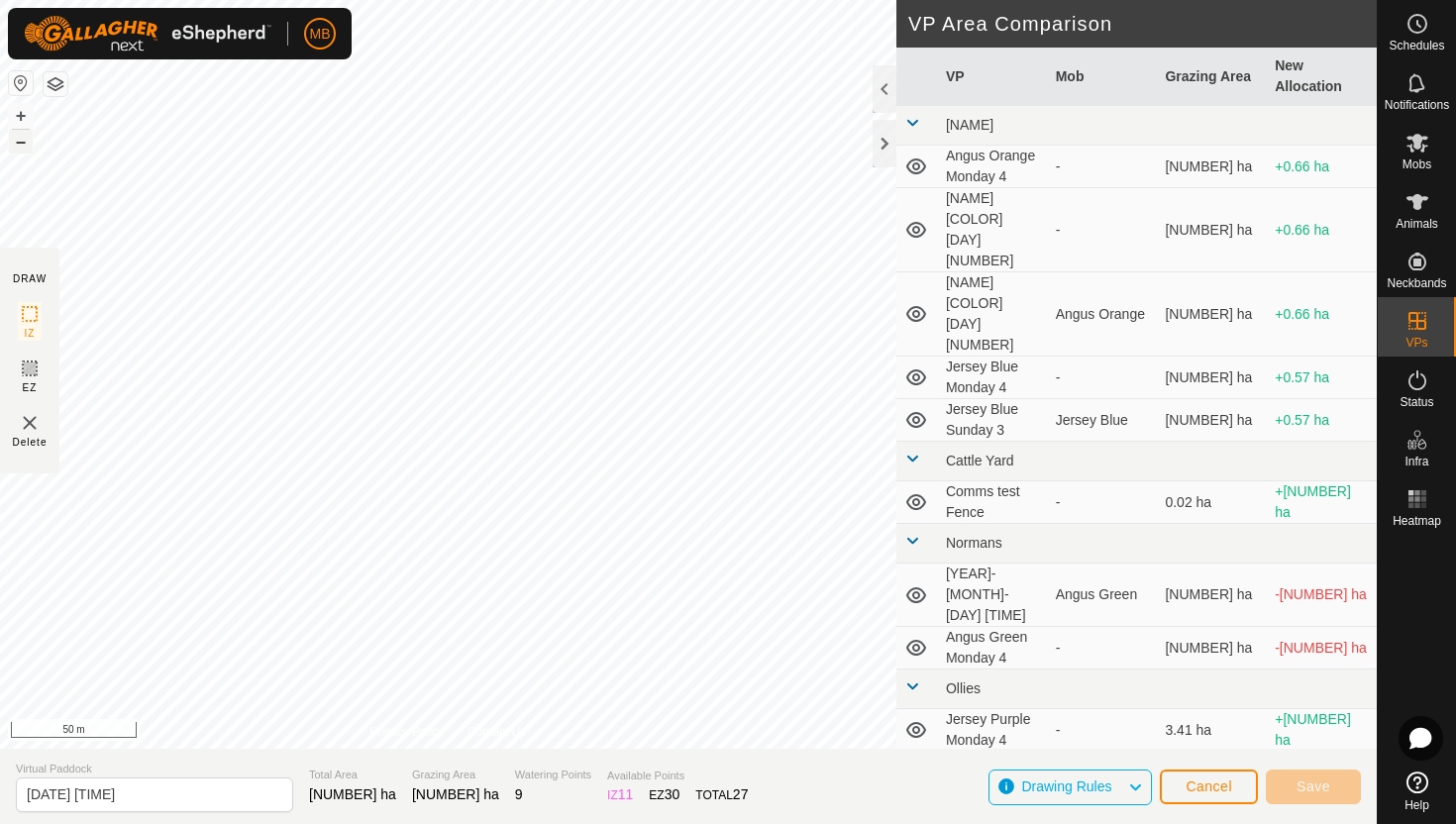click on "–" at bounding box center (21, 142) 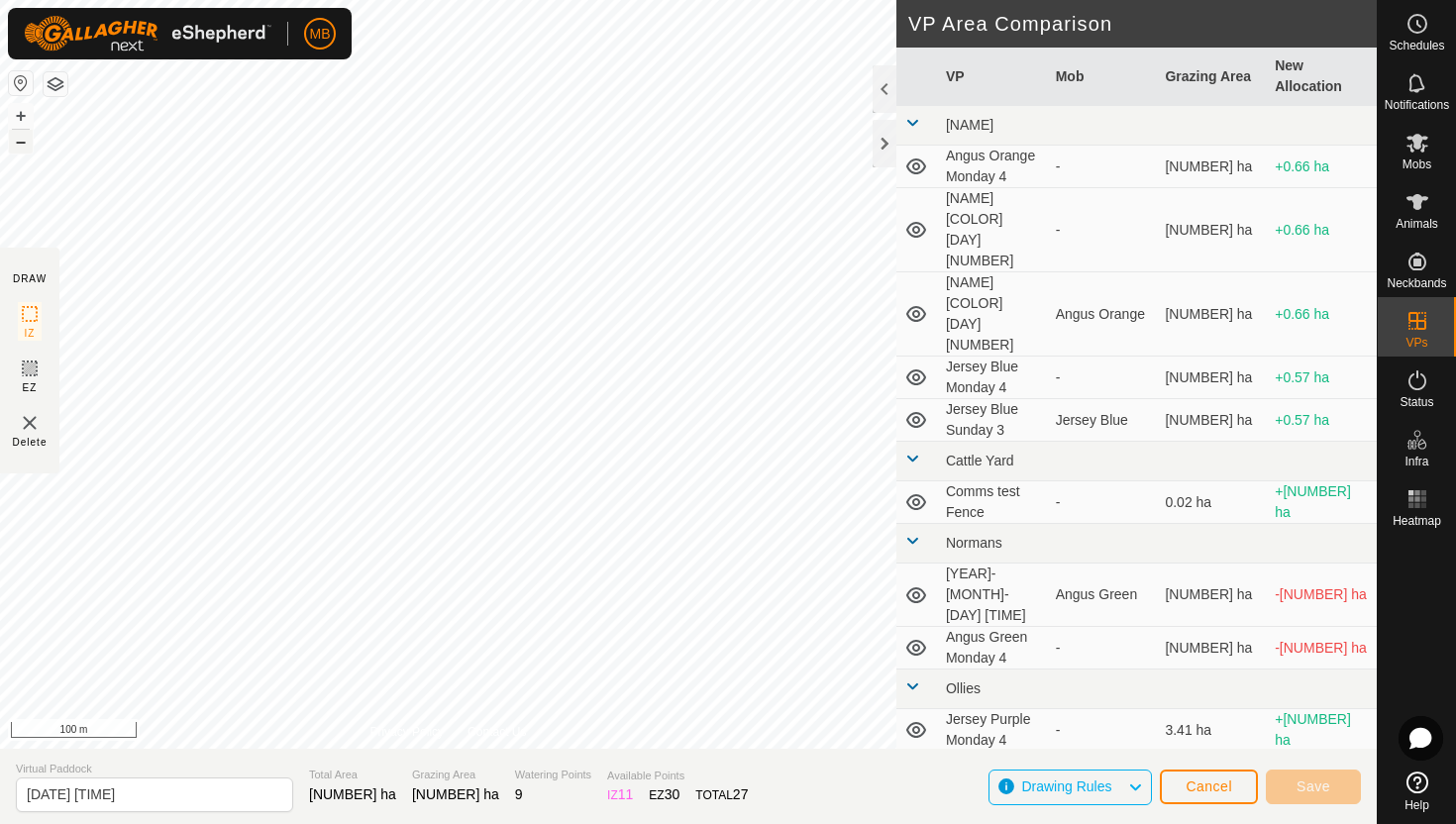 click on "–" at bounding box center [21, 142] 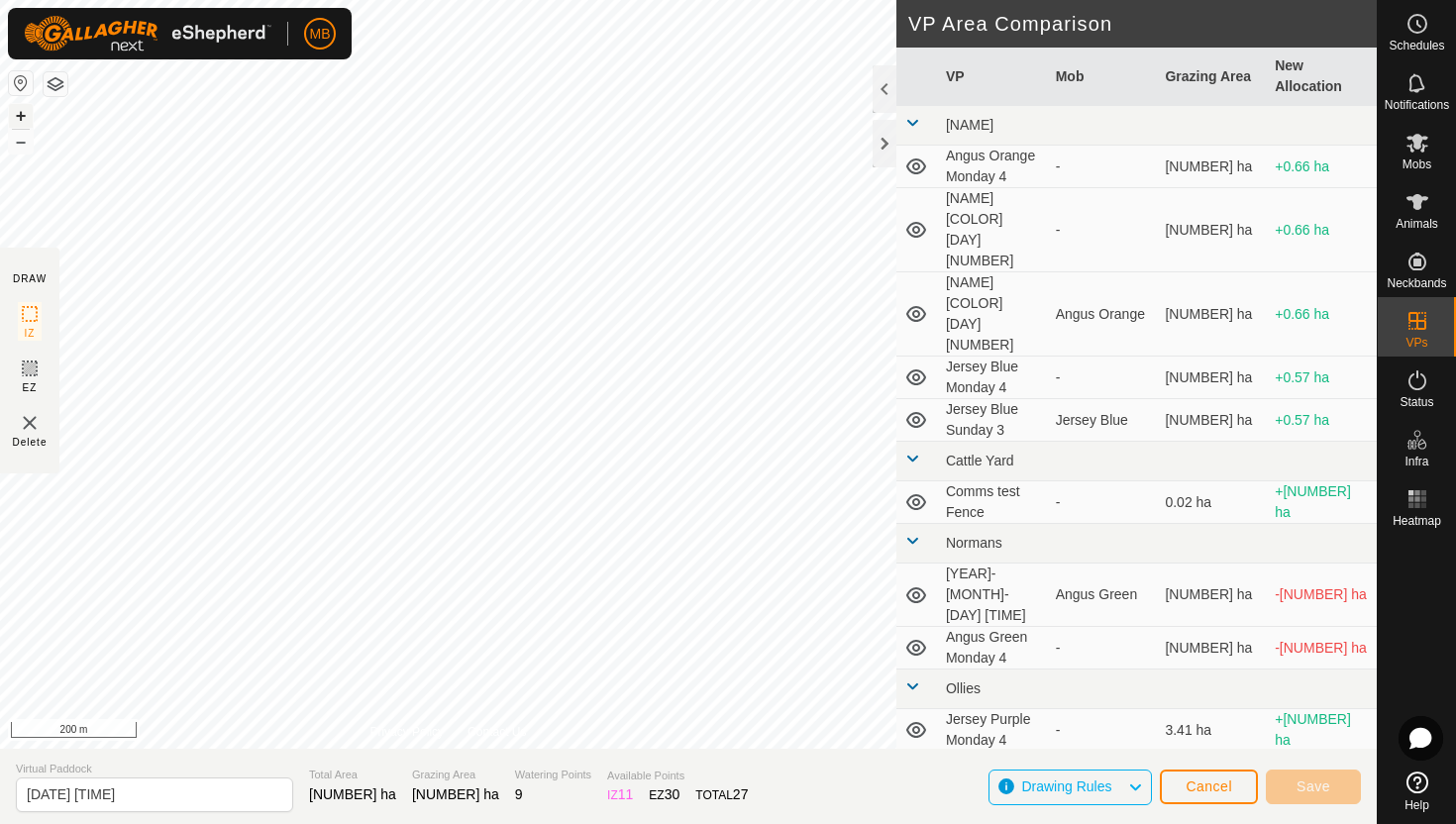 click on "+" at bounding box center [21, 116] 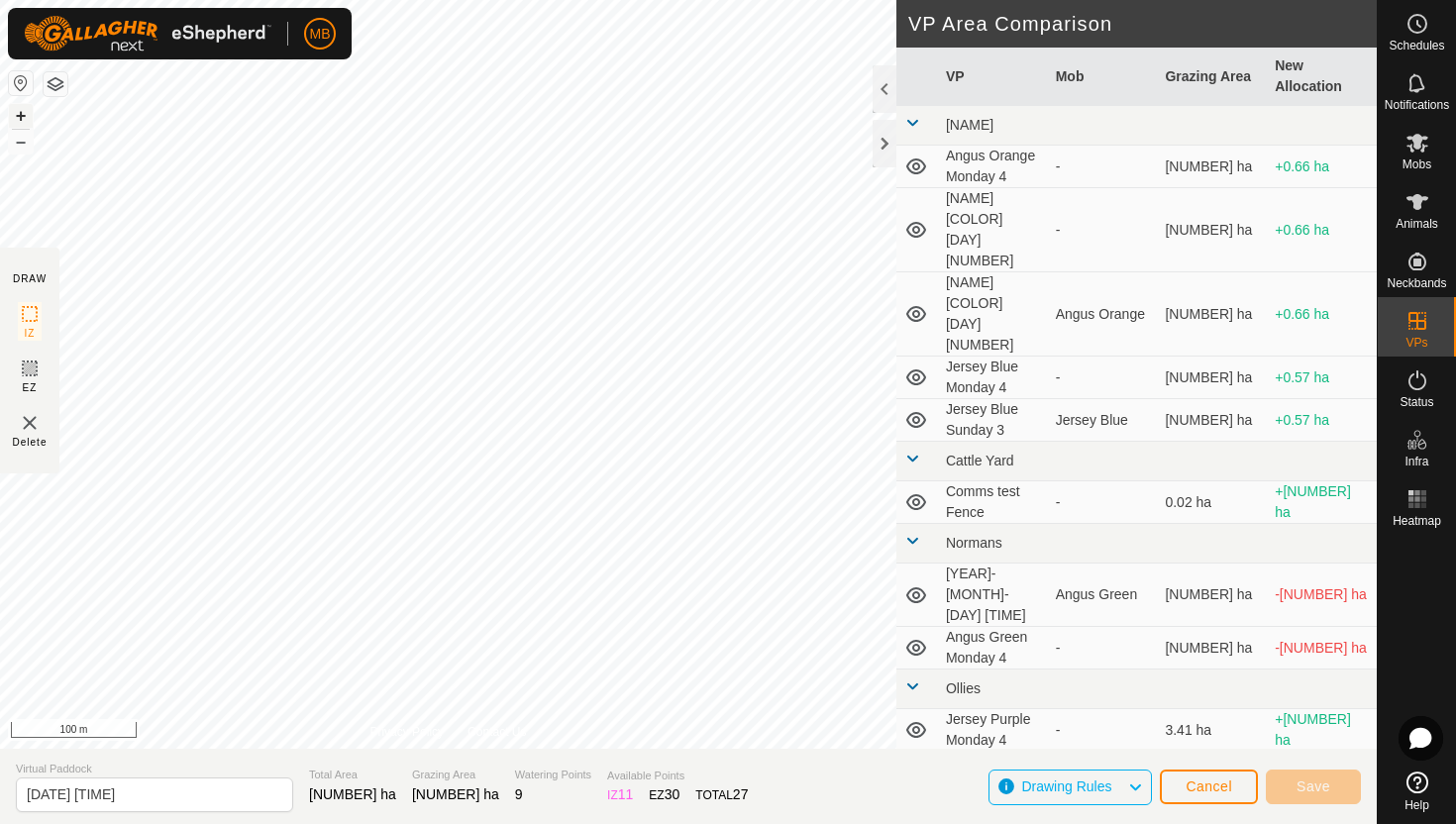 click on "+" at bounding box center [21, 116] 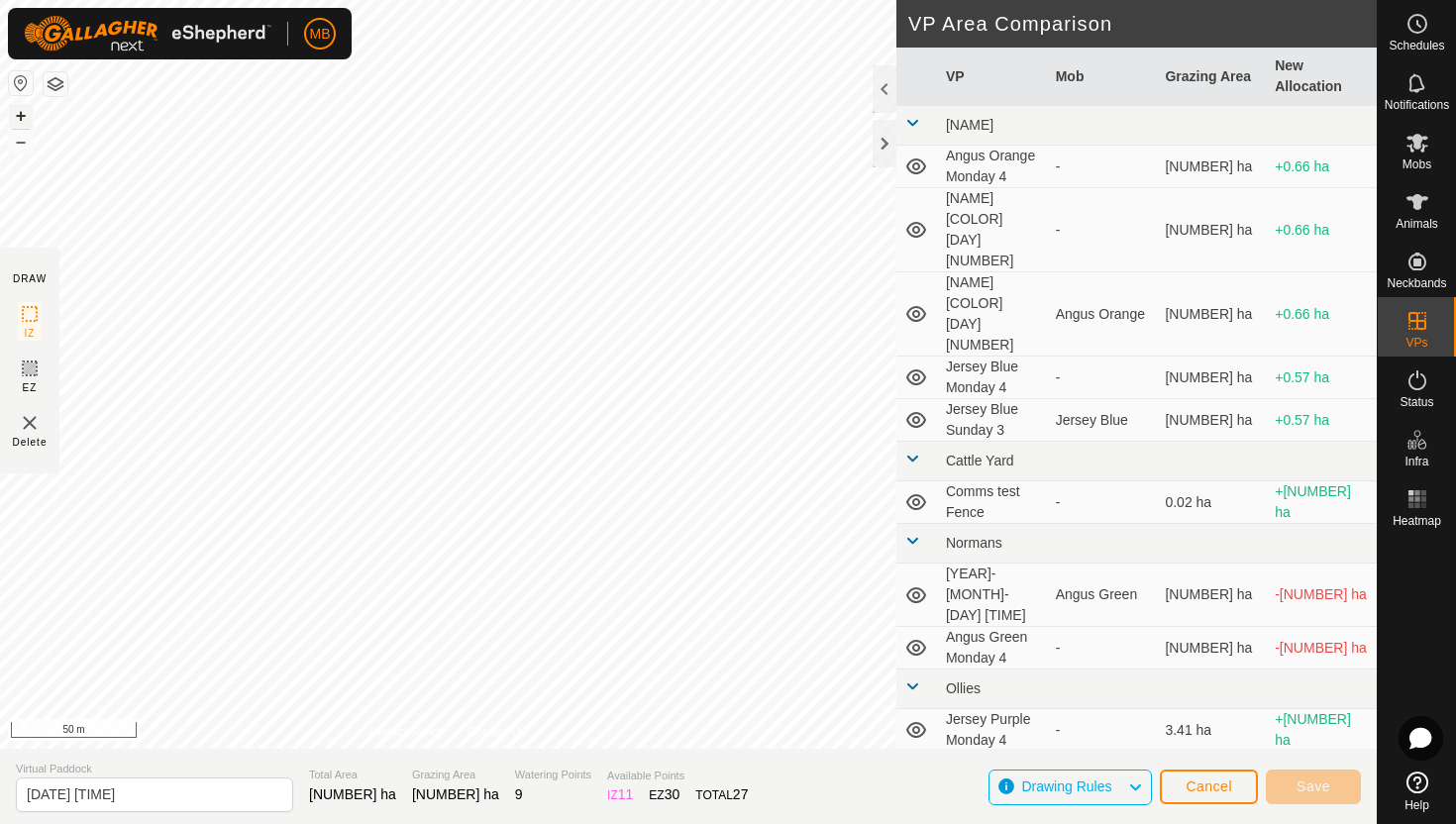 click on "+" at bounding box center [21, 116] 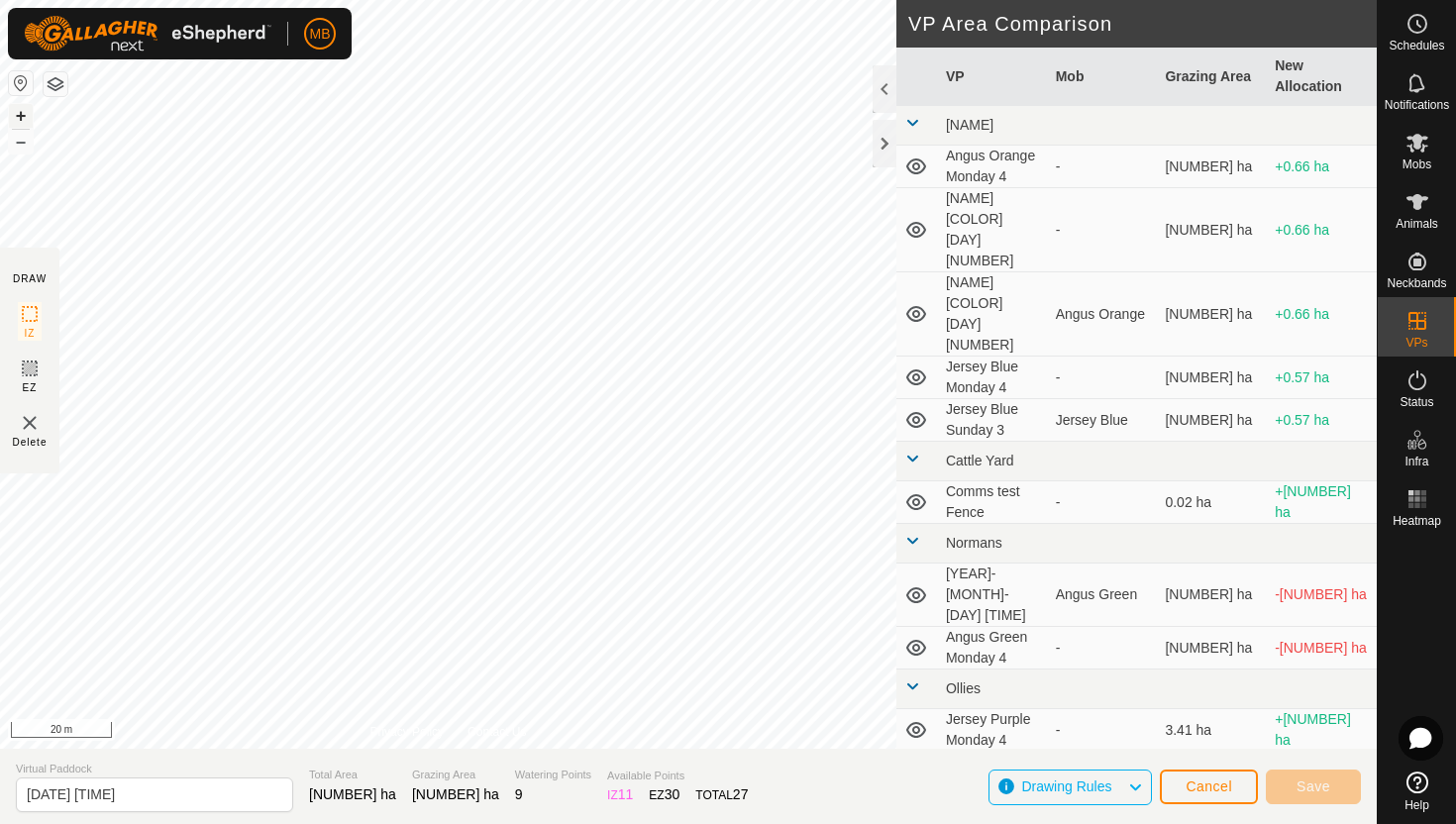 click on "+" at bounding box center (21, 116) 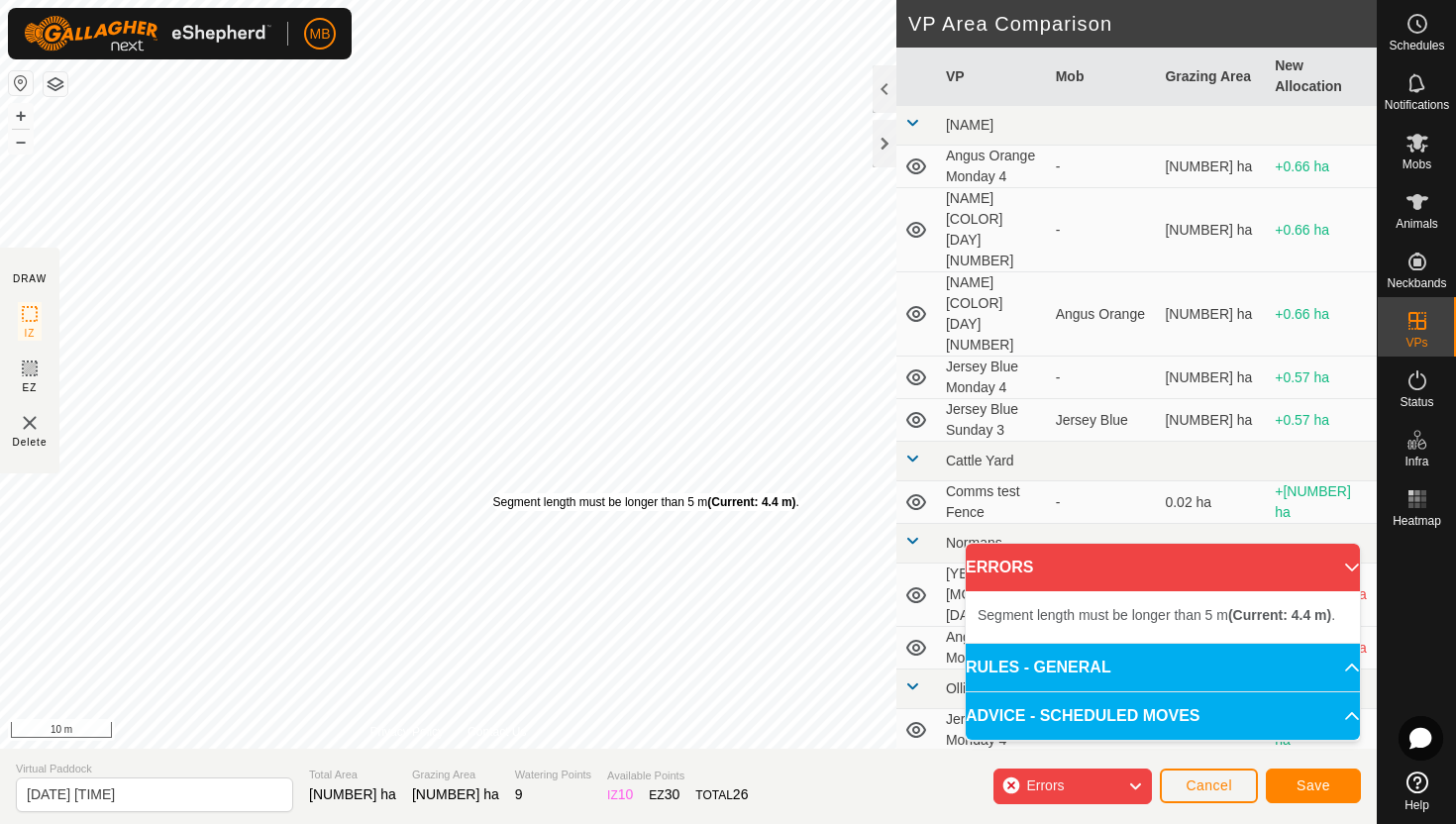 click on "Segment length must be longer than 5 m  (Current: 4.4 m) ." at bounding box center (645, 502) 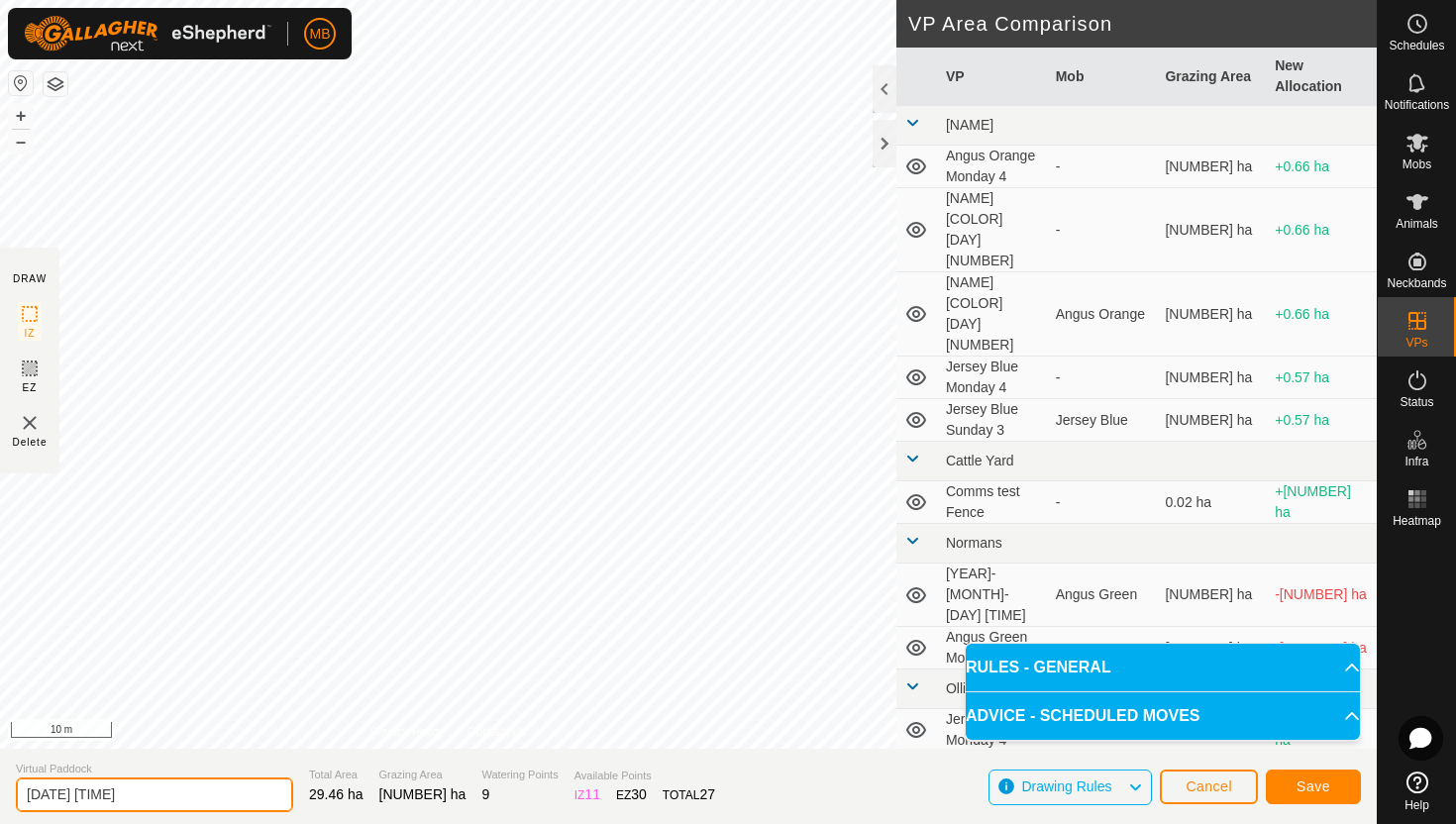 click on "2025-08-03 183908" 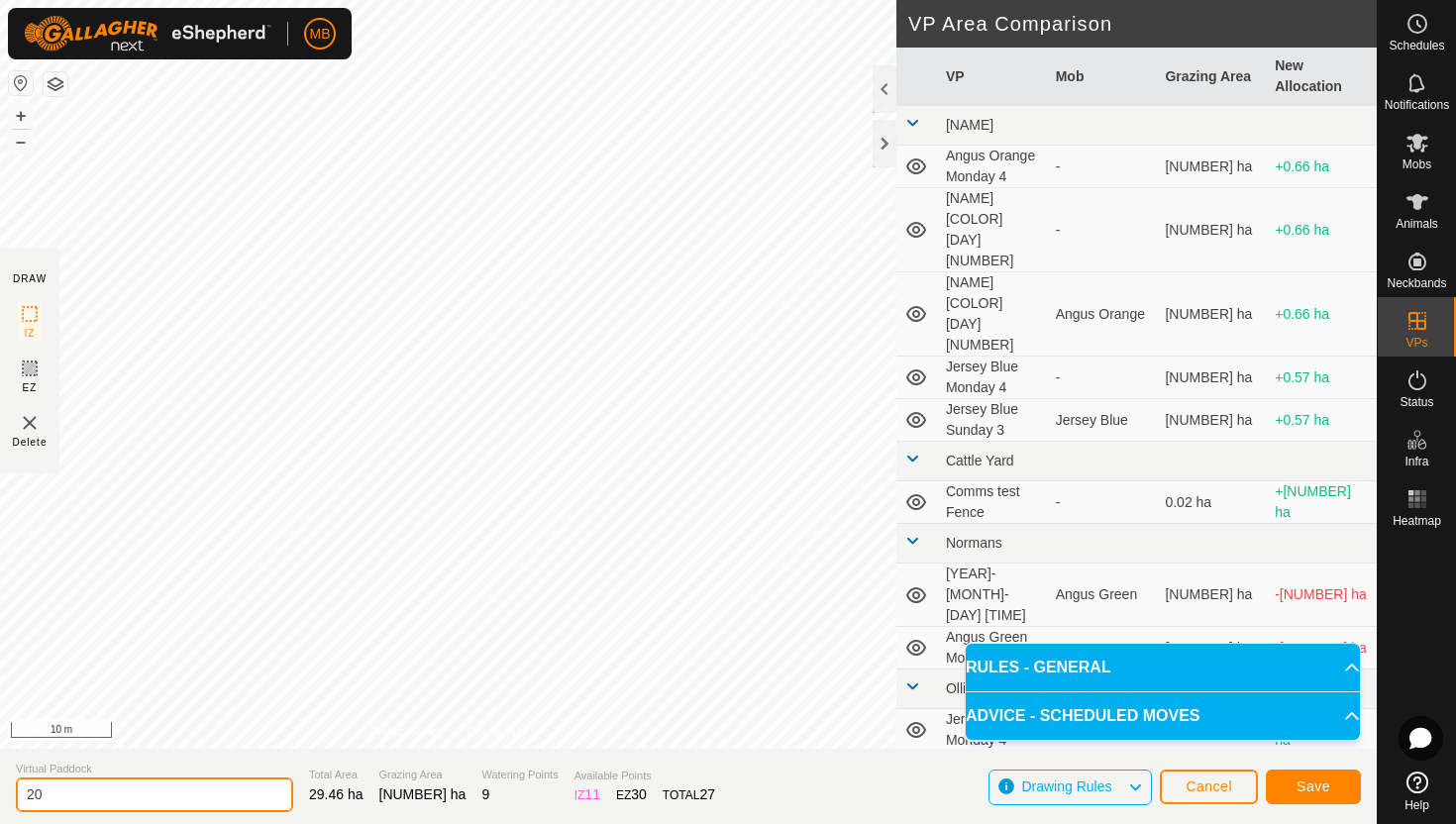 type on "2" 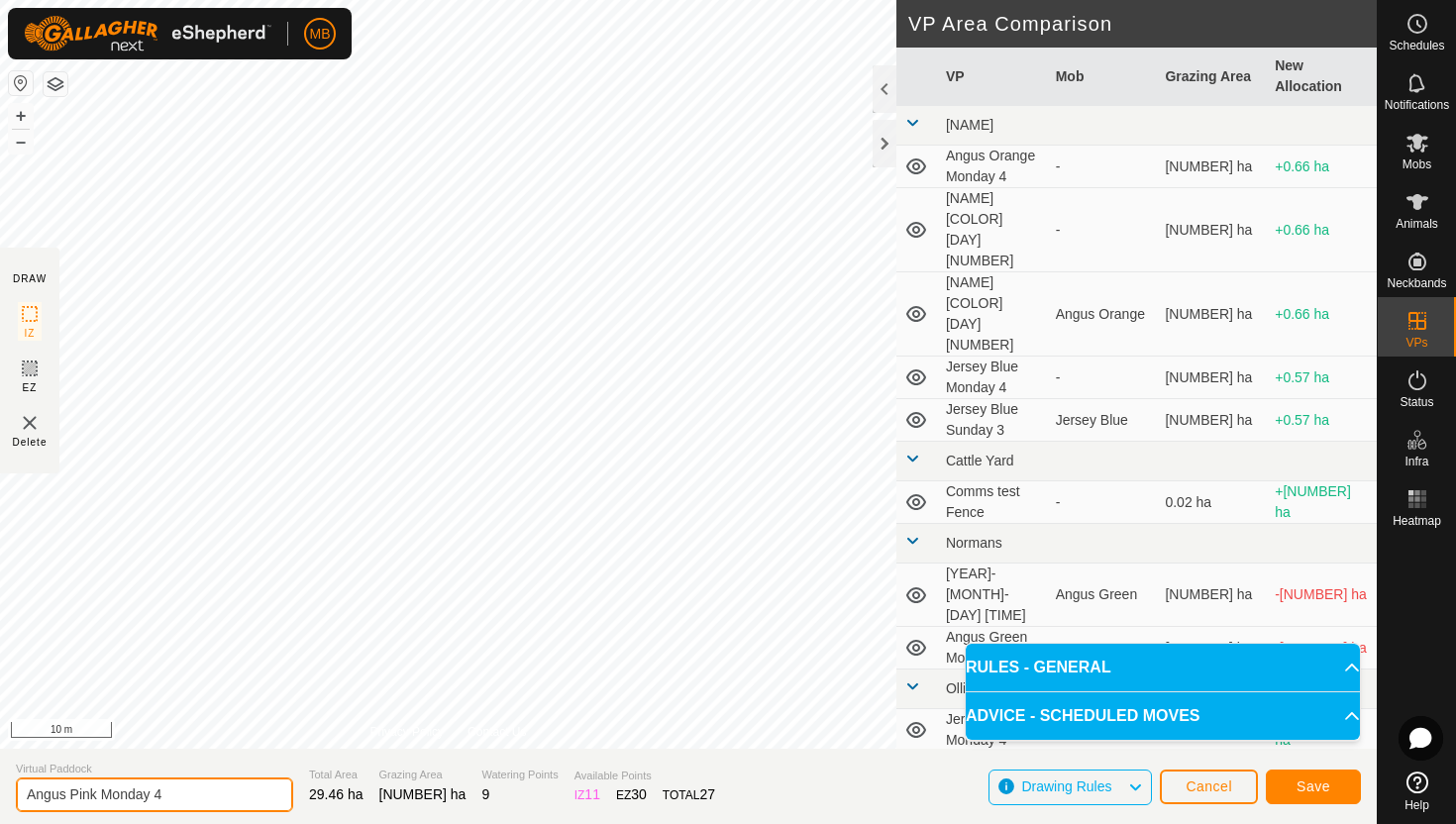 type on "Angus Pink Monday 4" 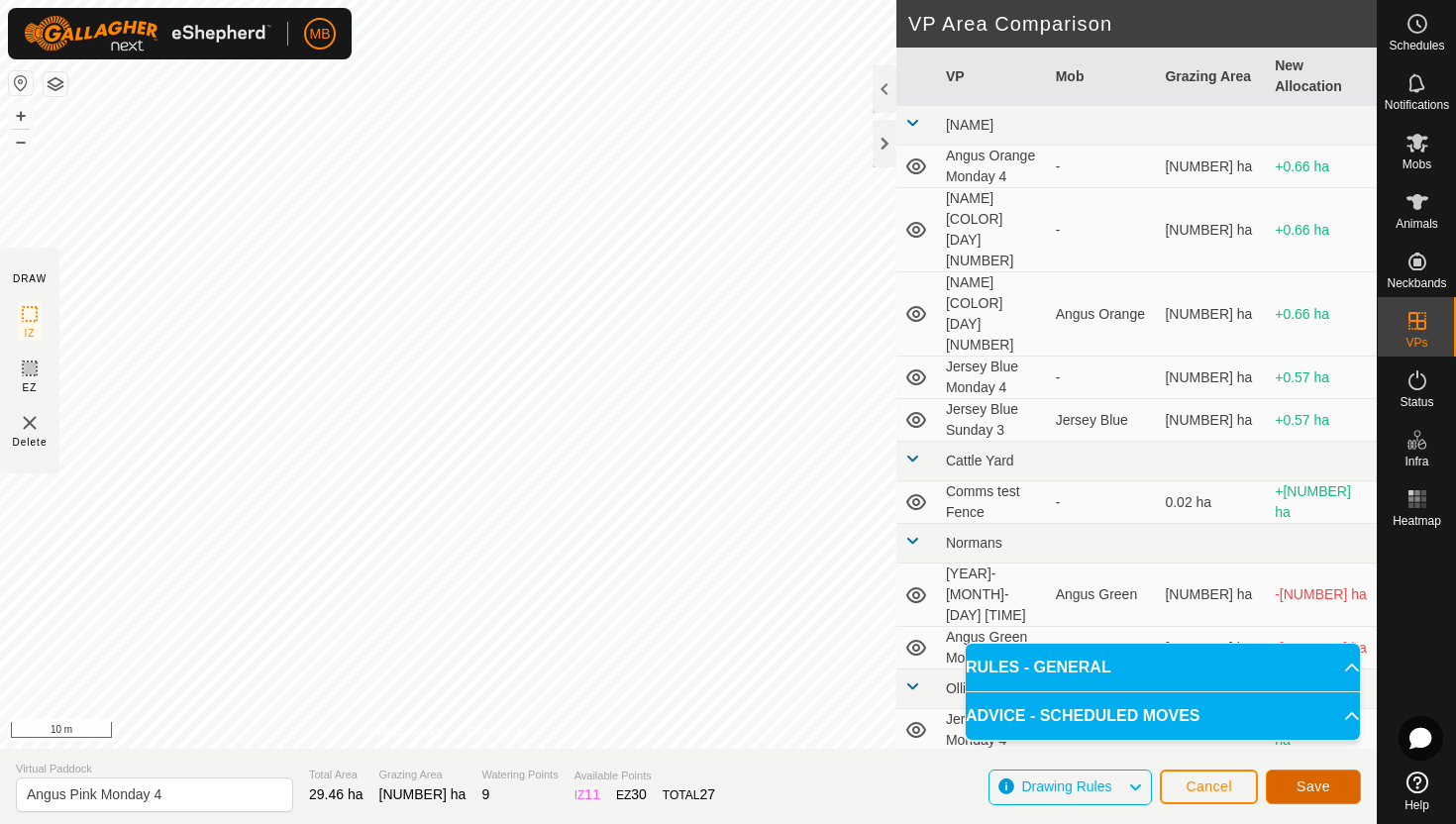 click on "Save" 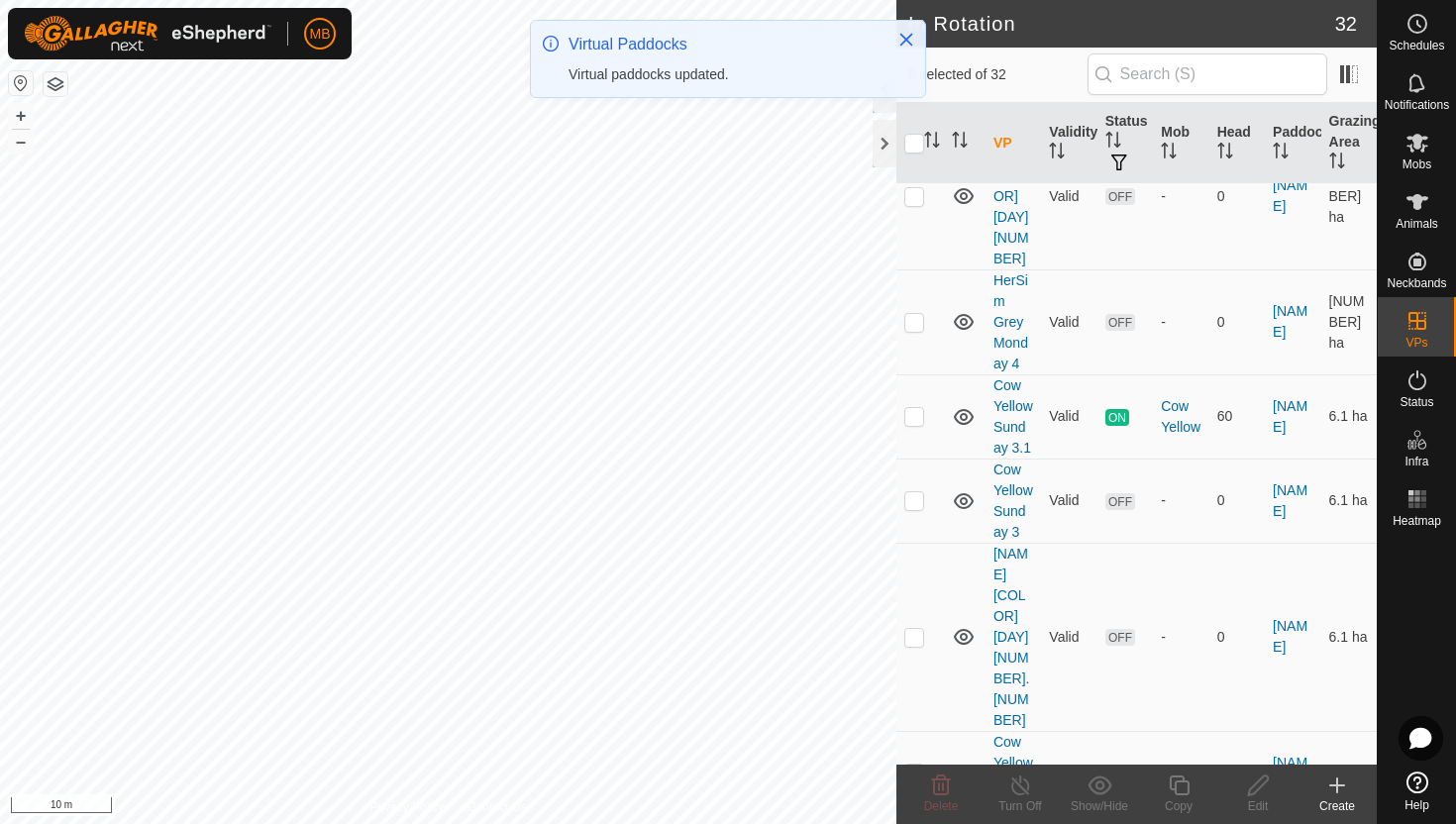 scroll, scrollTop: 2787, scrollLeft: 0, axis: vertical 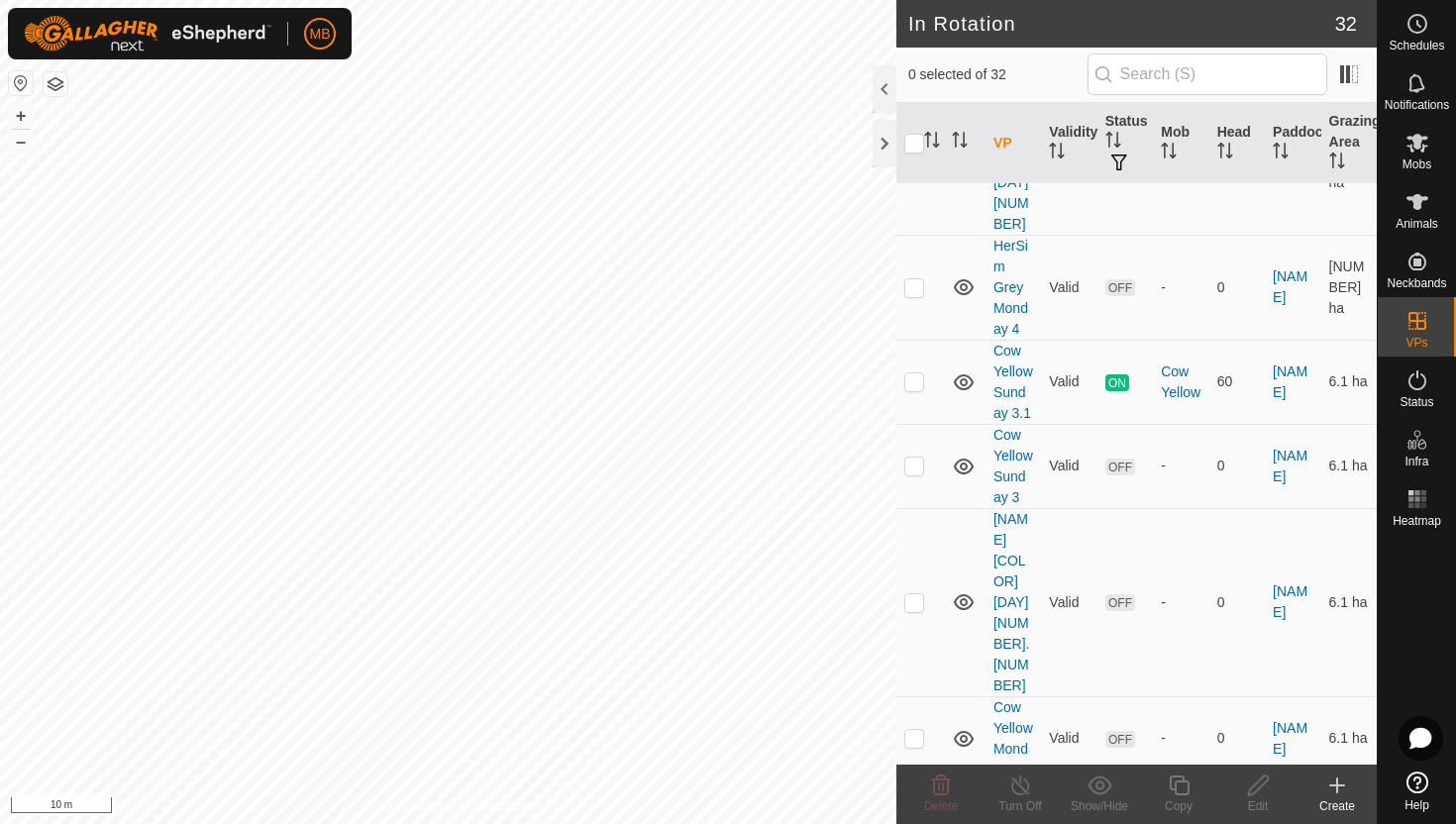 click at bounding box center (914, 1074) 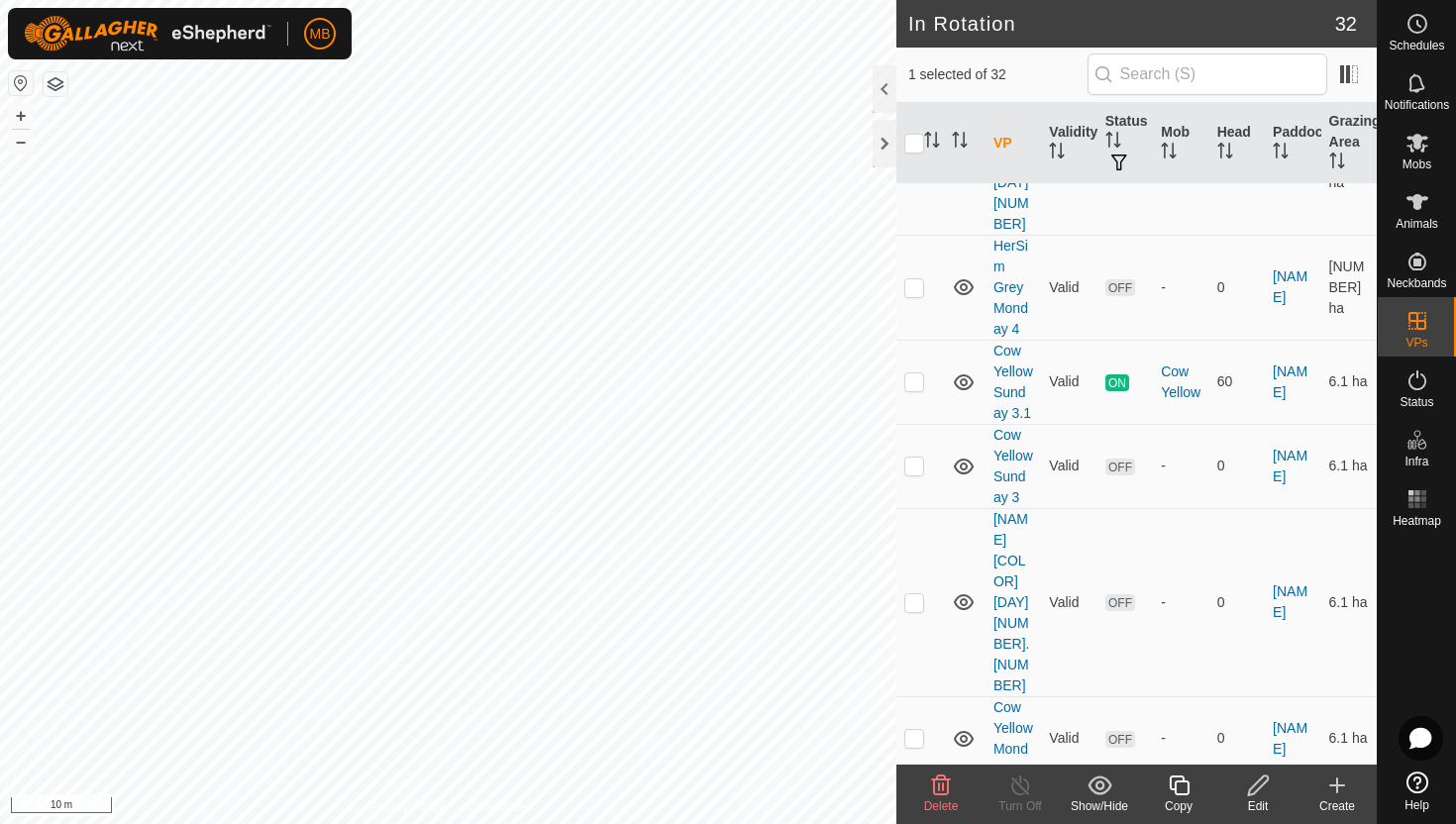 click 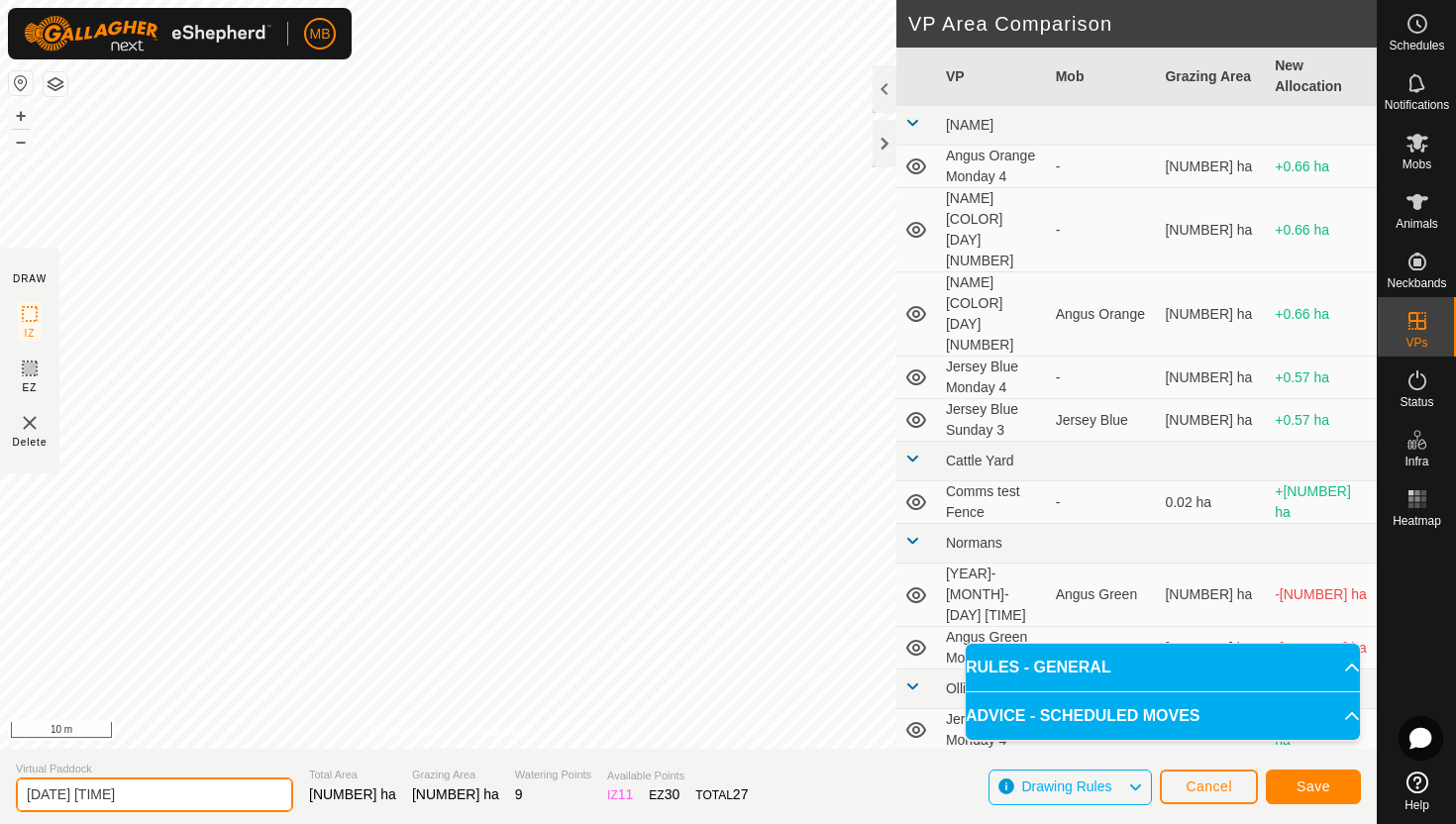 click on "2025-08-03 184156" 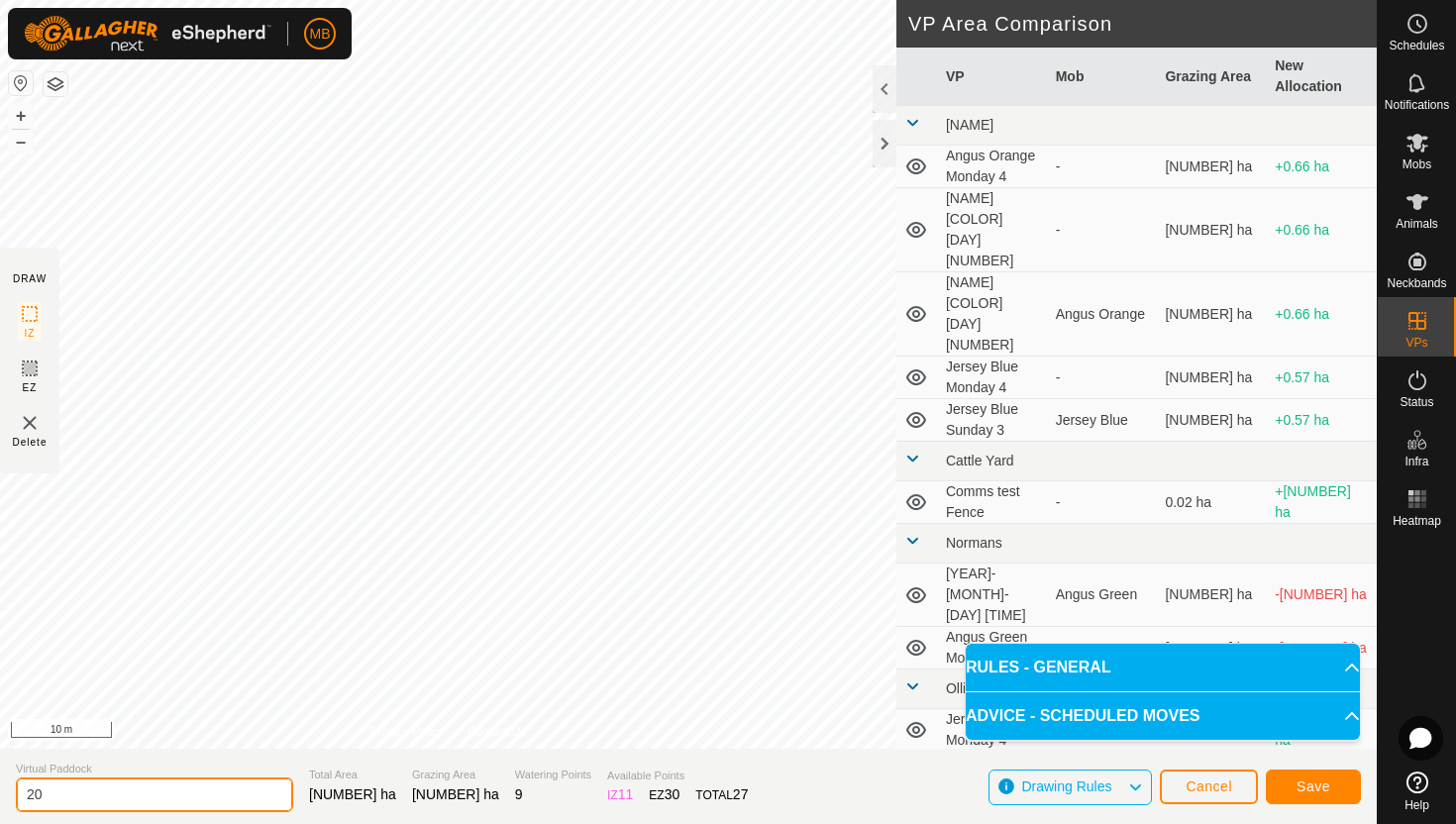 type on "2" 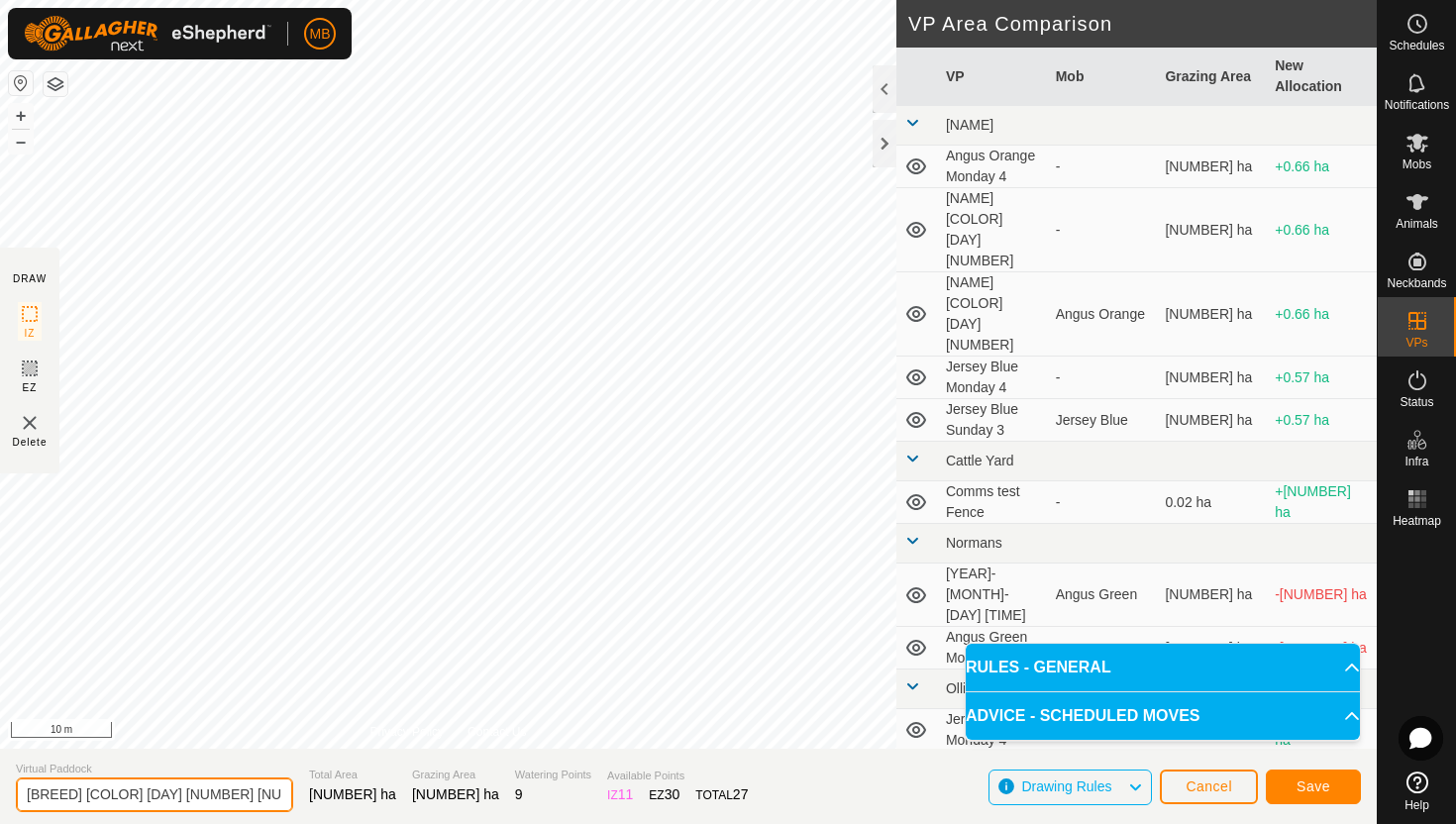 type on "Angus Pink Monday 4.1" 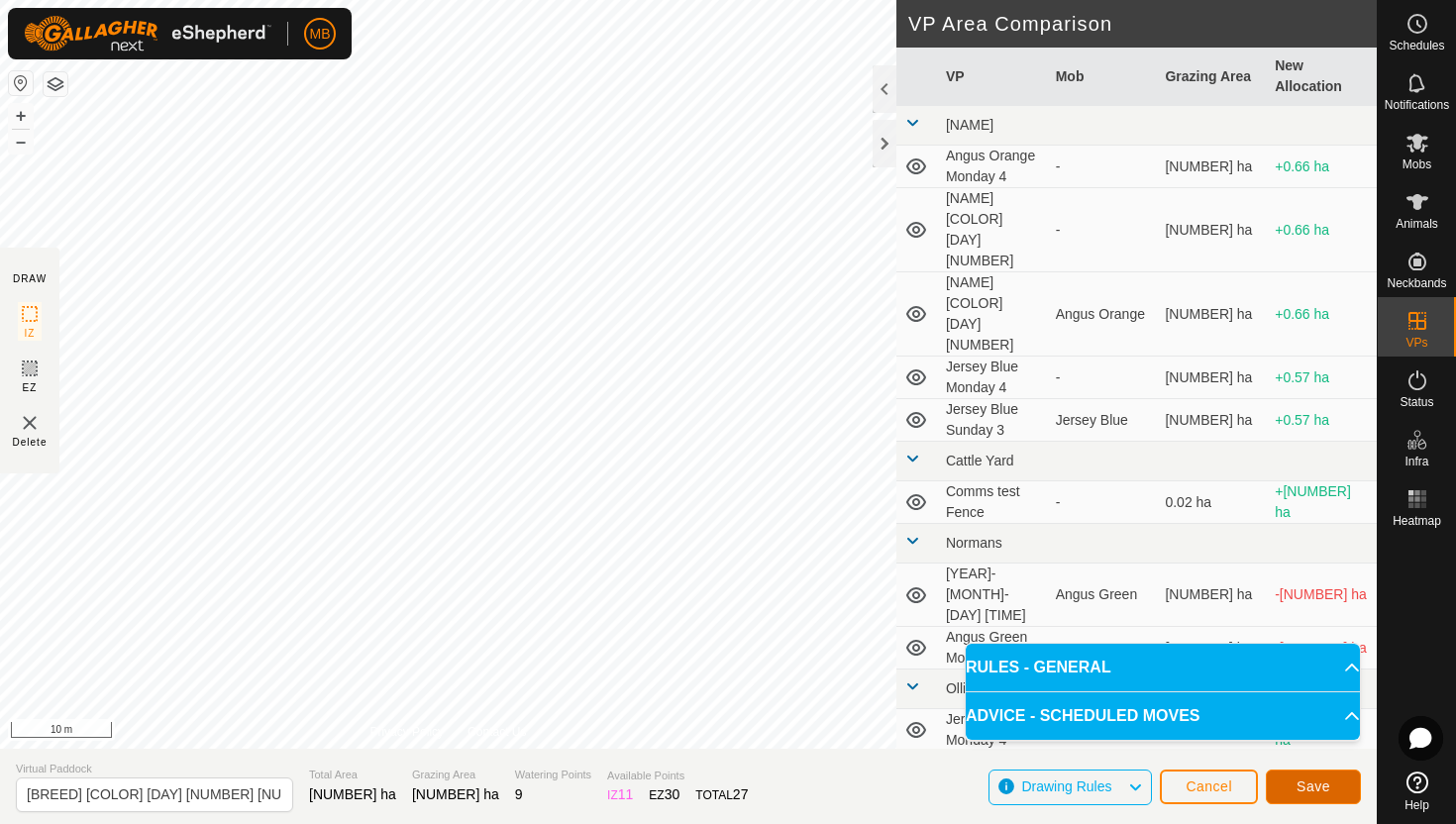 click on "Save" 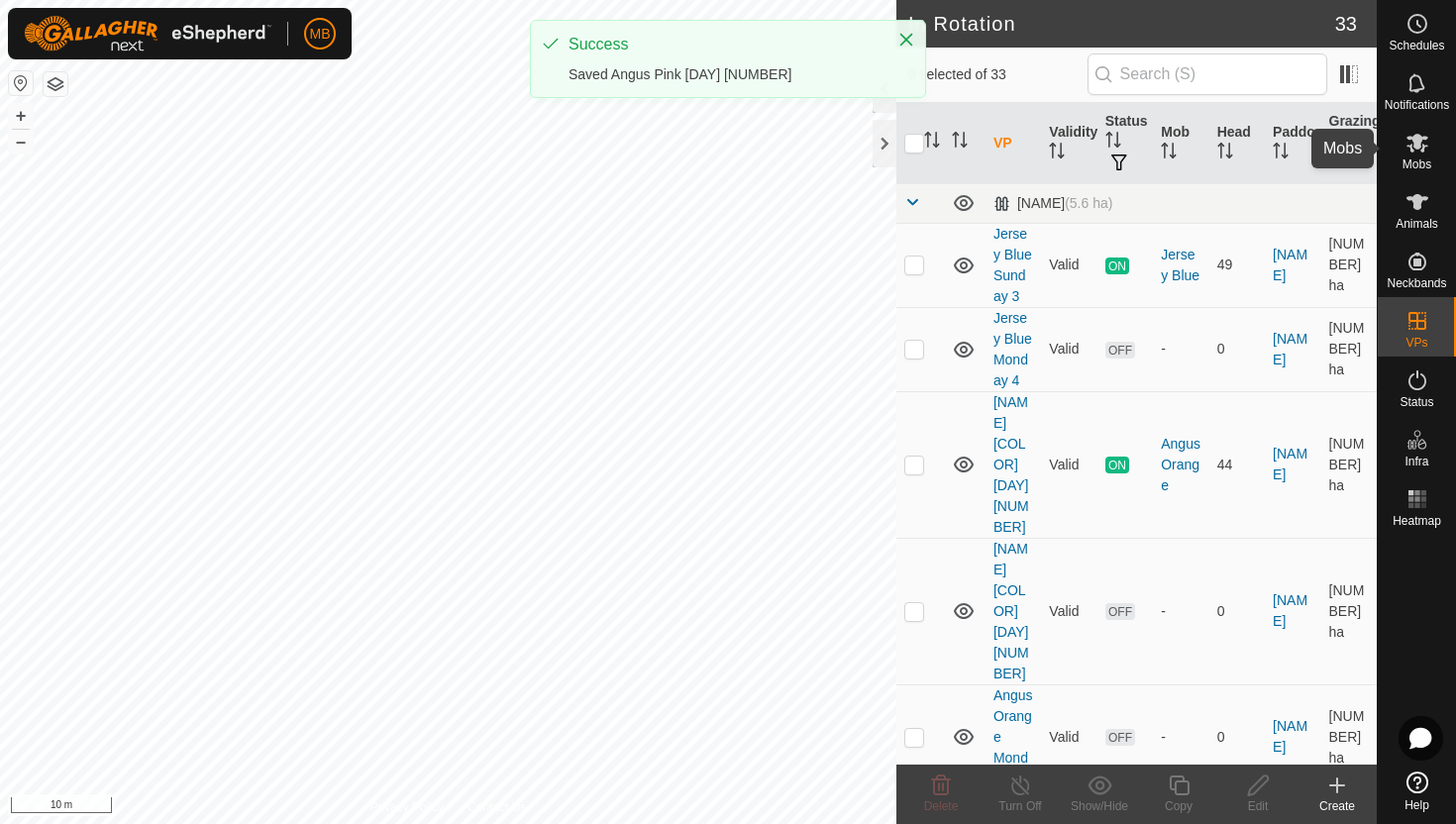 click at bounding box center [1417, 143] 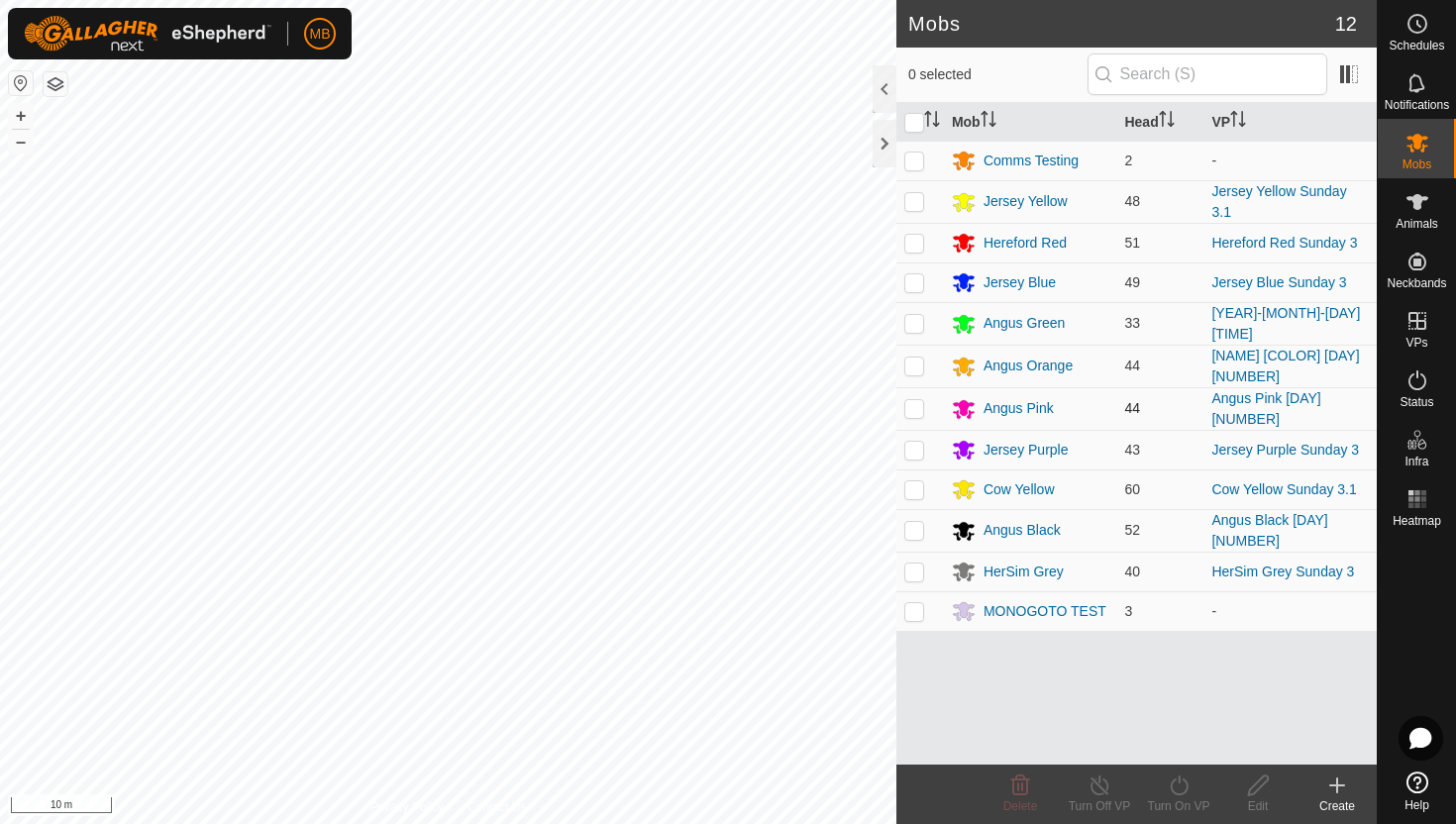 click at bounding box center (914, 408) 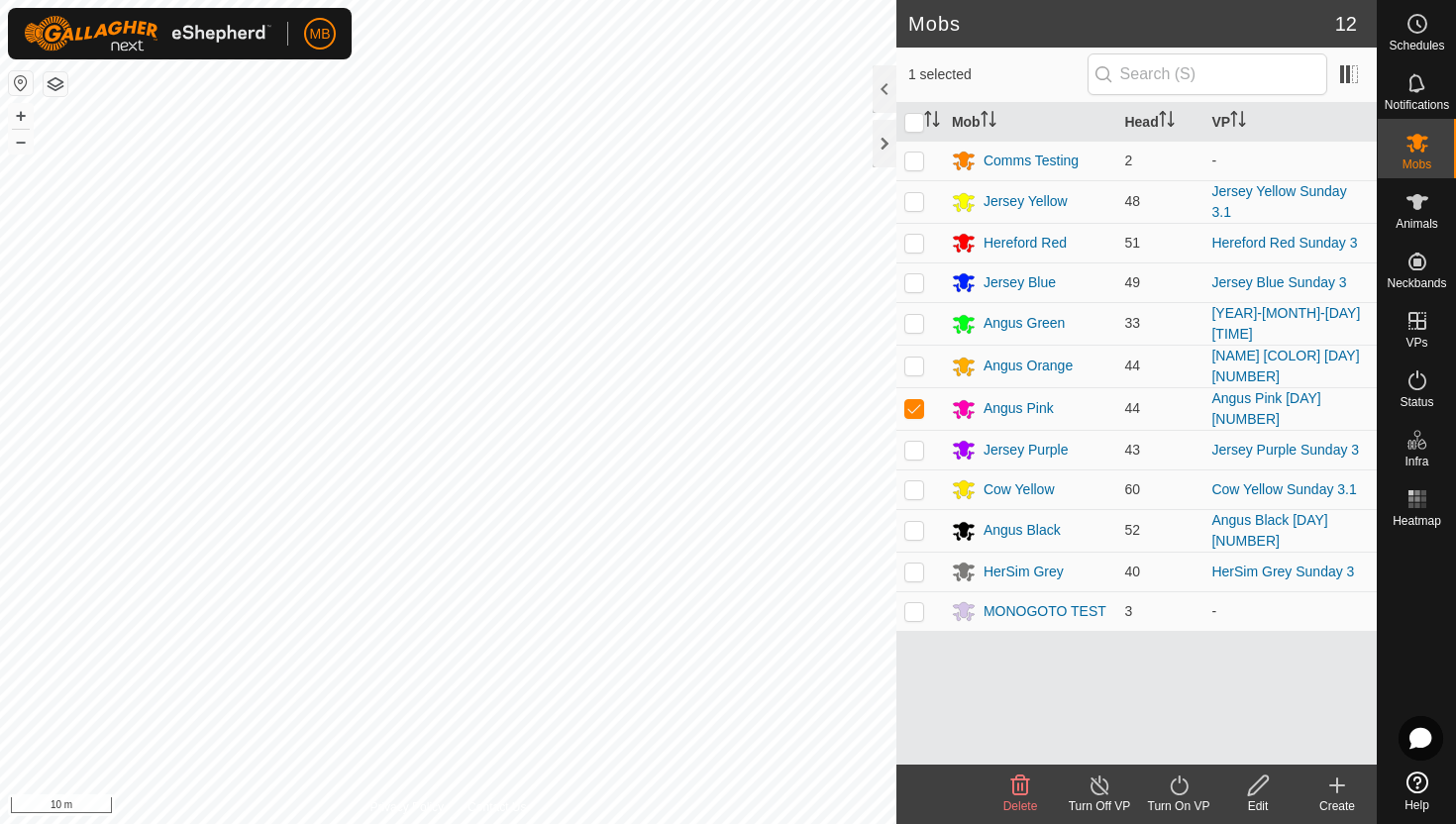 click 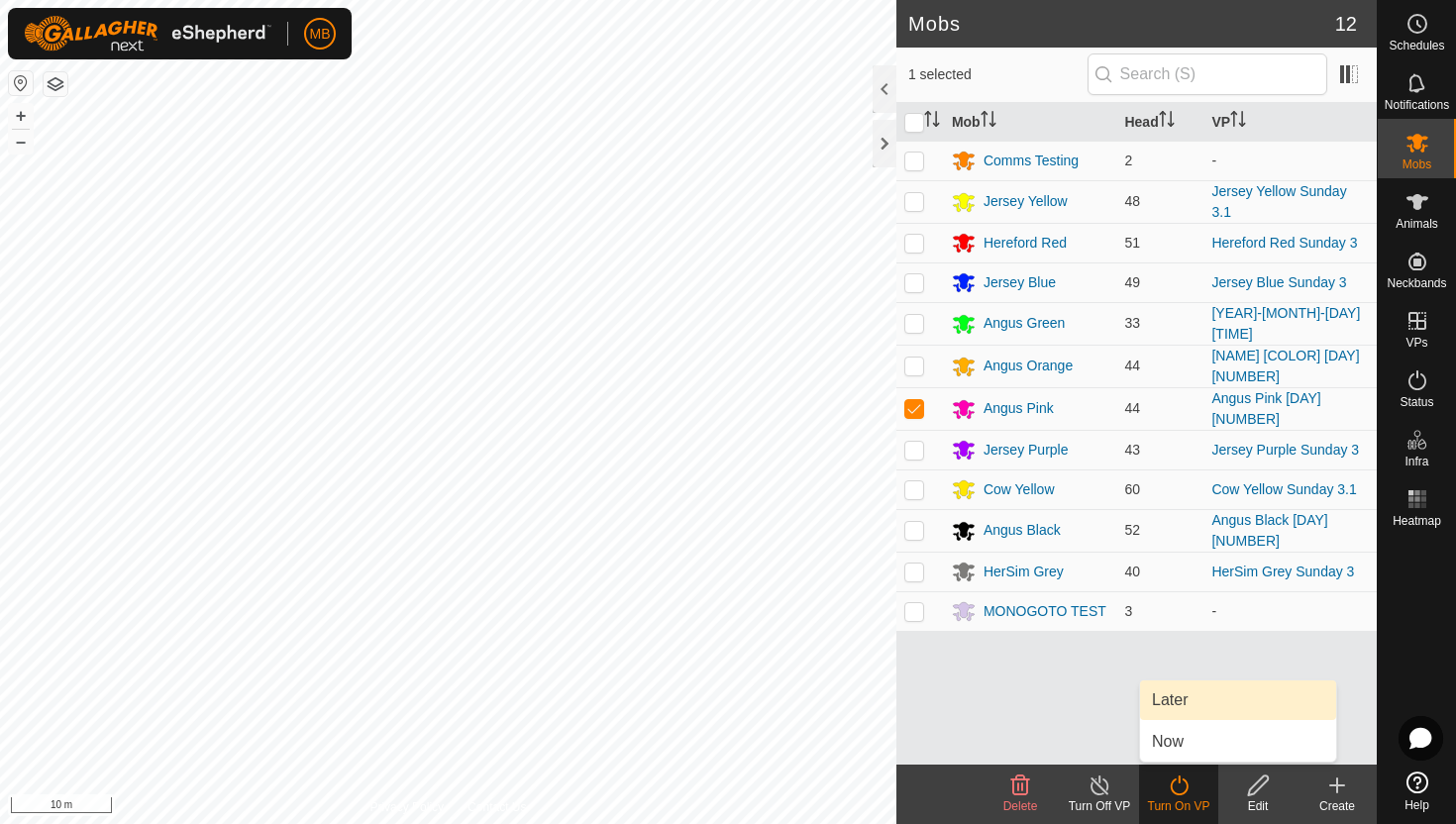 click on "Later" at bounding box center [1238, 700] 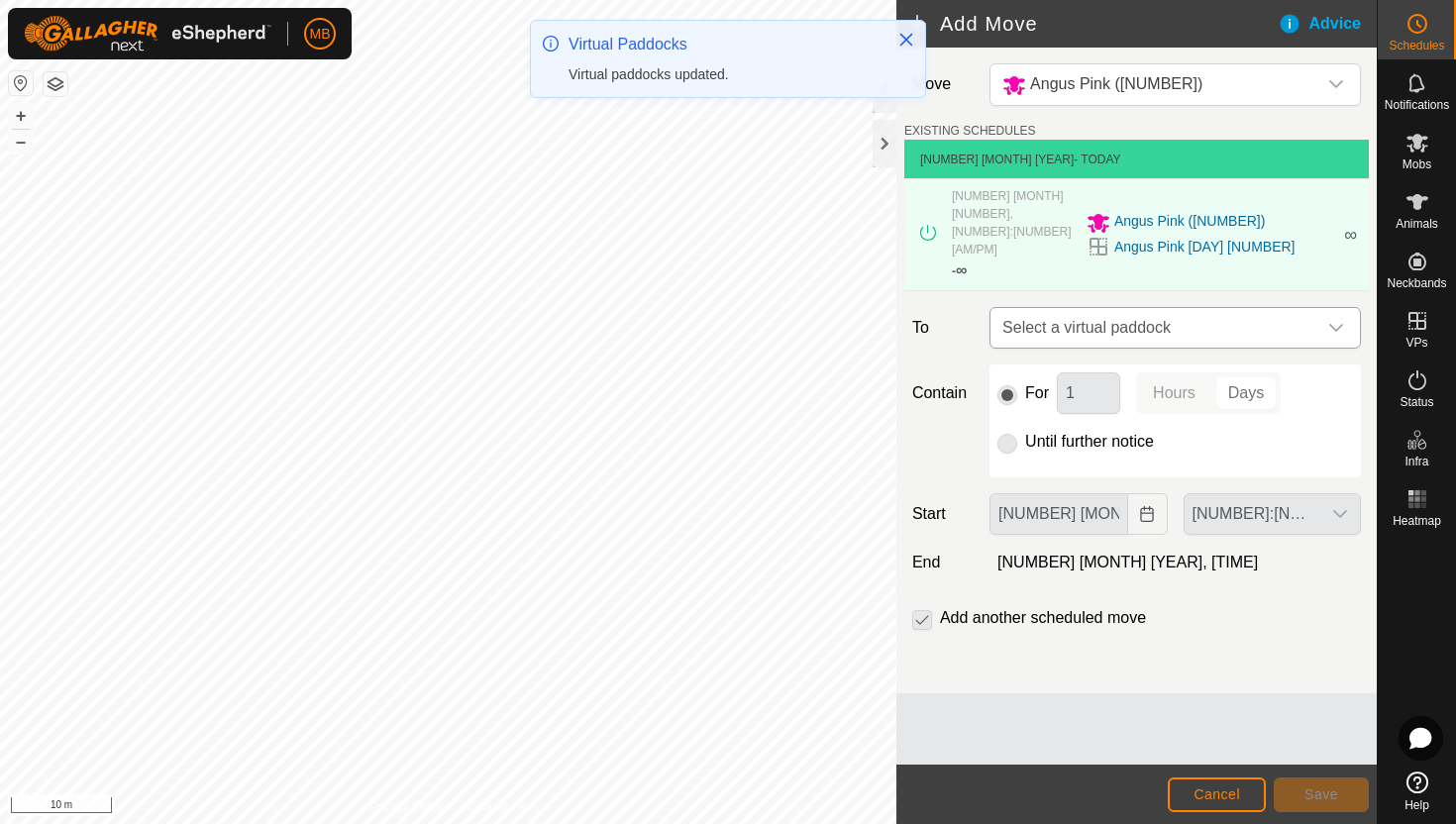 click 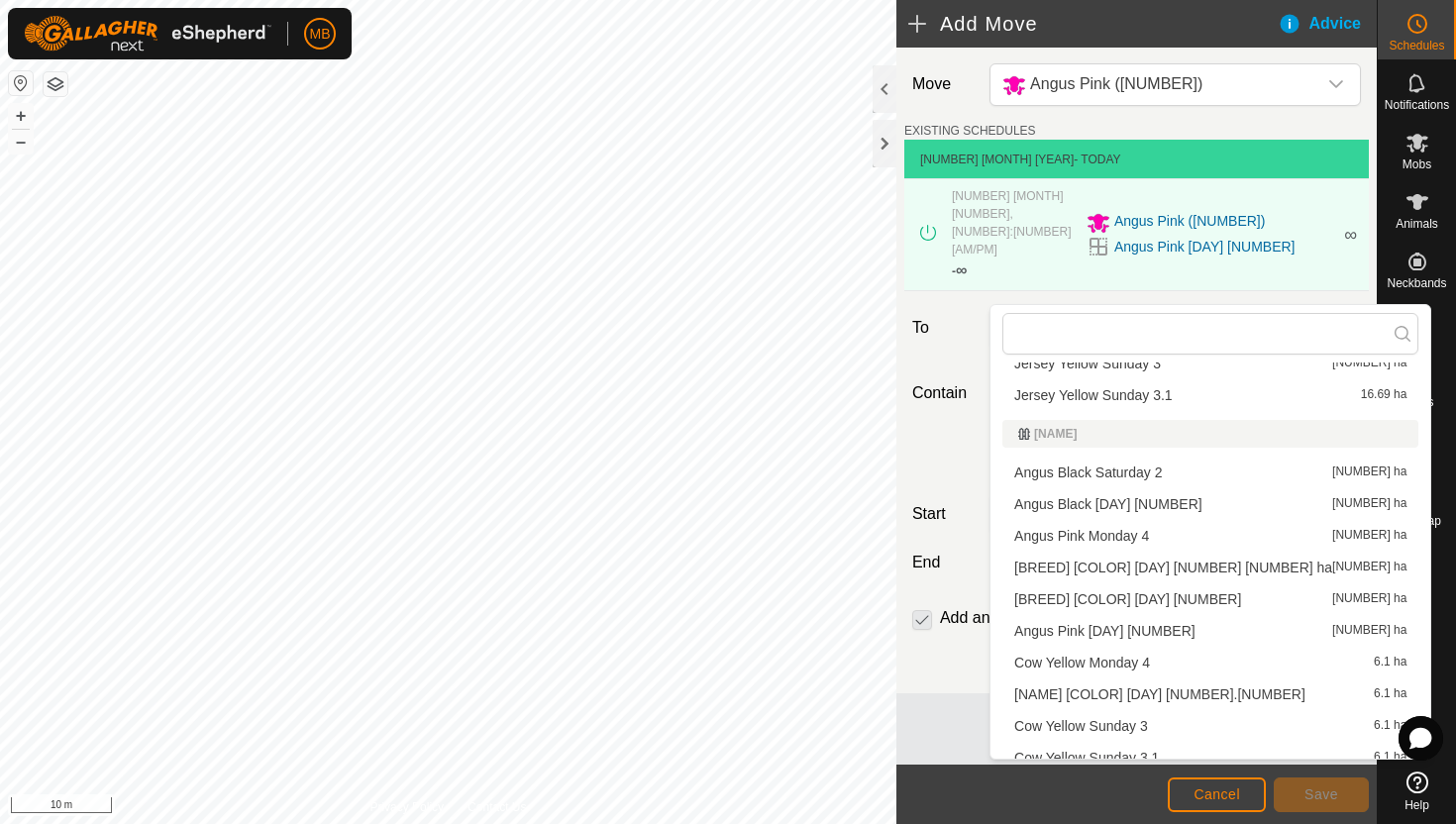 scroll, scrollTop: 816, scrollLeft: 0, axis: vertical 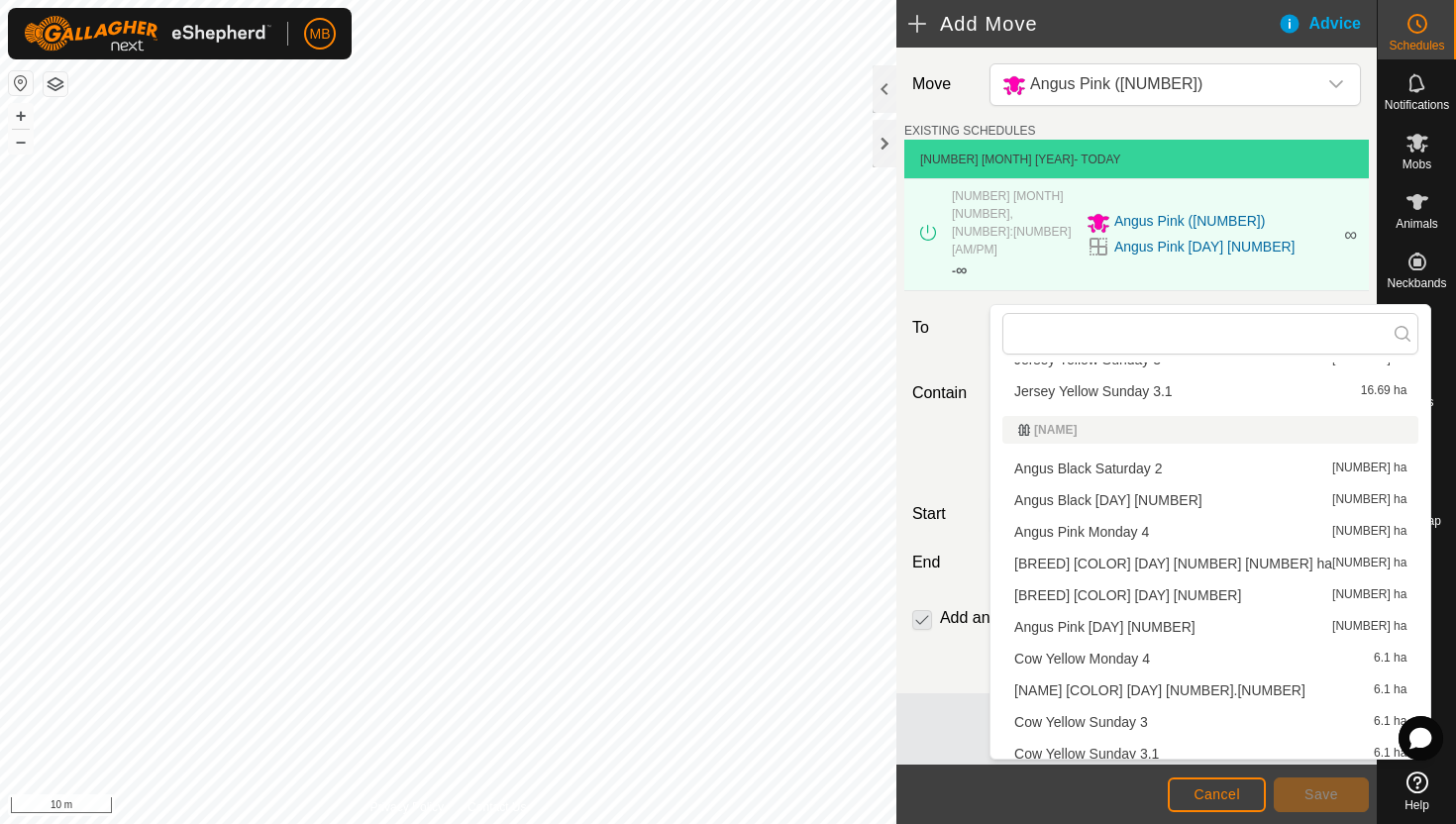 click on "Angus Pink Monday 4  6.17 ha" at bounding box center [1210, 532] 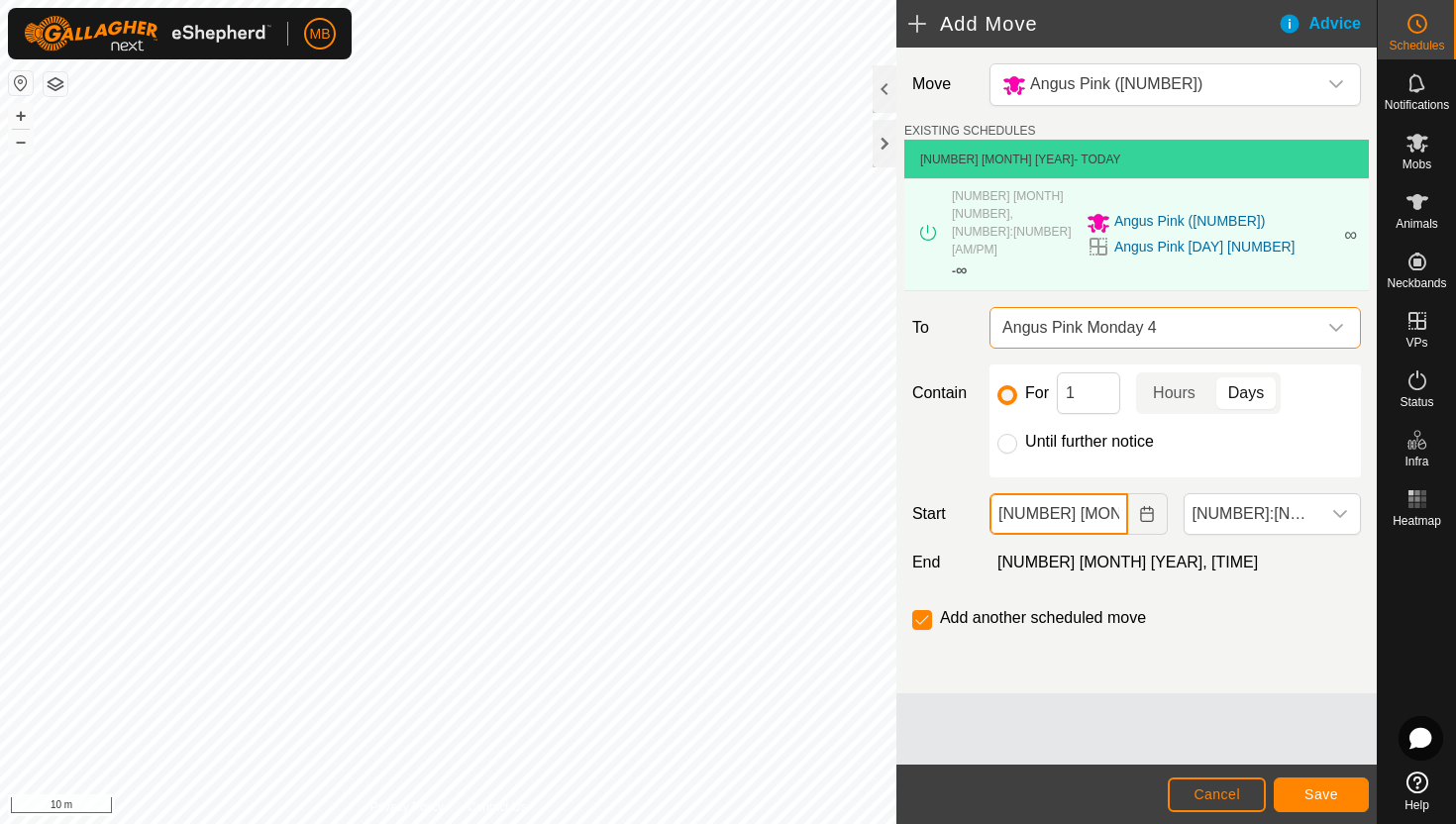 click on "03 Aug, 2025" 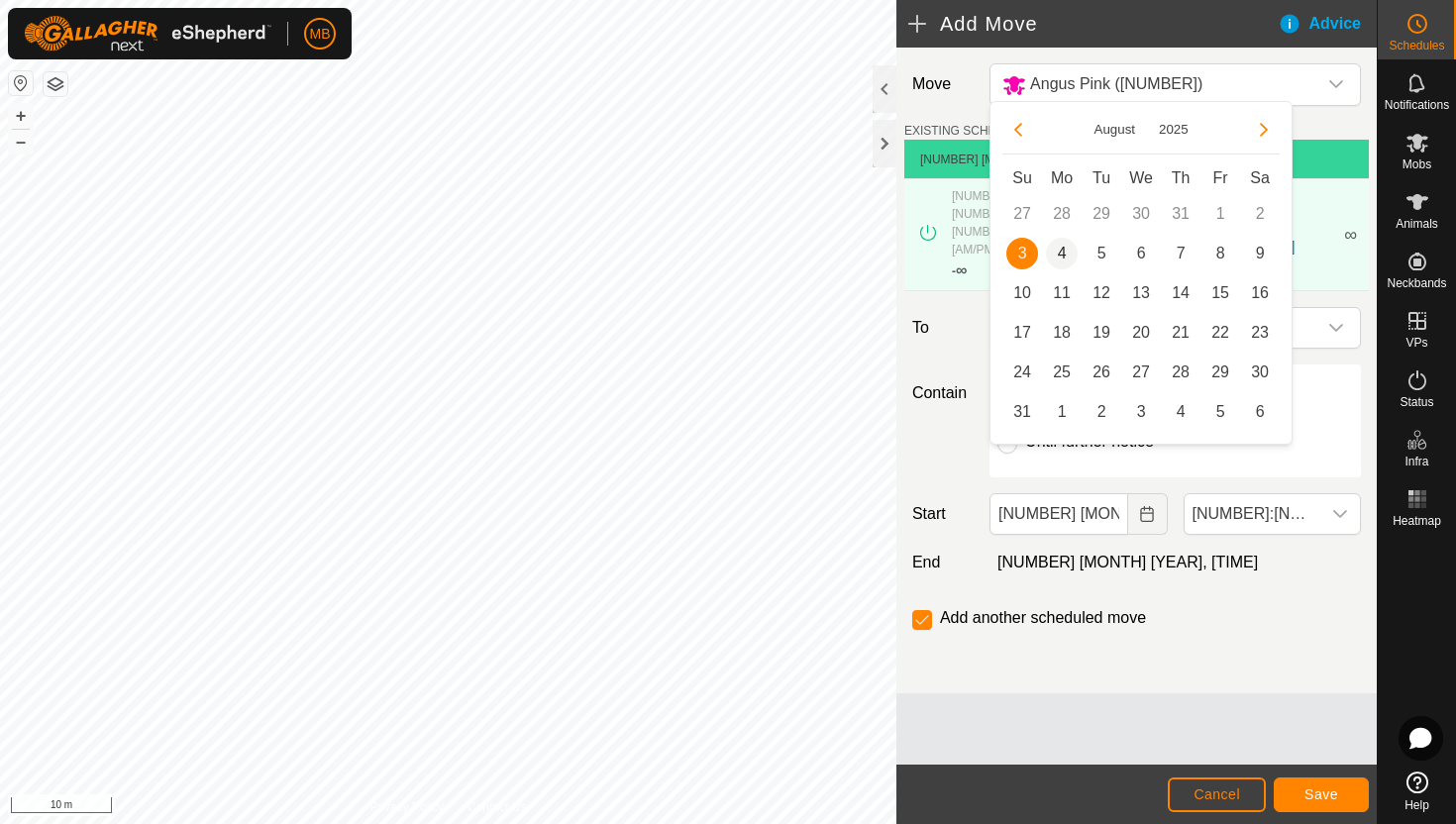 click on "4" at bounding box center [1062, 254] 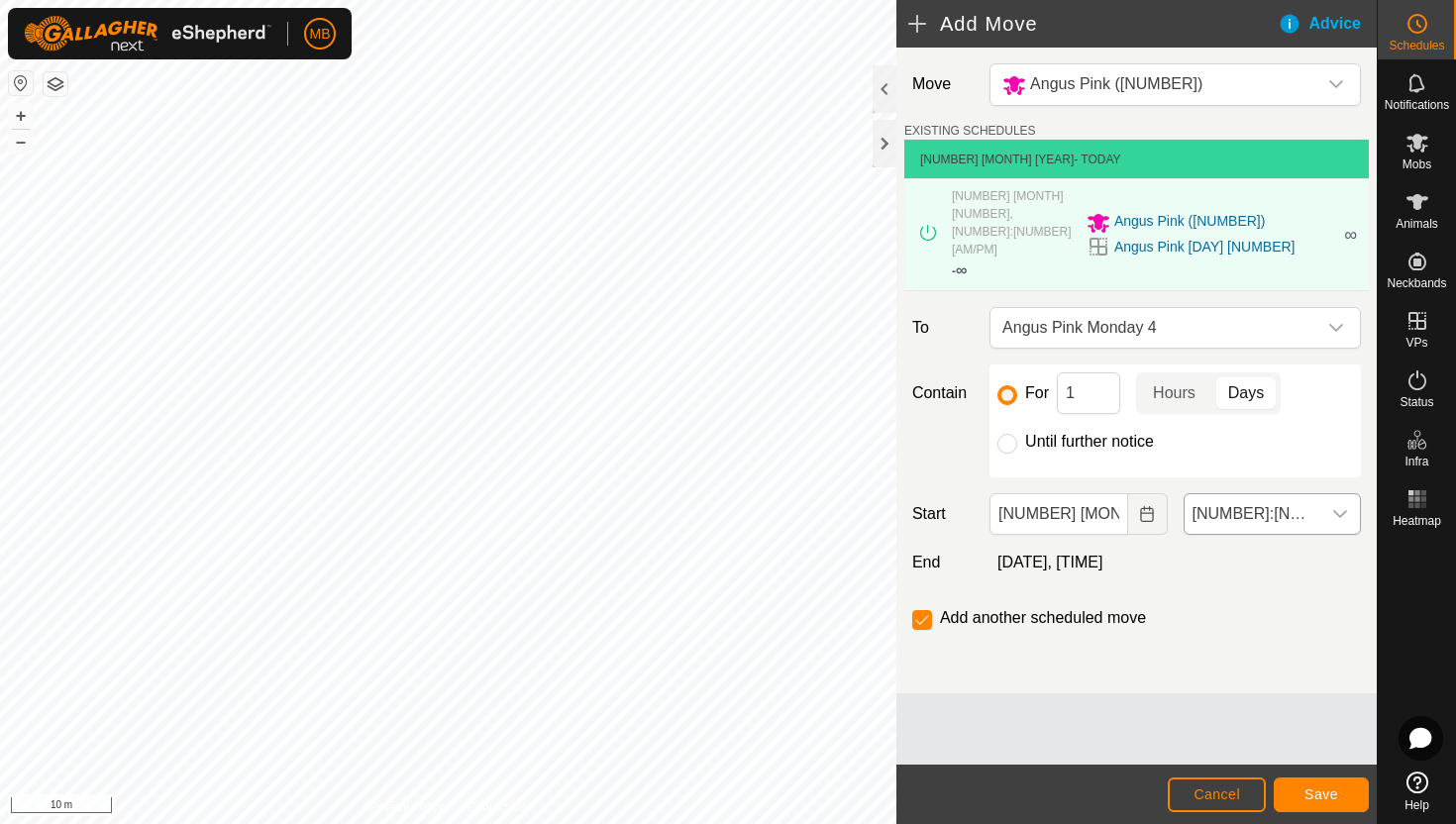 click on "8:00 pm" at bounding box center (1252, 514) 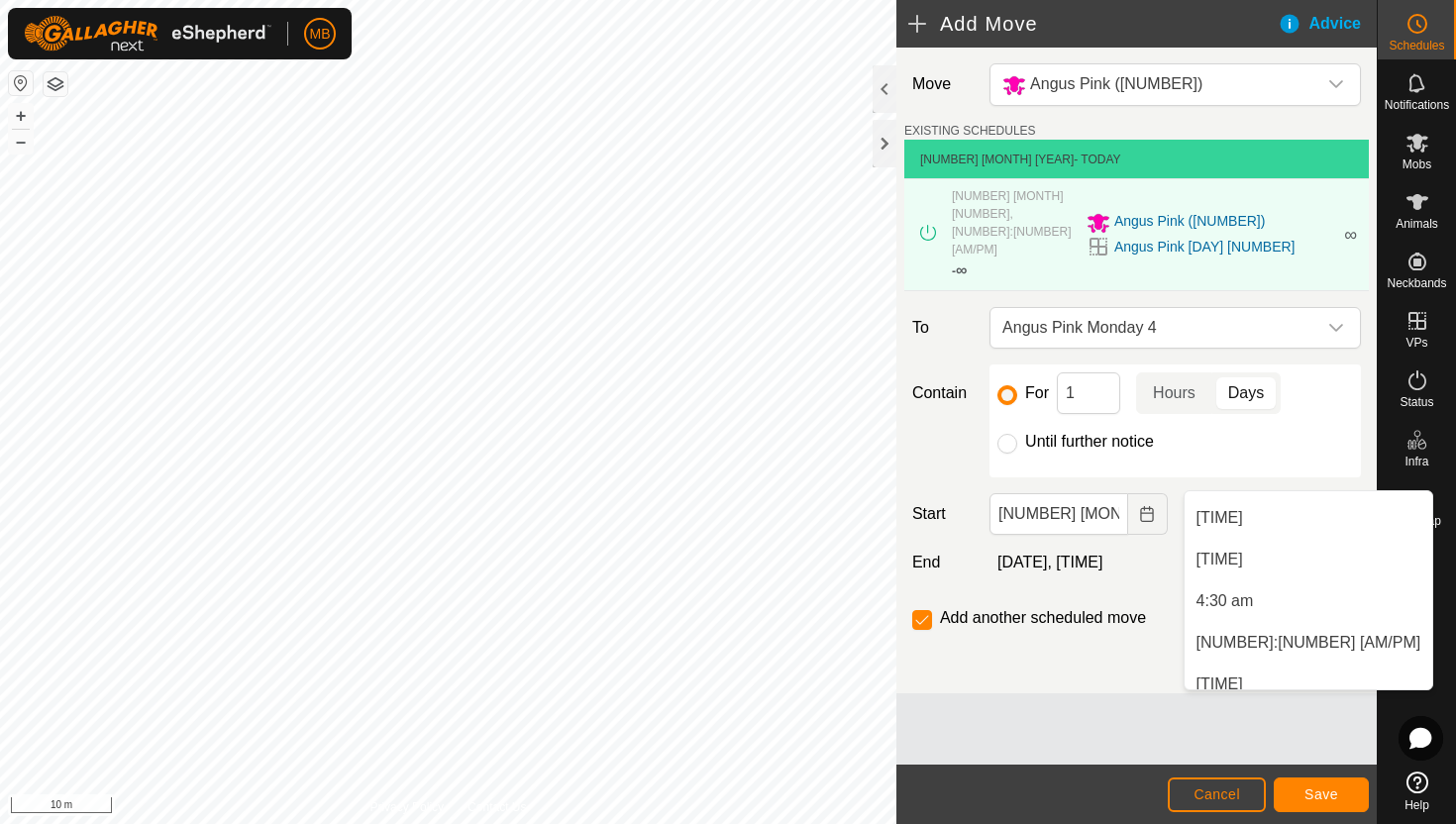 scroll, scrollTop: 292, scrollLeft: 0, axis: vertical 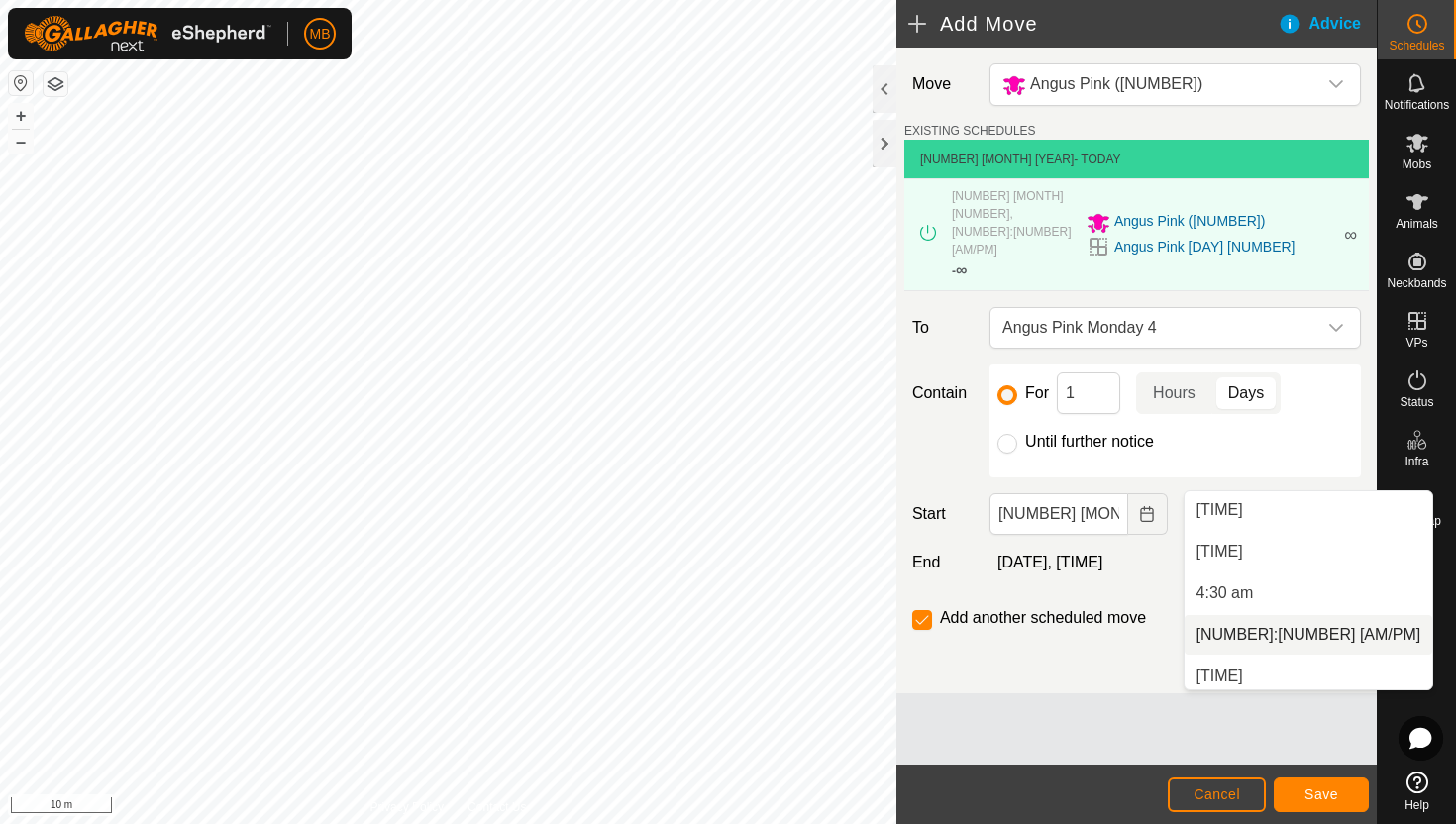 click on "5:00 am" at bounding box center (1308, 635) 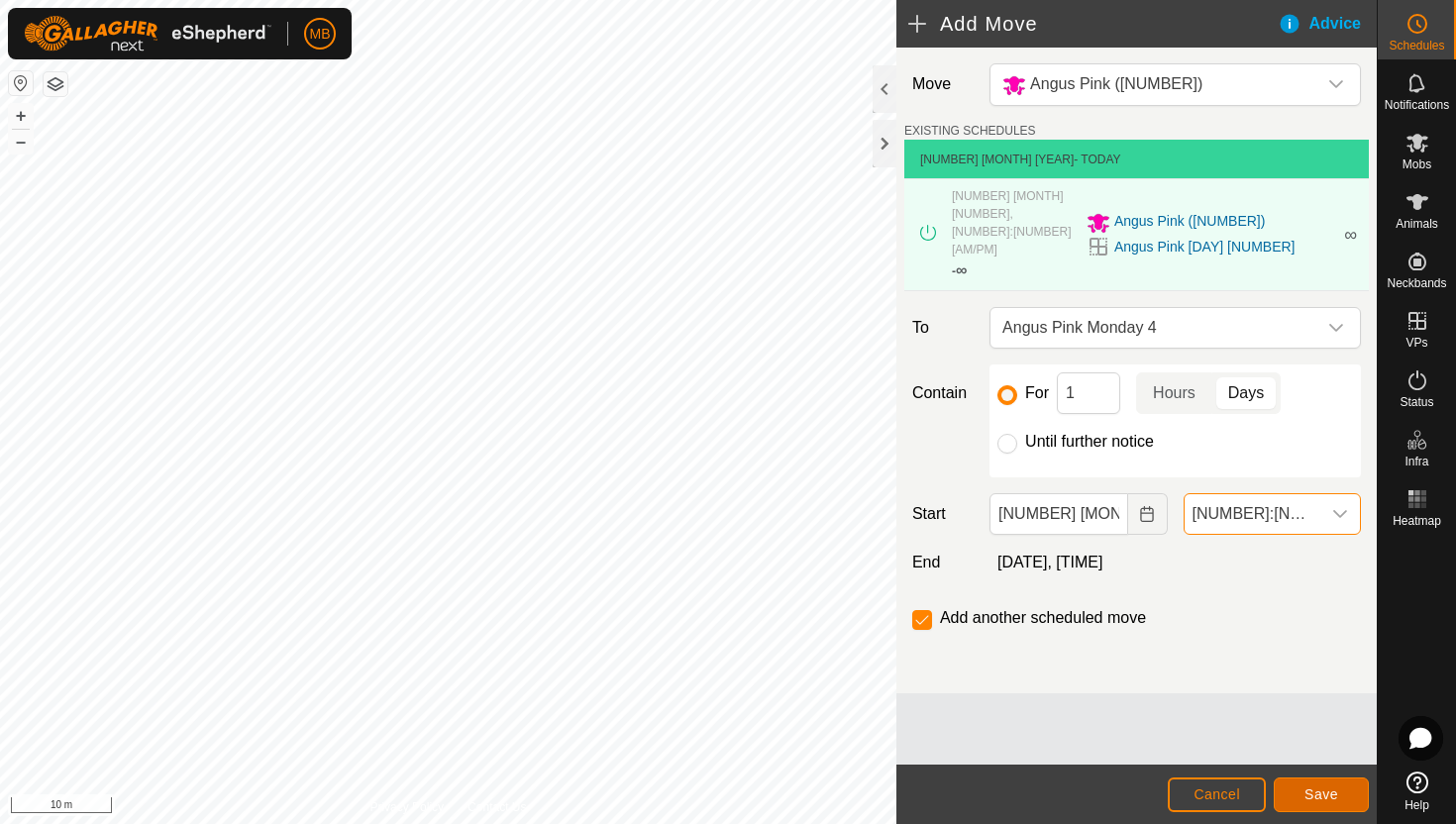 click on "Save" 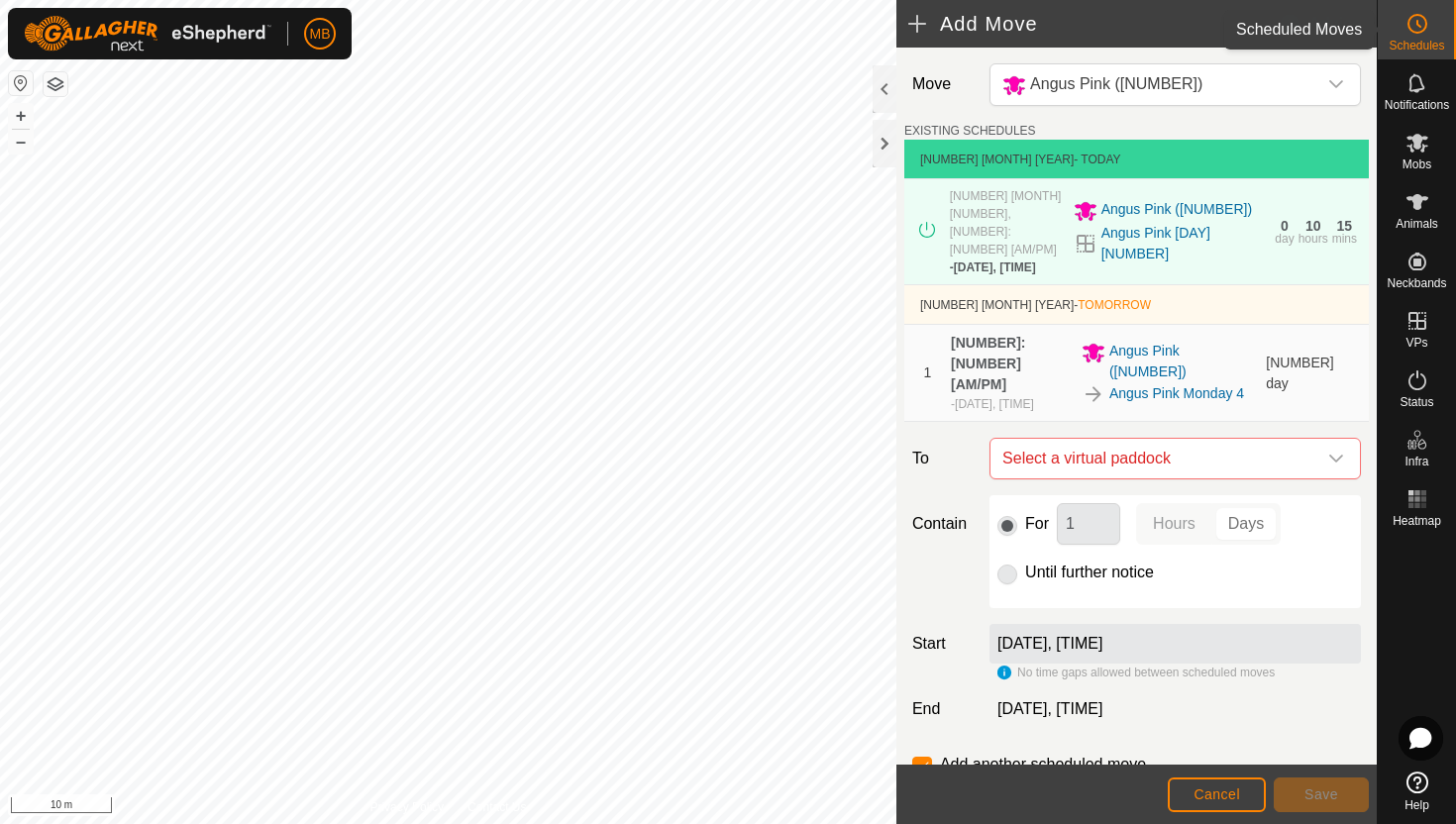 click 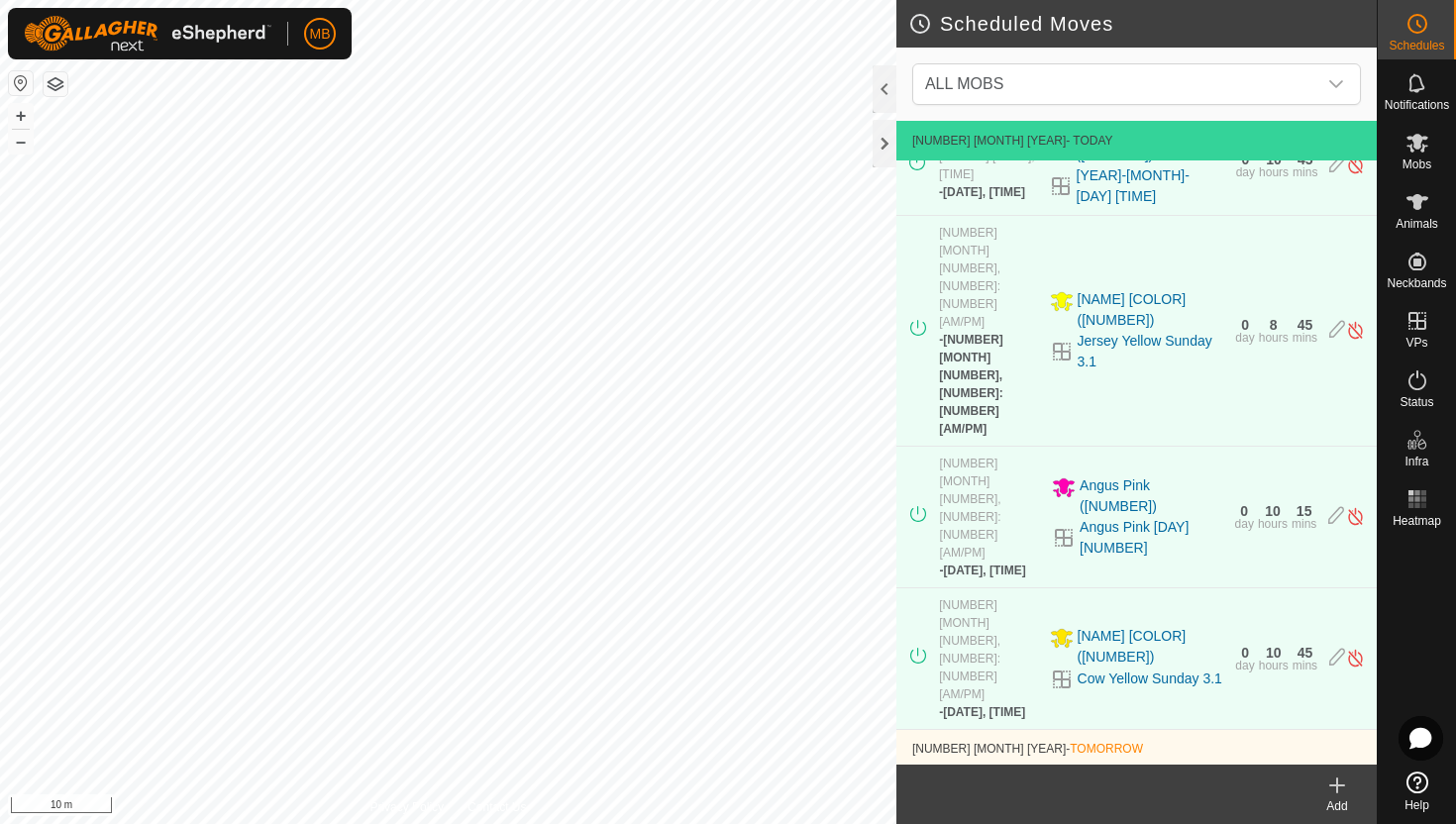 scroll, scrollTop: 831, scrollLeft: 0, axis: vertical 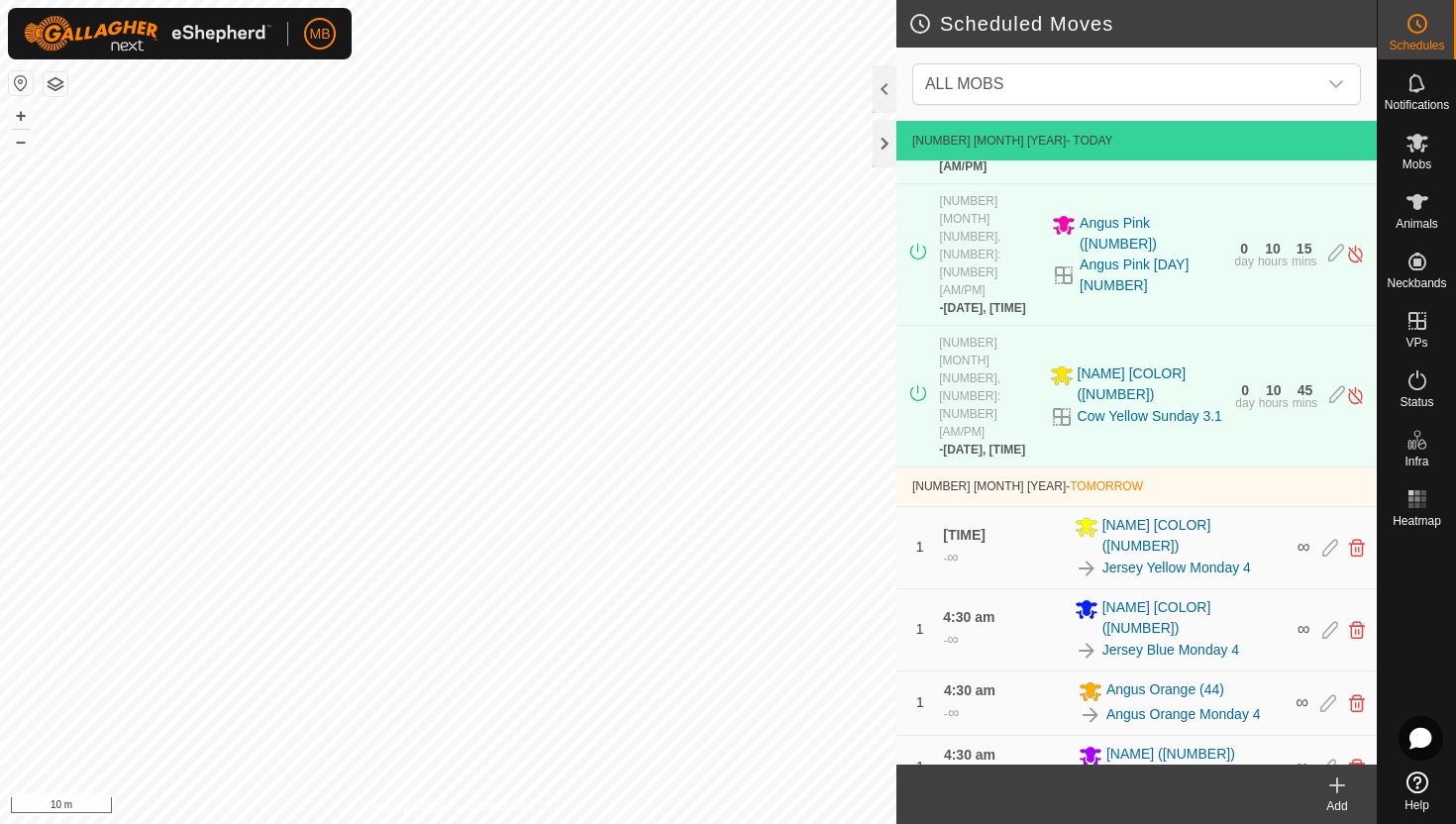 click on "1 day" at bounding box center [1265, 952] 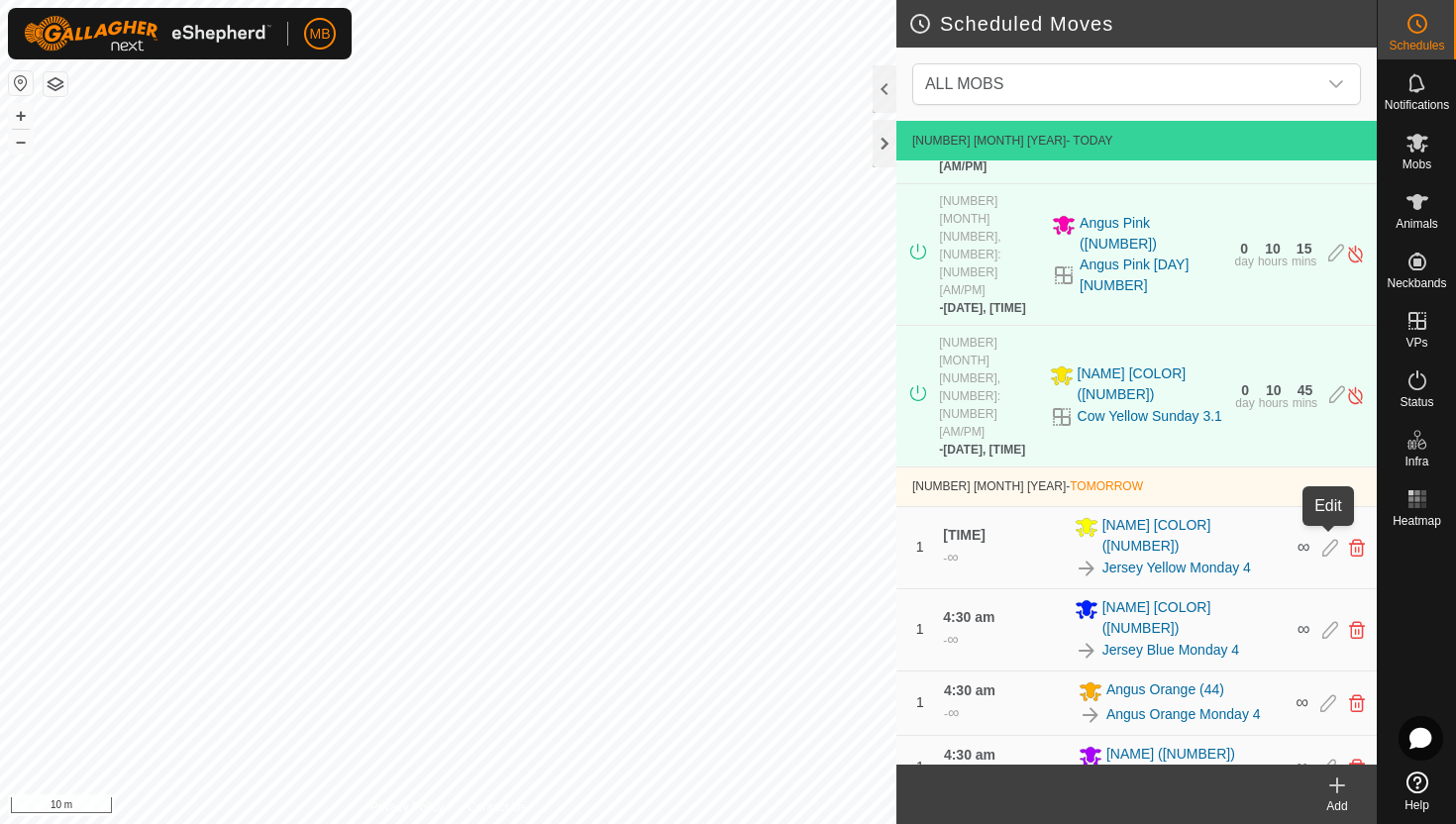 click at bounding box center (1333, 953) 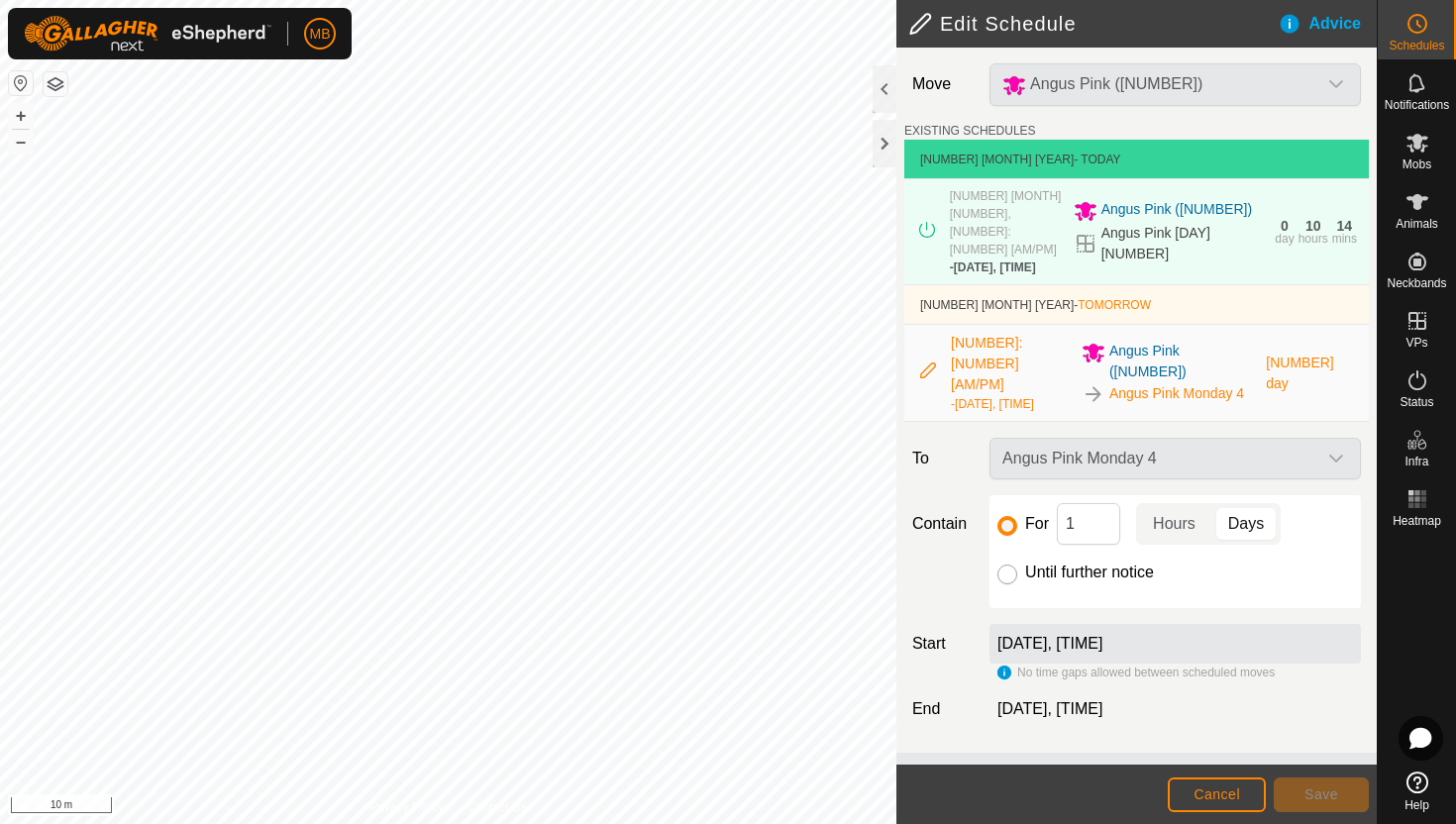 click on "Until further notice" at bounding box center [1007, 574] 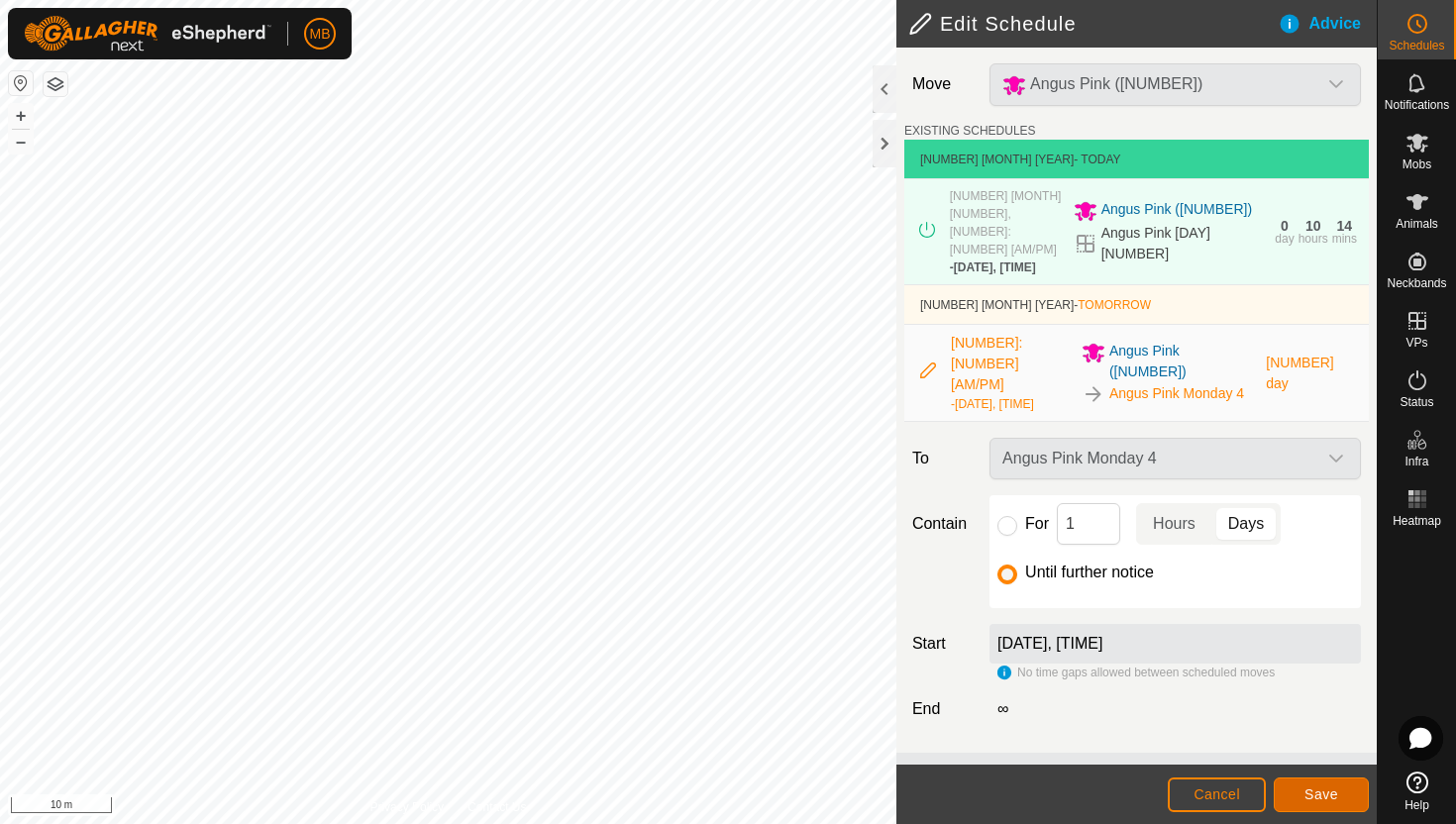 click on "Save" 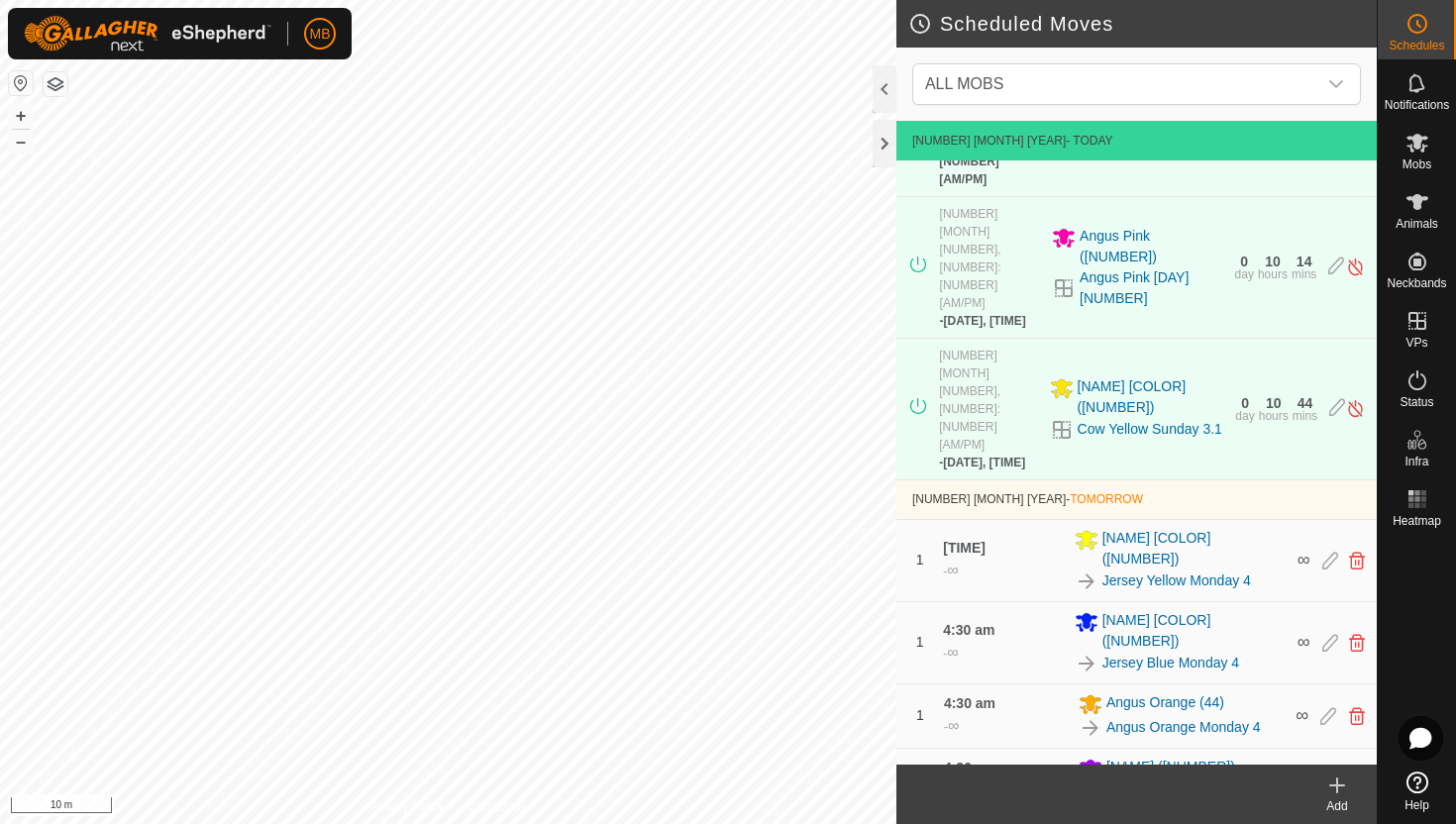 scroll, scrollTop: 831, scrollLeft: 0, axis: vertical 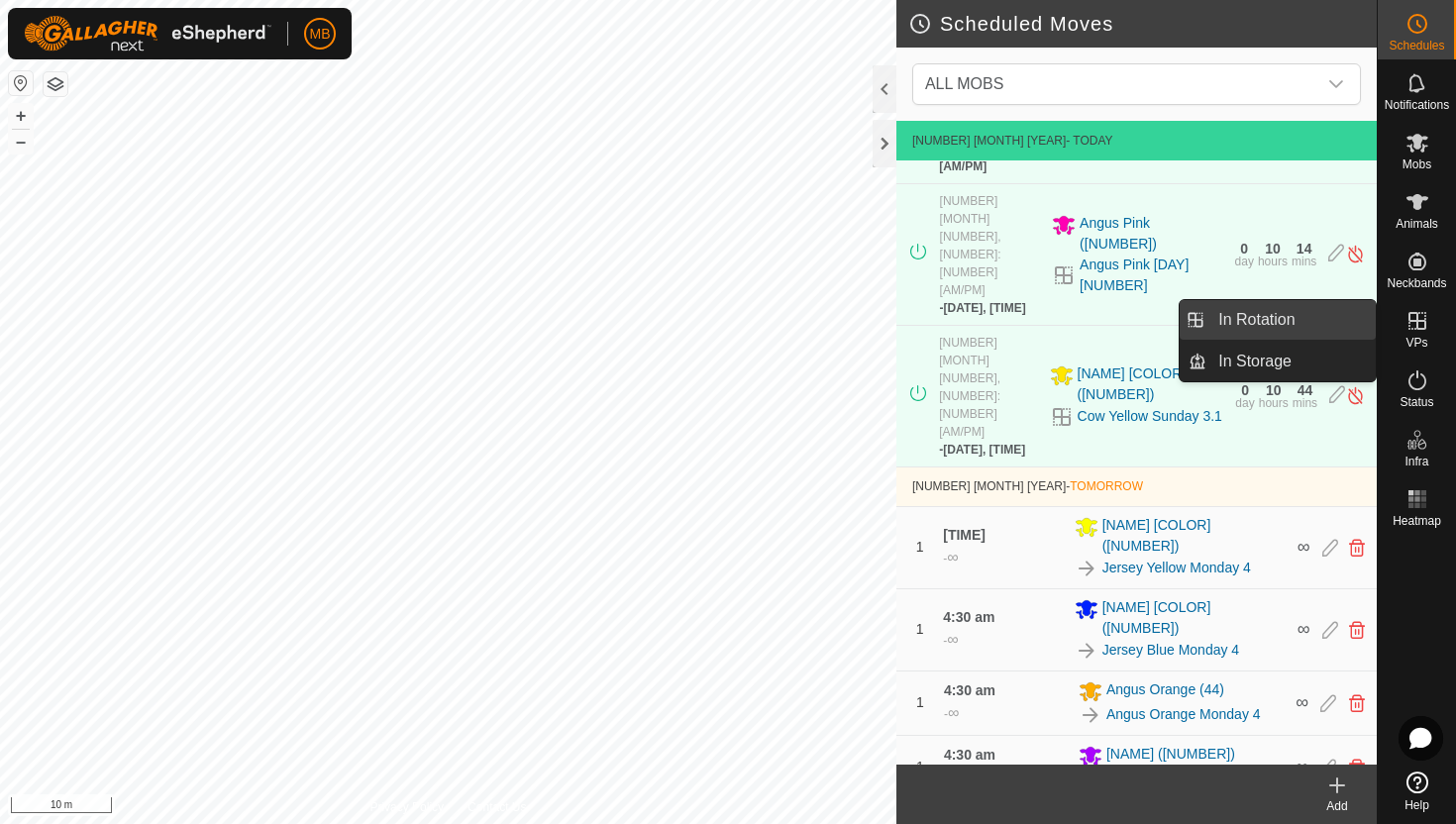 click on "In Rotation" at bounding box center [1291, 320] 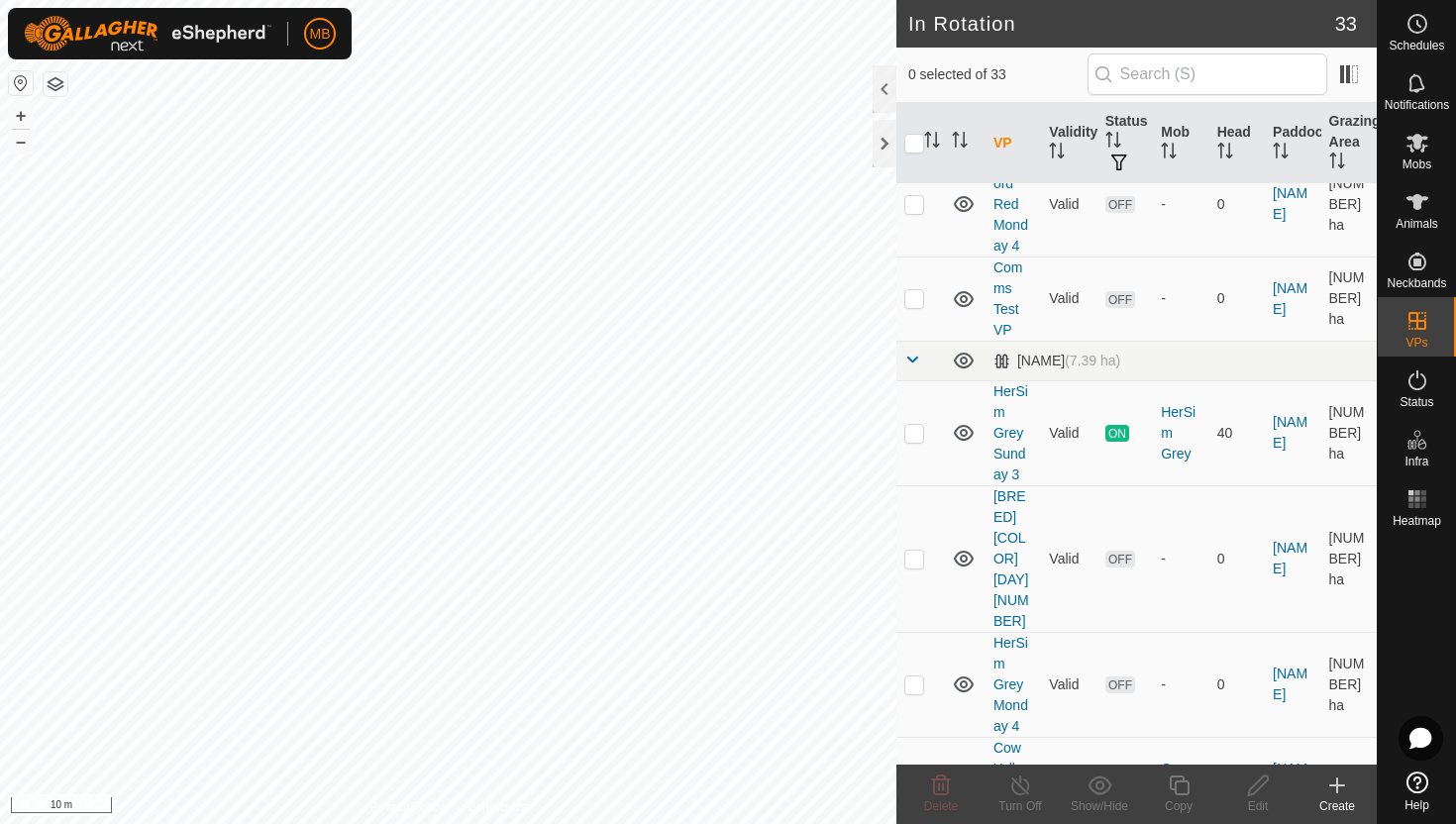 scroll, scrollTop: 2871, scrollLeft: 0, axis: vertical 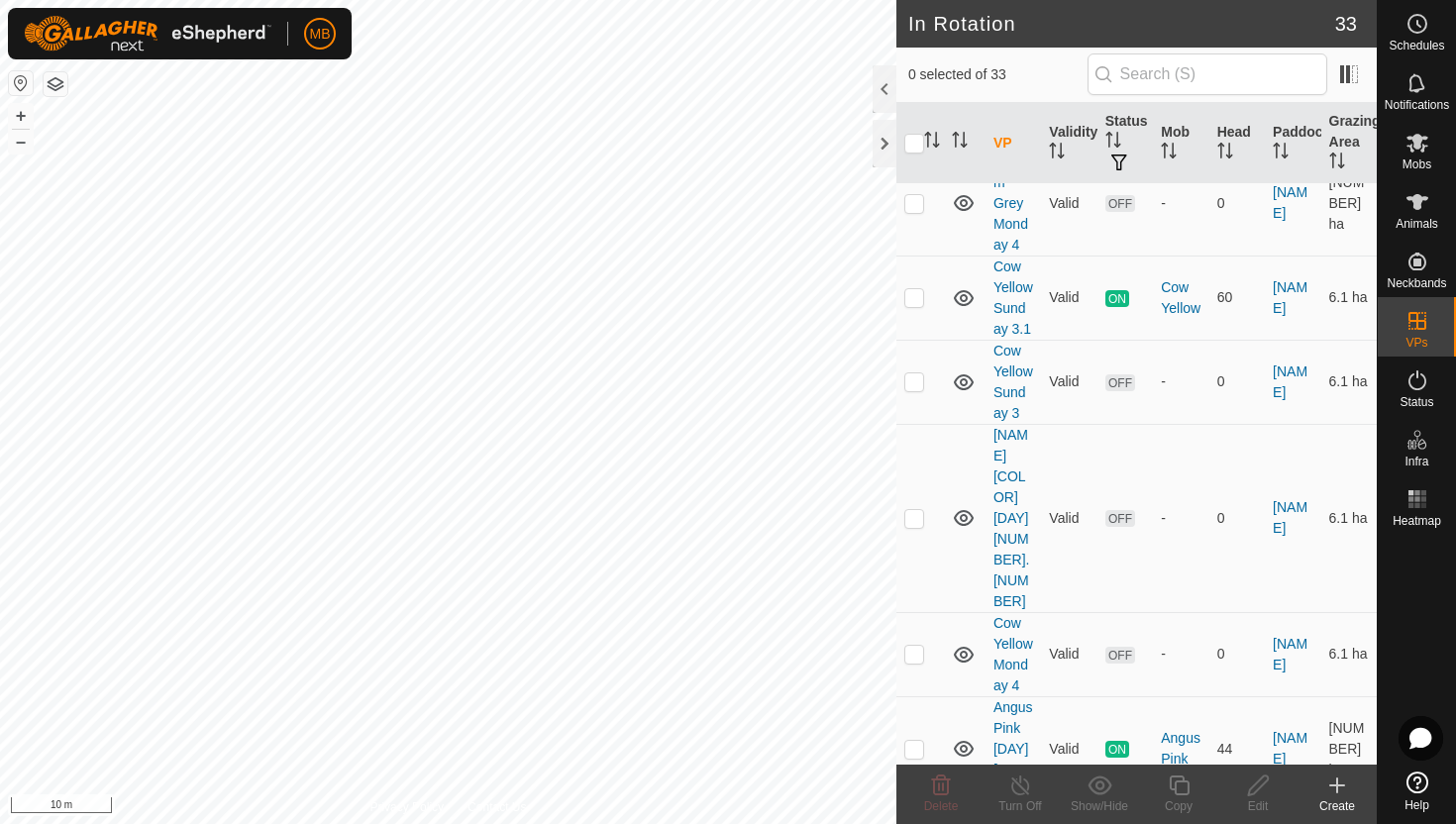 click at bounding box center [914, 1293] 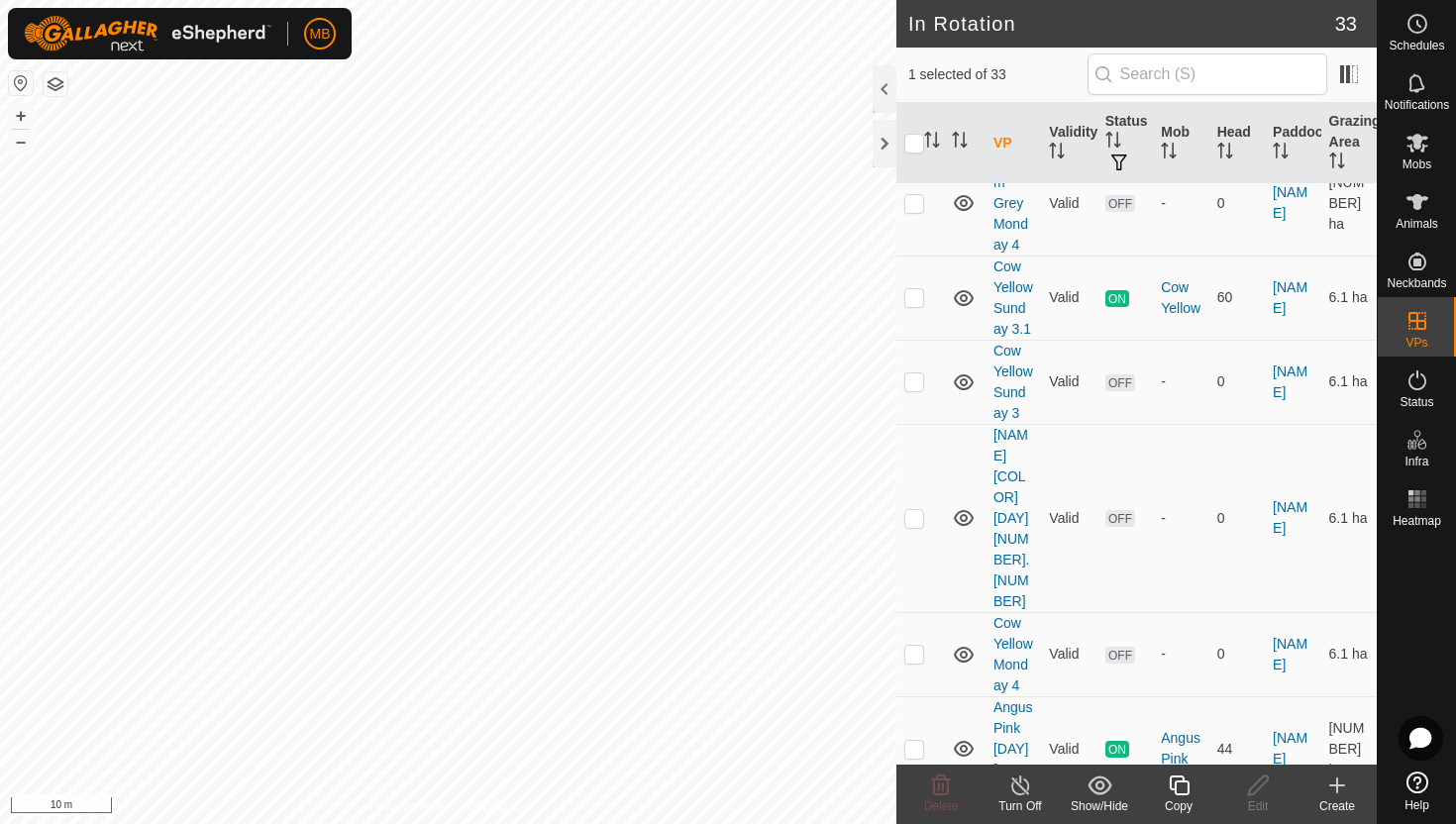 click 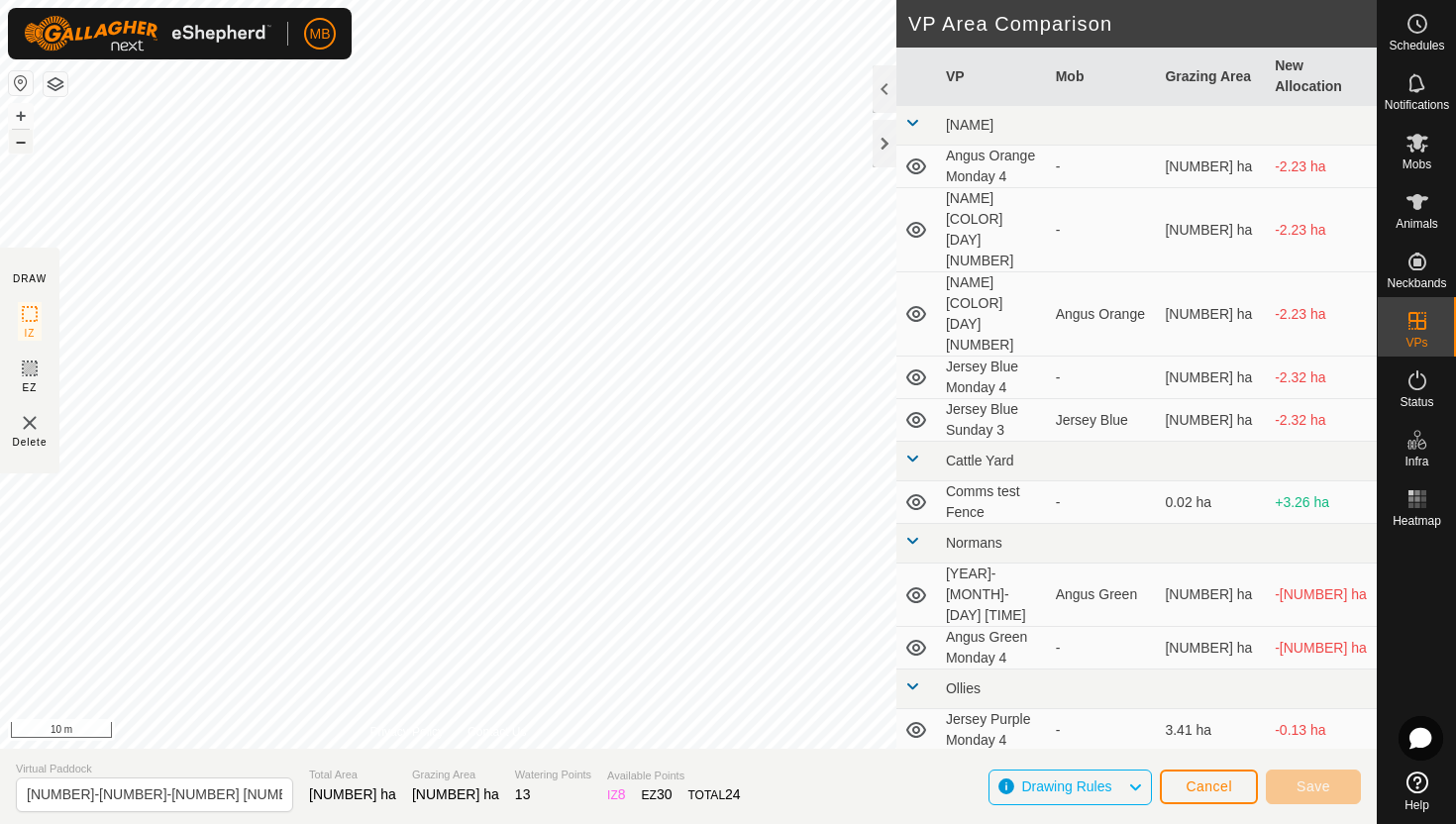 click on "–" at bounding box center [21, 142] 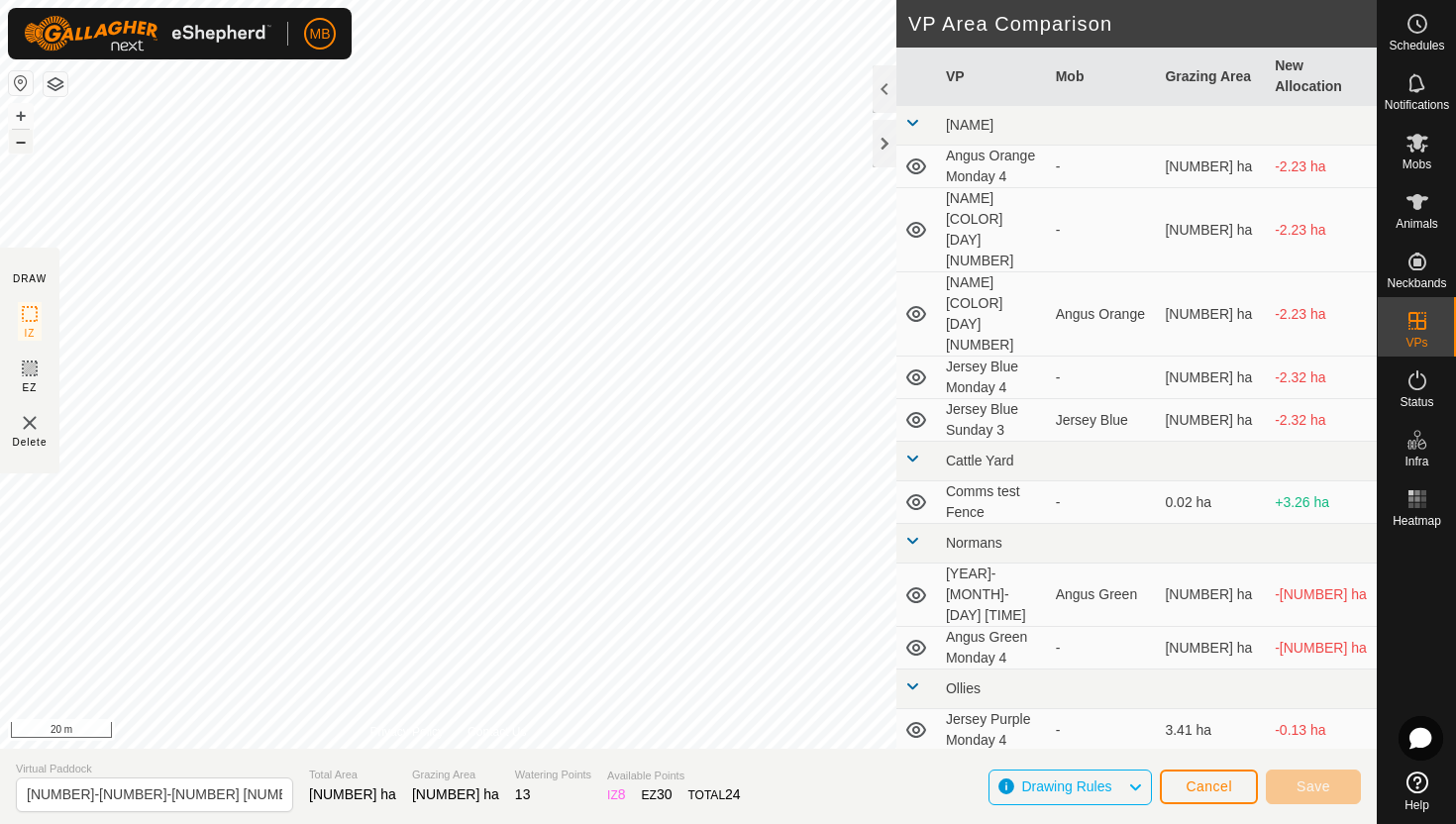 click on "–" at bounding box center (21, 142) 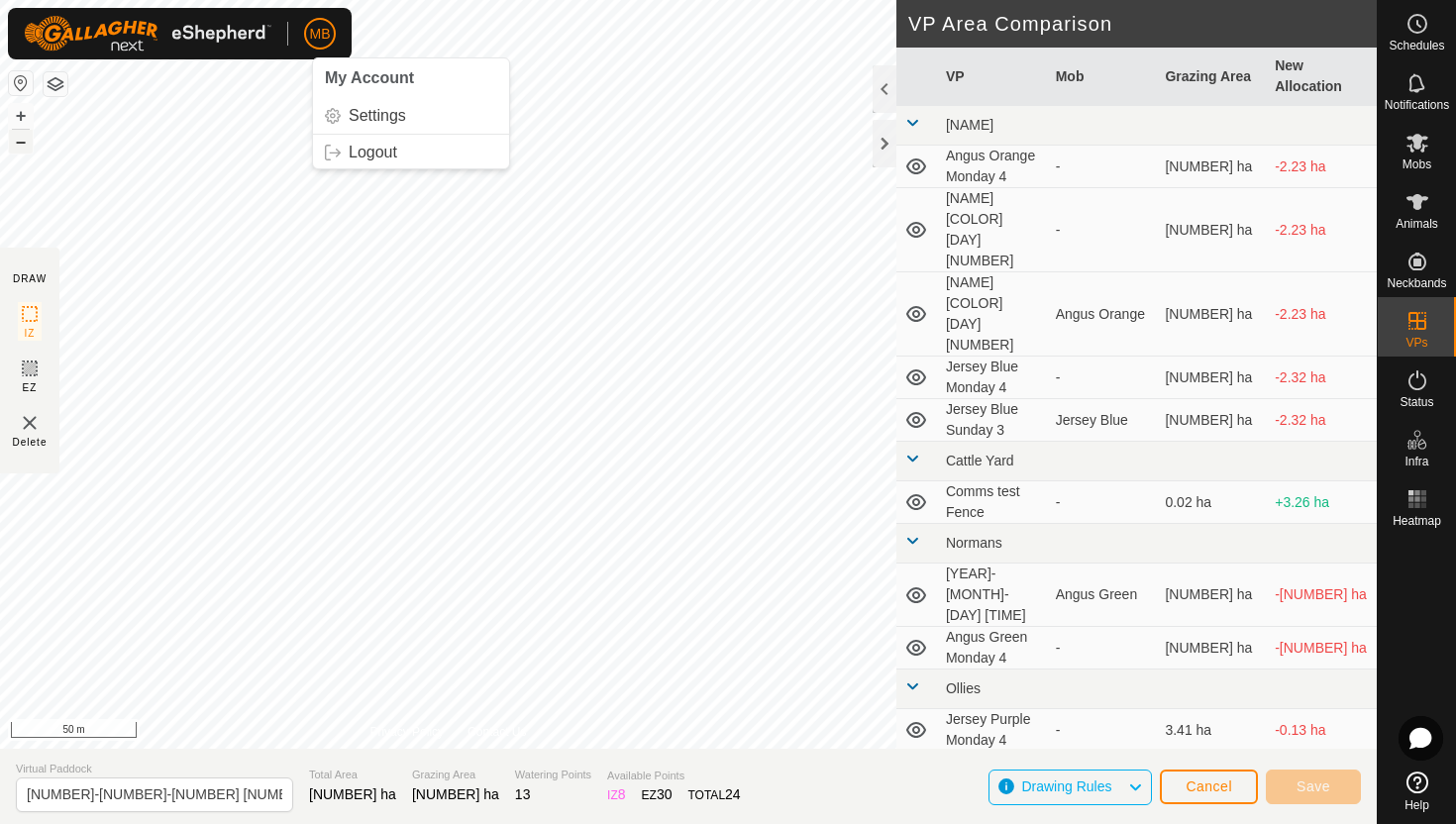 click on "–" at bounding box center [21, 142] 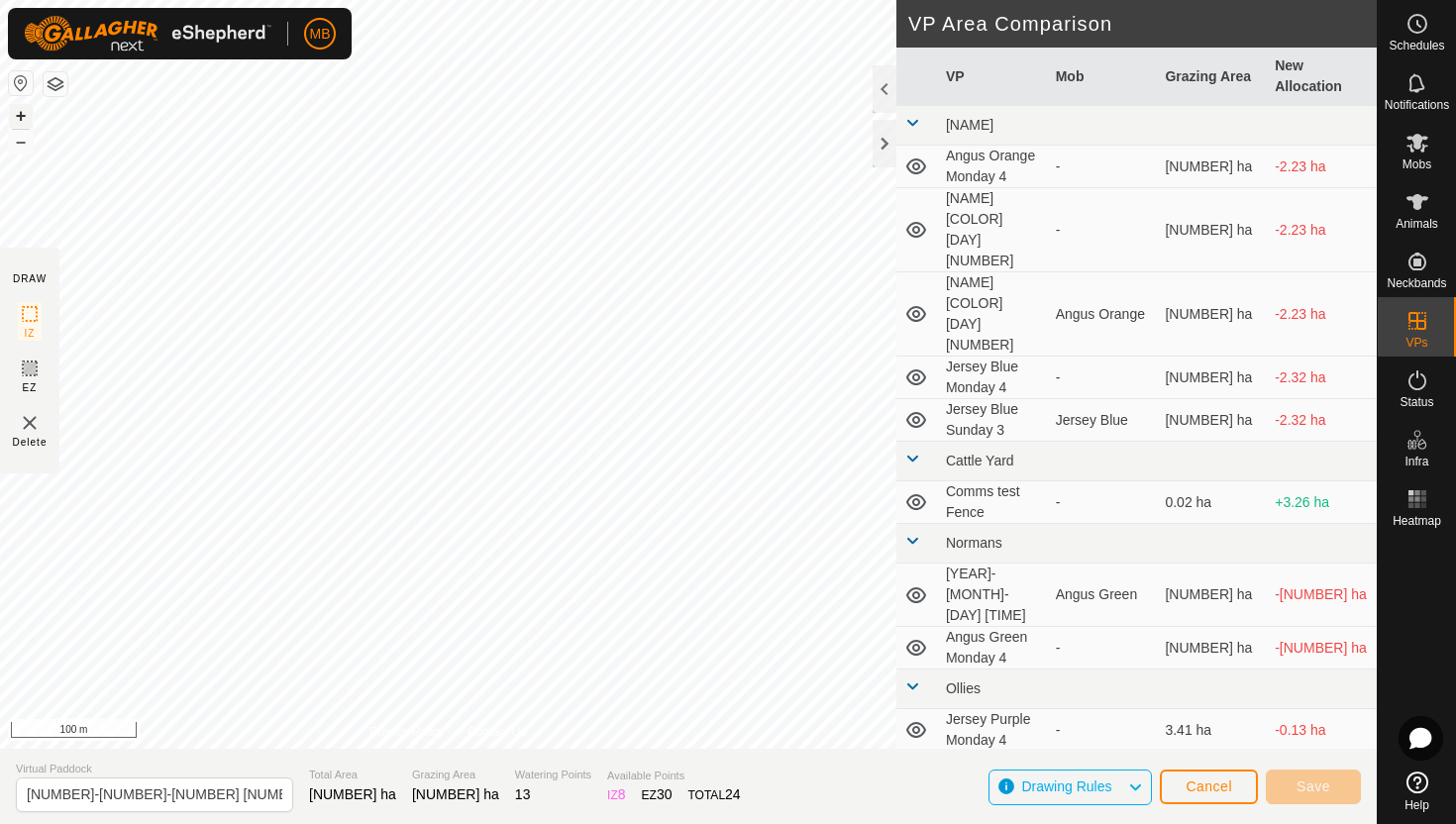 click on "+" at bounding box center (21, 116) 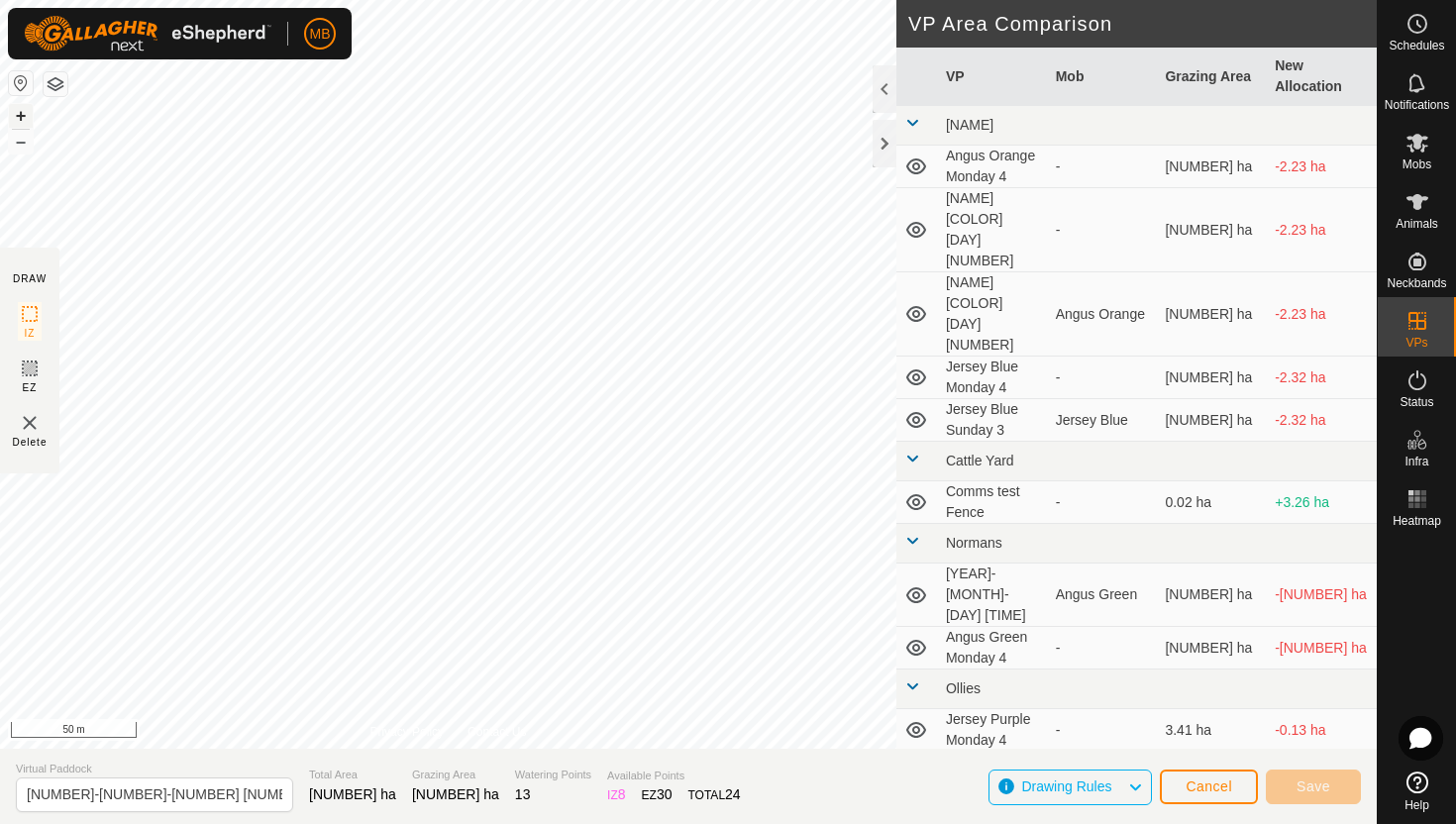 click on "+" at bounding box center (21, 116) 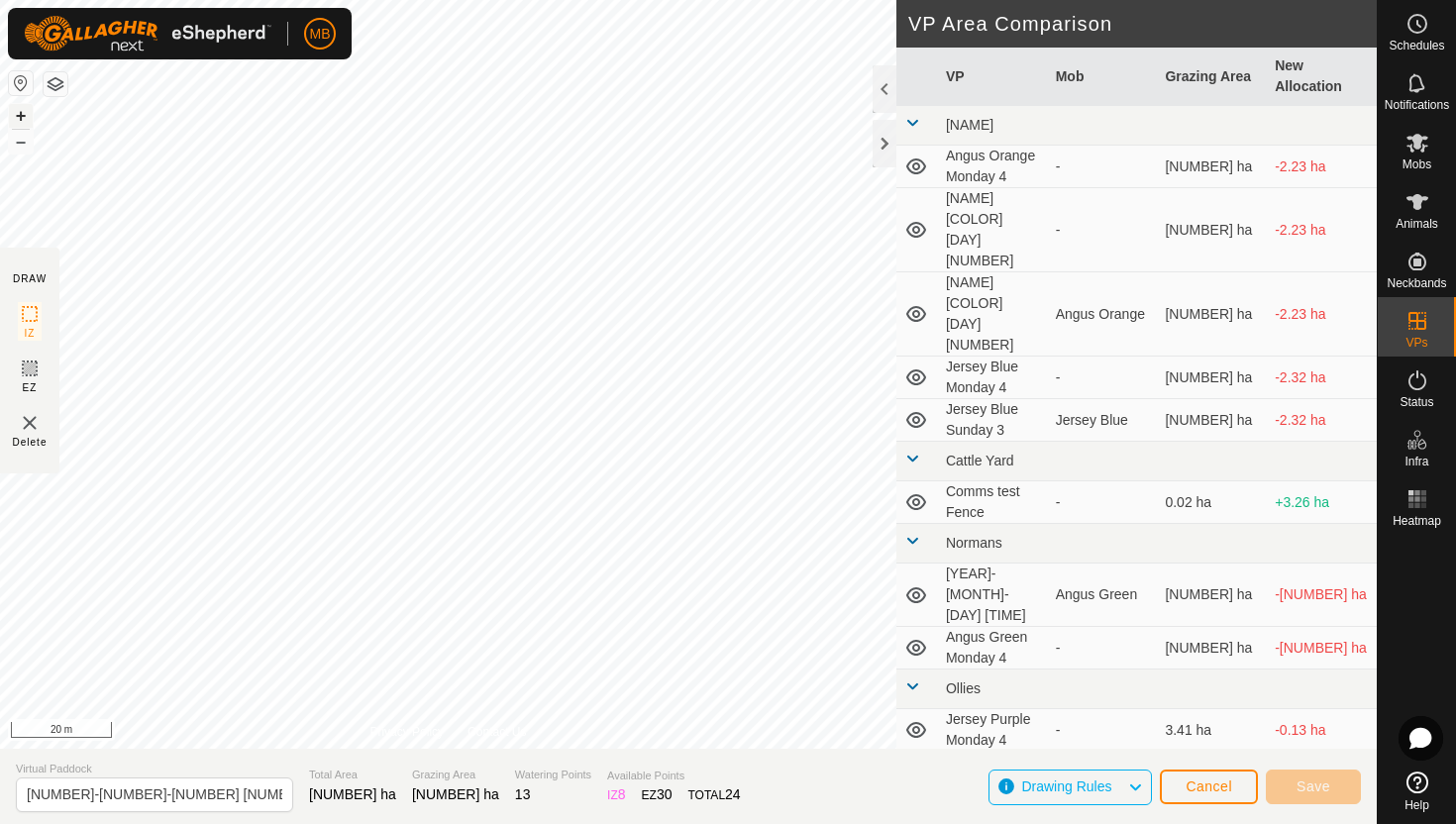 click on "+" at bounding box center [21, 116] 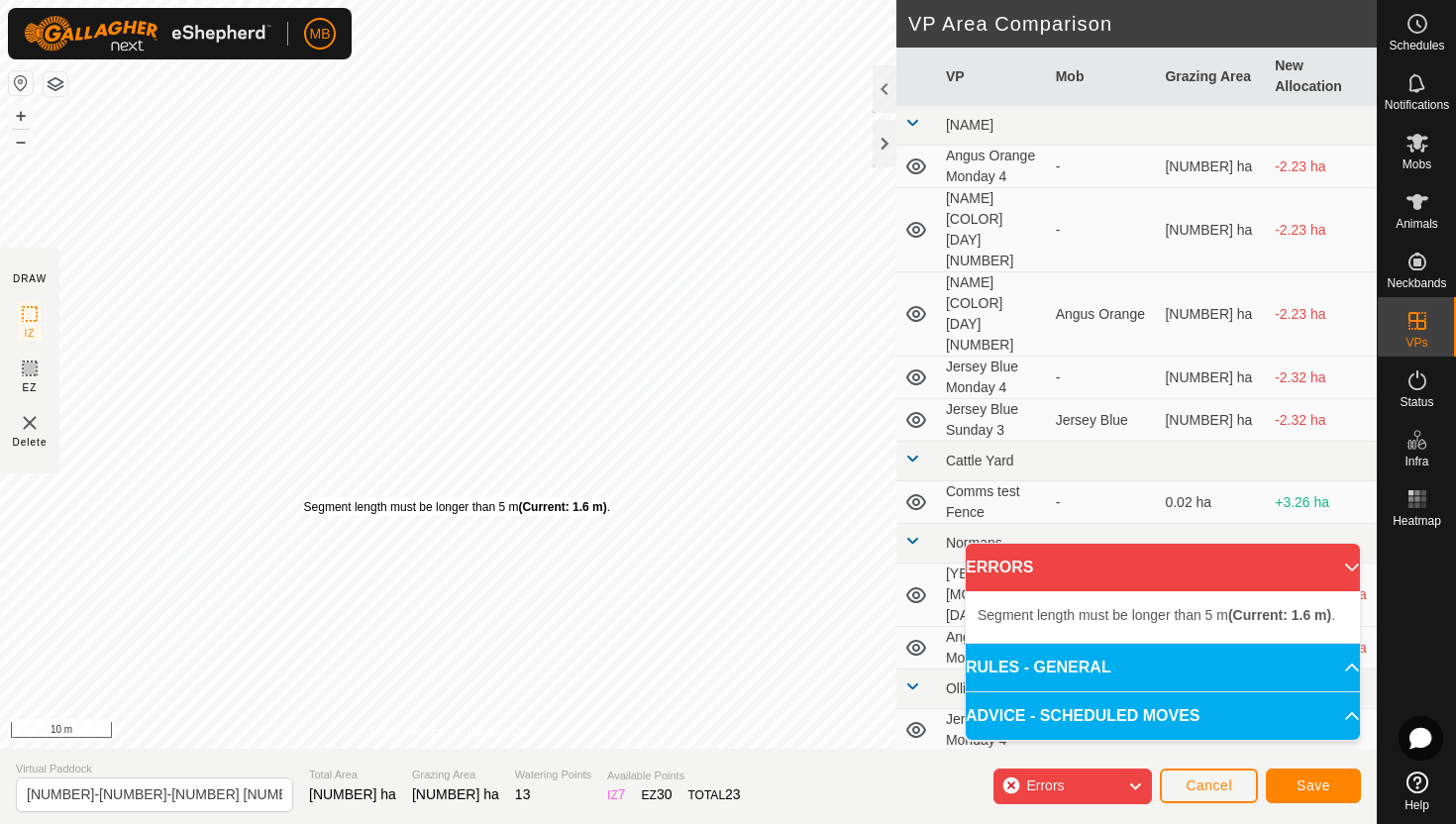 click on "Segment length must be longer than 5 m  (Current: 1.6 m) ." at bounding box center (457, 507) 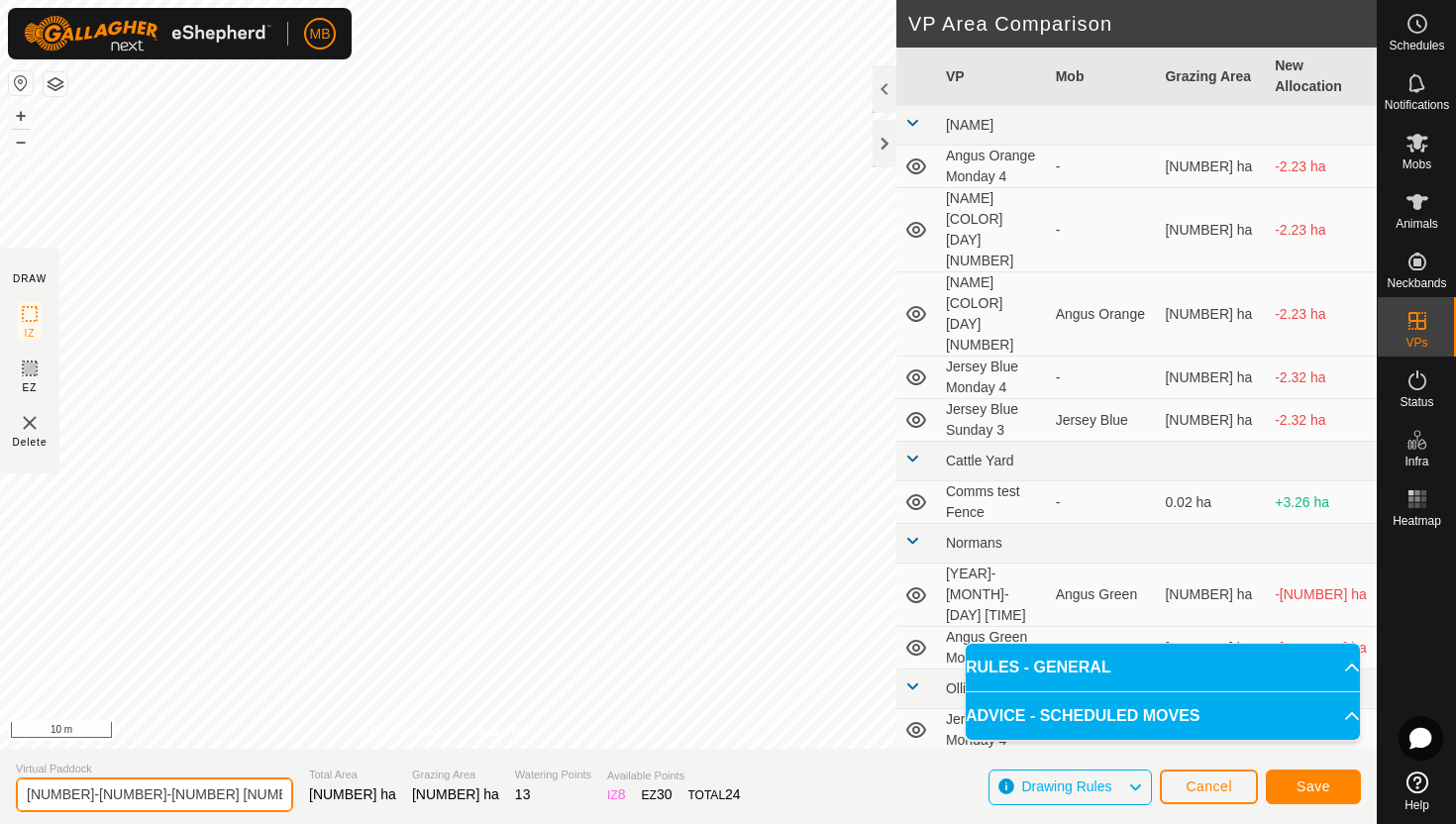 click on "2025-08-03 184610" 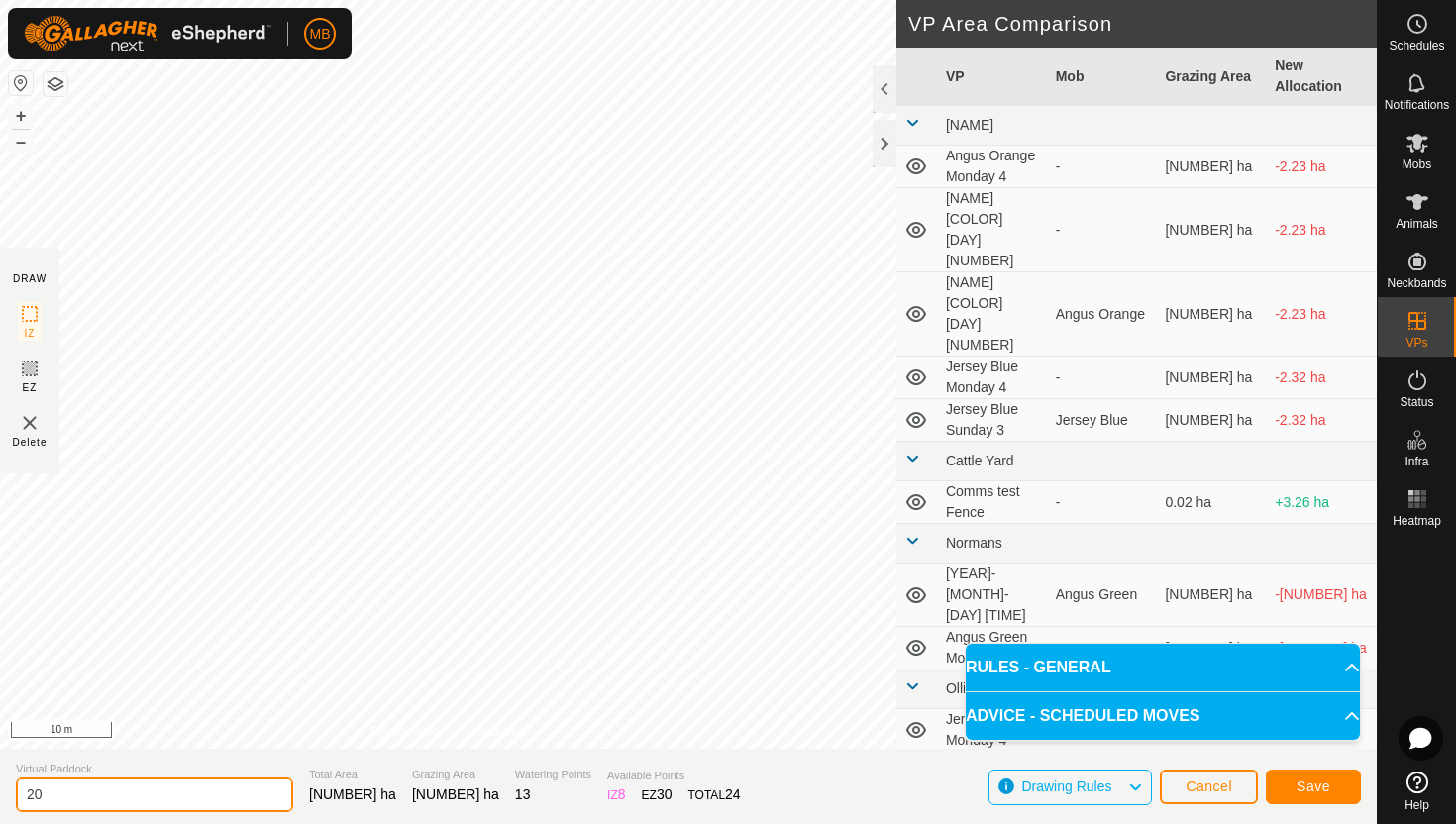 type on "2" 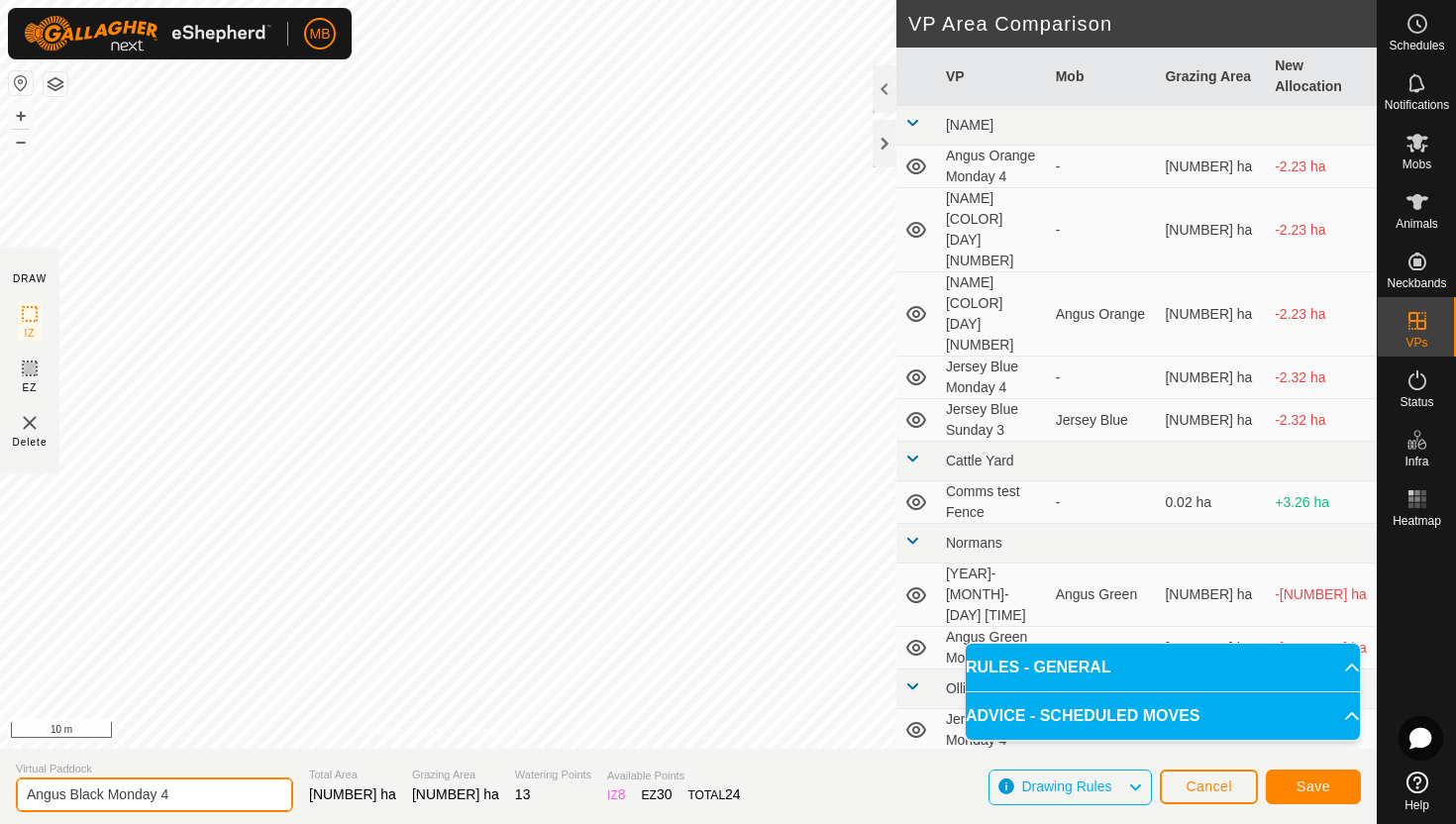 type on "Angus Black Monday 4" 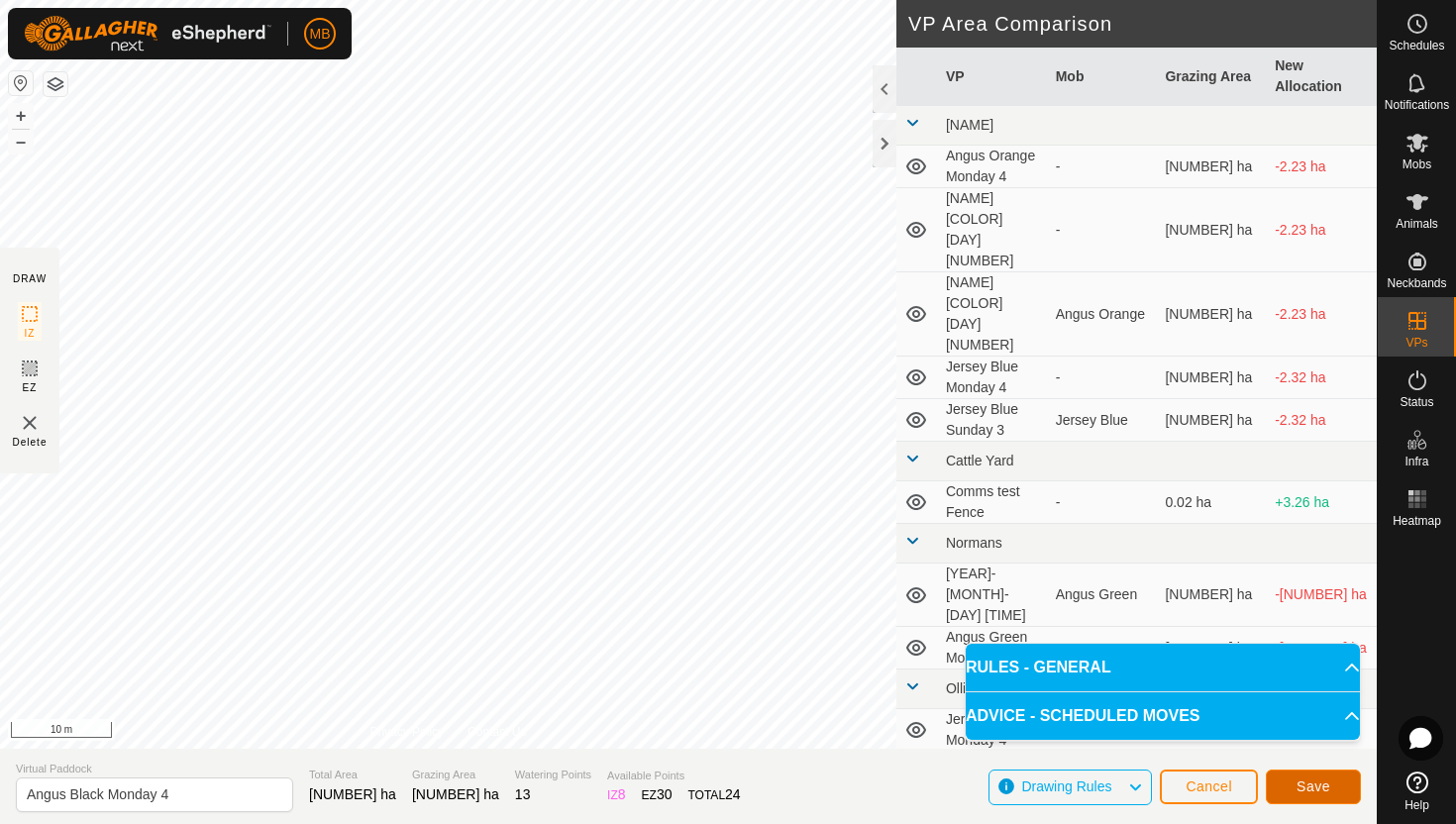 click on "Save" 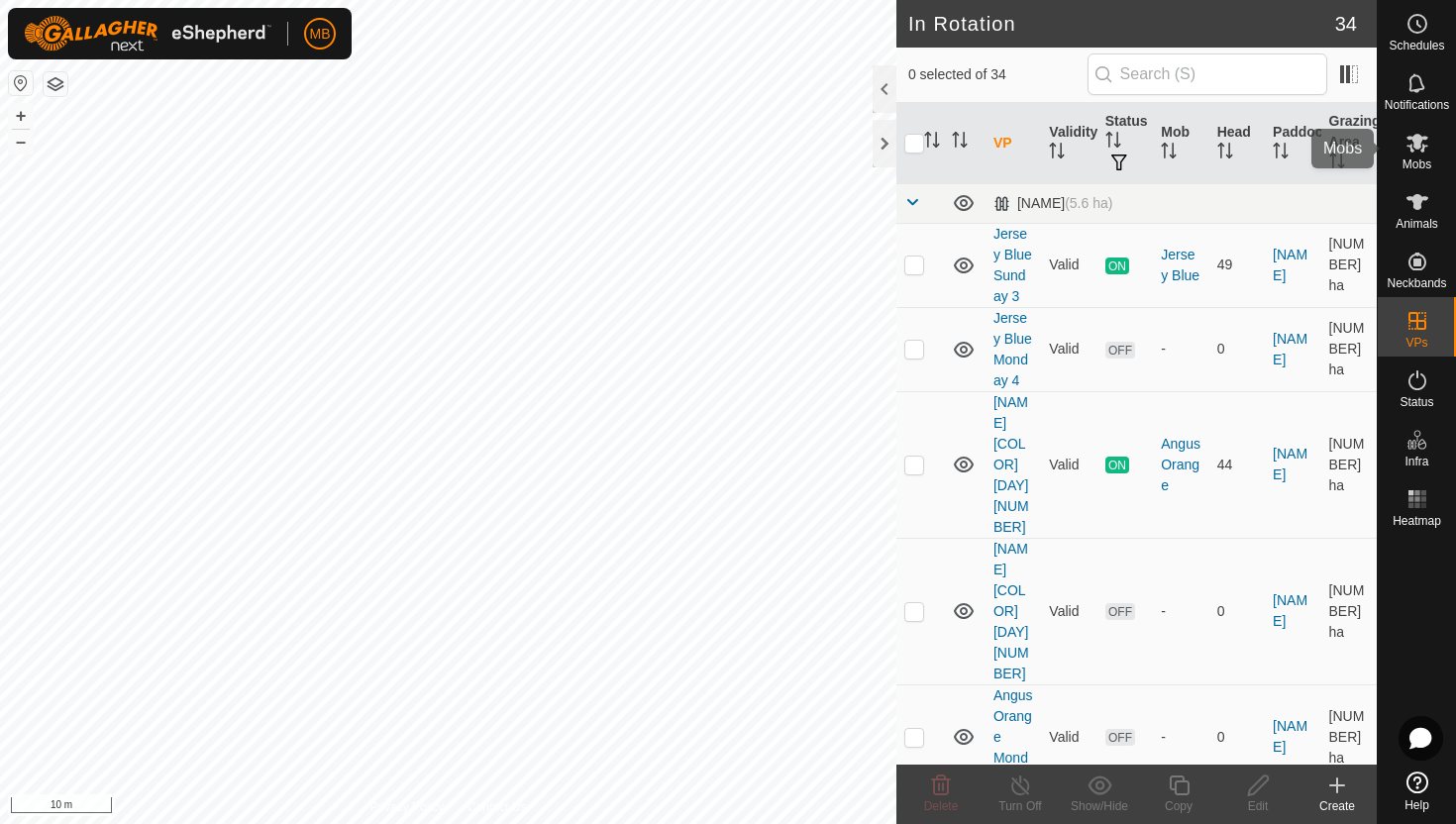 click 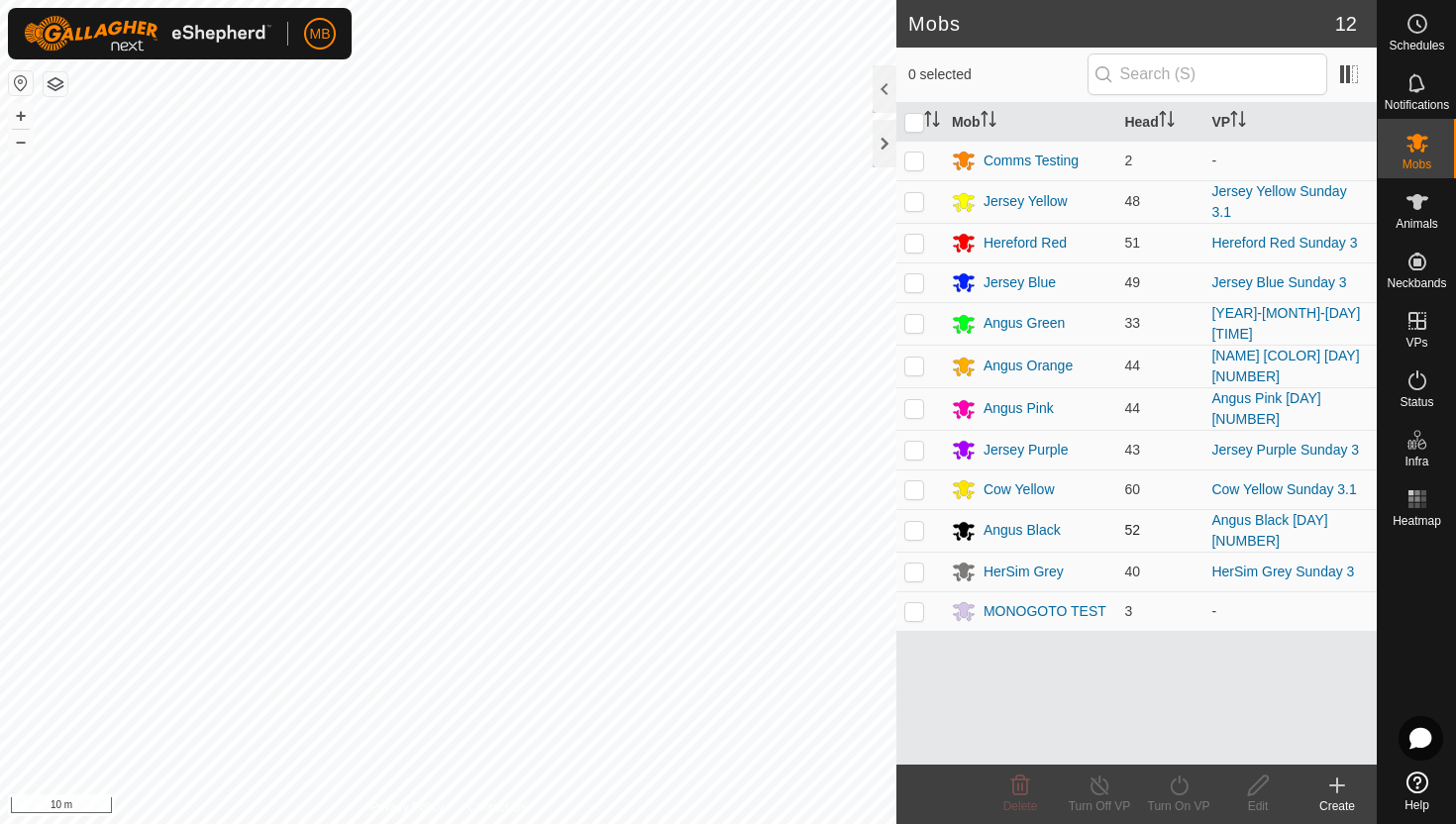 click at bounding box center [914, 530] 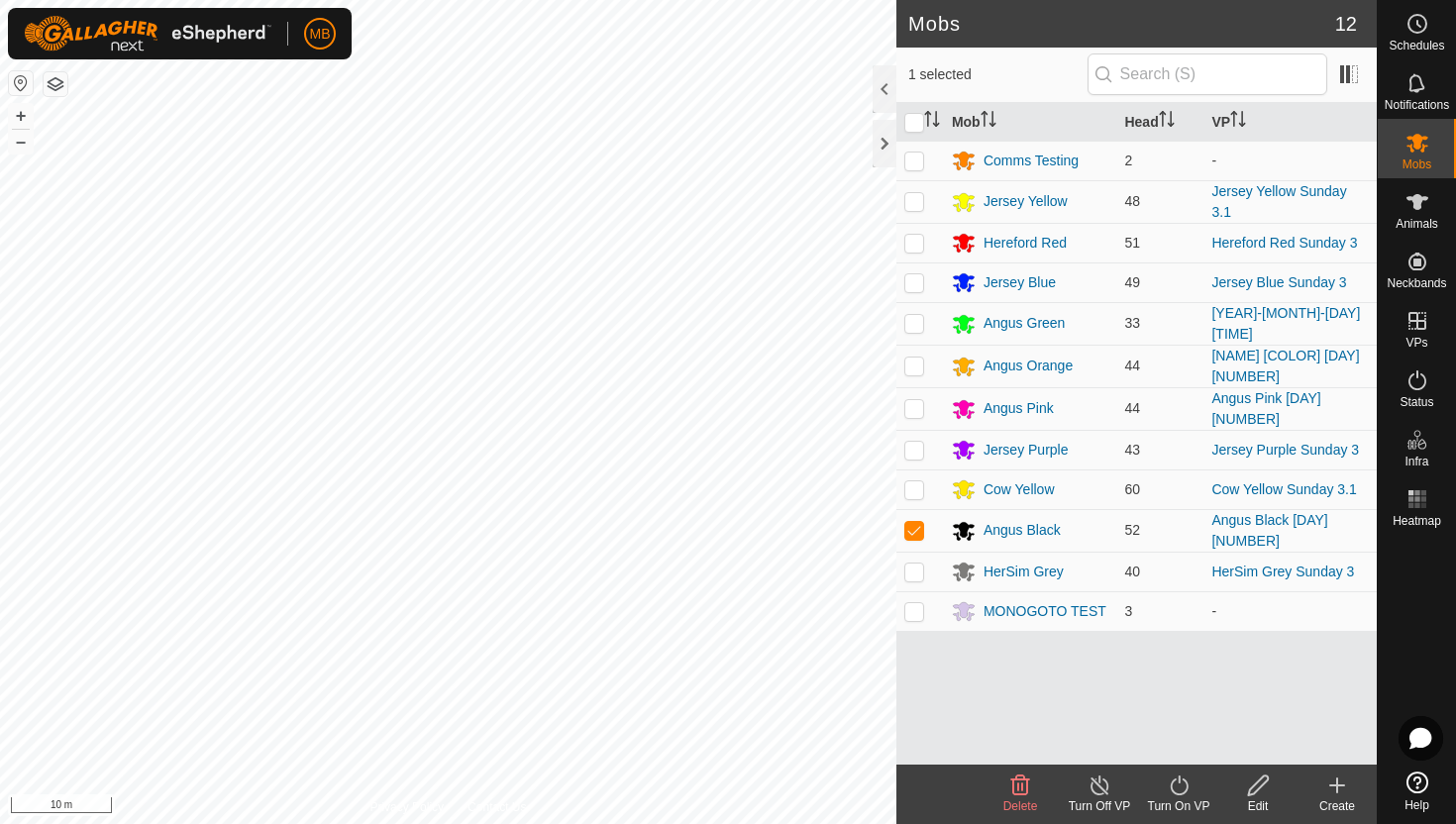 click 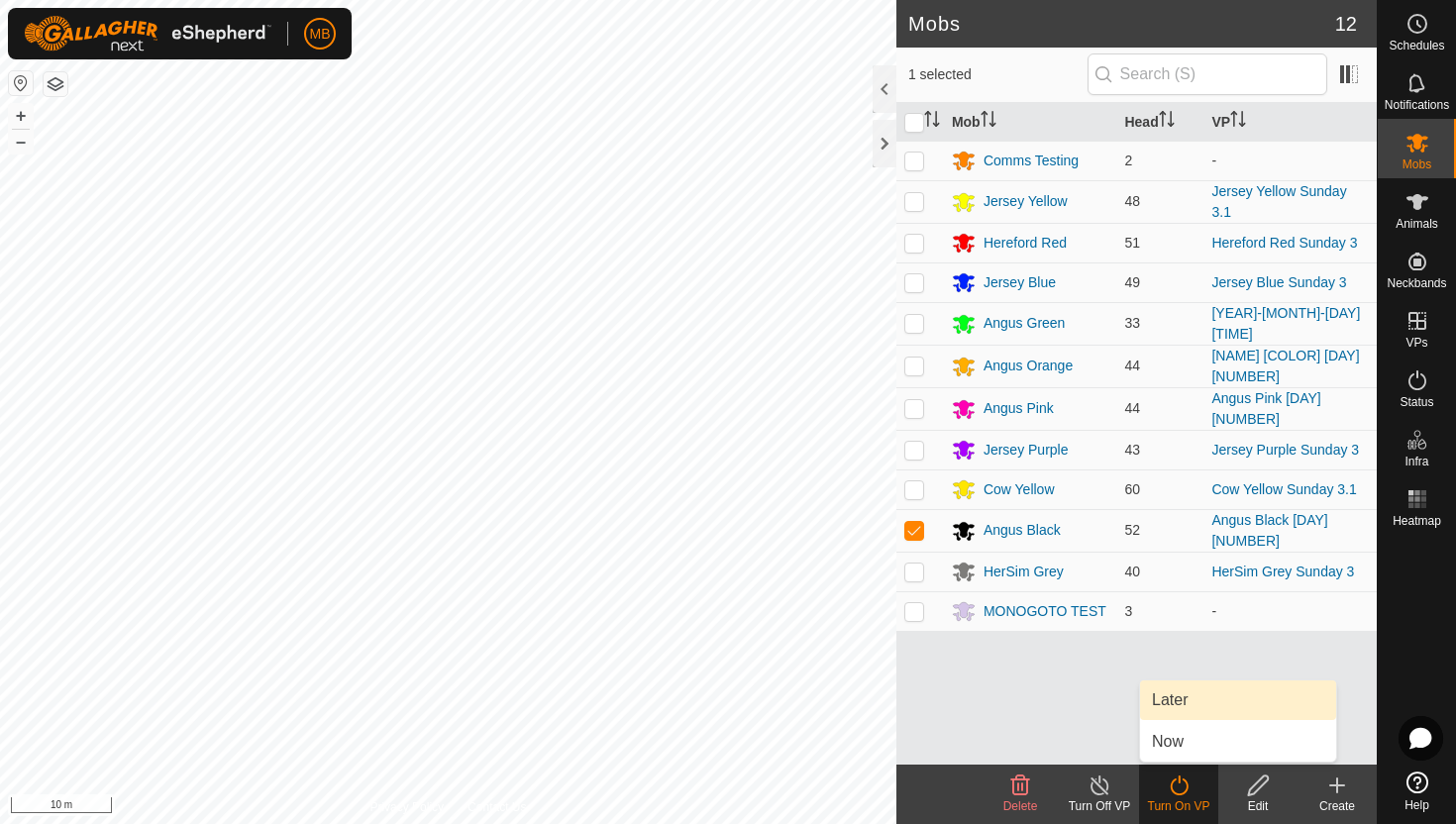 click on "Later" at bounding box center [1238, 700] 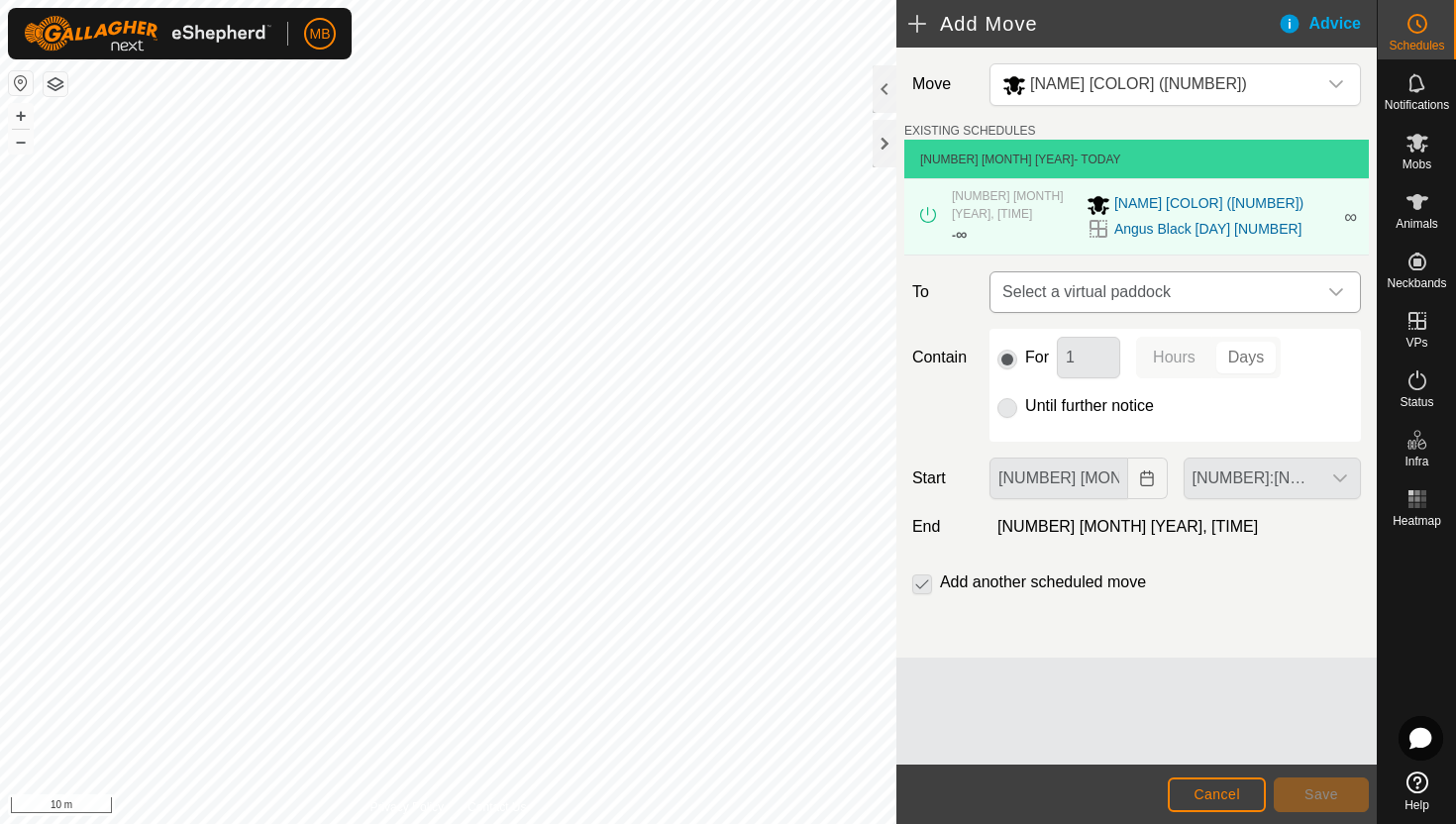 click 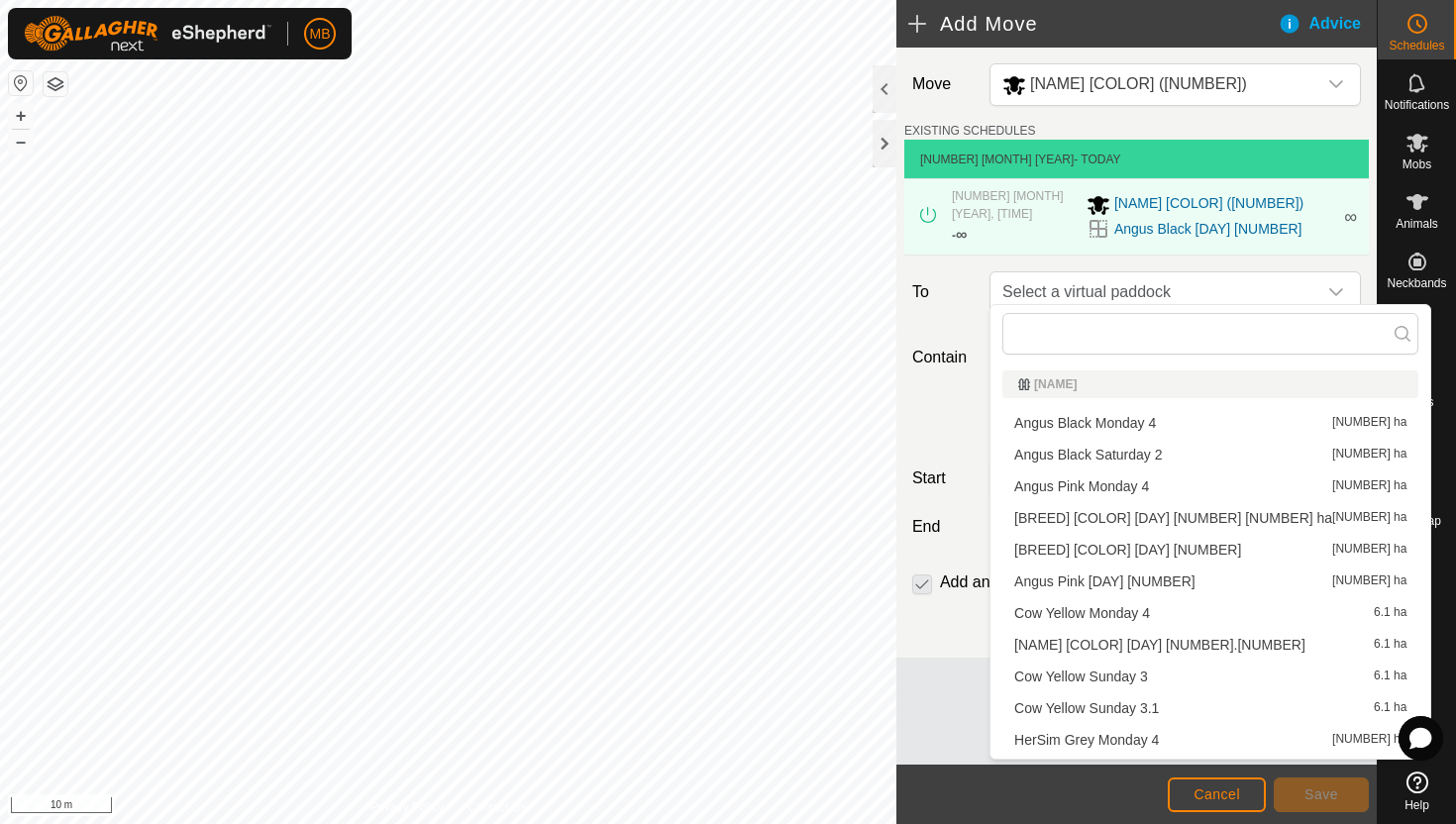 click on "Angus Black Monday 4  3.28 ha" at bounding box center (1210, 423) 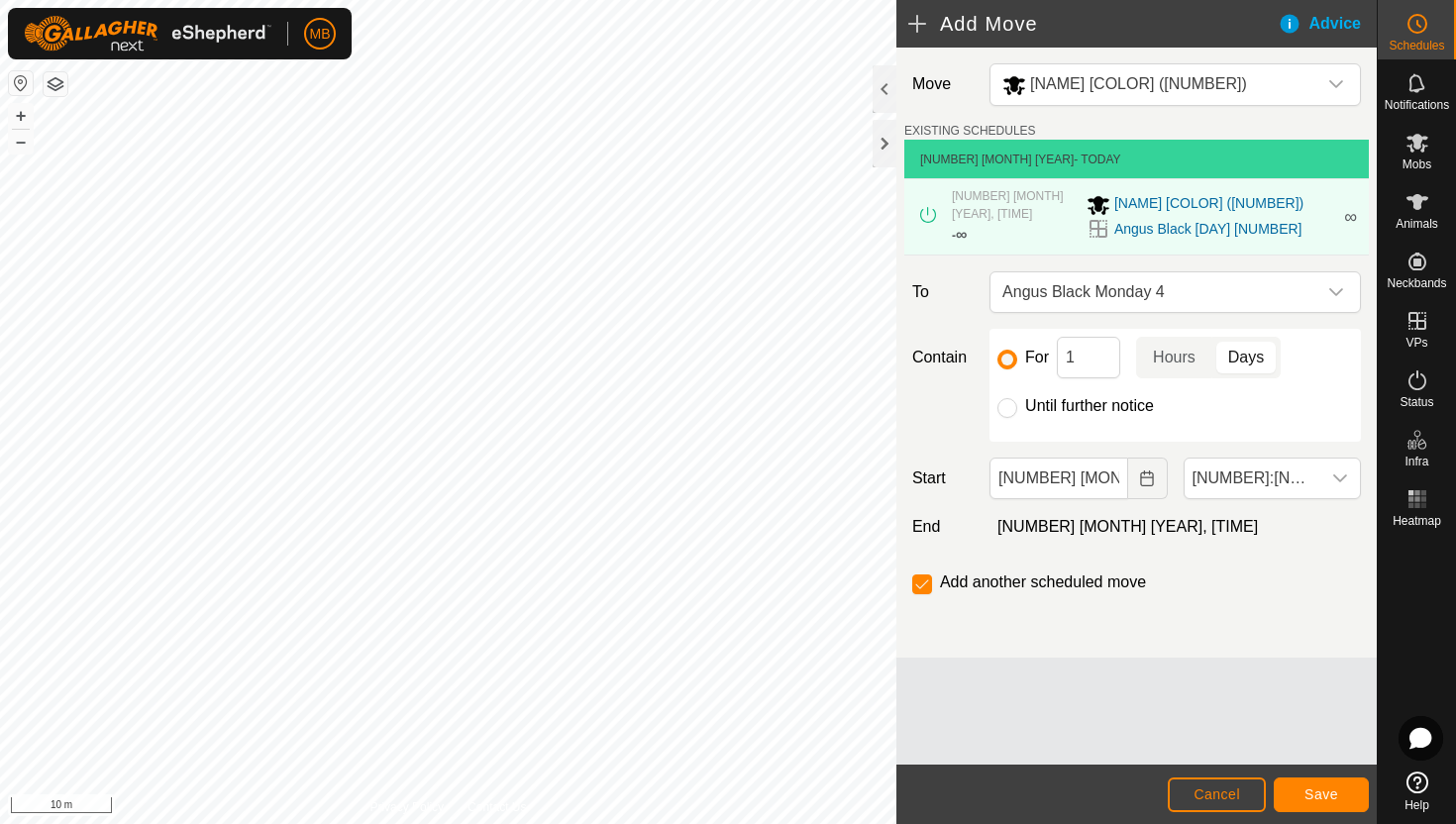 click on "Until further notice" 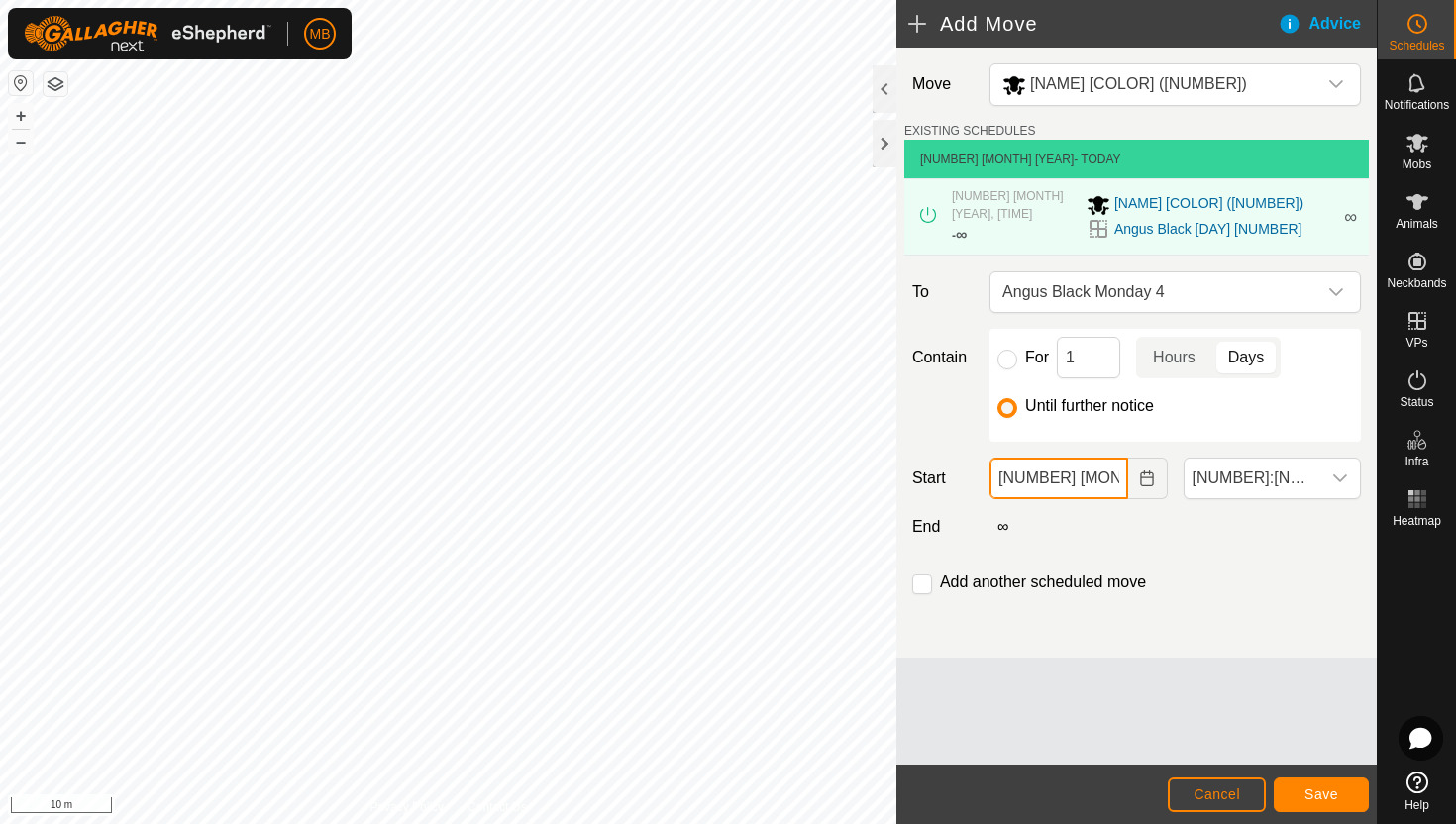 click on "03 Aug, 2025" 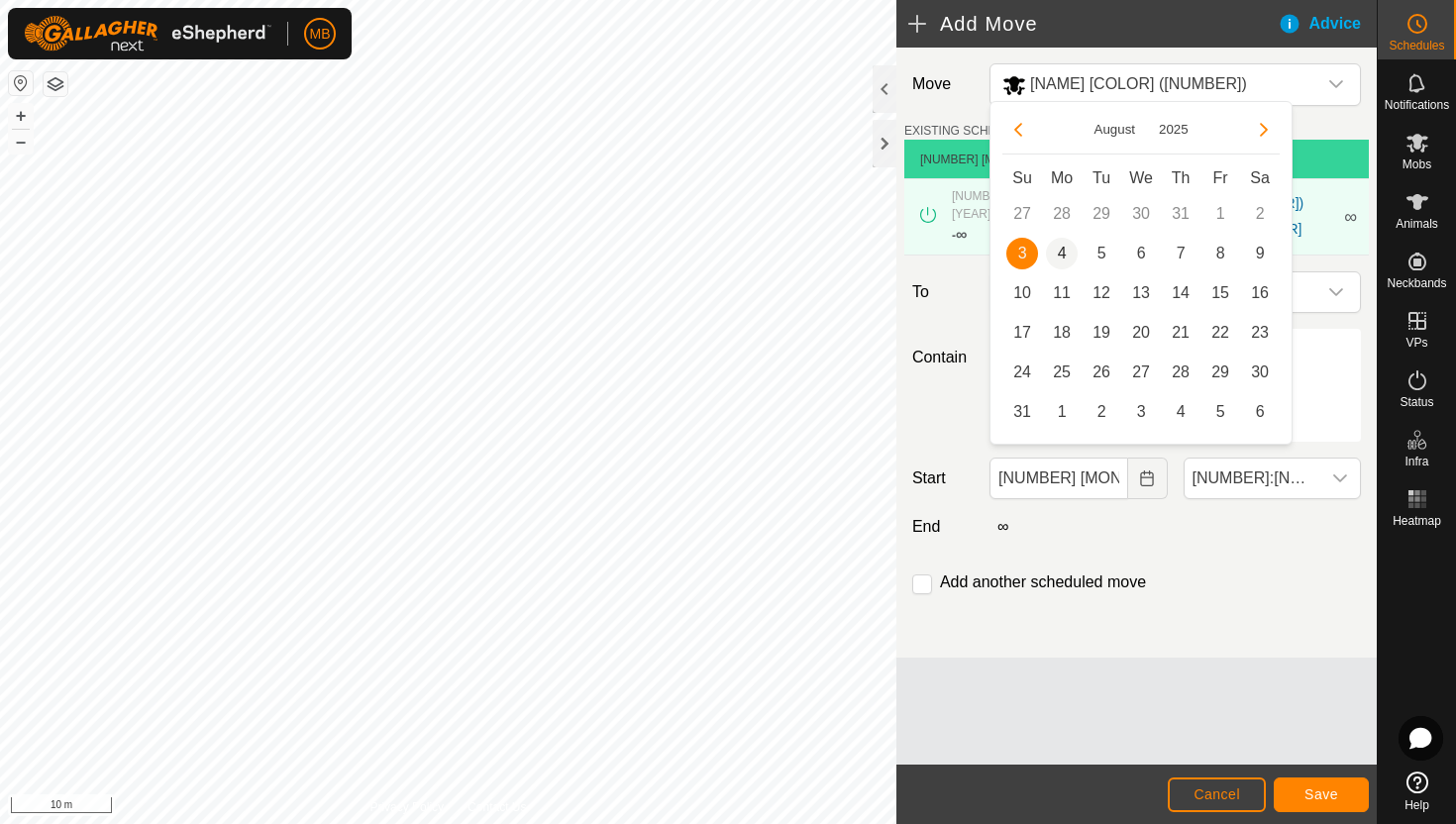 click on "4" at bounding box center [1062, 254] 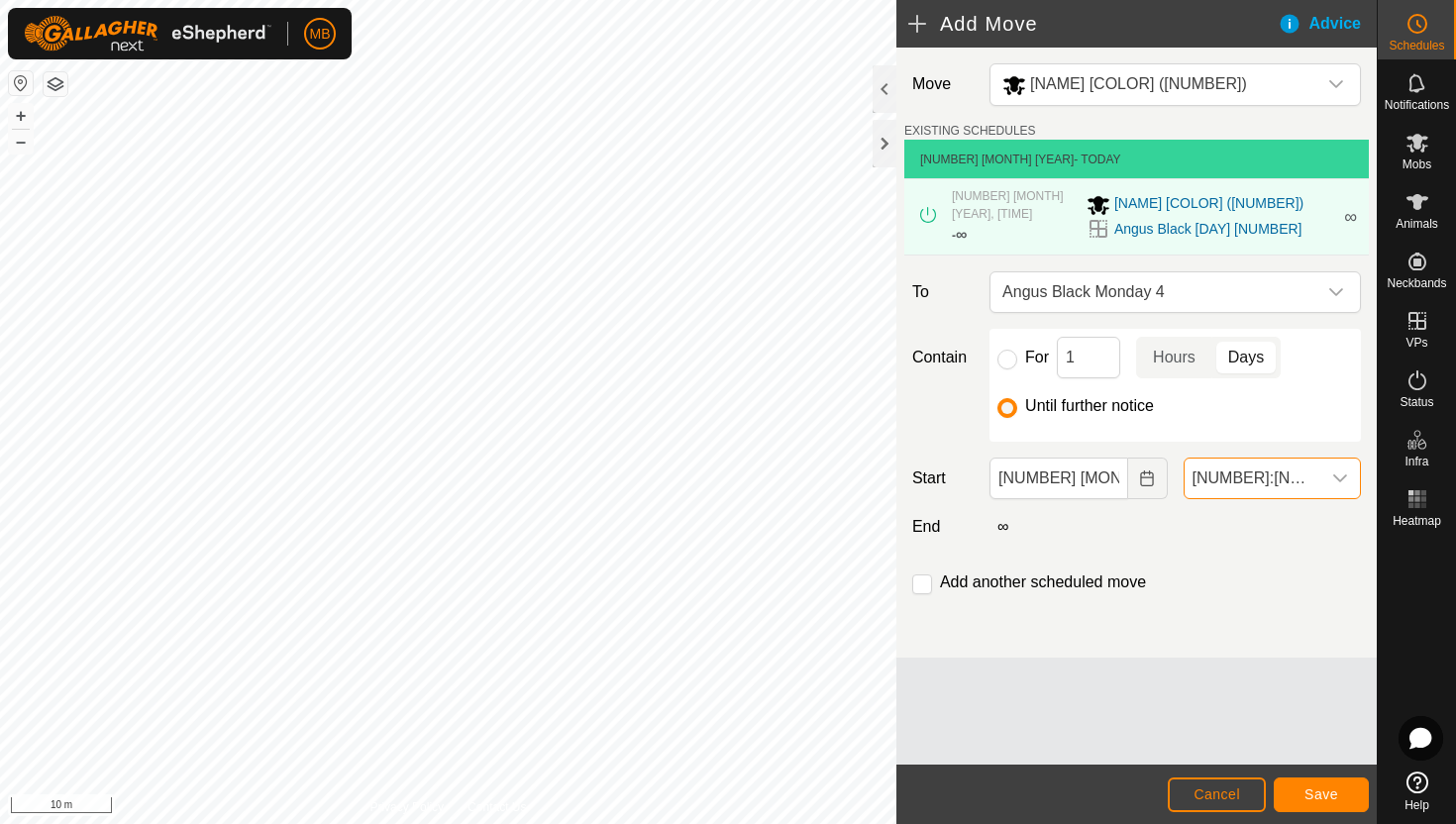 click on "8:00 pm" at bounding box center (1252, 478) 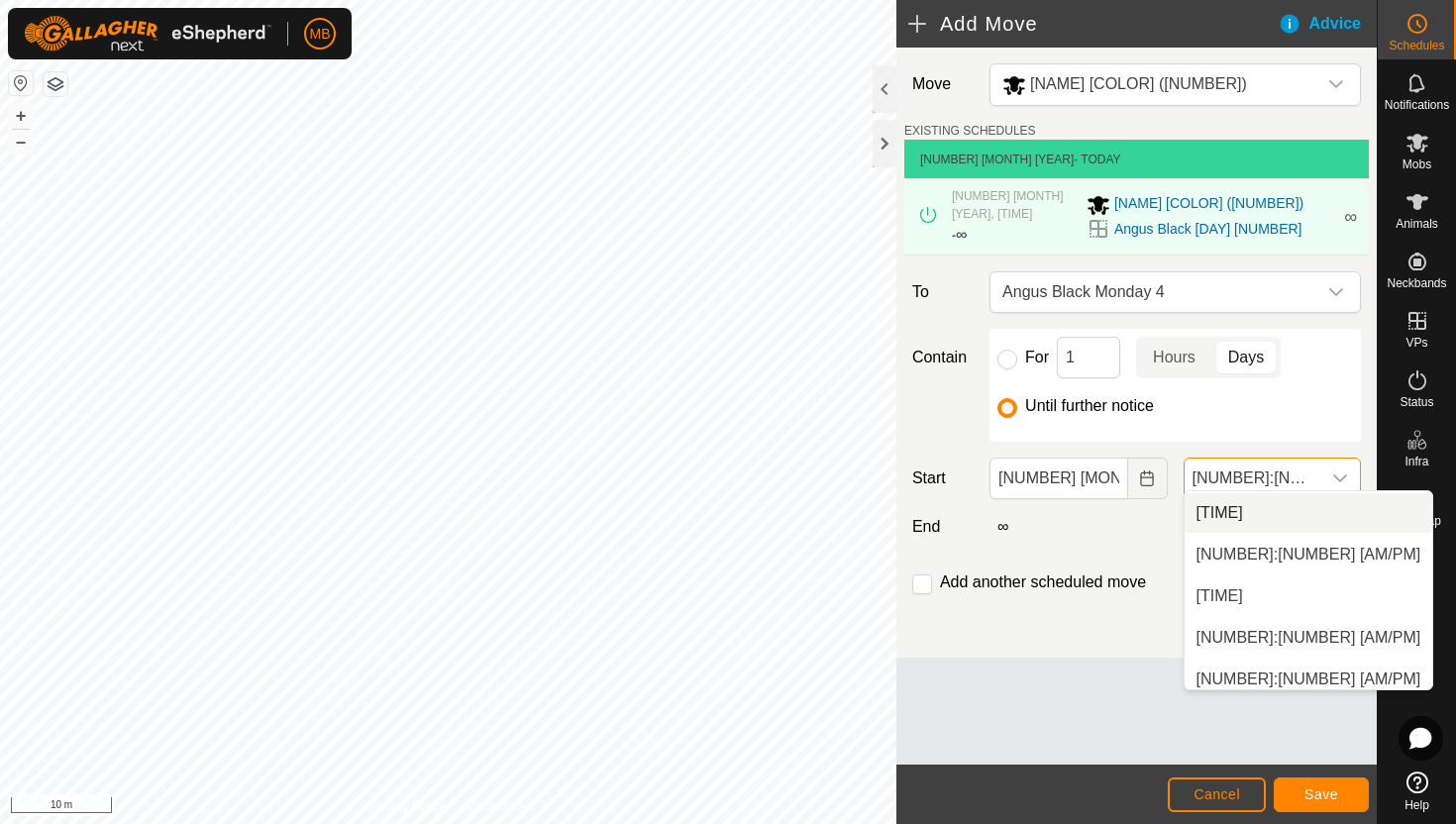 scroll, scrollTop: 455, scrollLeft: 0, axis: vertical 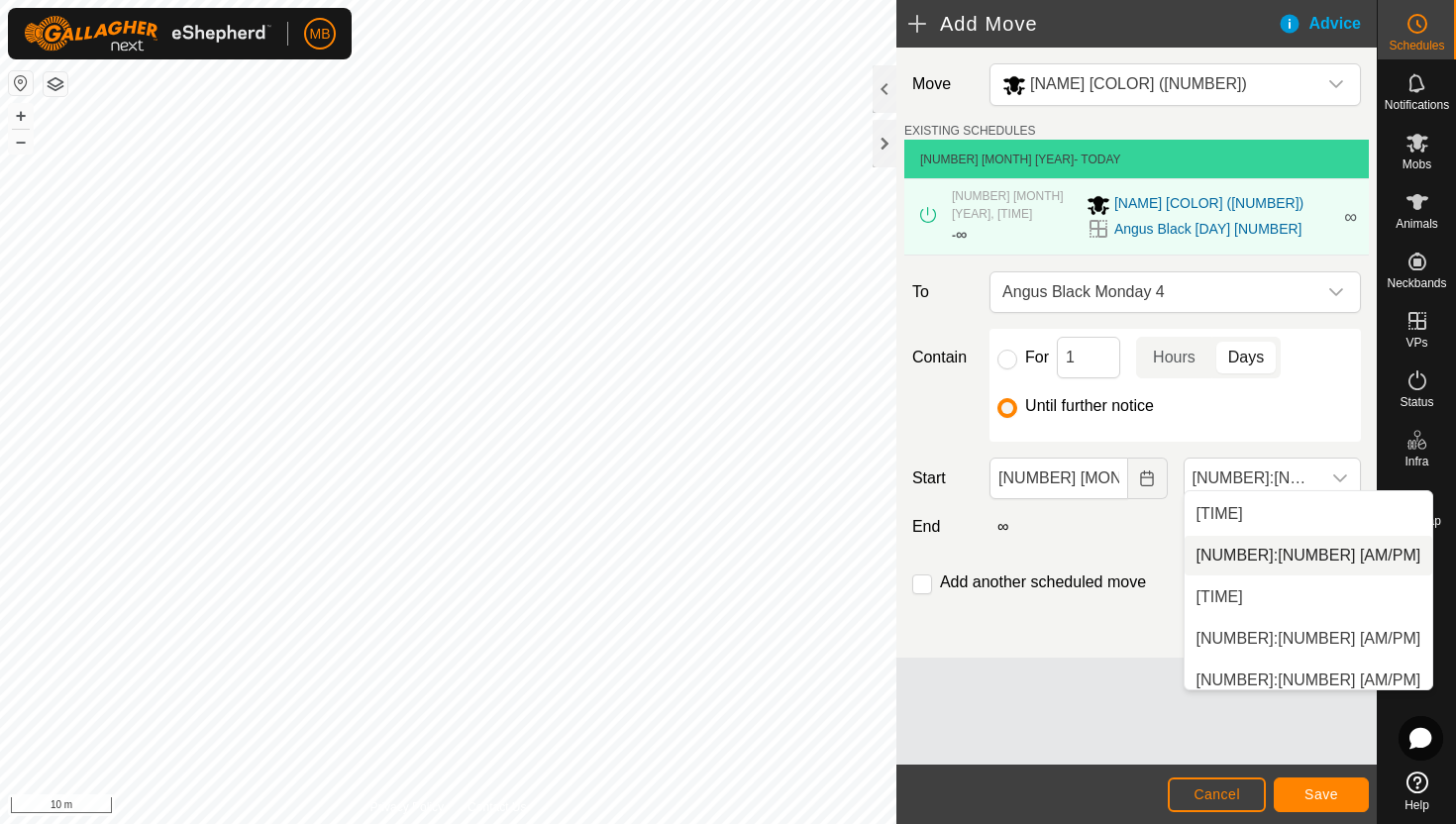 click on "6:00 am" at bounding box center (1308, 556) 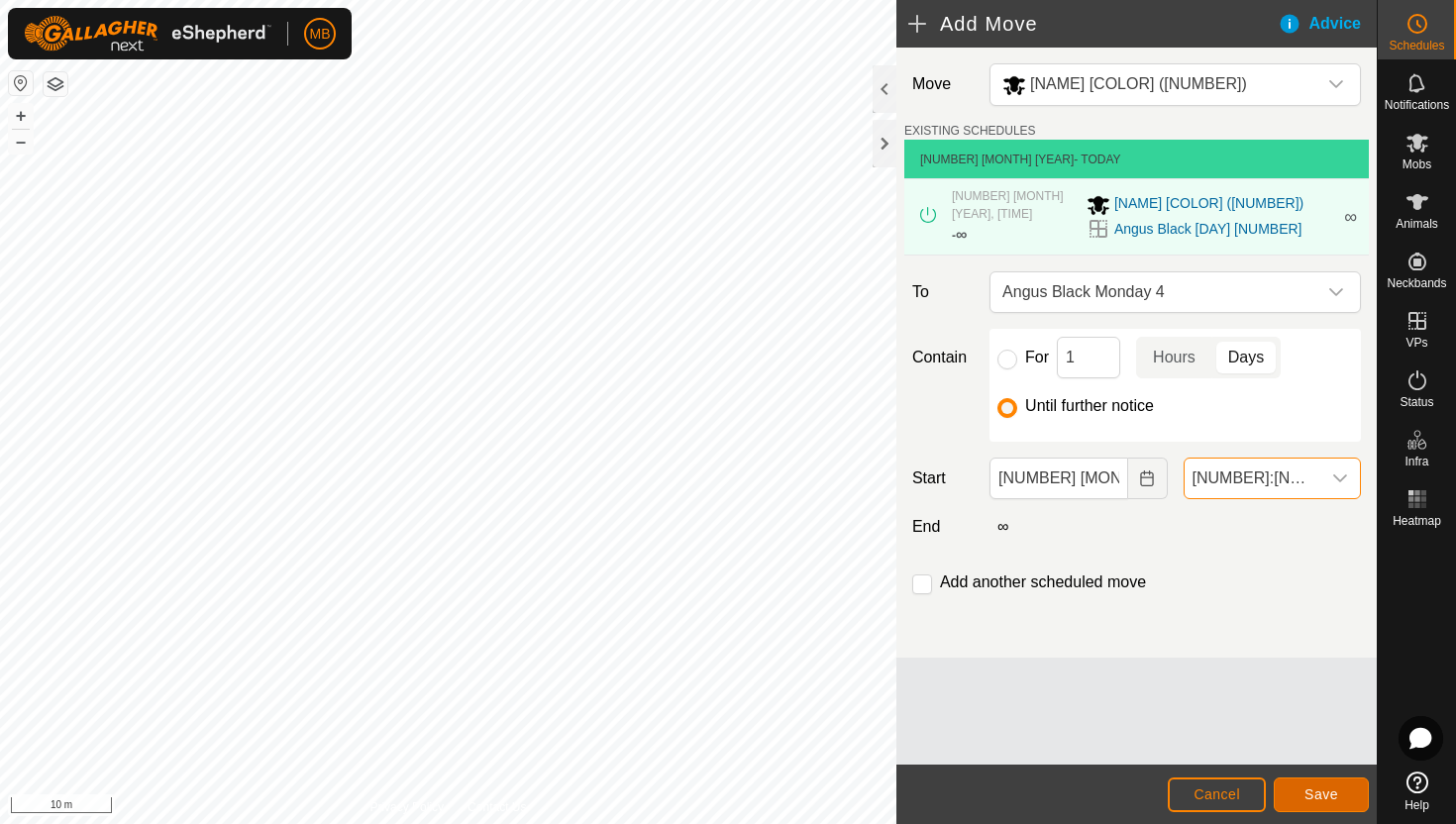 click on "Save" 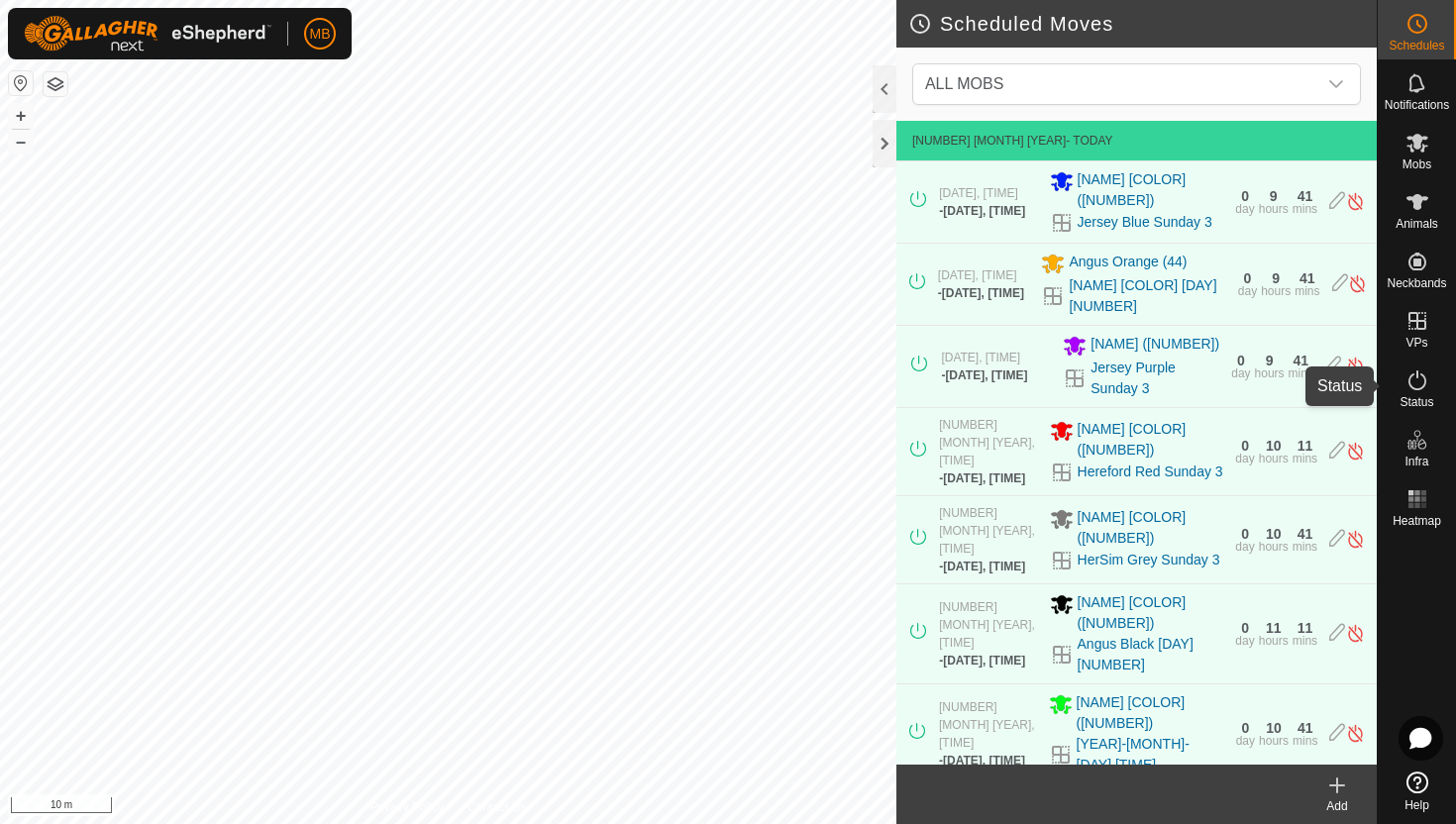 click 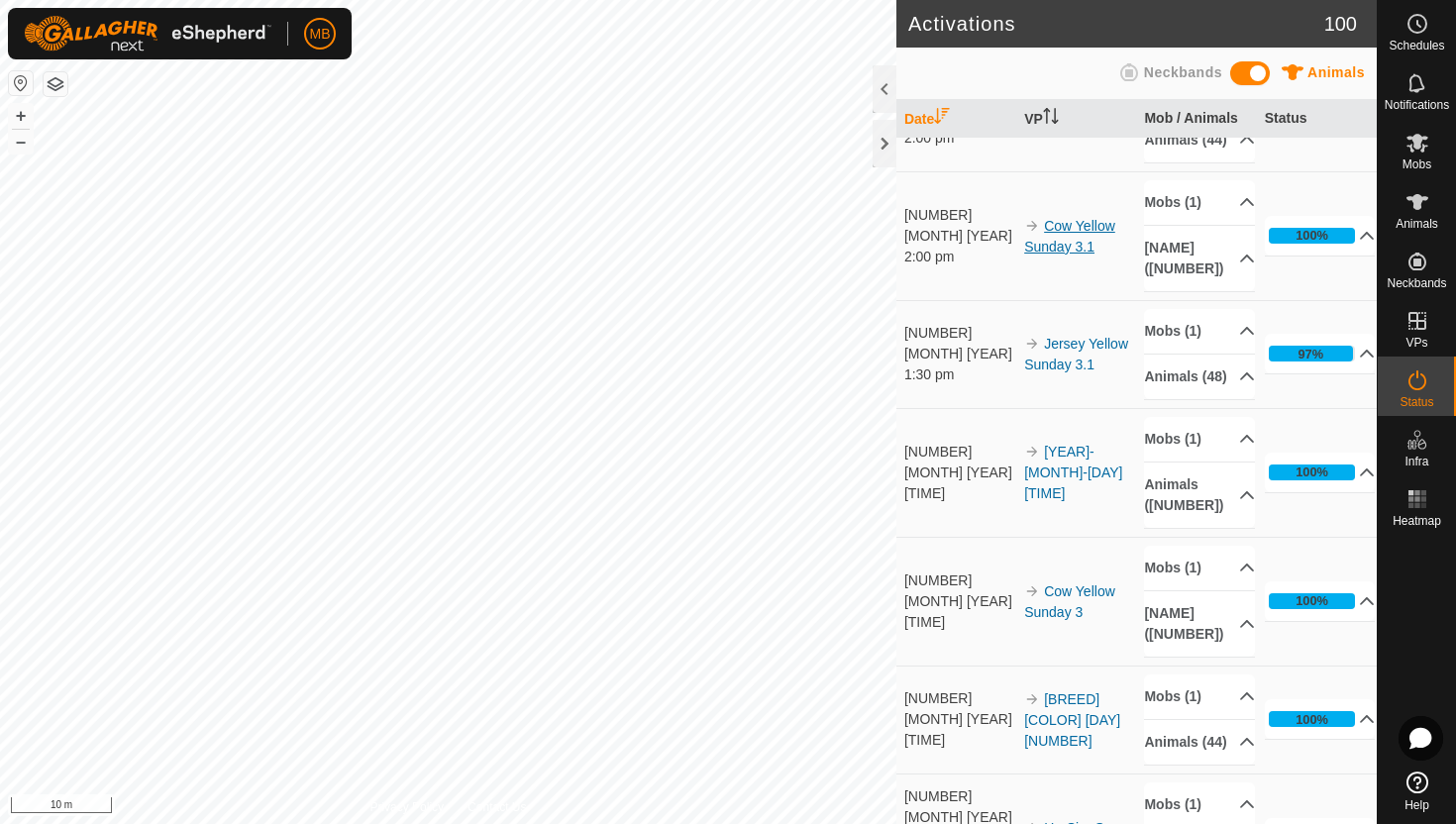 scroll, scrollTop: 0, scrollLeft: 0, axis: both 